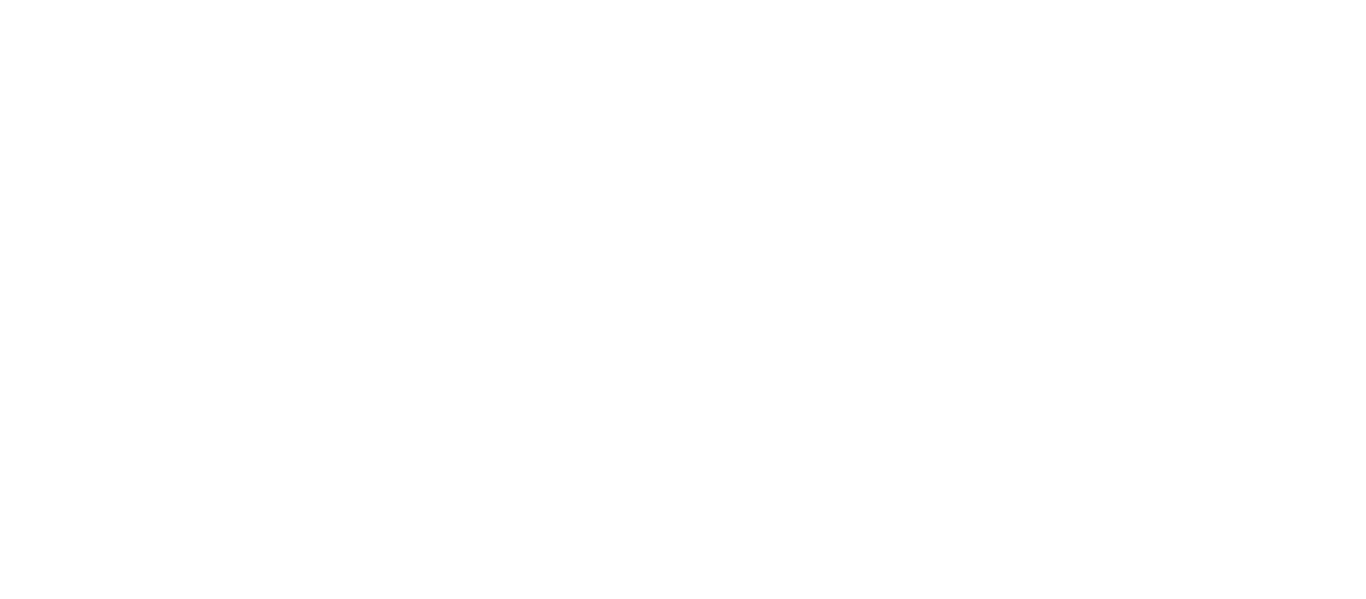 scroll, scrollTop: 0, scrollLeft: 0, axis: both 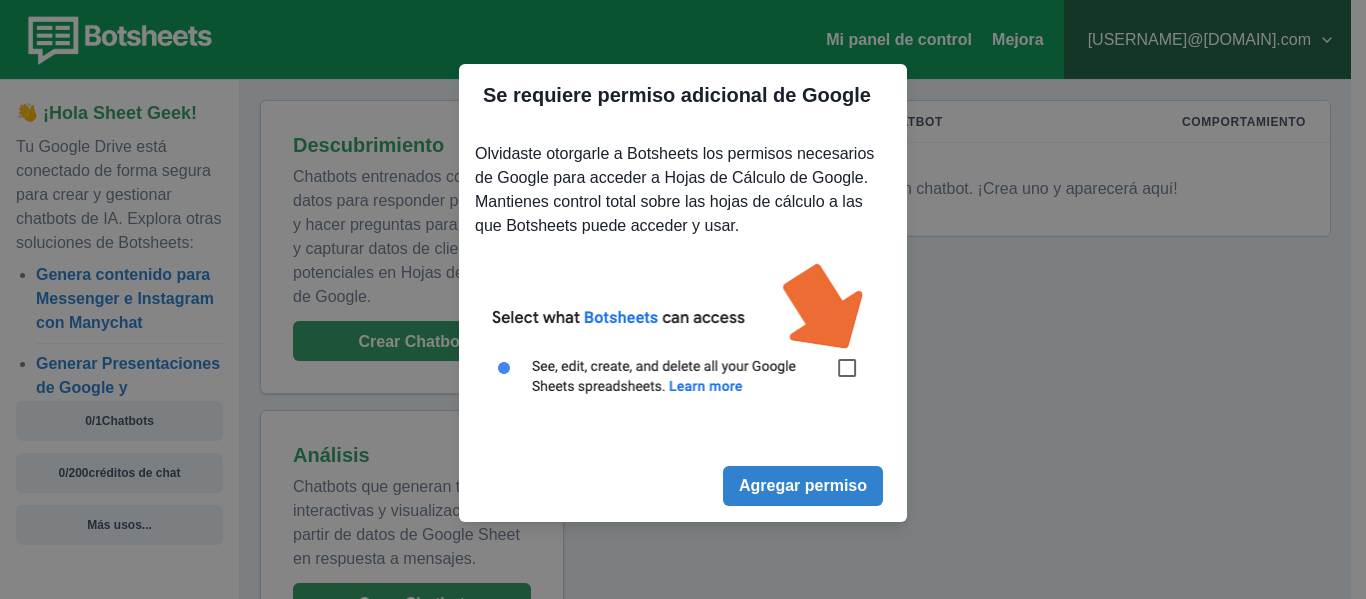 click at bounding box center (683, 340) 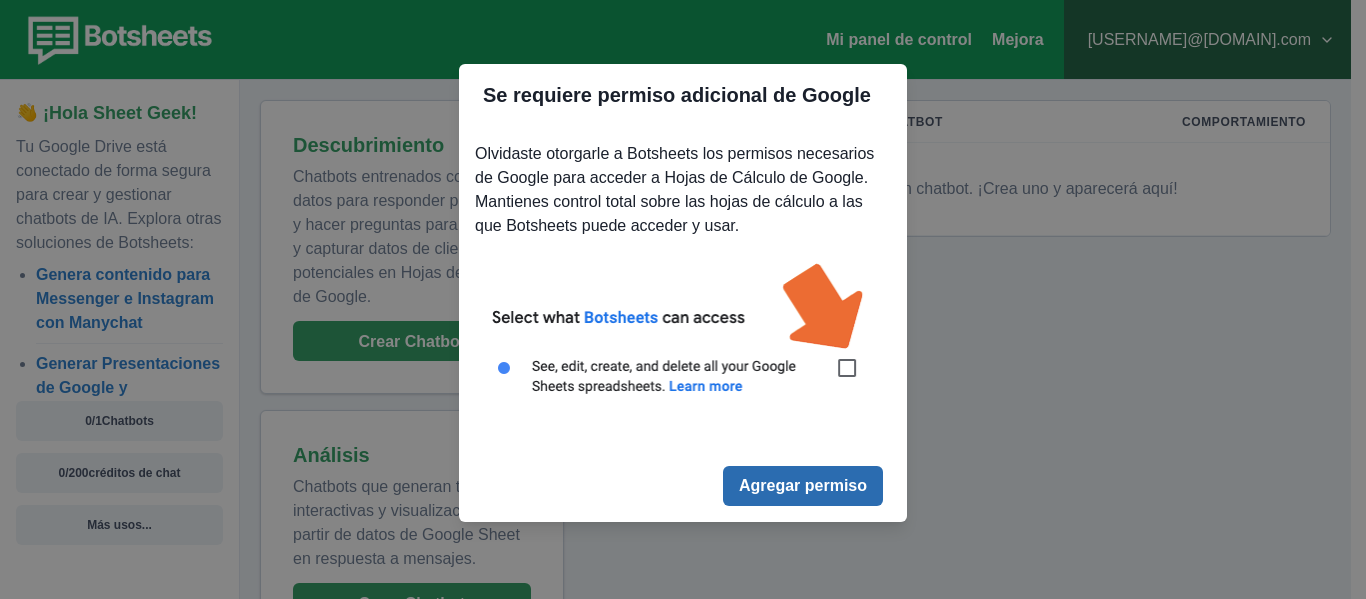 click on "Agregar permiso" at bounding box center [803, 486] 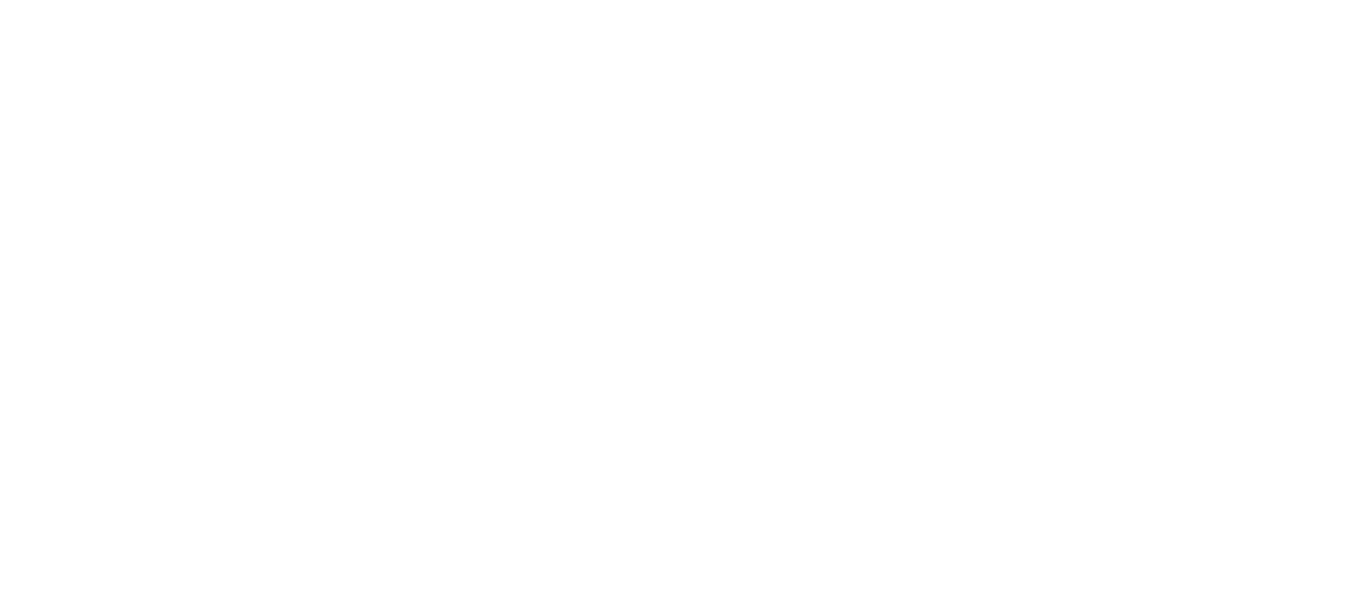 scroll, scrollTop: 0, scrollLeft: 0, axis: both 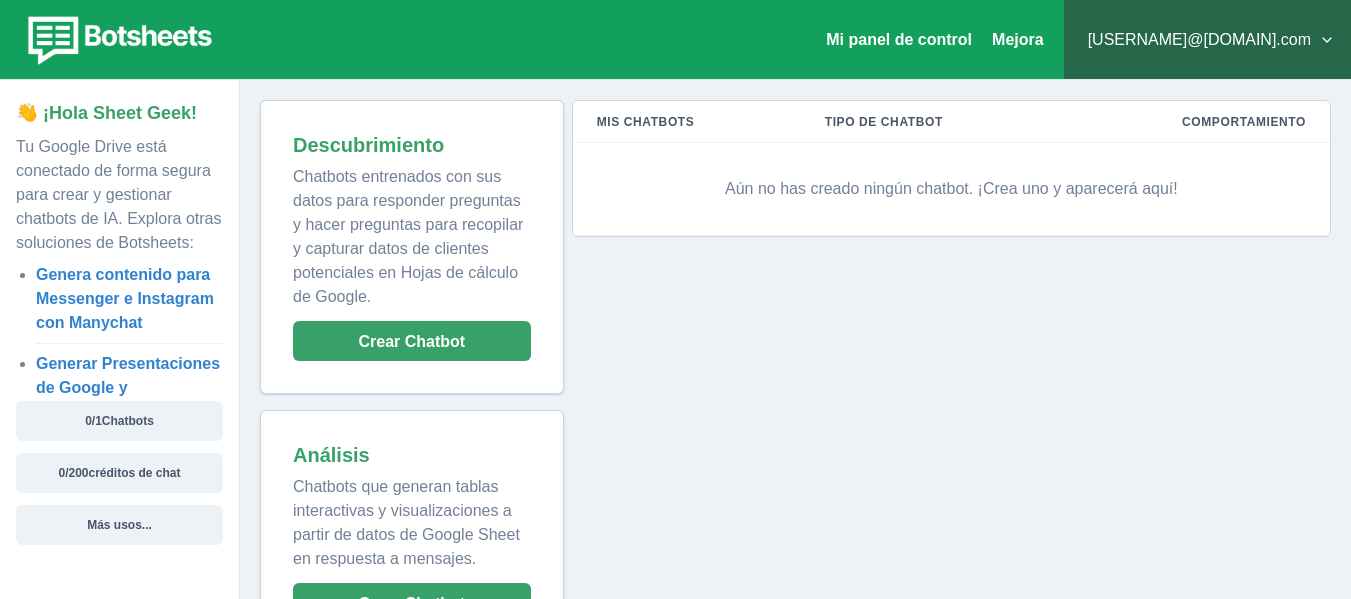 click on "[USERNAME]@[DOMAIN].com" at bounding box center (1207, 40) 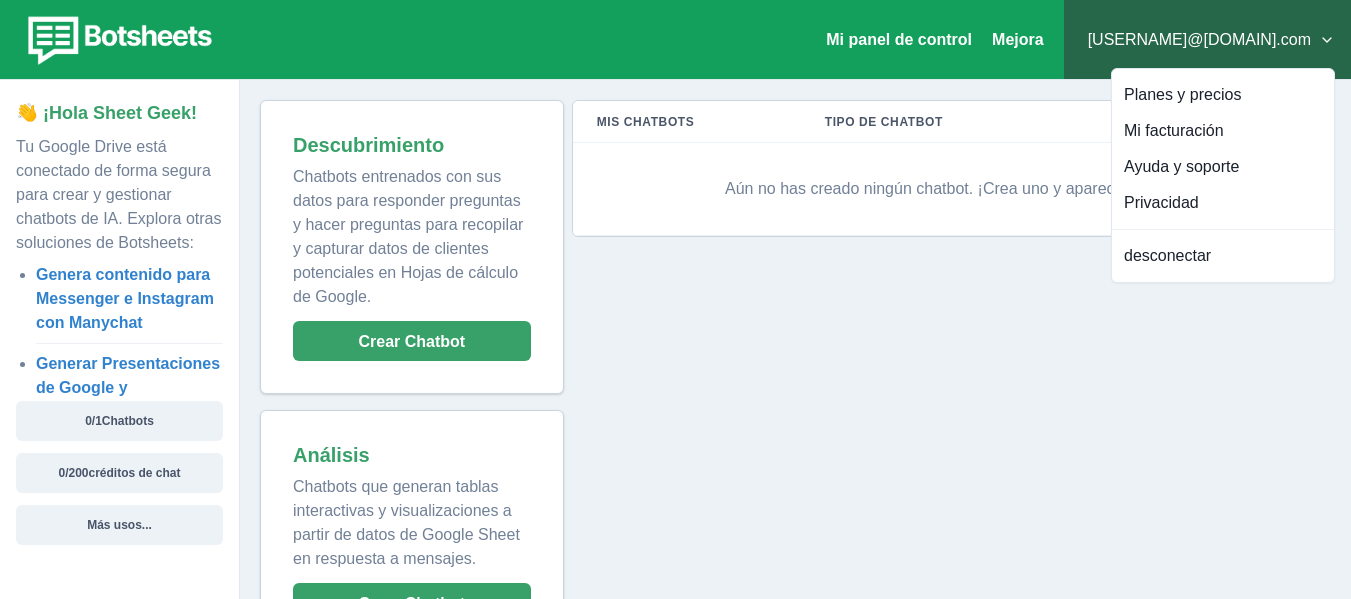 click on "Mis chatbots Tipo de chatbot Comportamiento Aún no has creado ningún chatbot. ¡Crea uno y aparecerá aquí!" at bounding box center [947, 378] 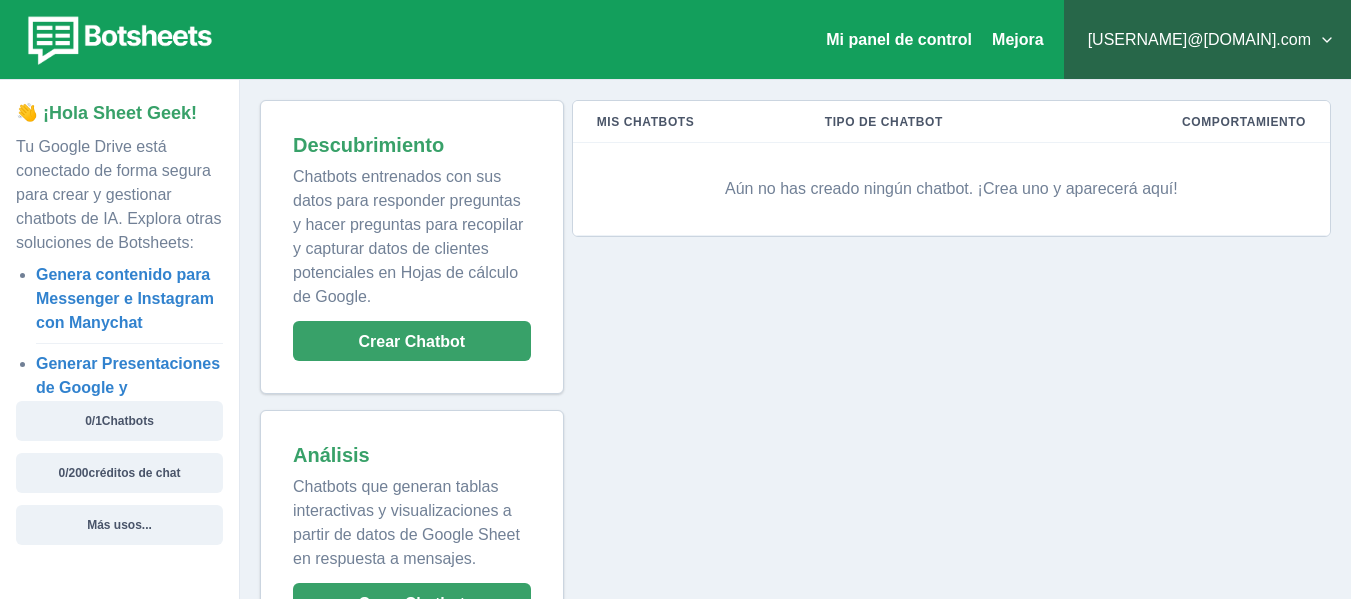scroll, scrollTop: 77, scrollLeft: 0, axis: vertical 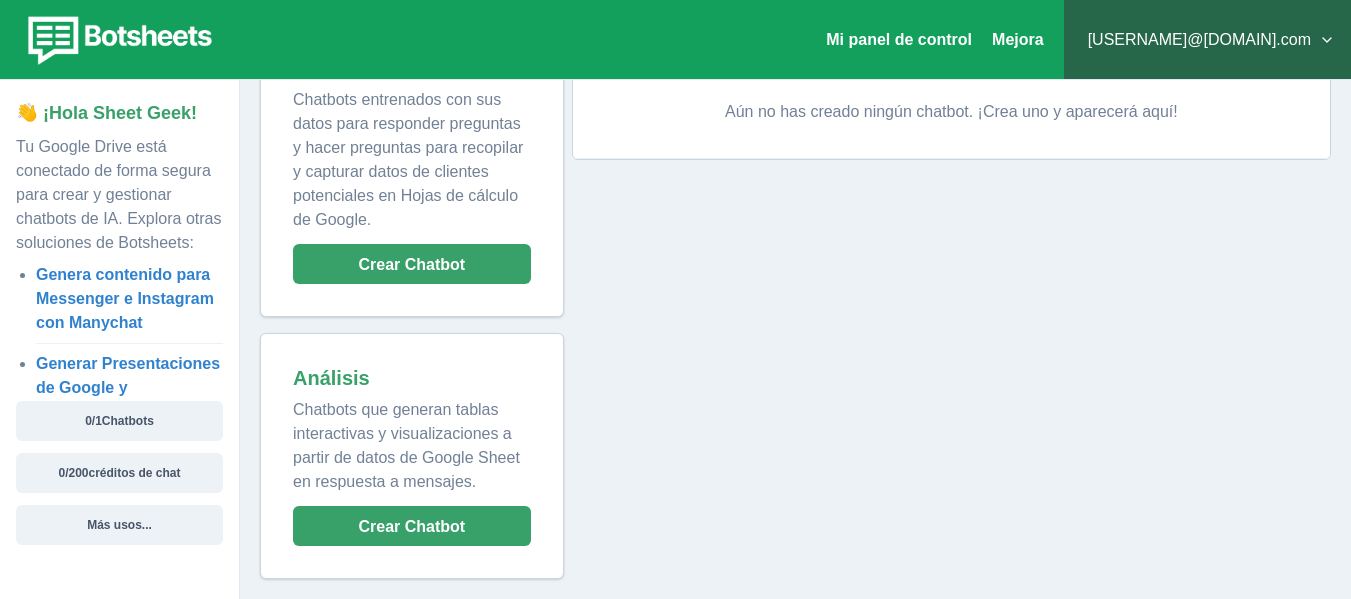 type 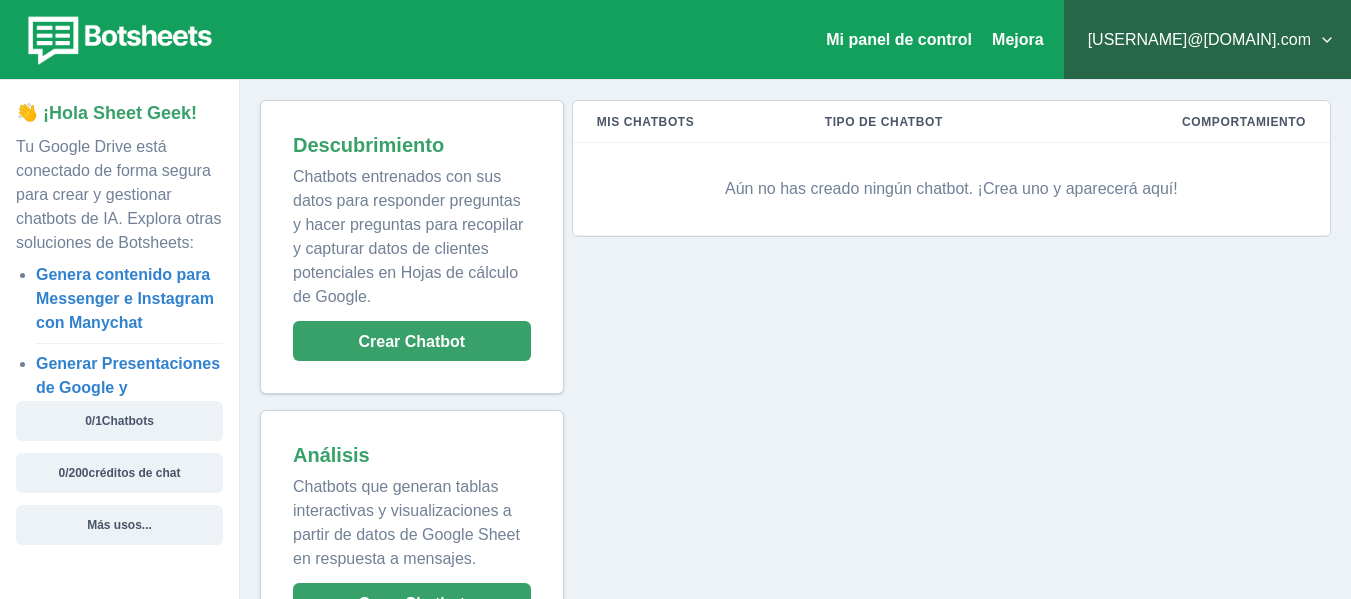 scroll, scrollTop: 77, scrollLeft: 0, axis: vertical 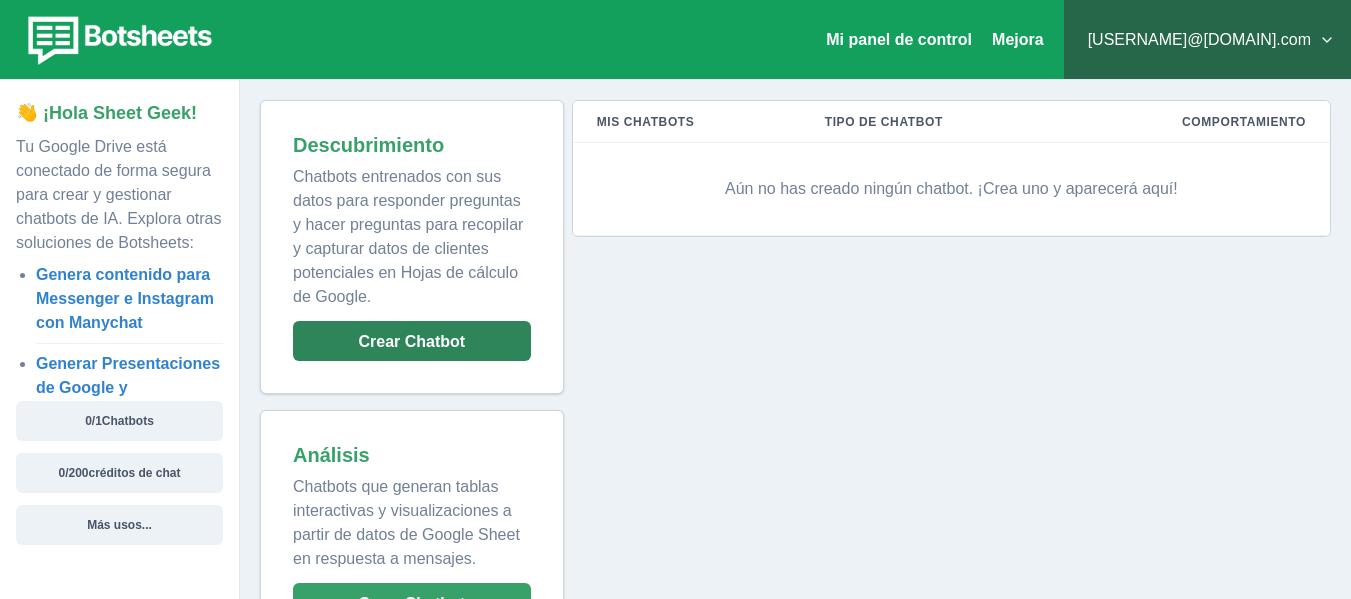 click on "Crear Chatbot" at bounding box center [412, 341] 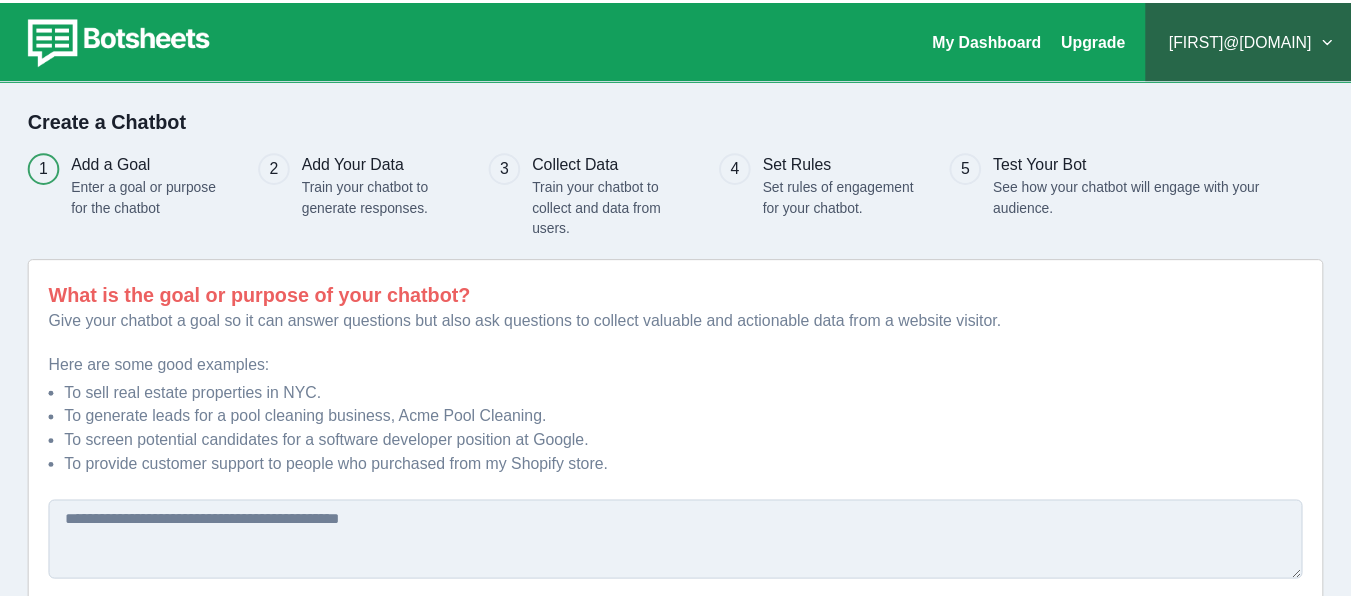 scroll, scrollTop: 0, scrollLeft: 0, axis: both 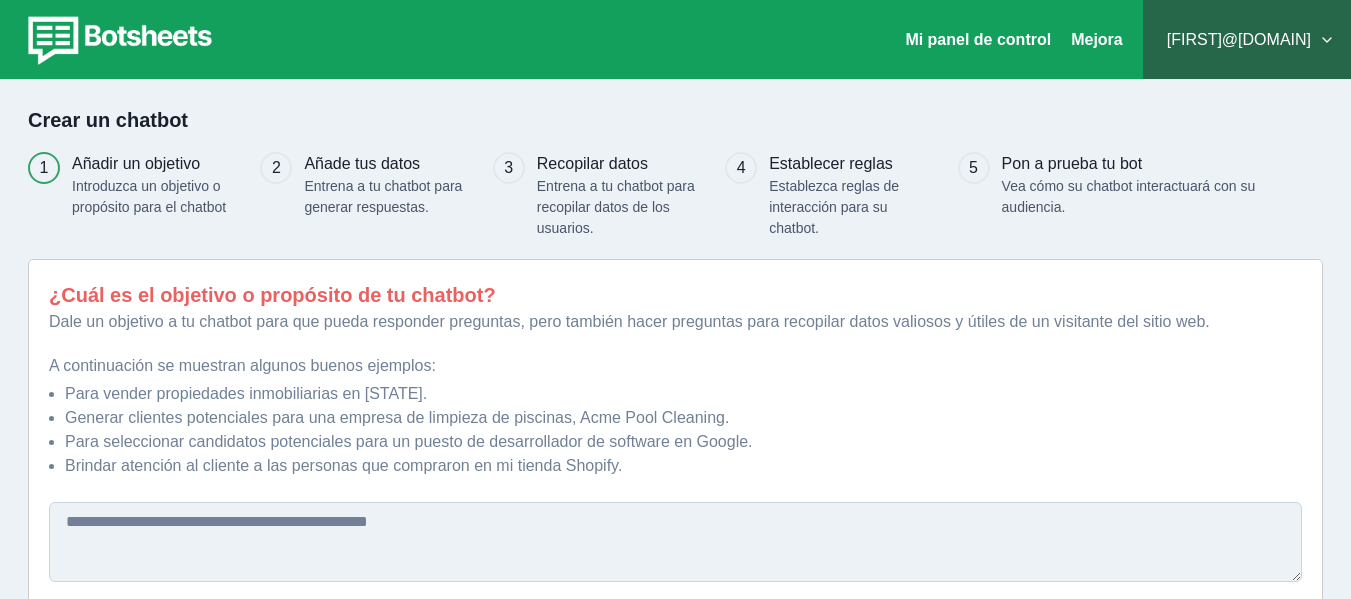 click on "Crear un chatbot" at bounding box center (675, 120) 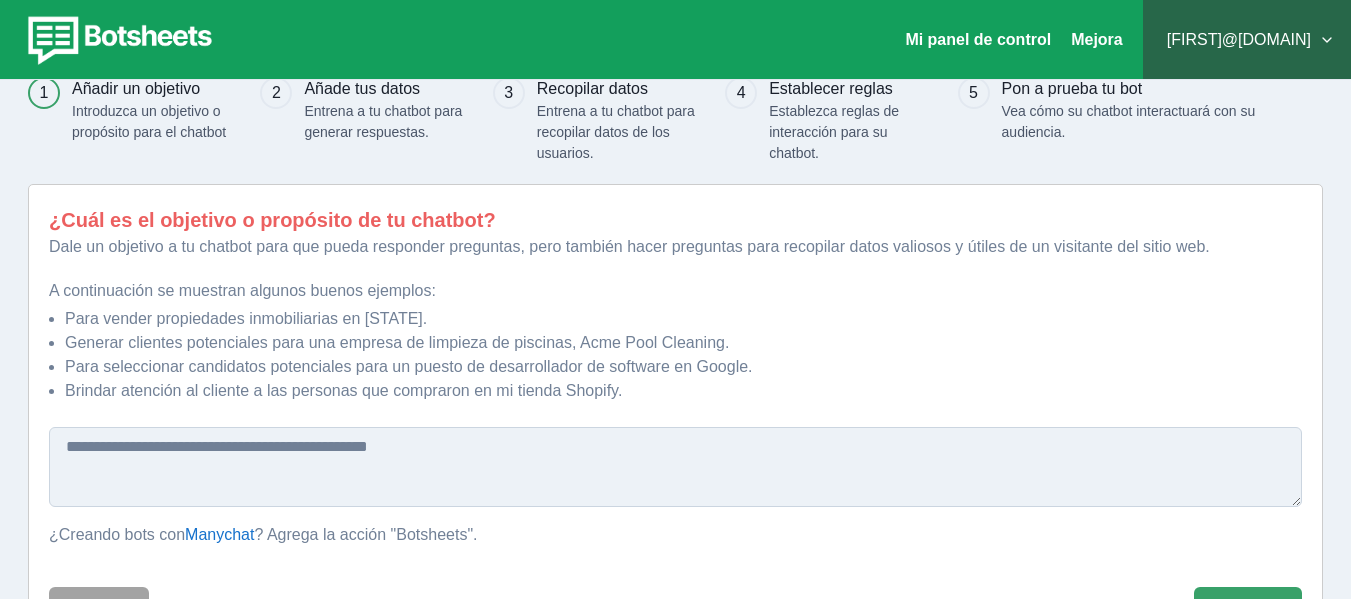 scroll, scrollTop: 152, scrollLeft: 0, axis: vertical 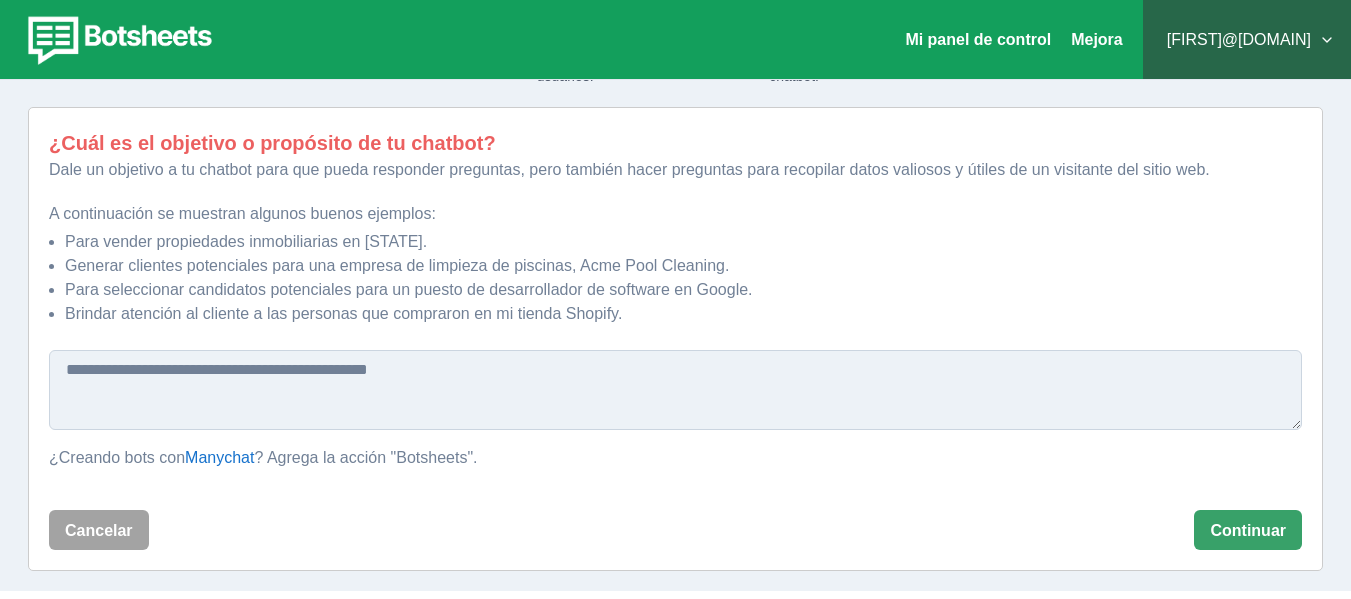 click at bounding box center [675, 390] 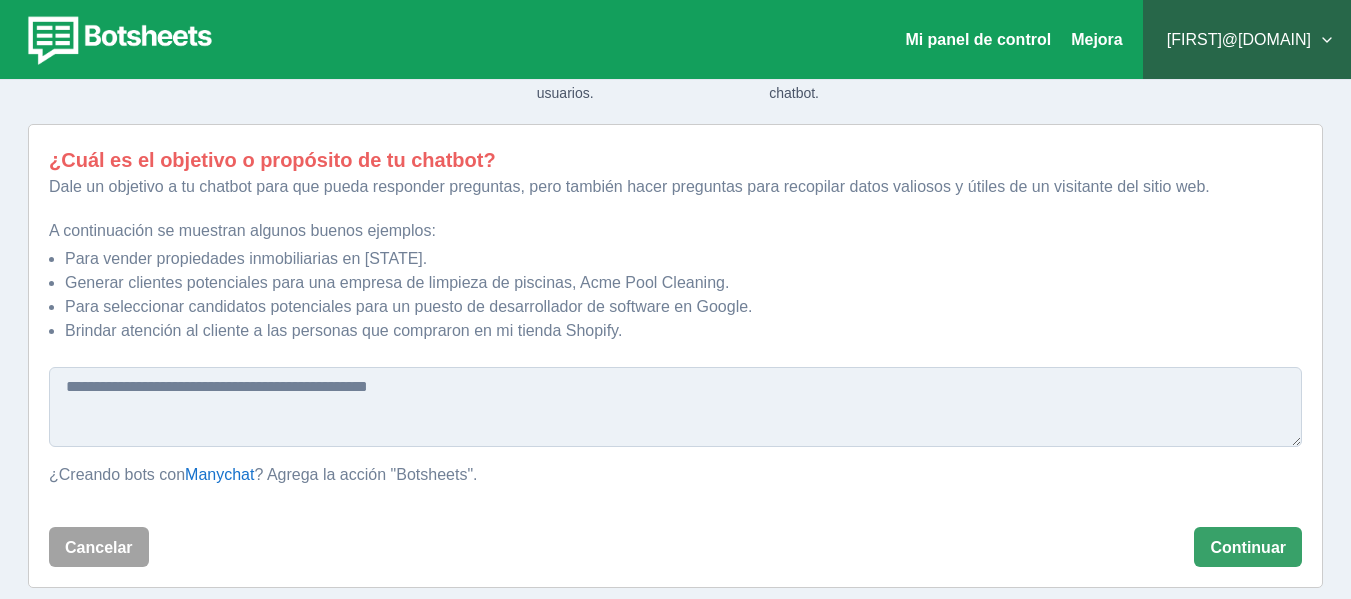 scroll, scrollTop: 152, scrollLeft: 0, axis: vertical 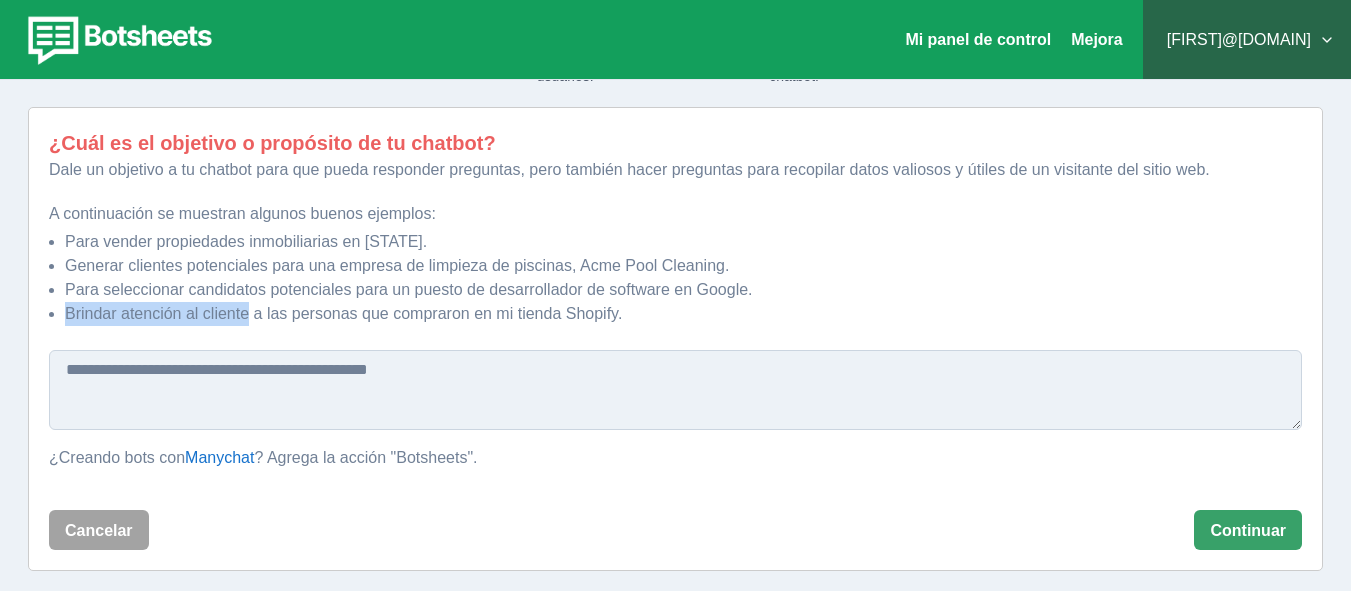 drag, startPoint x: 66, startPoint y: 312, endPoint x: 248, endPoint y: 314, distance: 182.01099 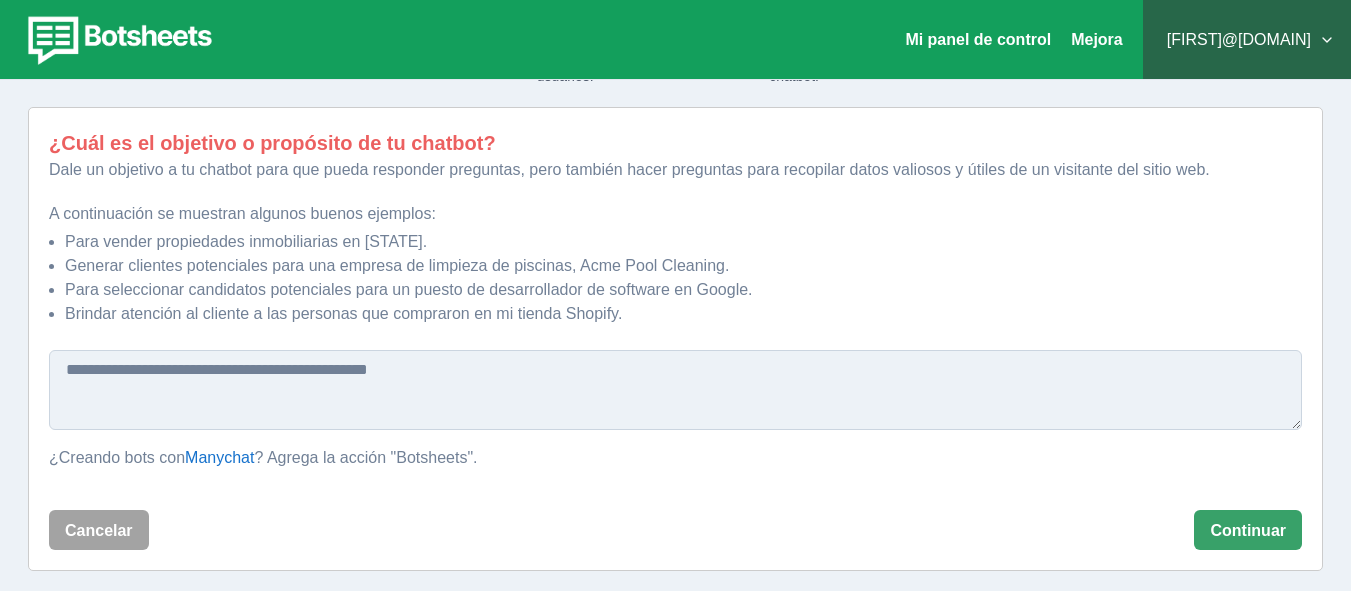 click at bounding box center (675, 390) 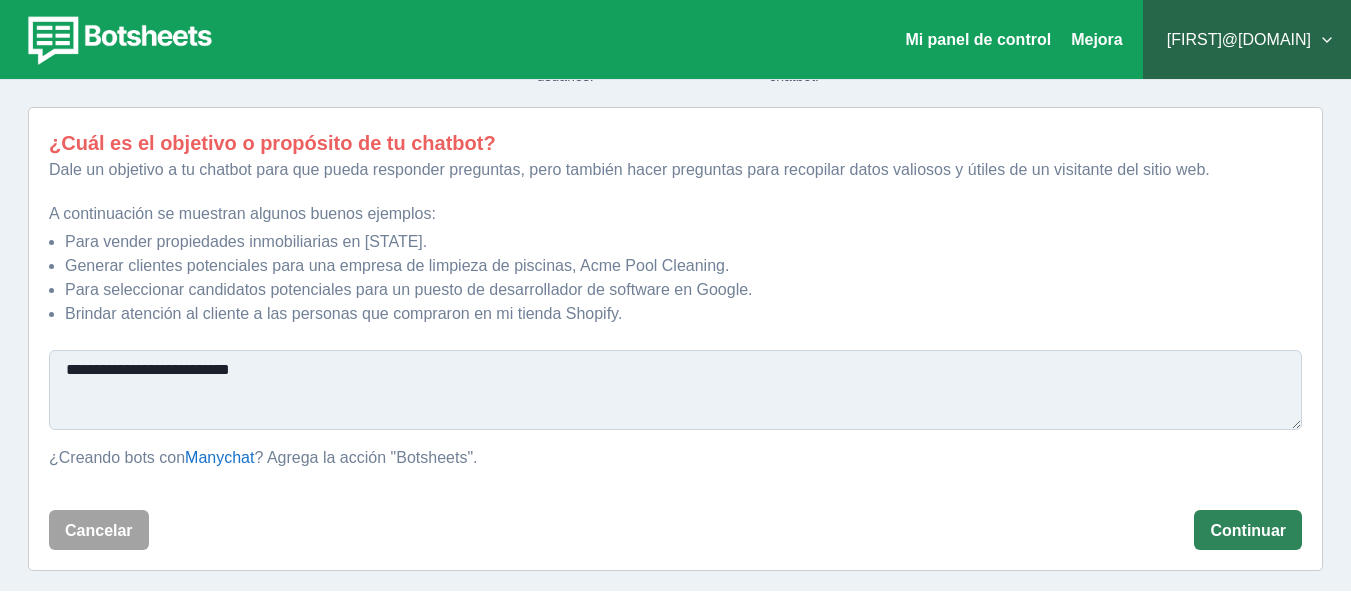 type on "**********" 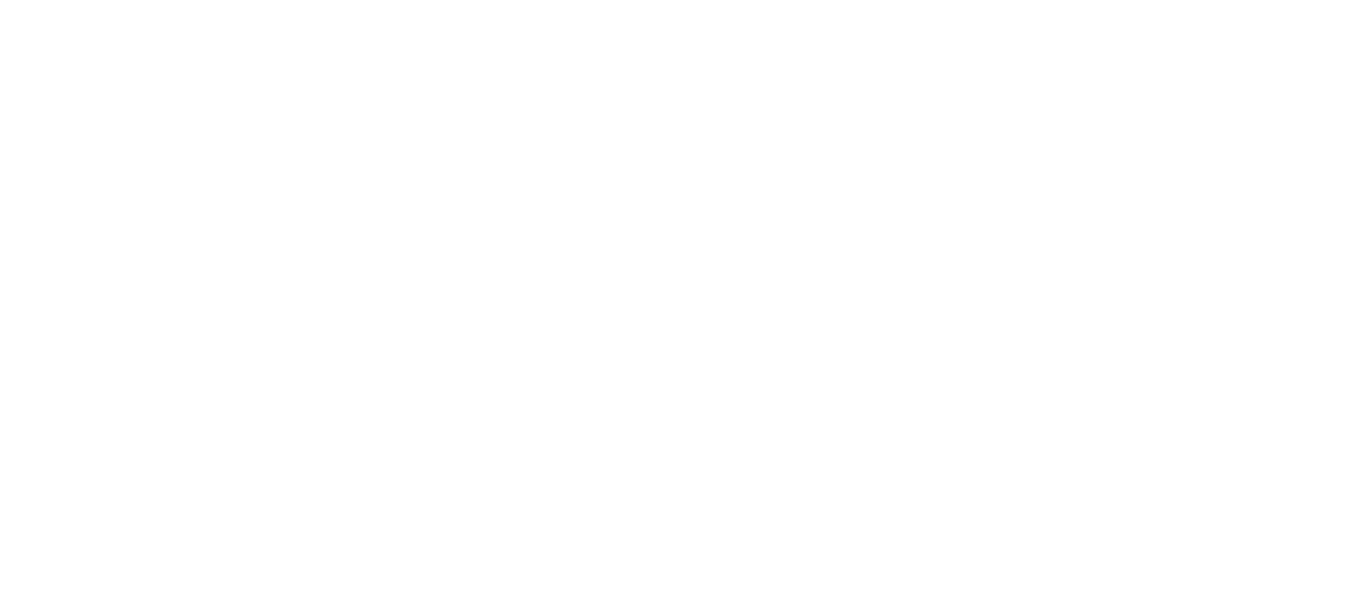 scroll, scrollTop: 0, scrollLeft: 0, axis: both 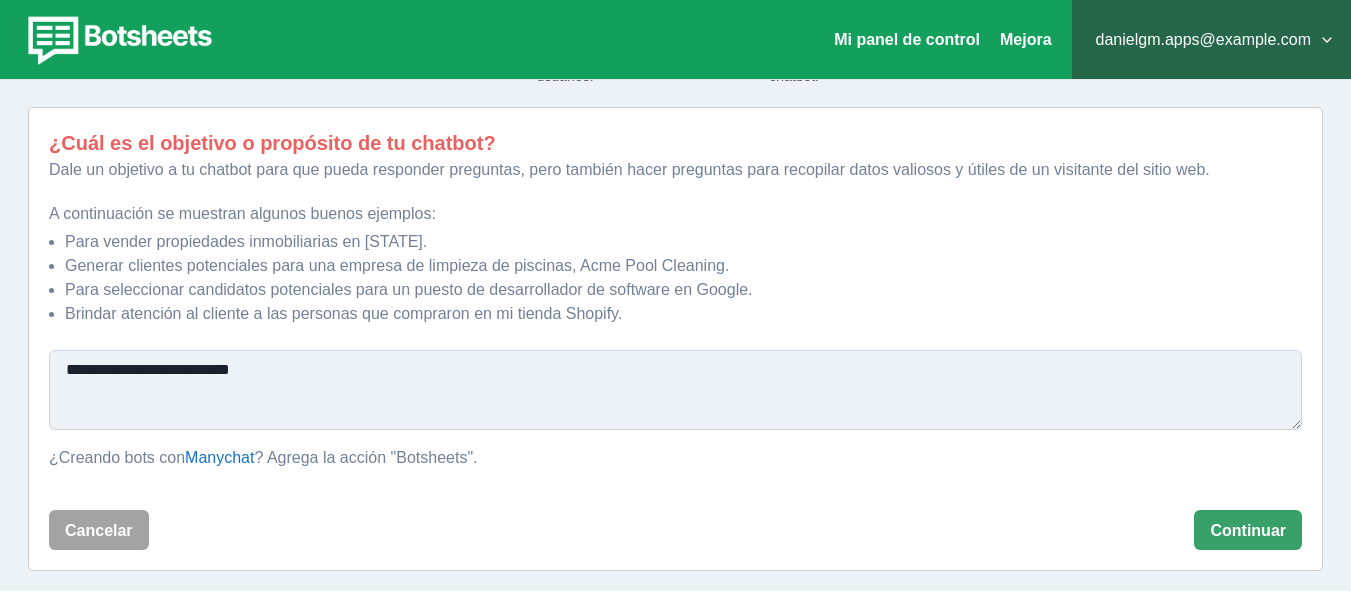 click on "**********" at bounding box center [675, 390] 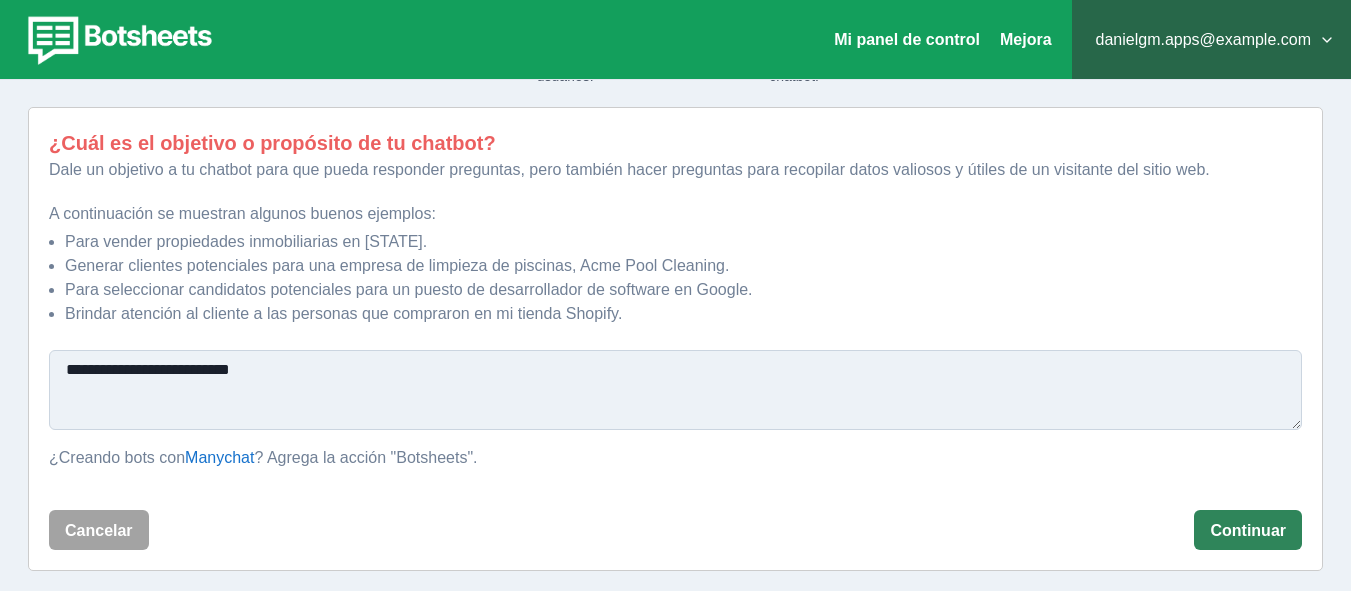 click on "Continuar" at bounding box center (1248, 530) 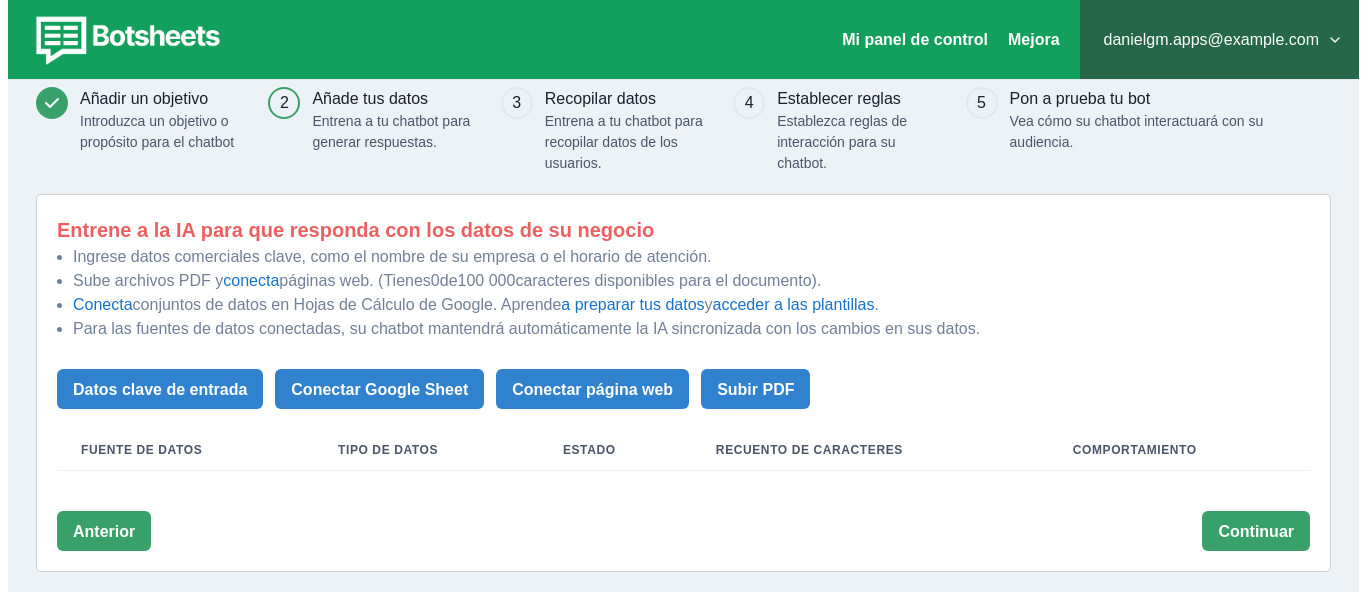scroll, scrollTop: 68, scrollLeft: 0, axis: vertical 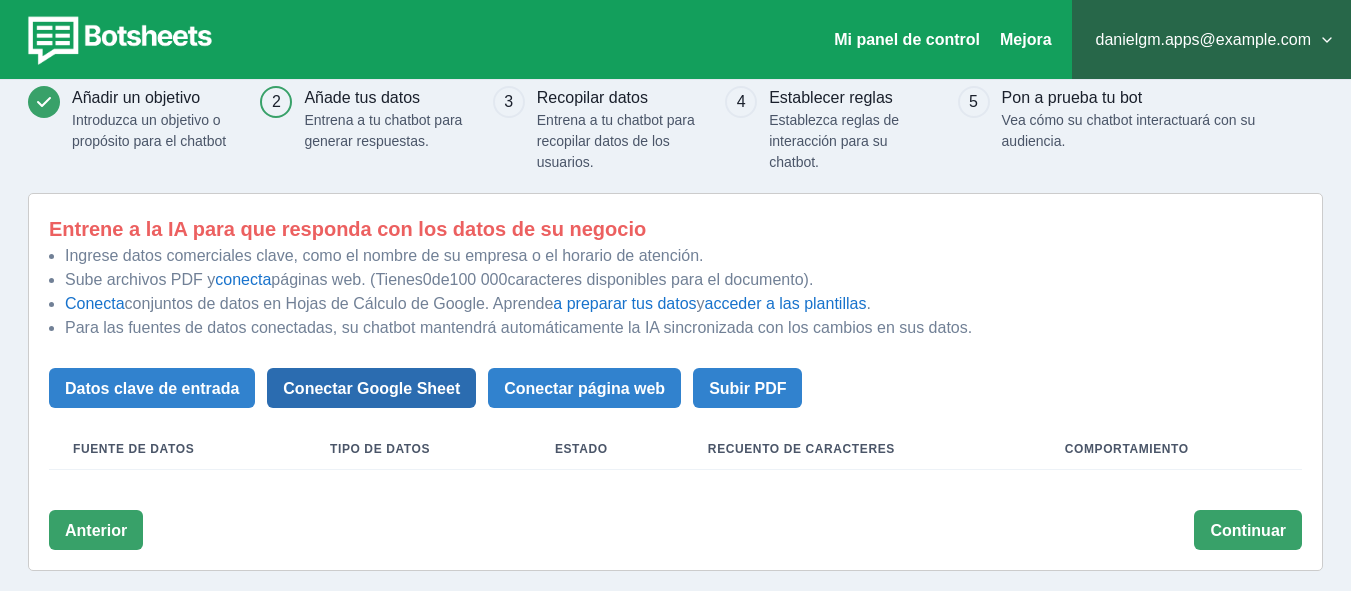 click on "Conectar Google Sheet" at bounding box center [371, 388] 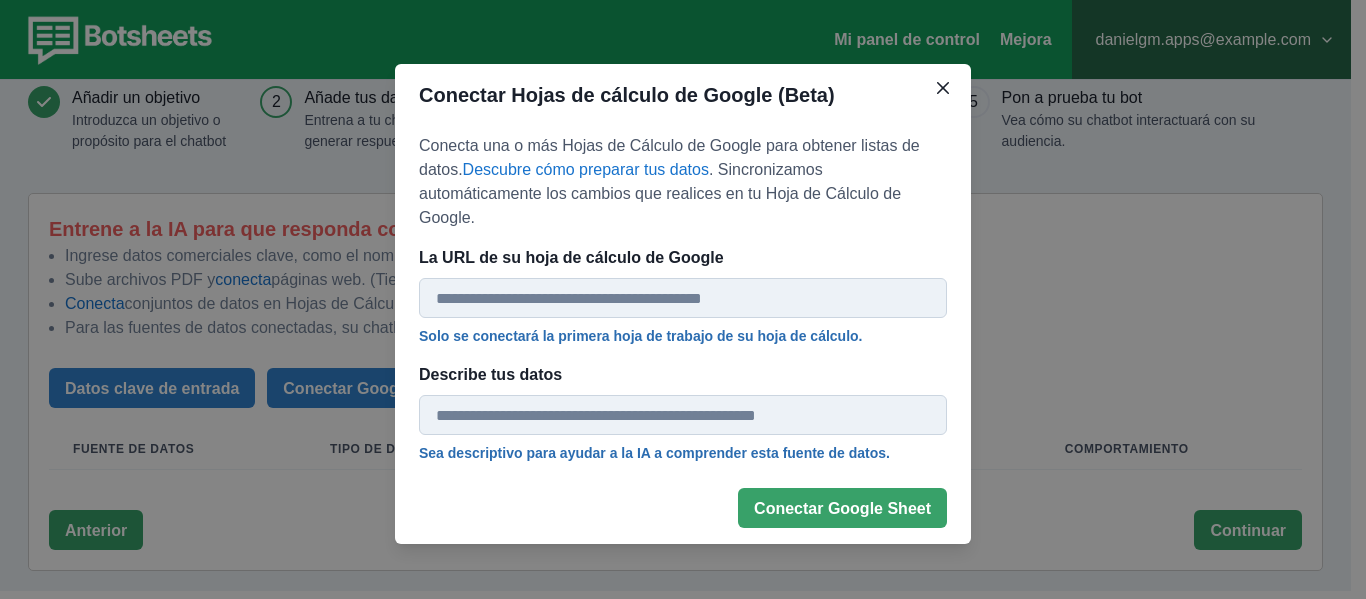 click on "La URL de su hoja de cálculo de Google" at bounding box center (683, 298) 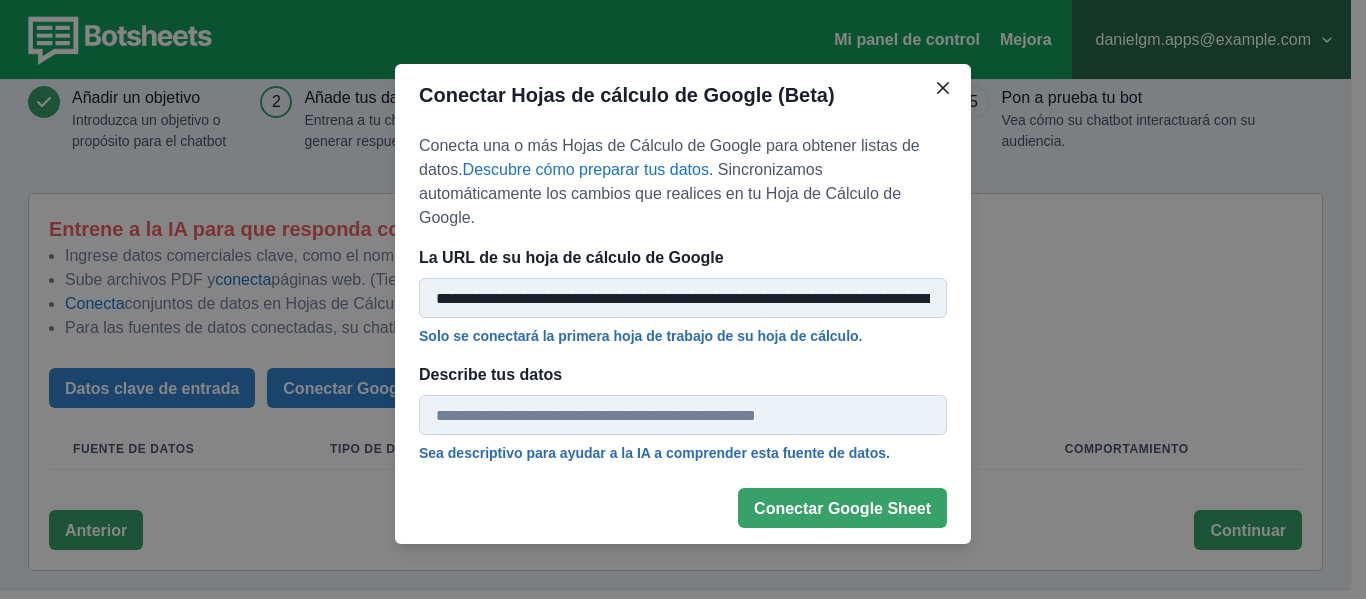 scroll, scrollTop: 0, scrollLeft: 451, axis: horizontal 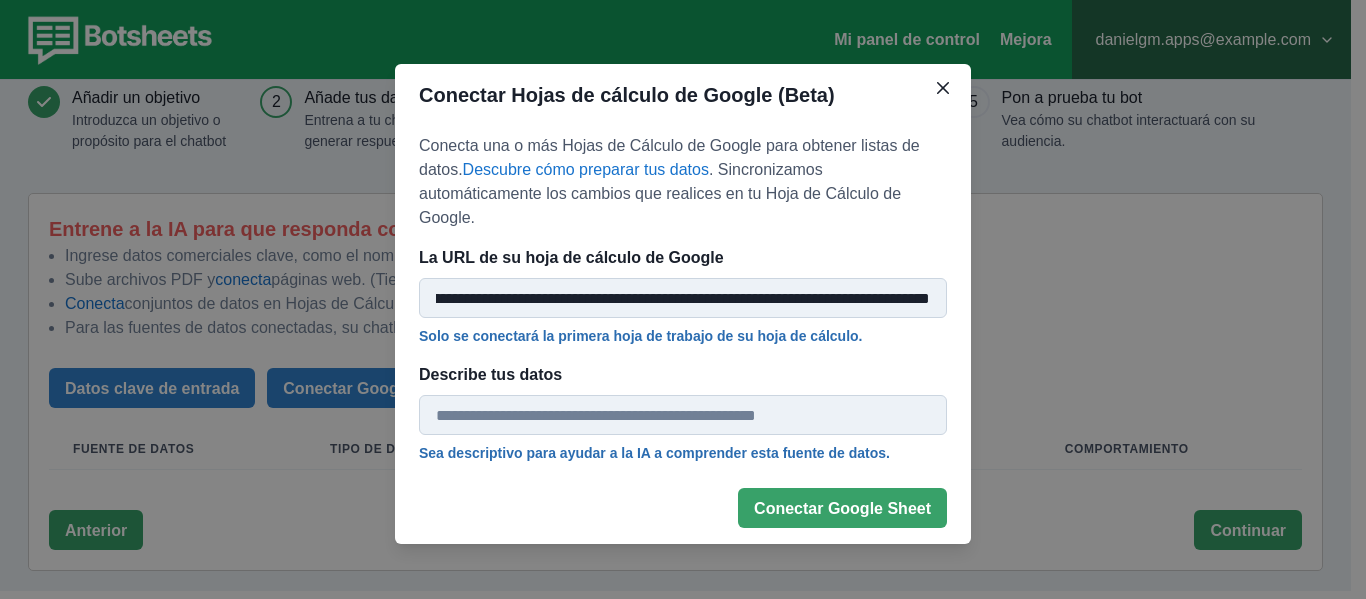type on "**********" 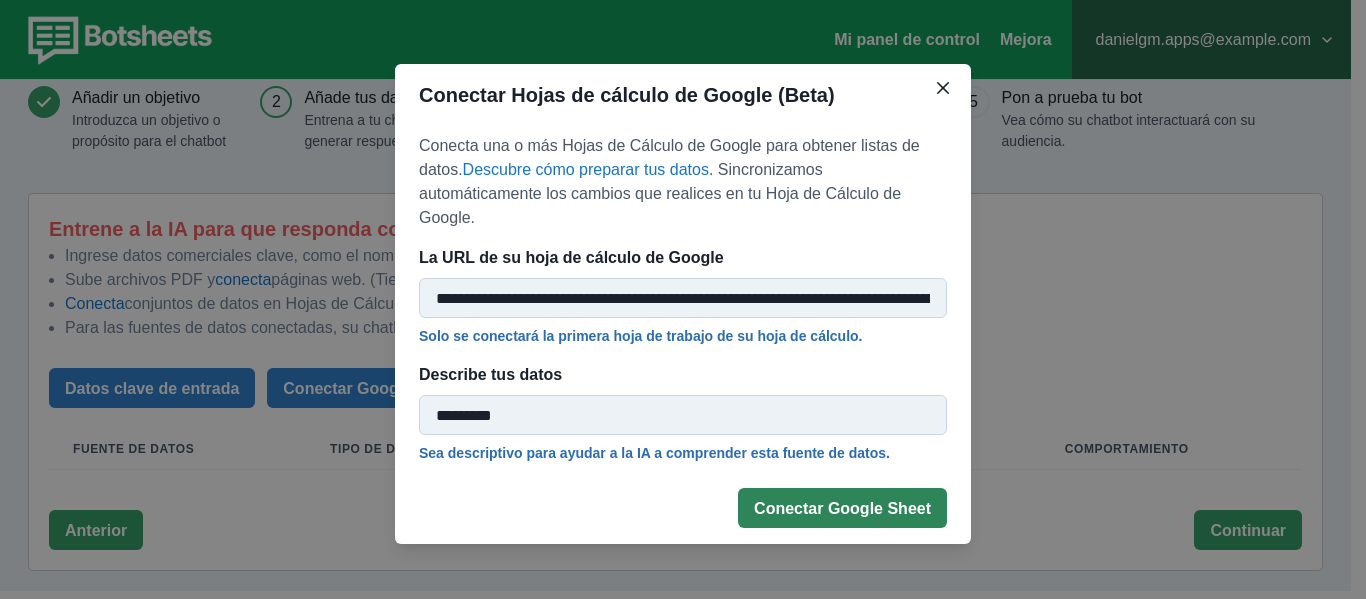 type on "*********" 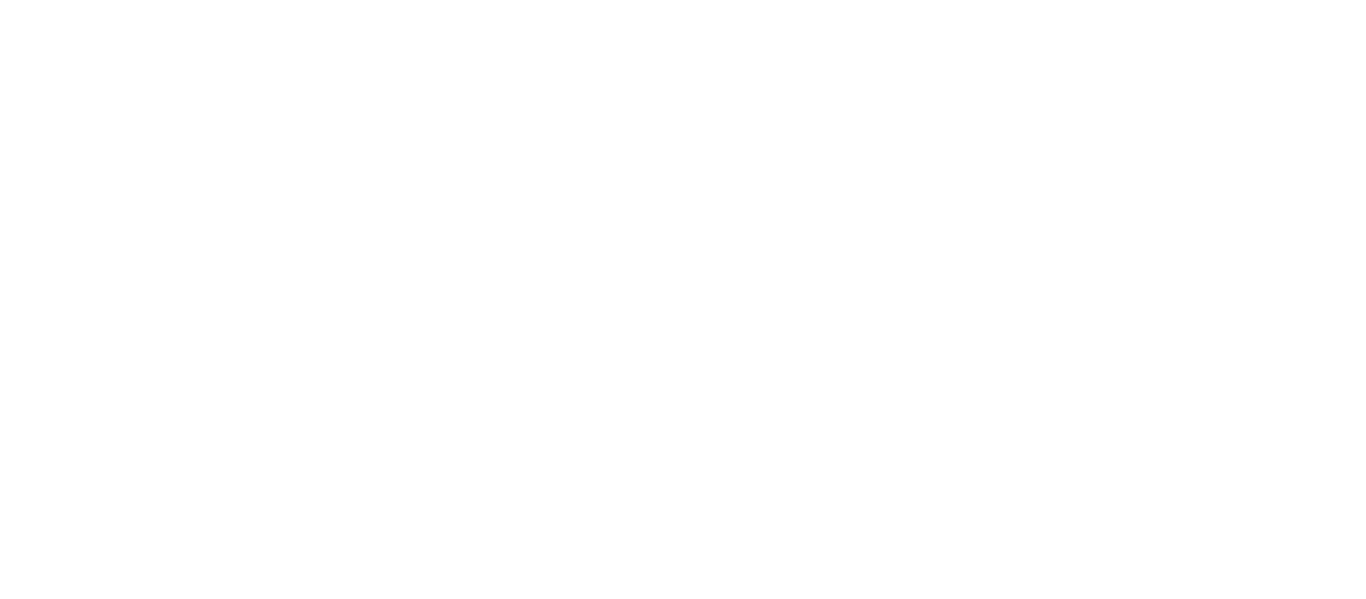 scroll, scrollTop: 0, scrollLeft: 0, axis: both 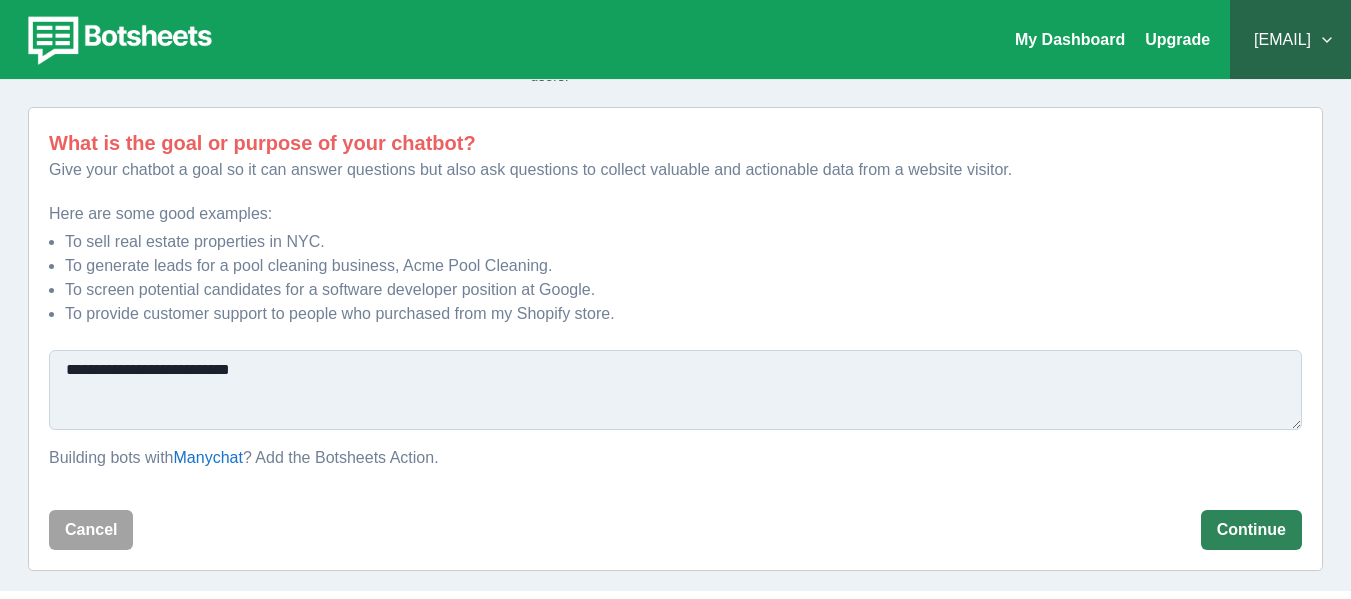 click on "Continue" at bounding box center (1251, 530) 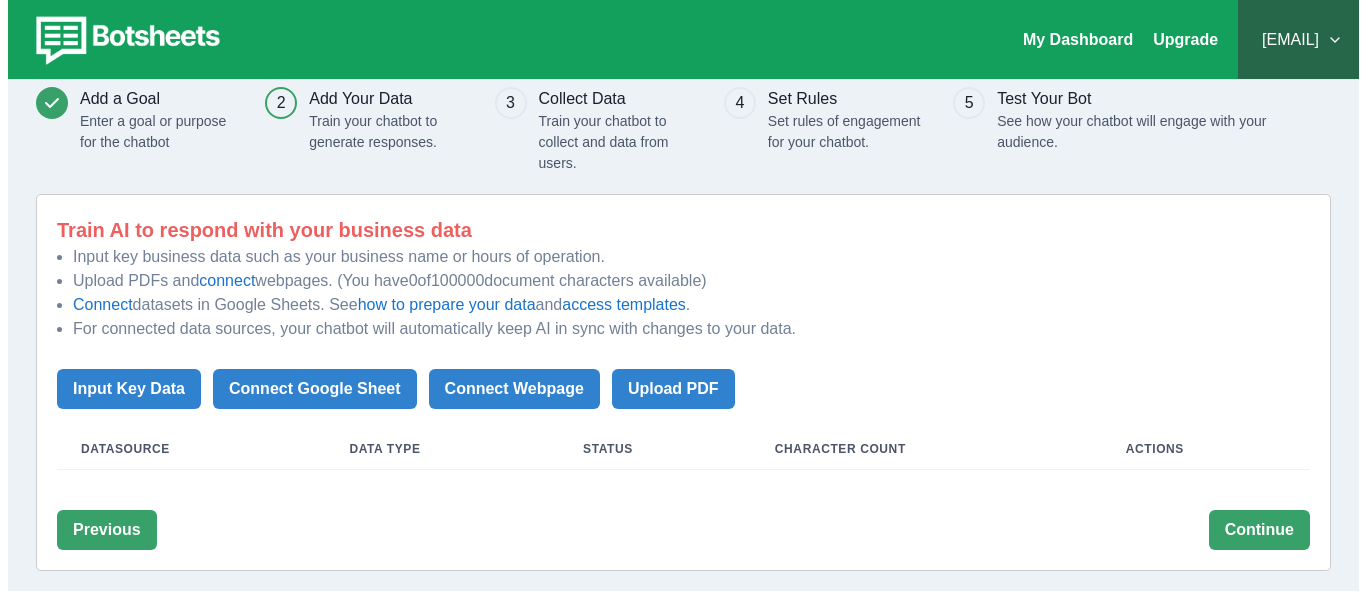 scroll, scrollTop: 65, scrollLeft: 0, axis: vertical 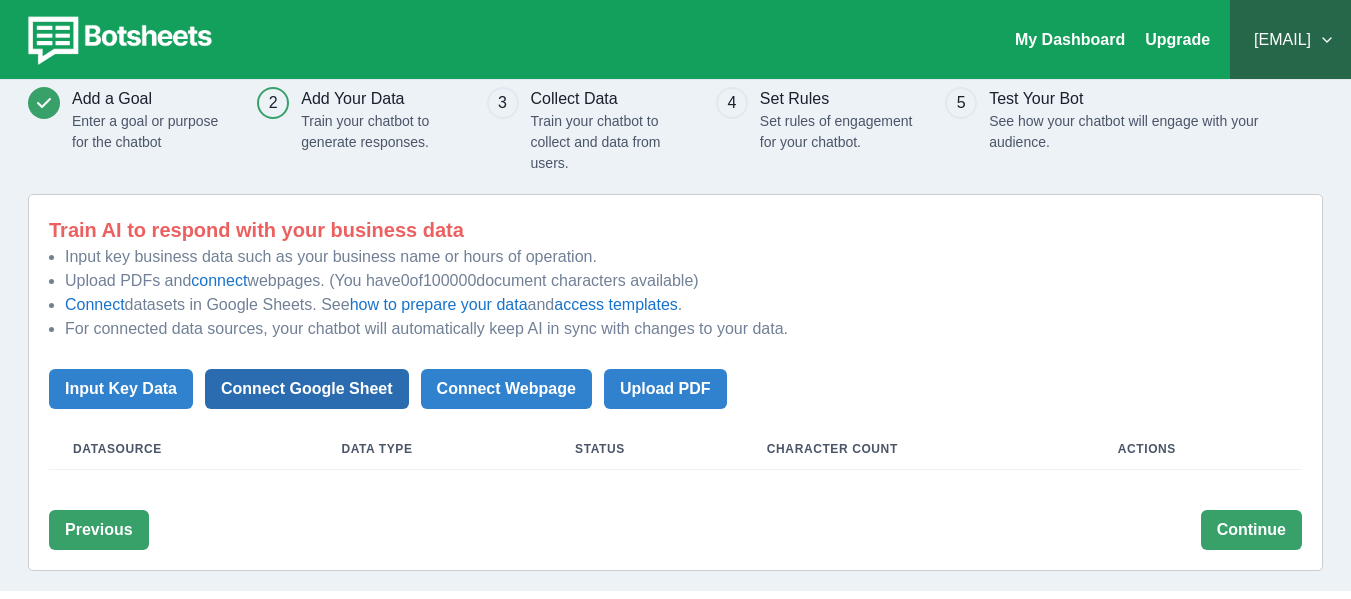 click on "Connect Google Sheet" at bounding box center (307, 389) 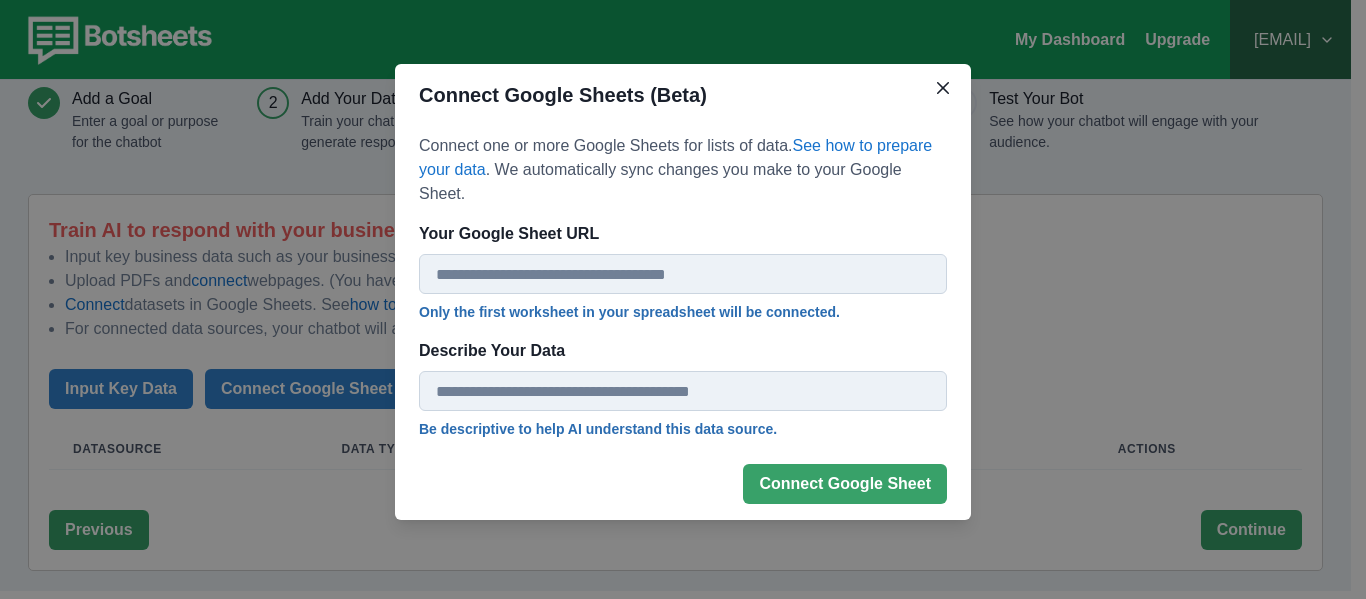 click on "Your Google Sheet URL" at bounding box center [683, 274] 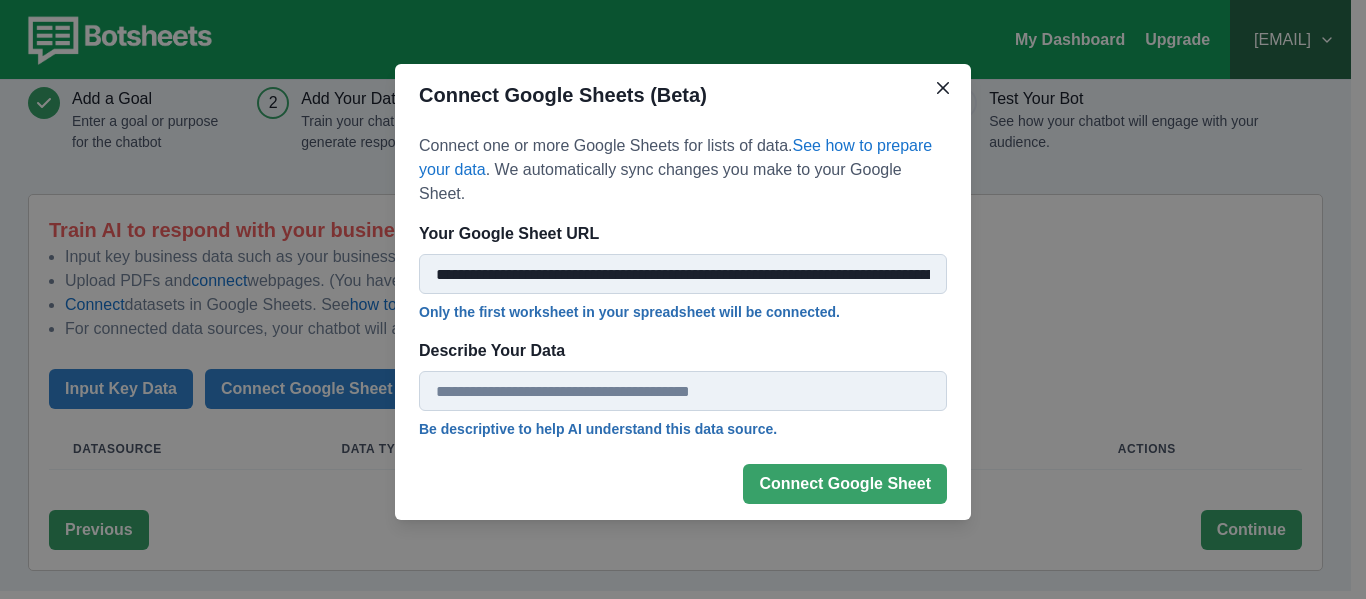 scroll, scrollTop: 0, scrollLeft: 450, axis: horizontal 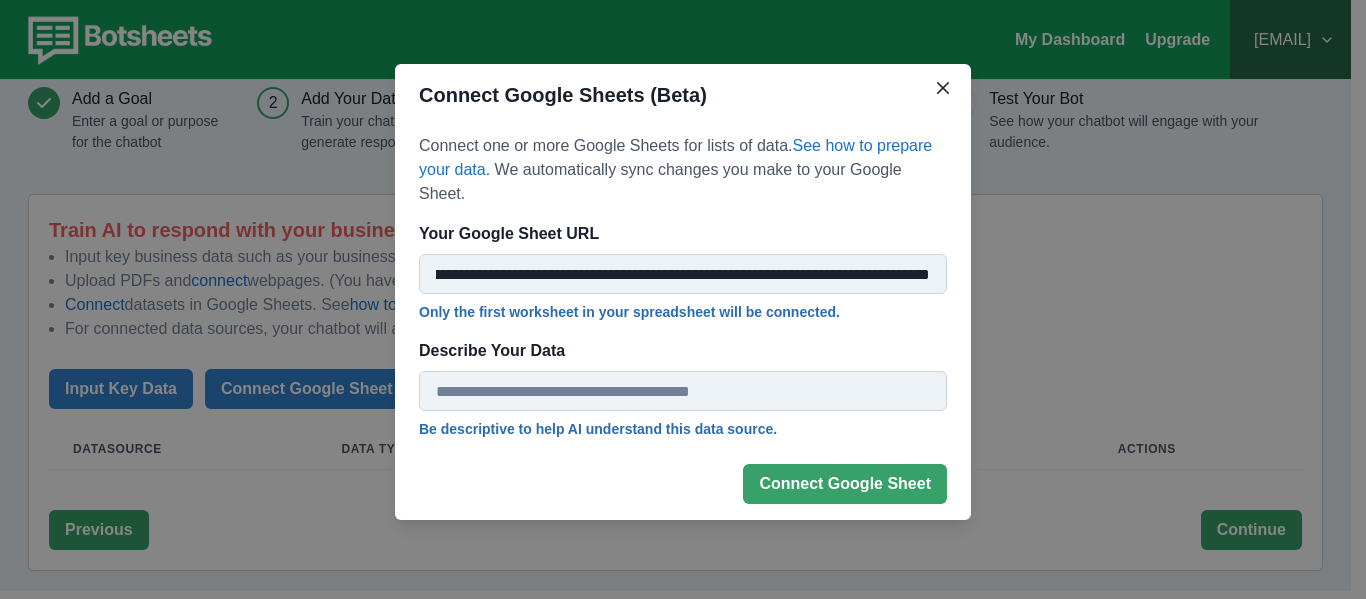 type on "**********" 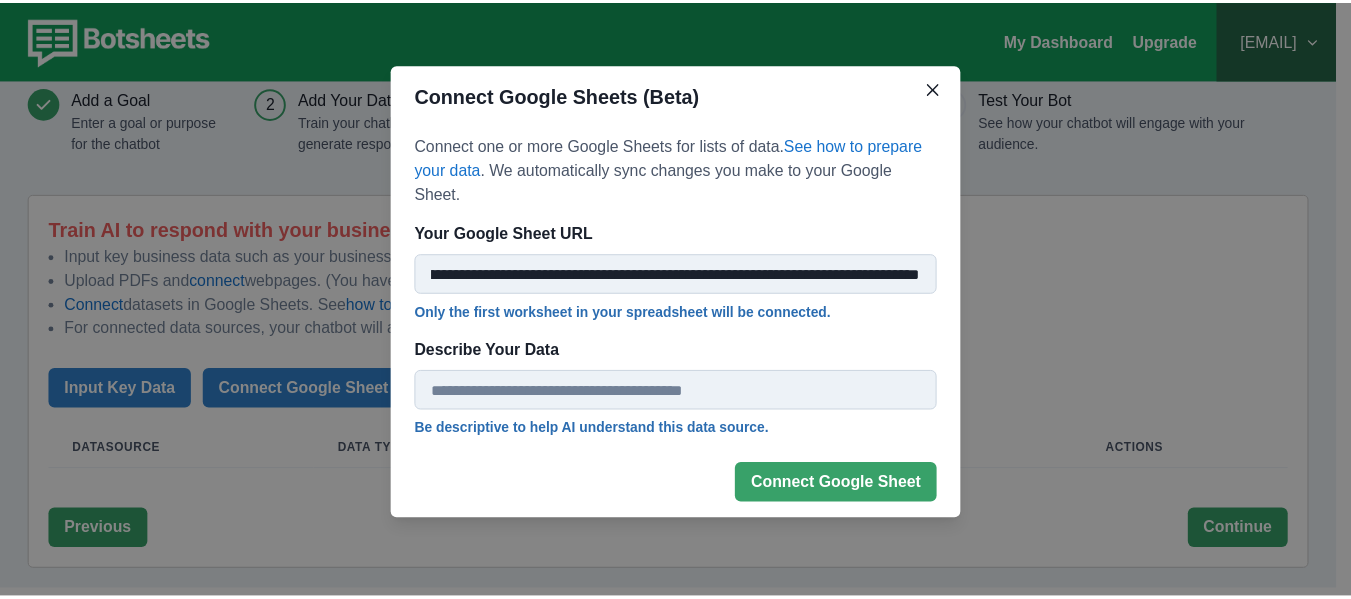 scroll, scrollTop: 0, scrollLeft: 0, axis: both 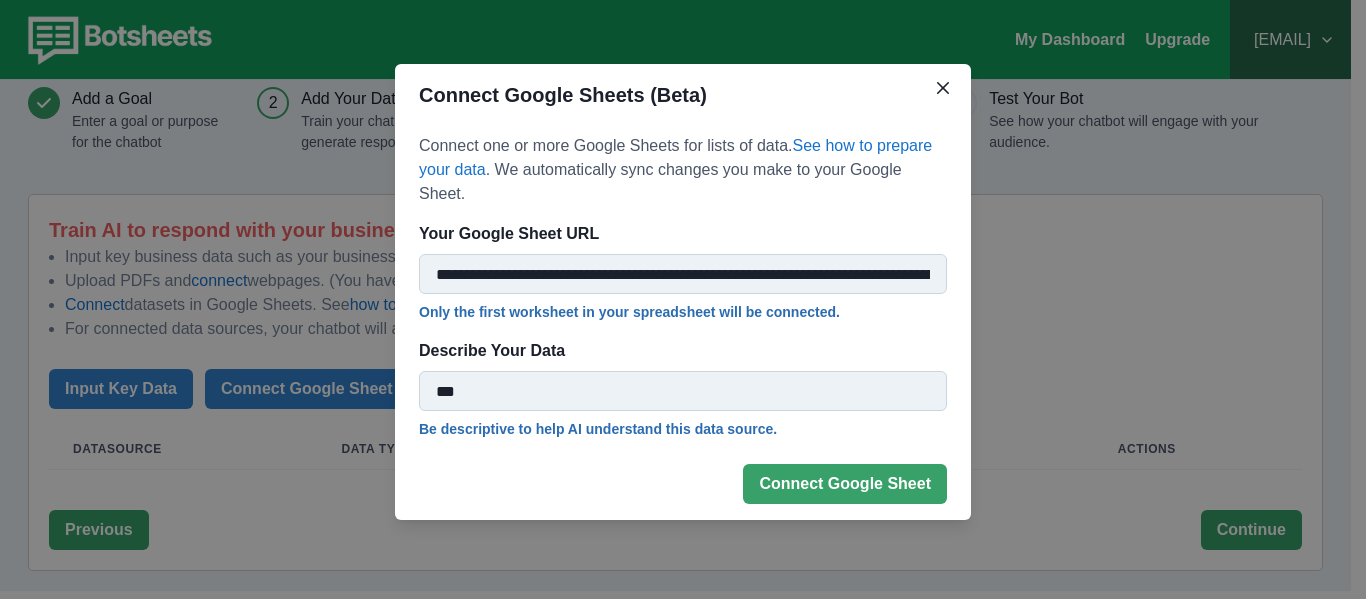 type on "*********" 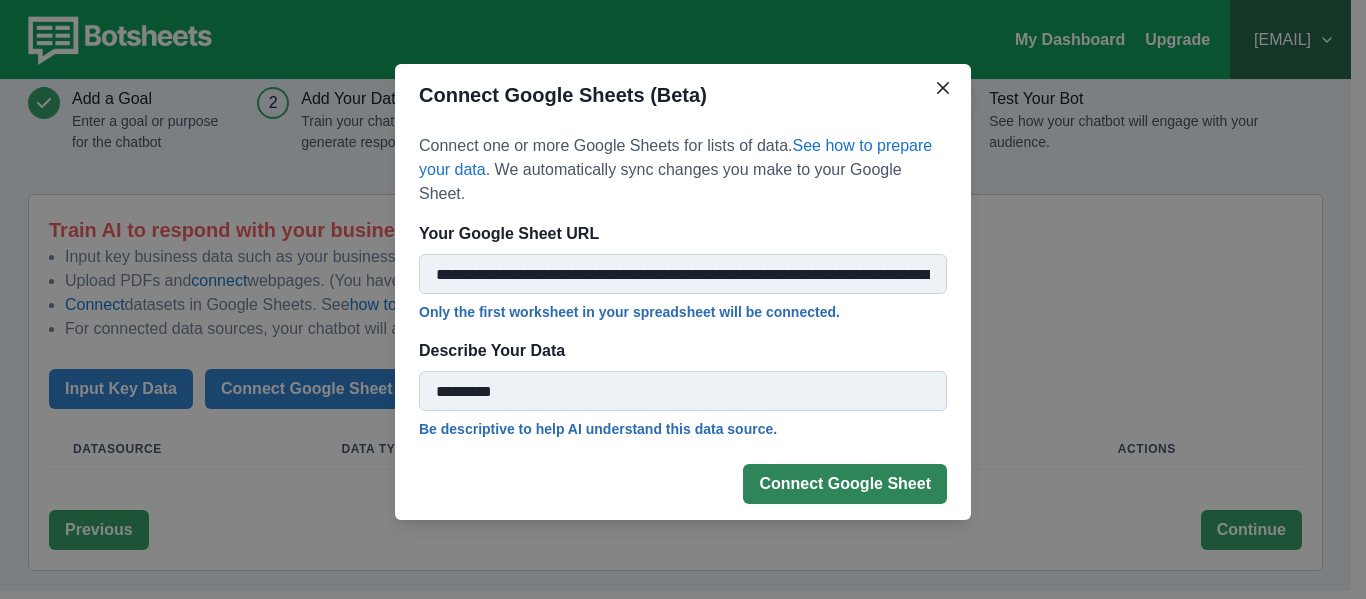 click on "Connect Google Sheet" at bounding box center [845, 484] 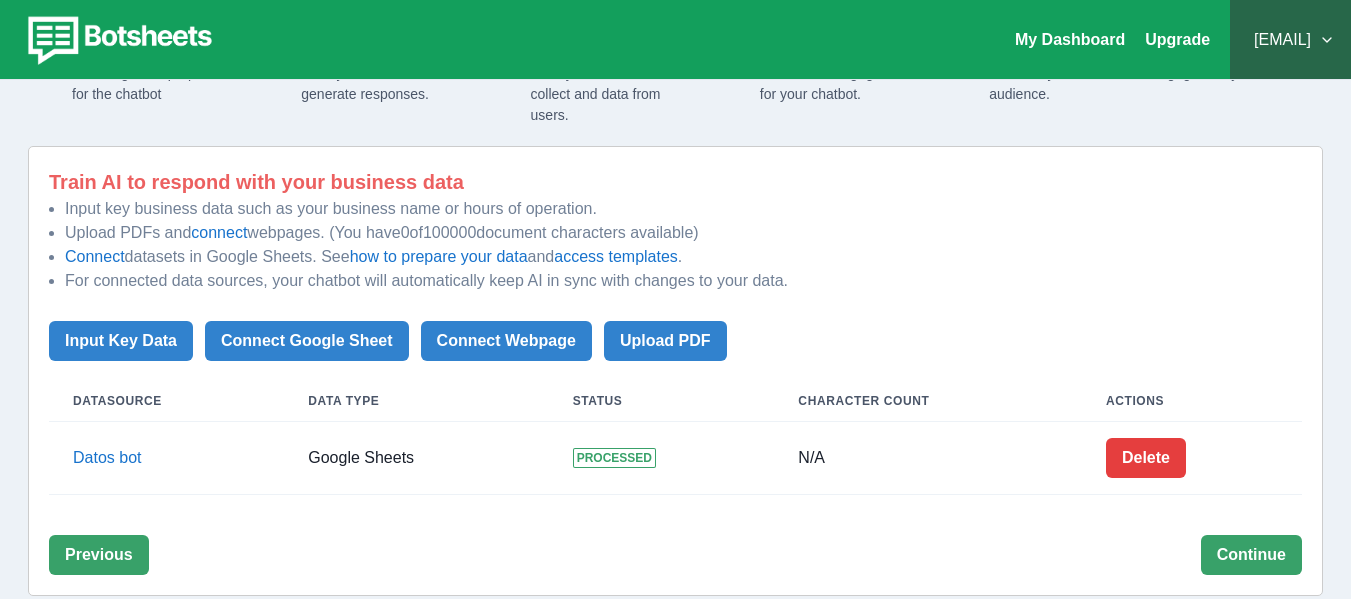 scroll, scrollTop: 138, scrollLeft: 0, axis: vertical 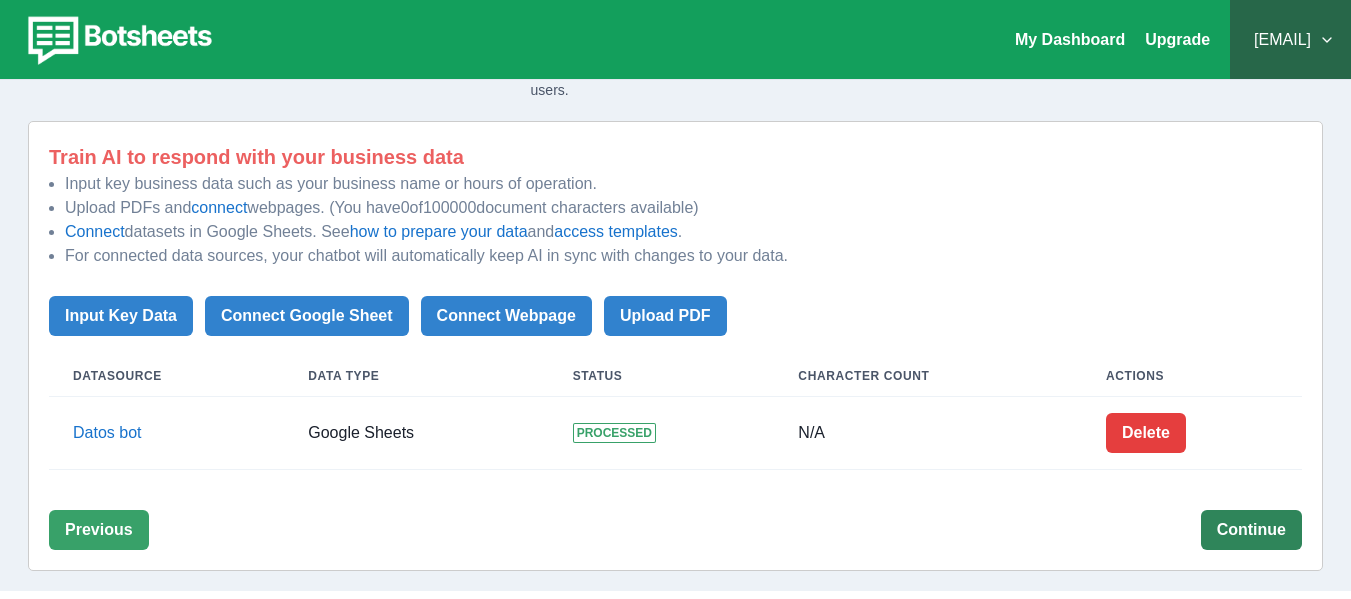 click on "Continue" at bounding box center (1251, 530) 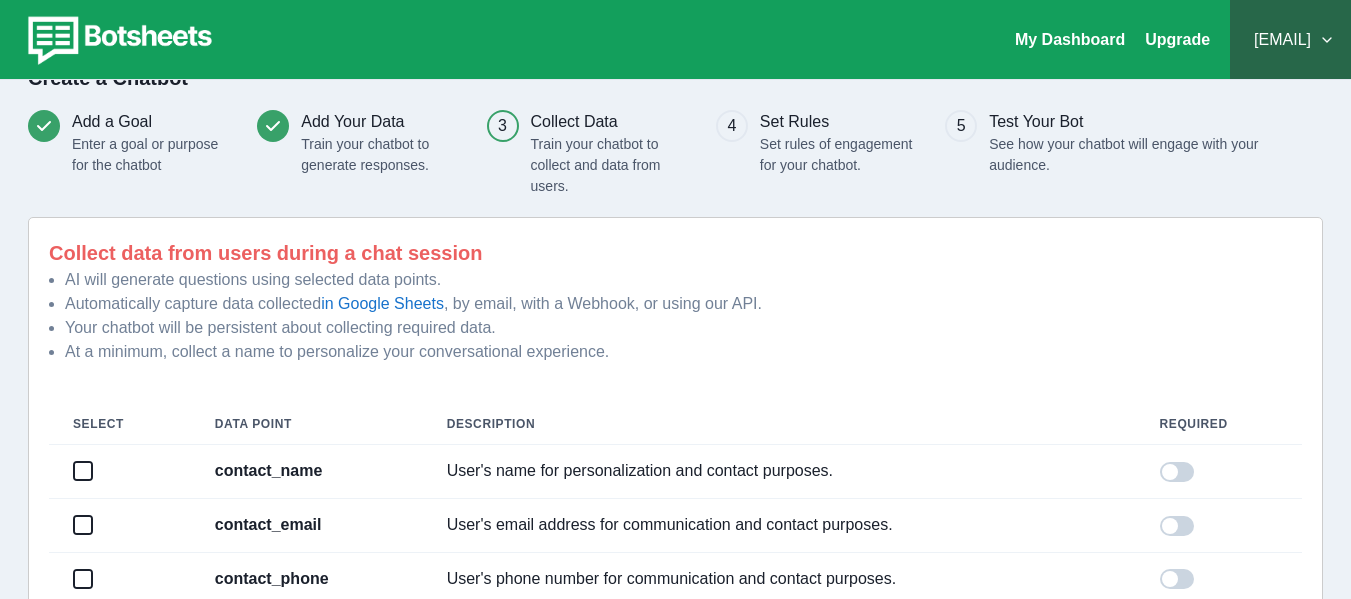 scroll, scrollTop: 142, scrollLeft: 0, axis: vertical 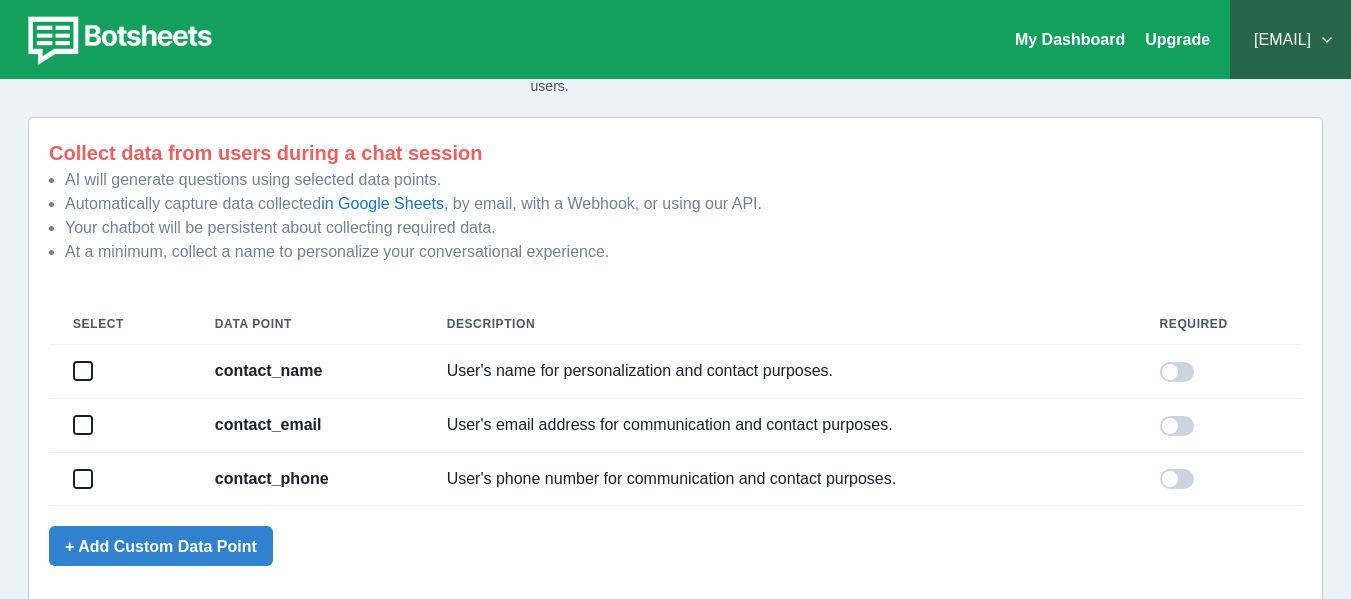 click at bounding box center [83, 371] 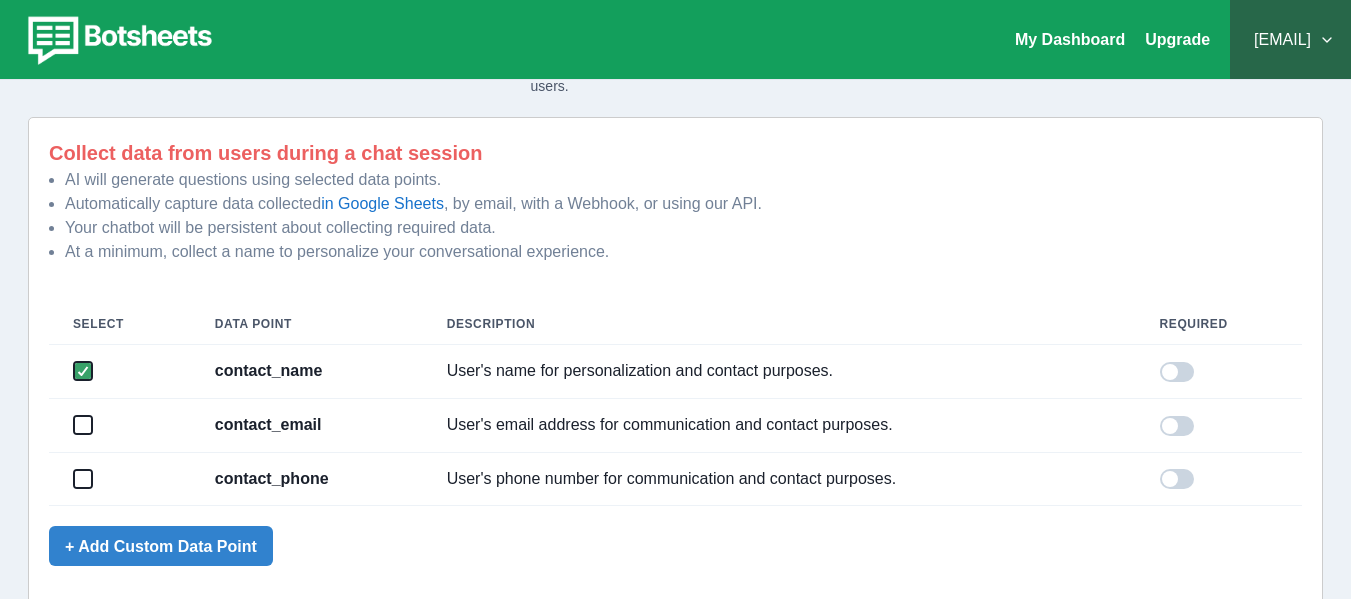 click at bounding box center (83, 425) 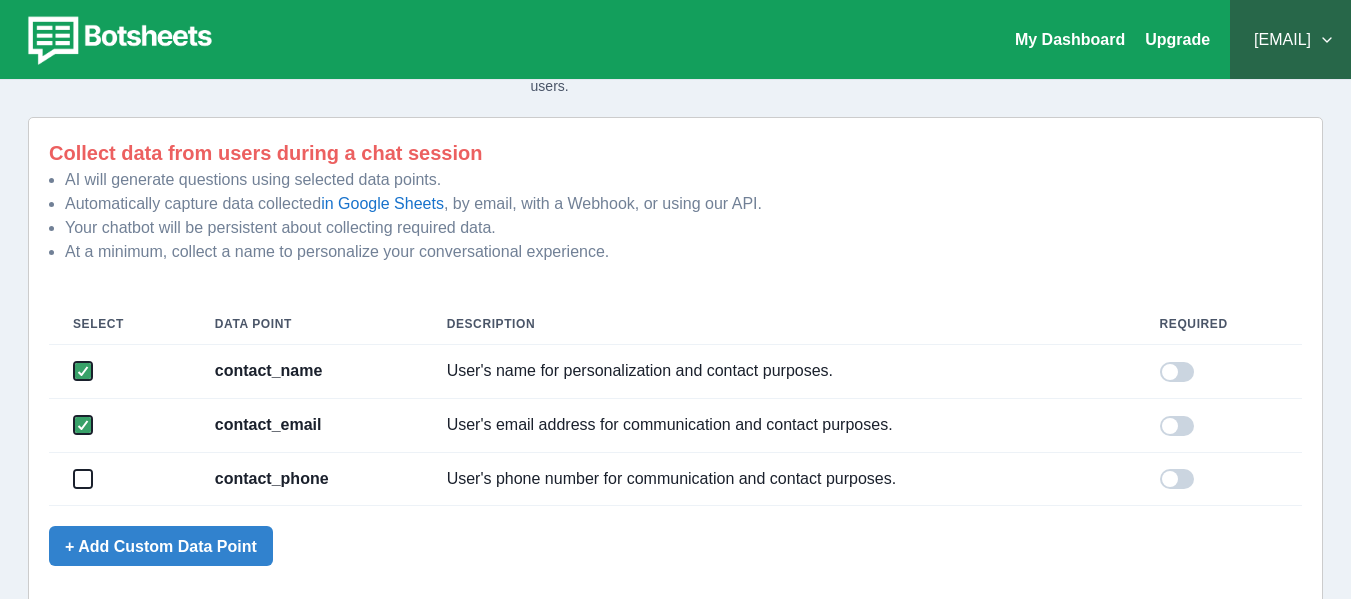 click at bounding box center (83, 479) 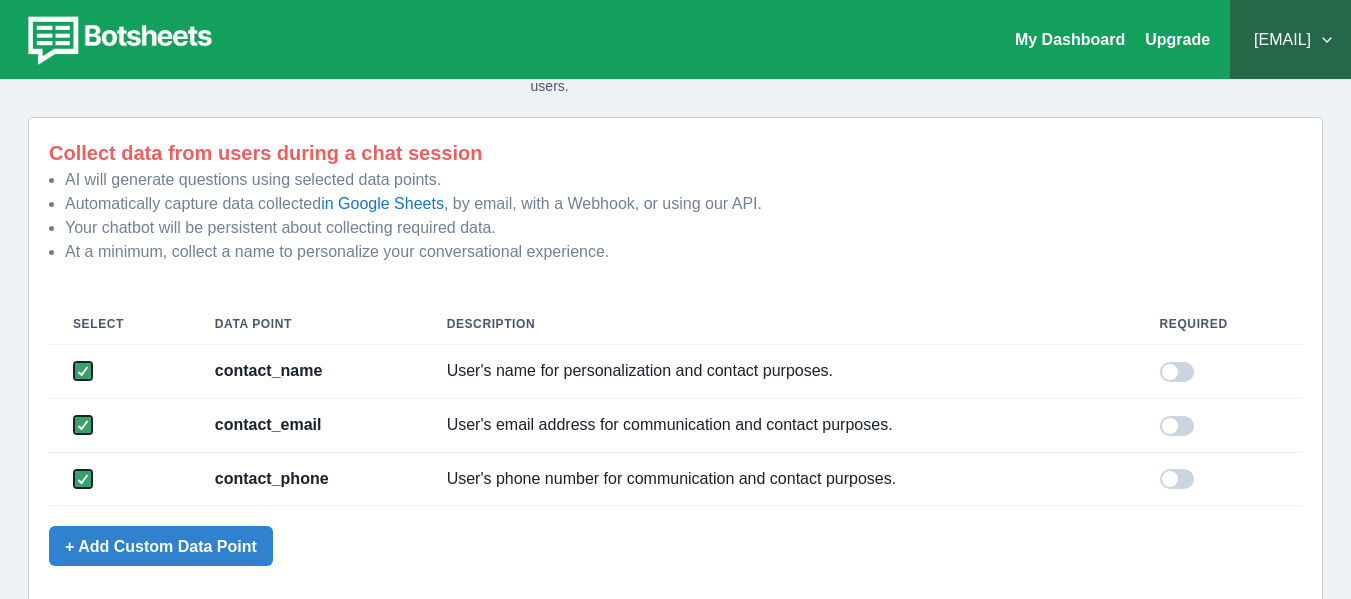 click at bounding box center (1177, 372) 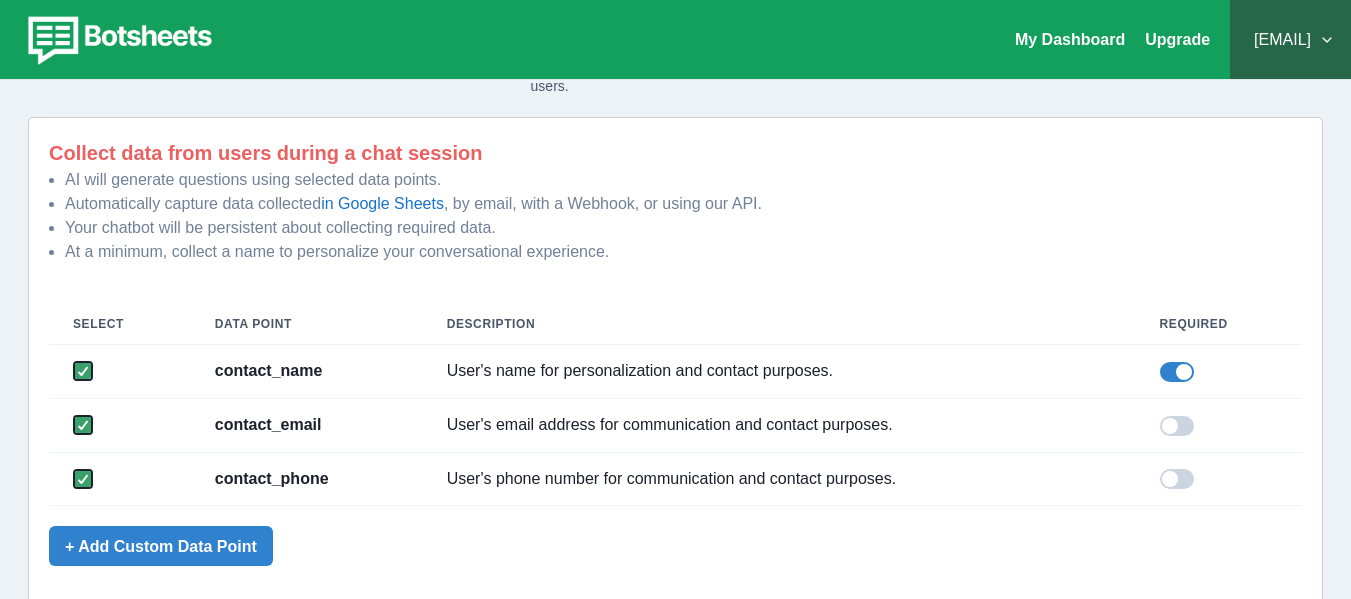 click at bounding box center [1177, 426] 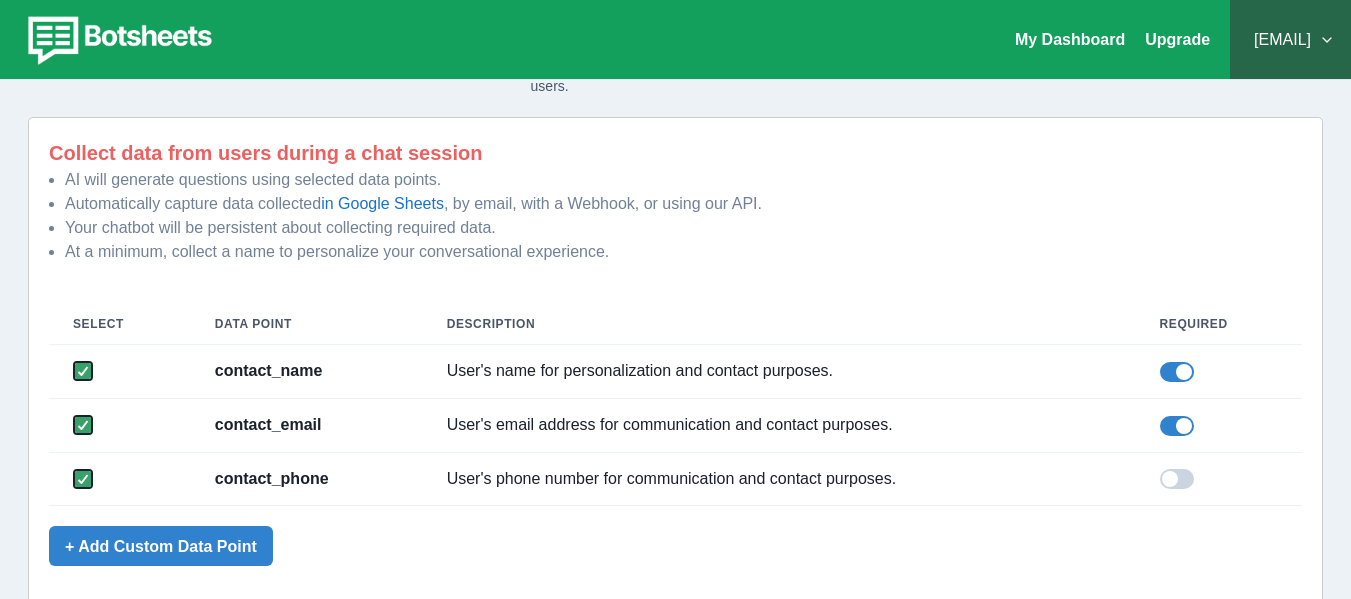 click at bounding box center [1177, 479] 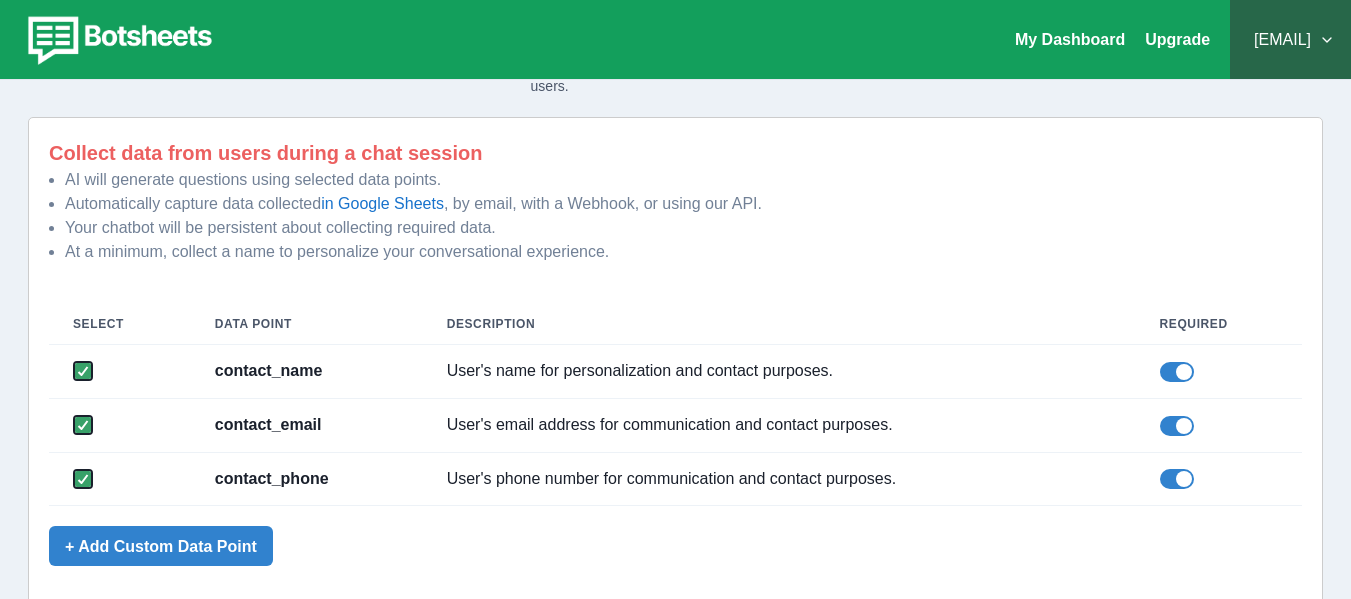 scroll, scrollTop: 242, scrollLeft: 0, axis: vertical 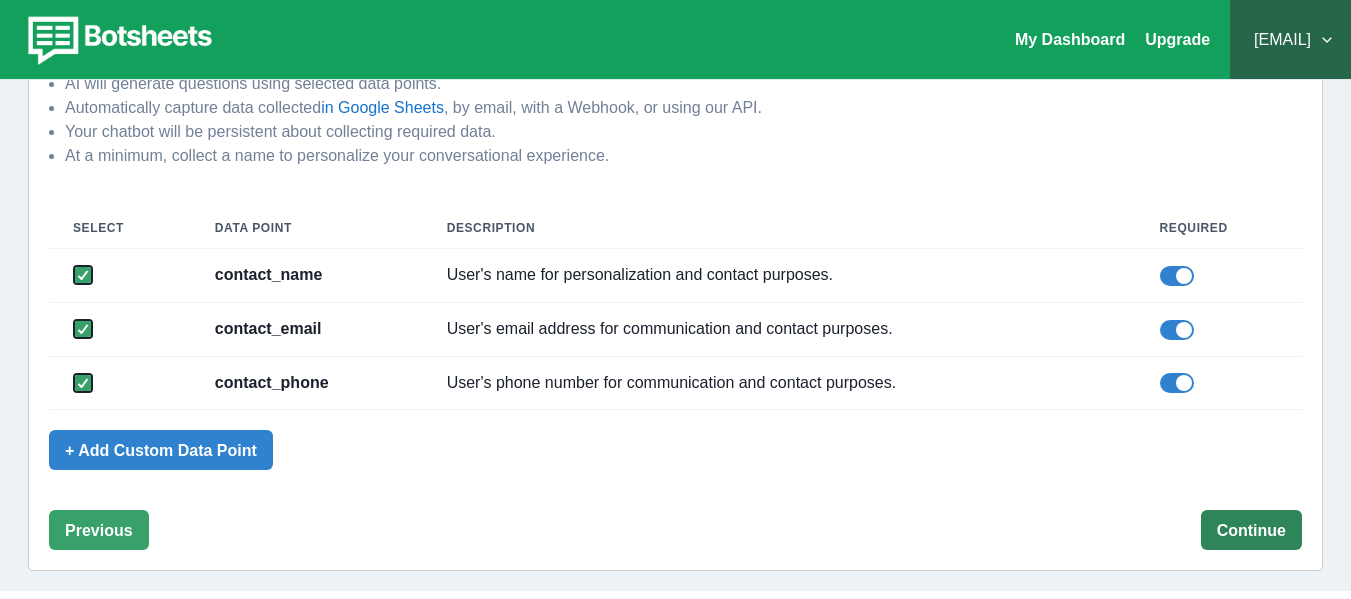 click on "Continue" at bounding box center [1251, 530] 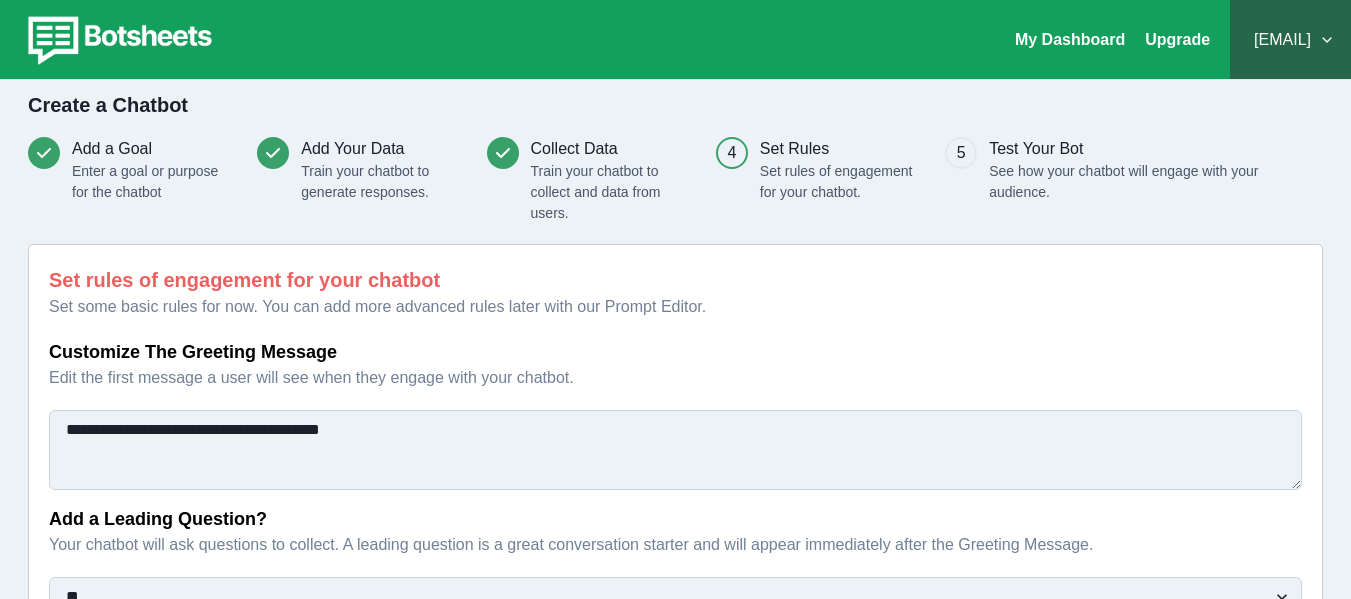 scroll, scrollTop: 0, scrollLeft: 0, axis: both 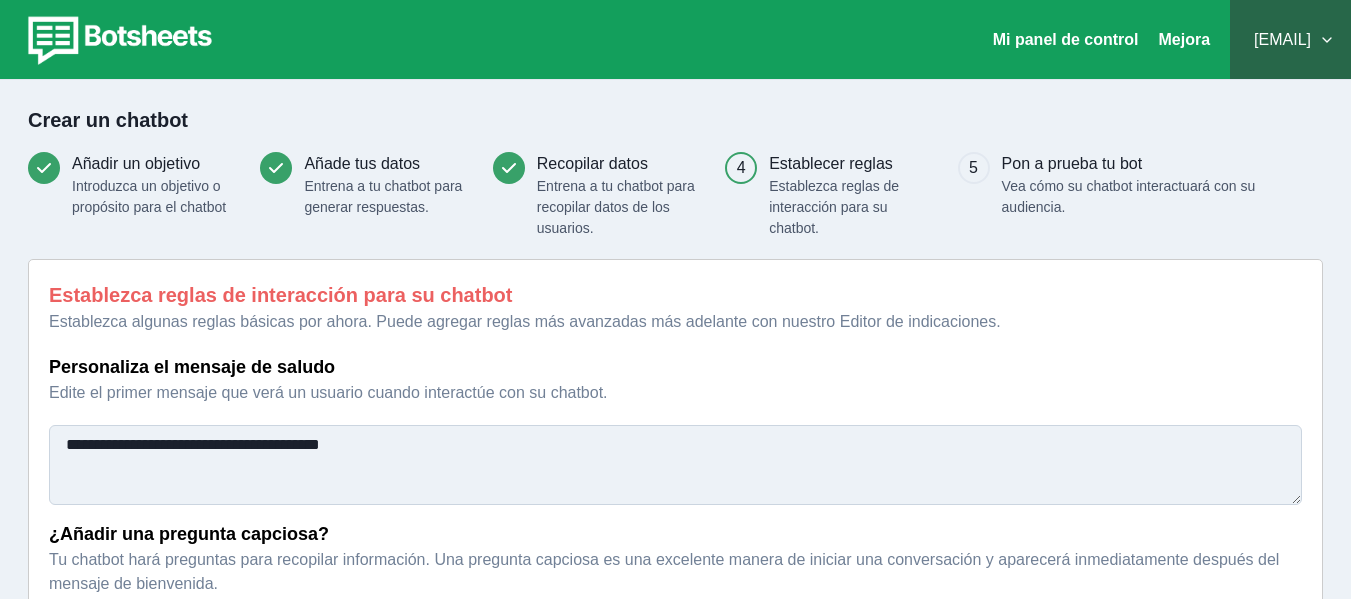 click on "Personaliza el mensaje de saludo" at bounding box center (669, 367) 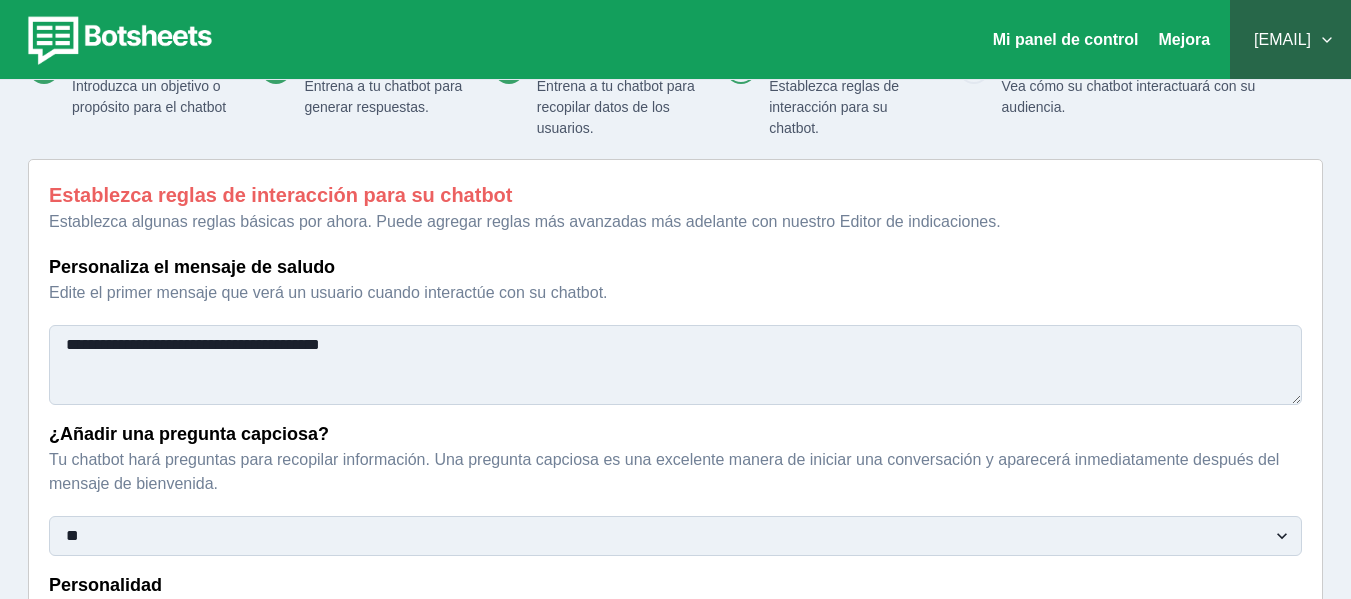 scroll, scrollTop: 200, scrollLeft: 0, axis: vertical 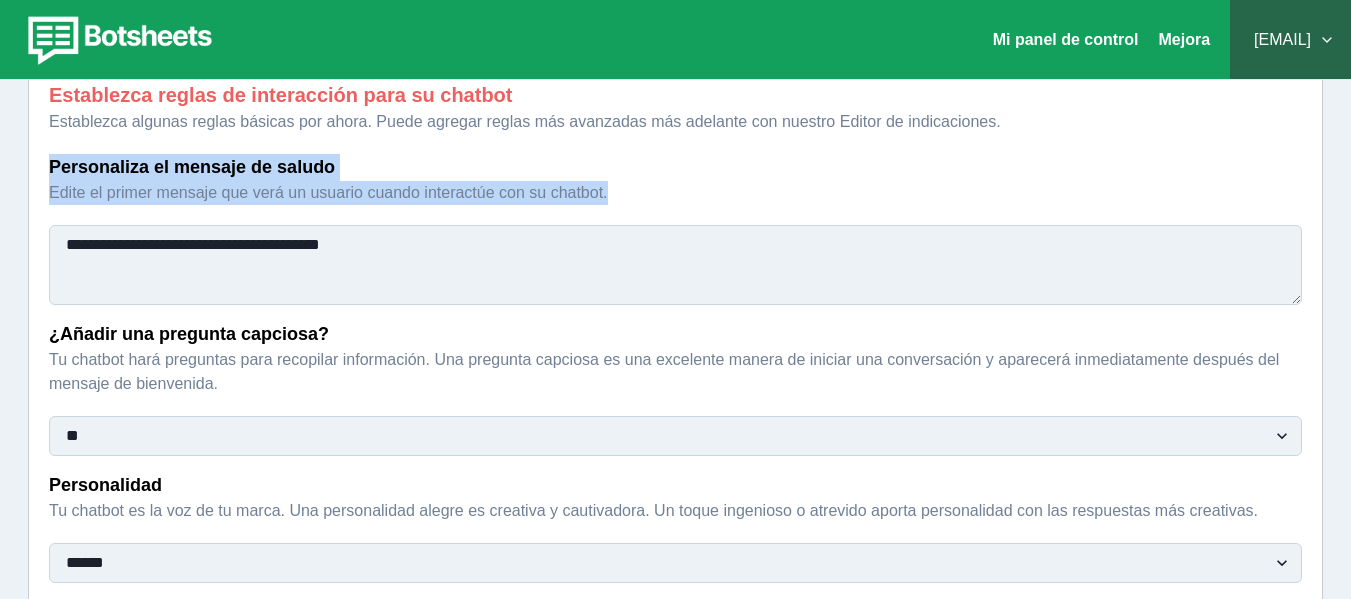 drag, startPoint x: 48, startPoint y: 166, endPoint x: 619, endPoint y: 199, distance: 571.9528 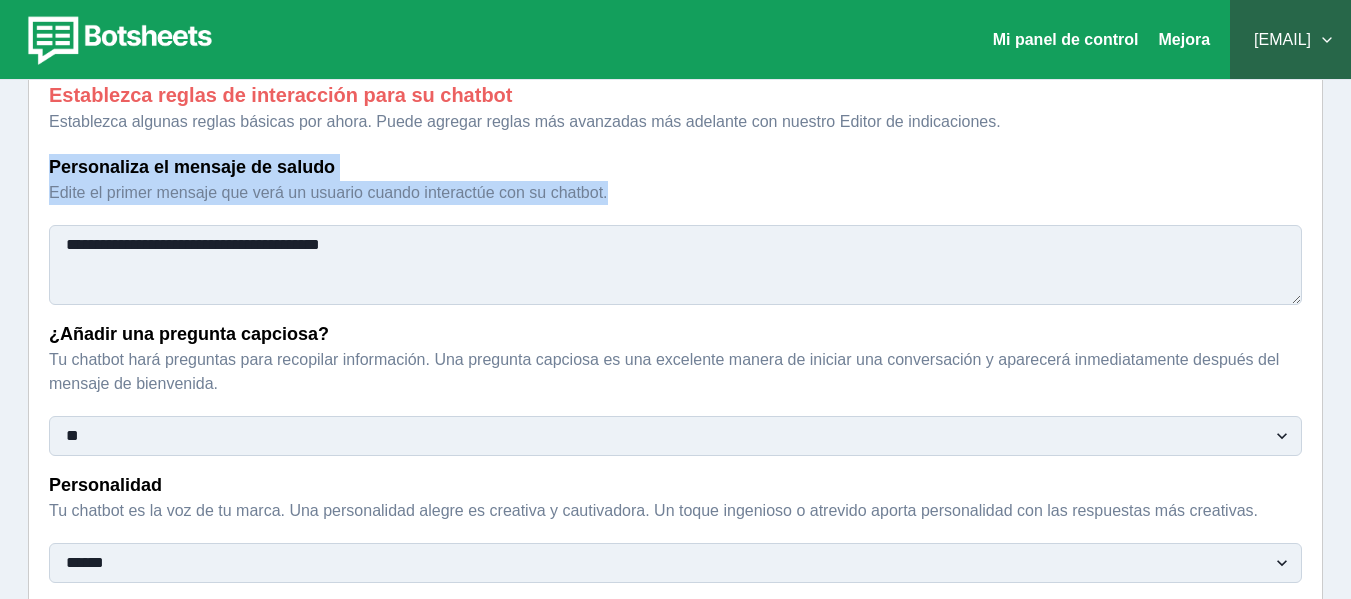 copy on "Personaliza el mensaje de saludo Edite el primer mensaje que verá un usuario cuando interactúe con su chatbot." 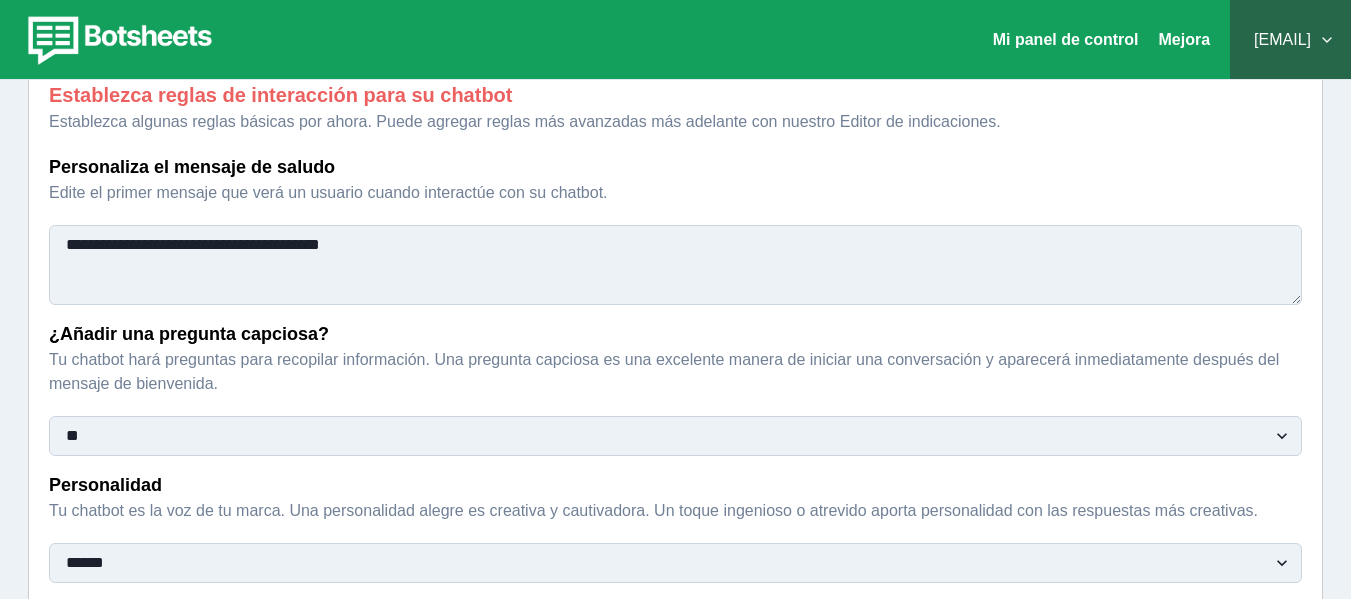 drag, startPoint x: 381, startPoint y: 250, endPoint x: 56, endPoint y: 246, distance: 325.02463 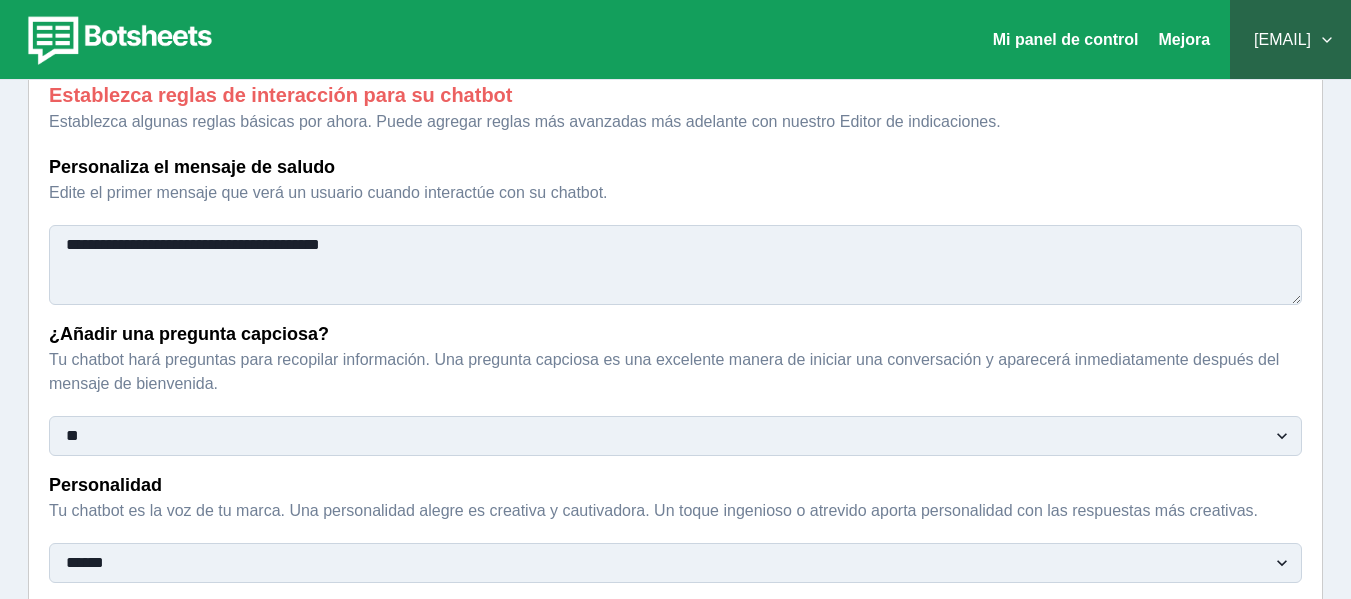 paste on "**********" 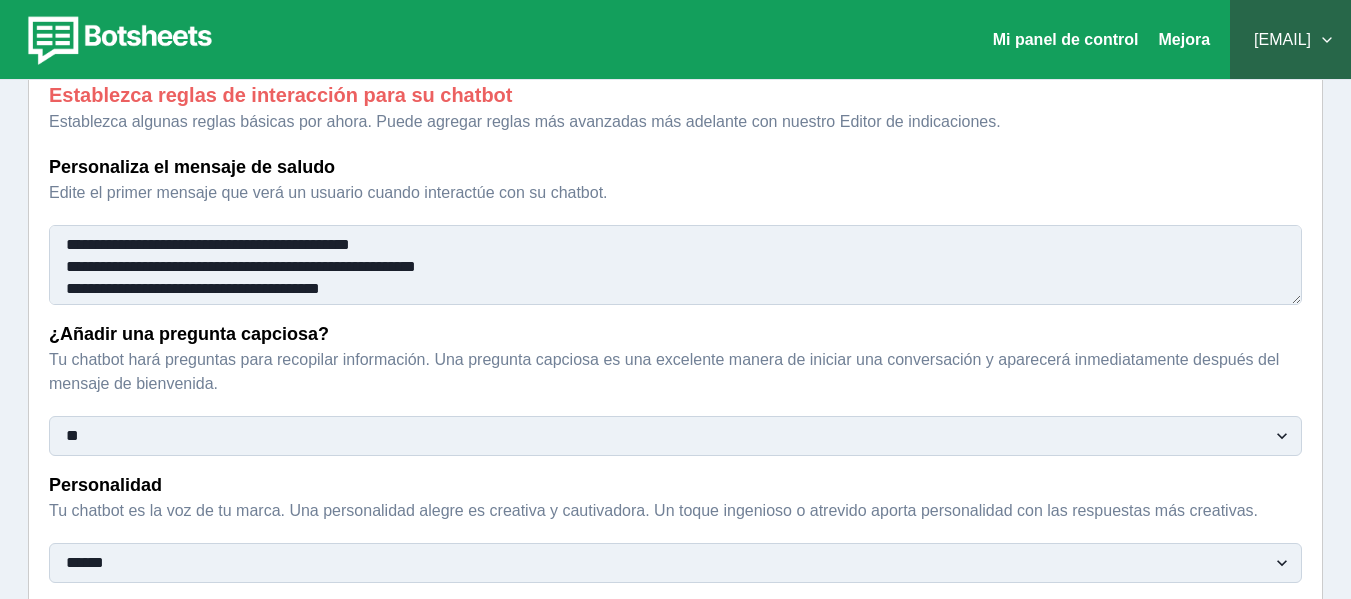 scroll, scrollTop: 17, scrollLeft: 0, axis: vertical 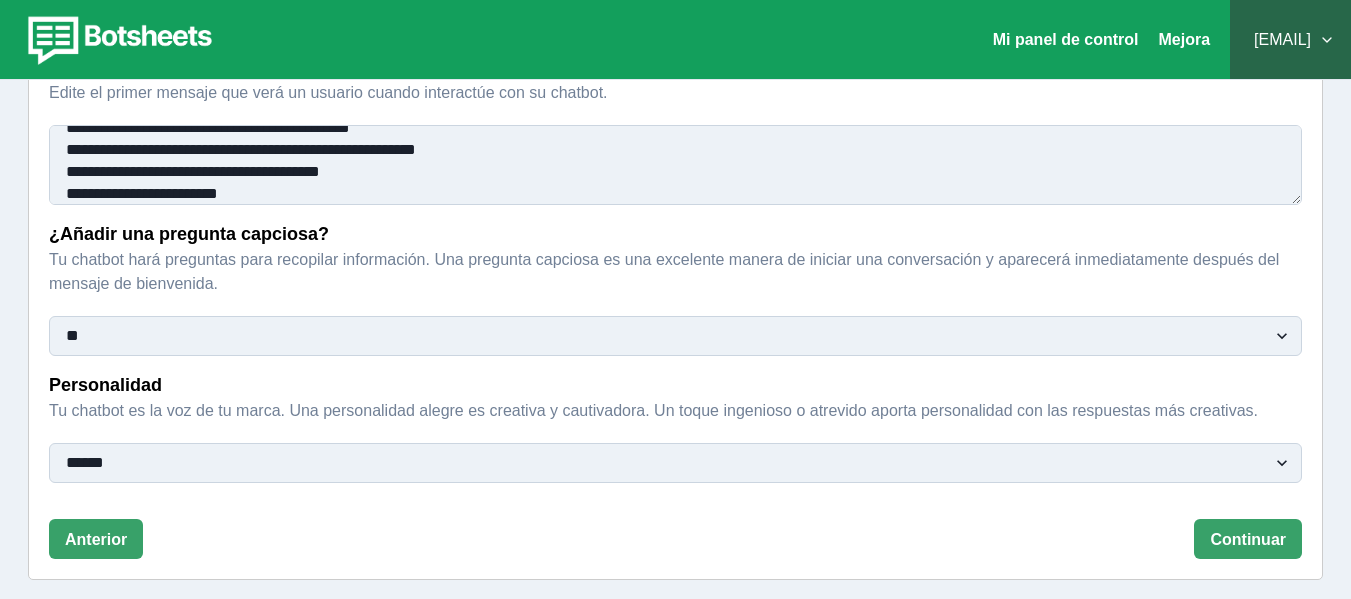 type on "**********" 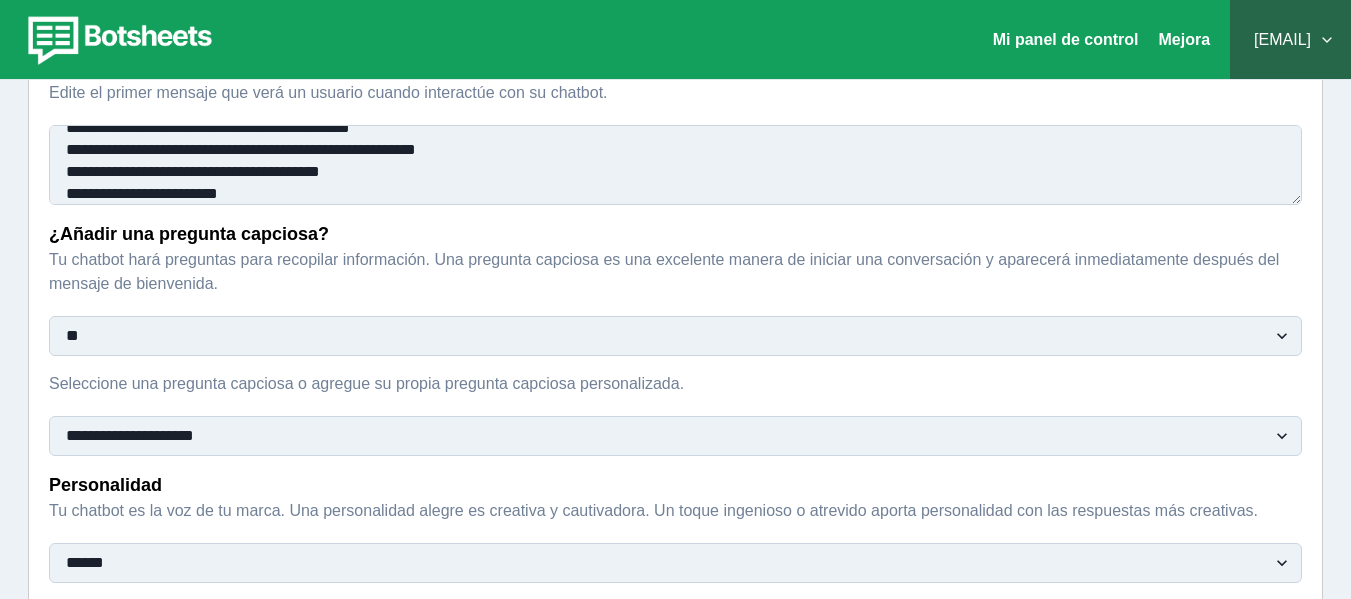 click on "** **" at bounding box center (675, 336) 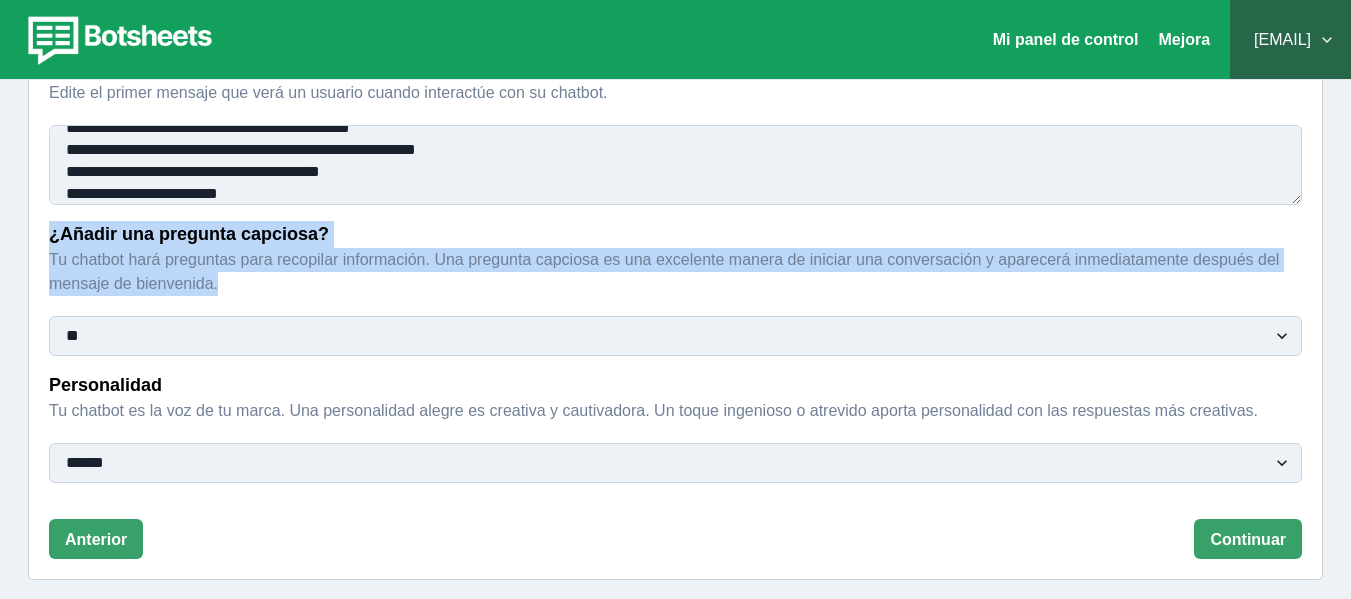 drag, startPoint x: 48, startPoint y: 230, endPoint x: 252, endPoint y: 290, distance: 212.64055 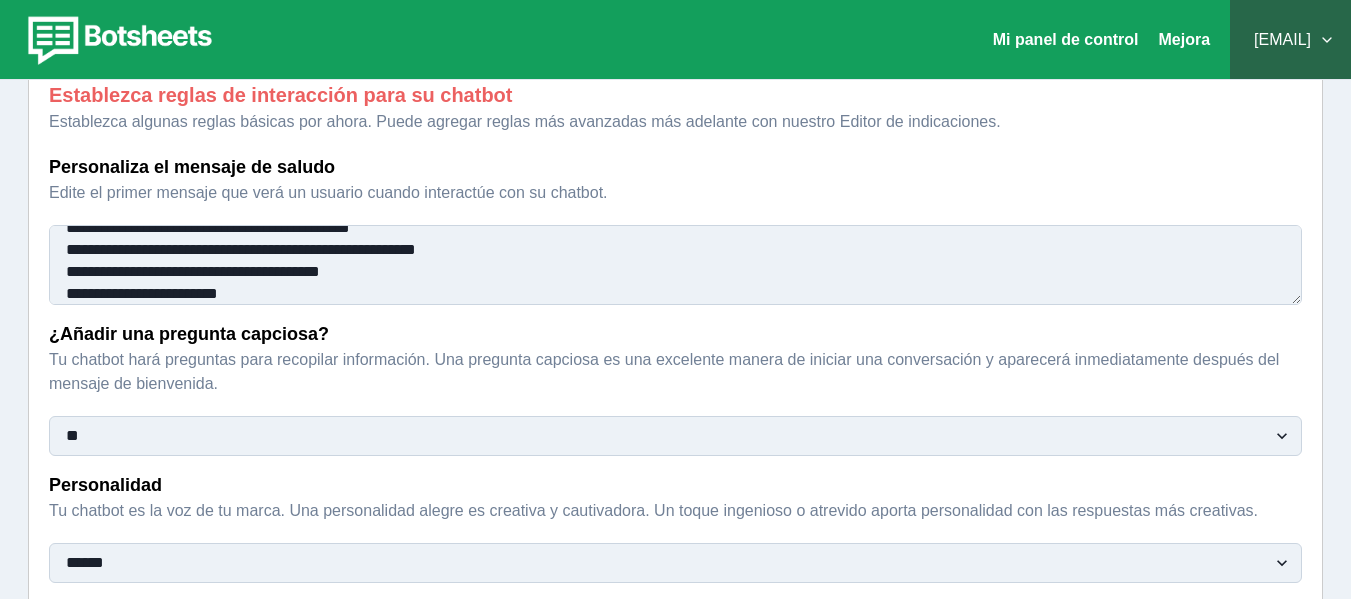 scroll, scrollTop: 300, scrollLeft: 0, axis: vertical 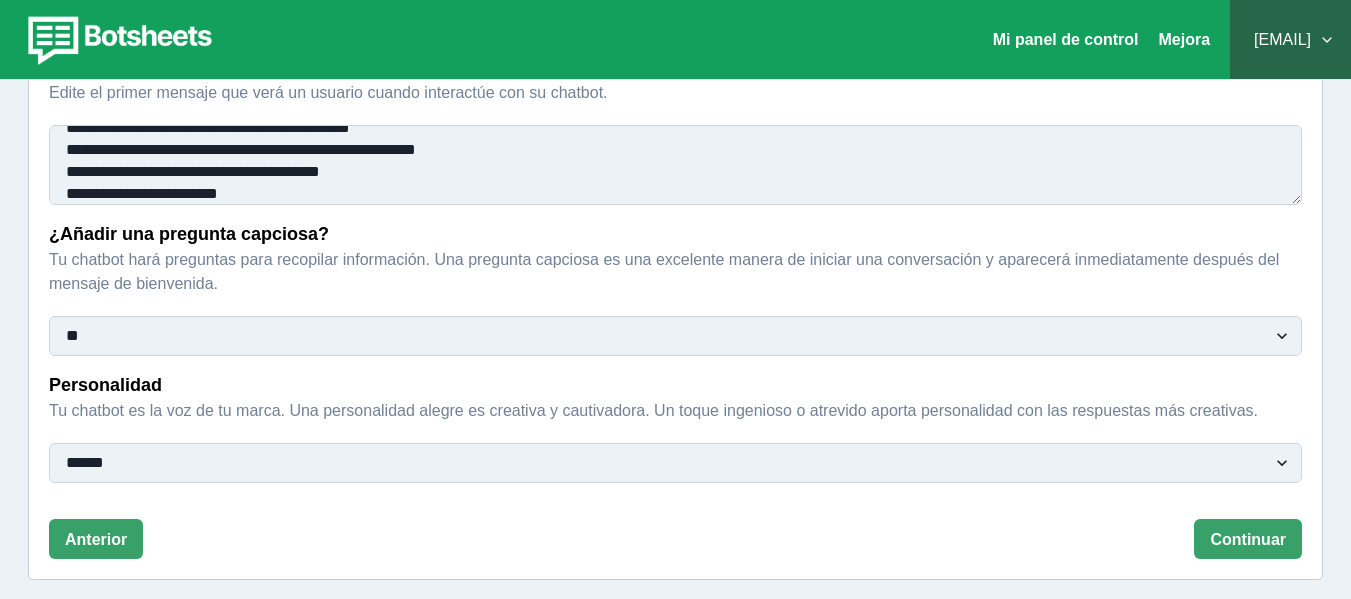 click on "** **" at bounding box center (675, 336) 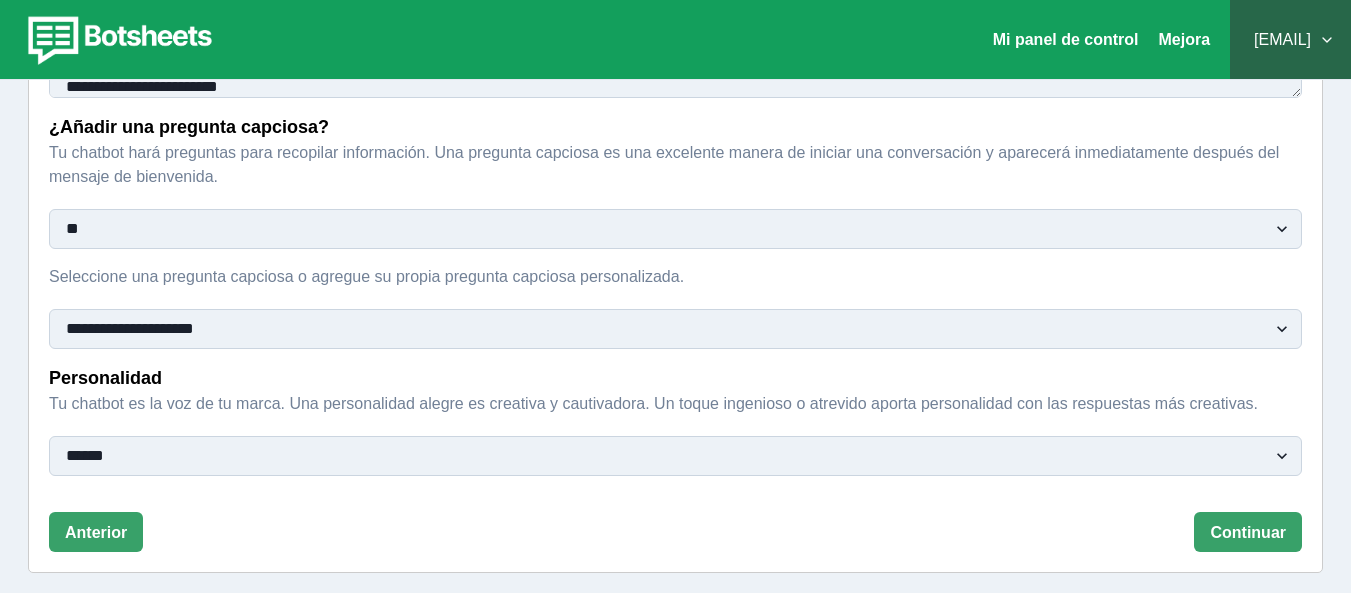 scroll, scrollTop: 409, scrollLeft: 0, axis: vertical 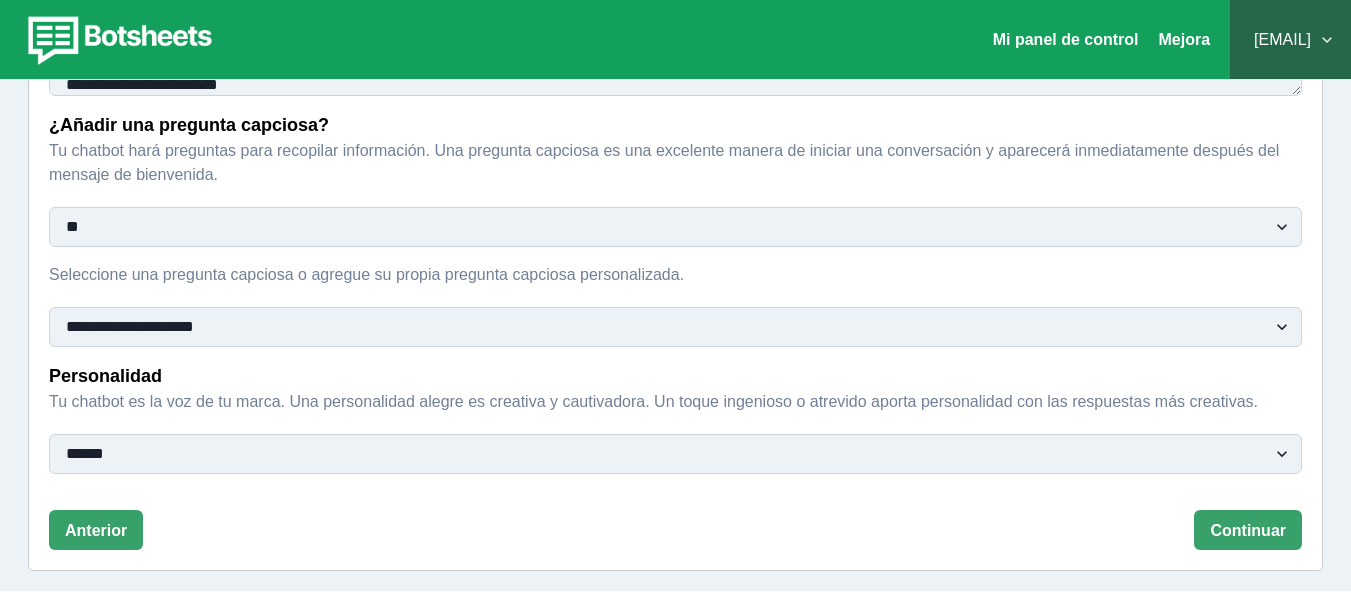 click on "**********" at bounding box center (675, 327) 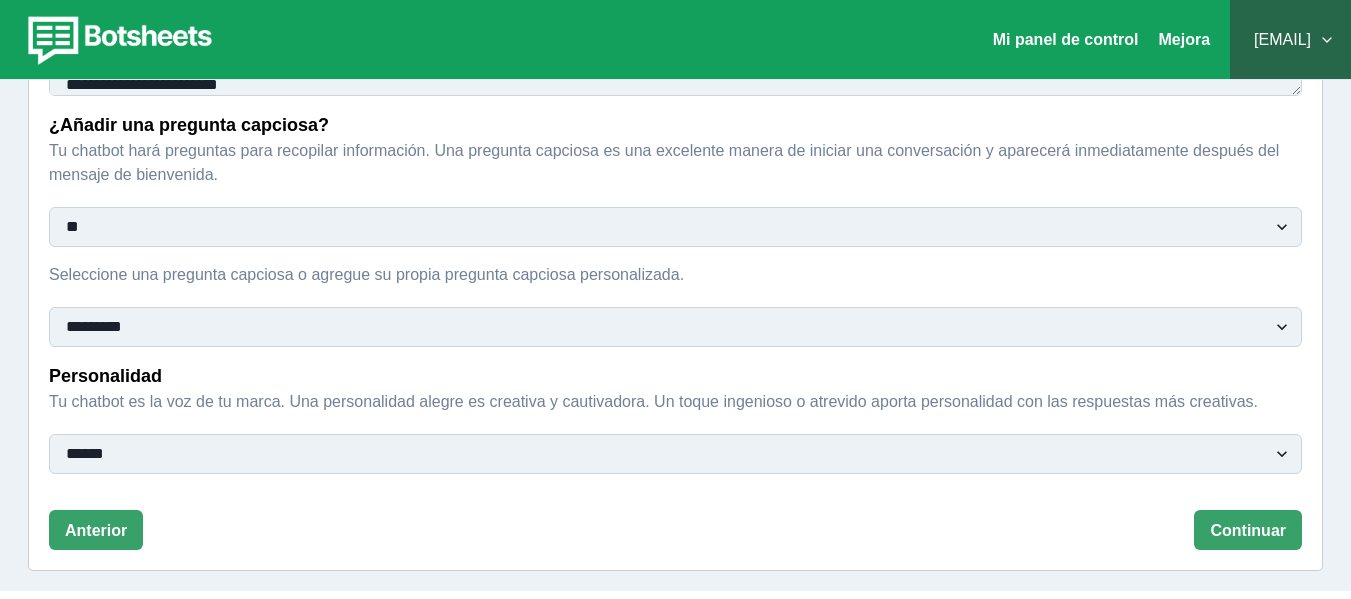 click on "**********" at bounding box center (675, 327) 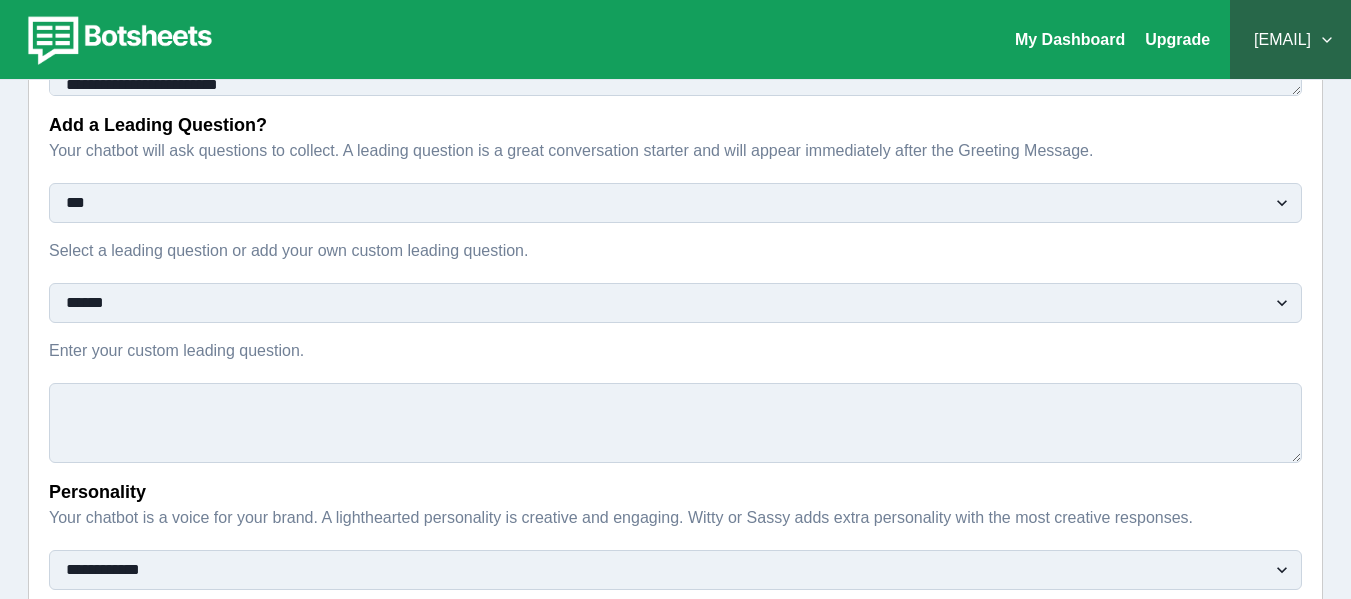 click on "Enter your custom leading question." at bounding box center (675, 423) 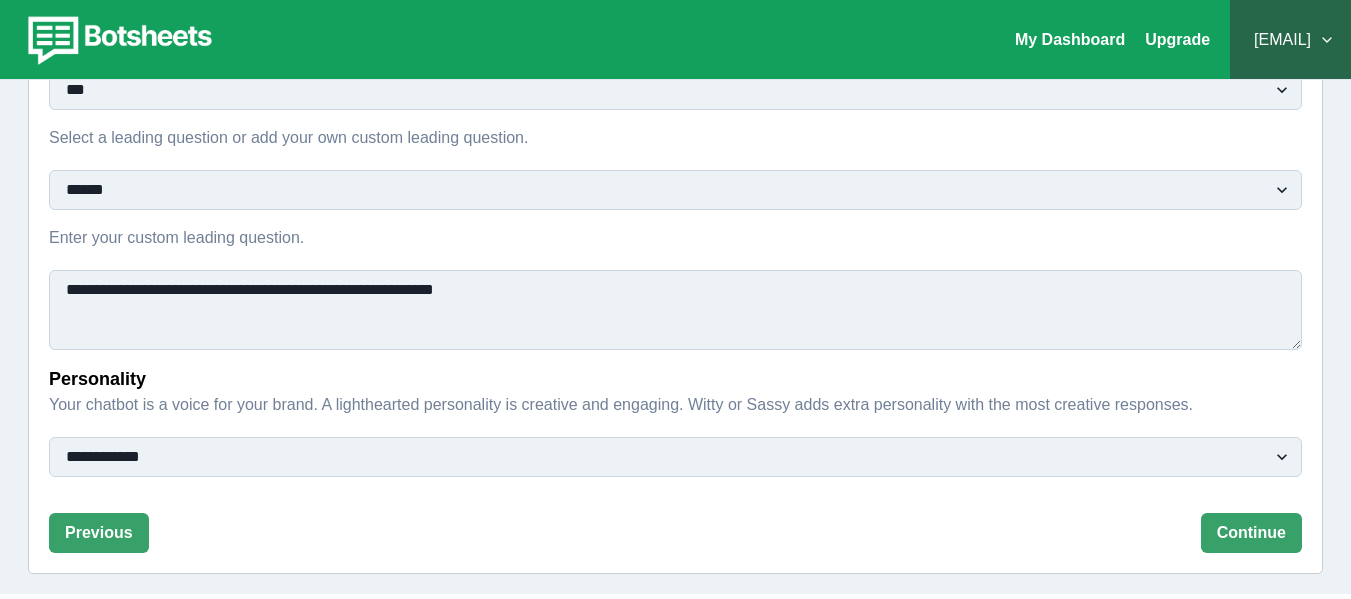 scroll, scrollTop: 525, scrollLeft: 0, axis: vertical 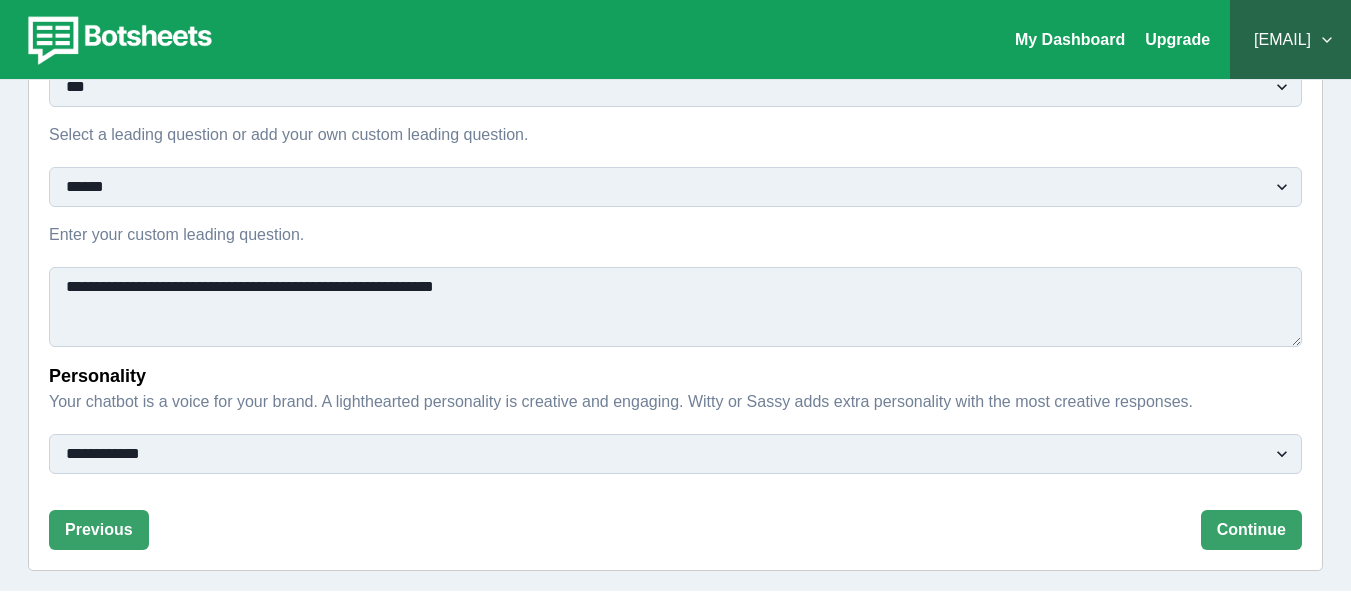 type on "**********" 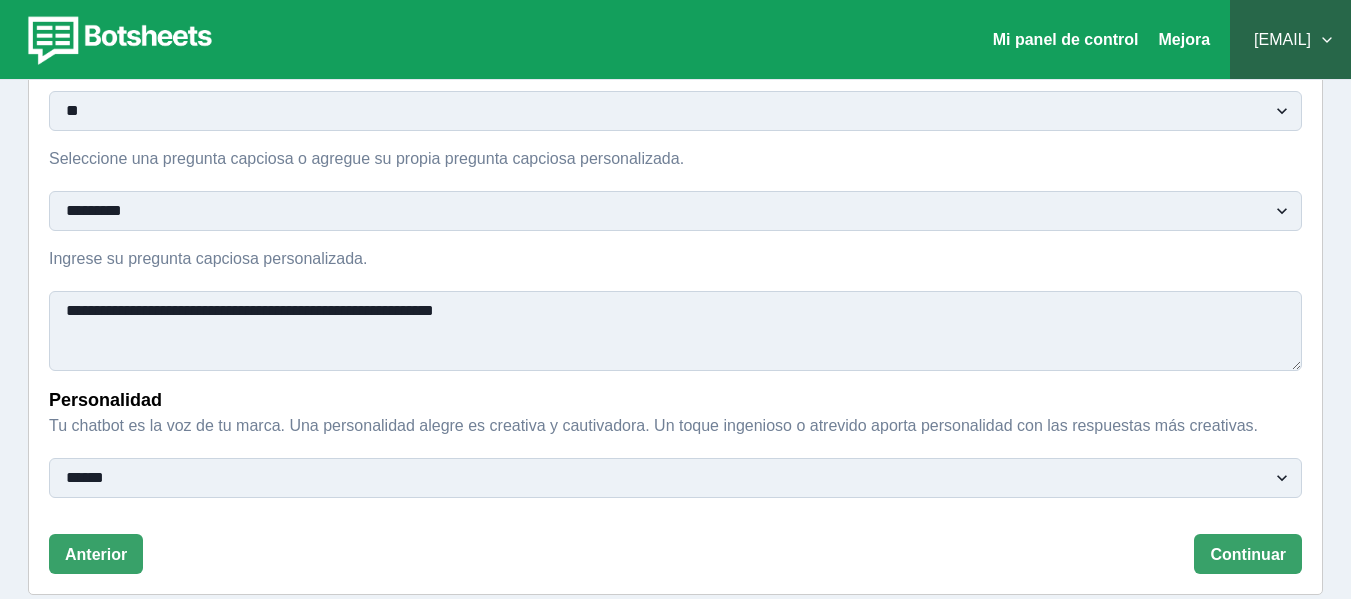 click on "**********" at bounding box center (675, 478) 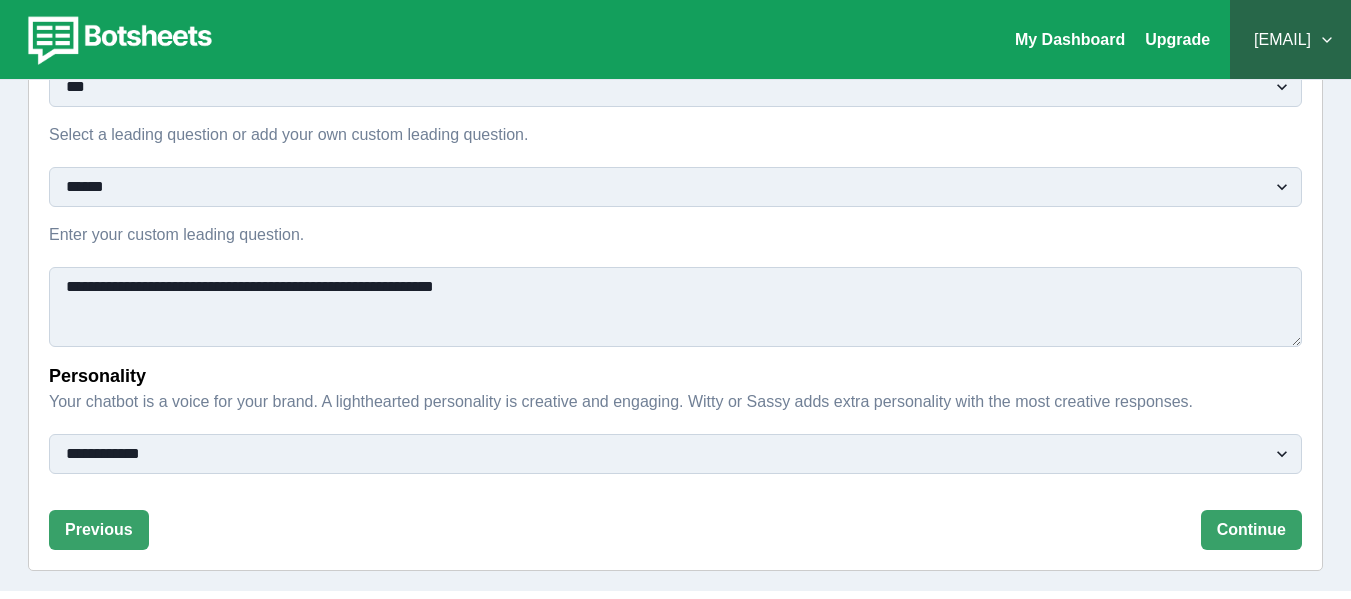 click on "**********" at bounding box center [675, 418] 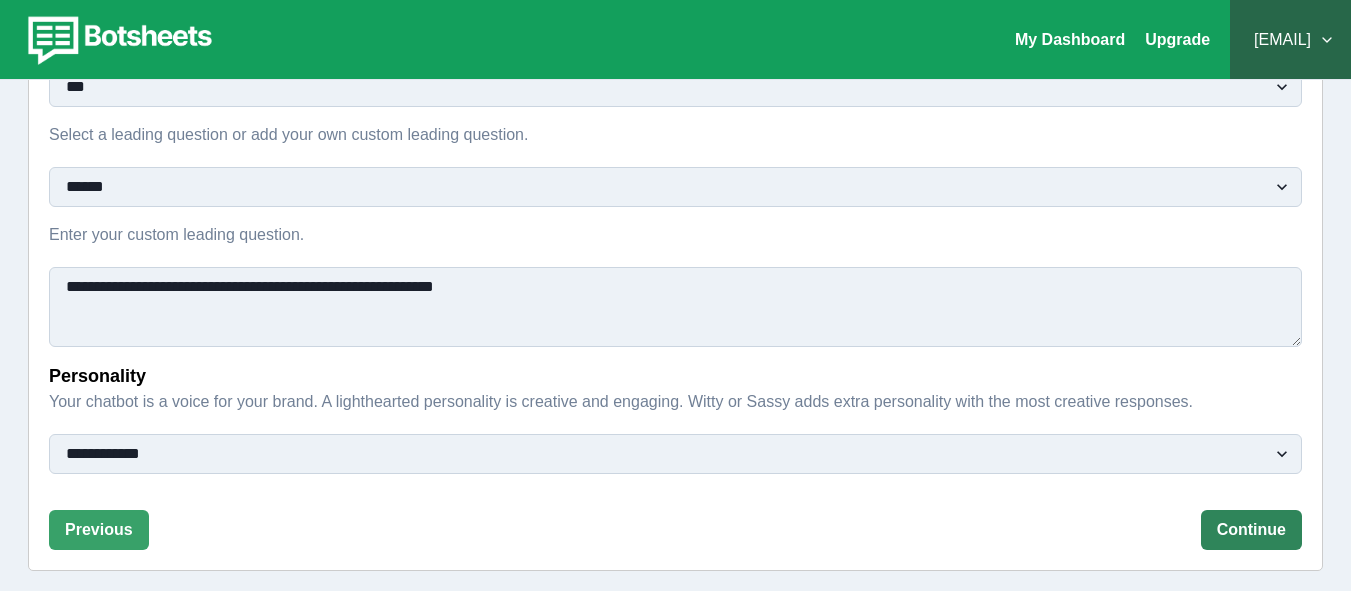 click on "Continue" at bounding box center (1251, 530) 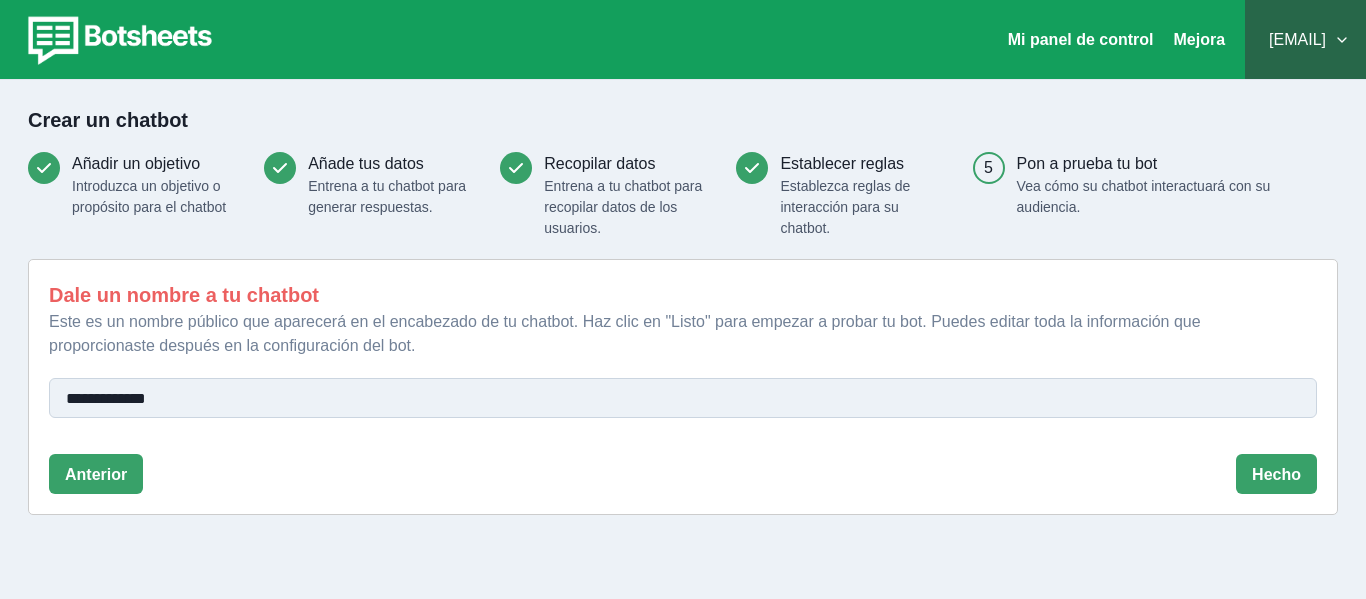 drag, startPoint x: 230, startPoint y: 394, endPoint x: 49, endPoint y: 403, distance: 181.22362 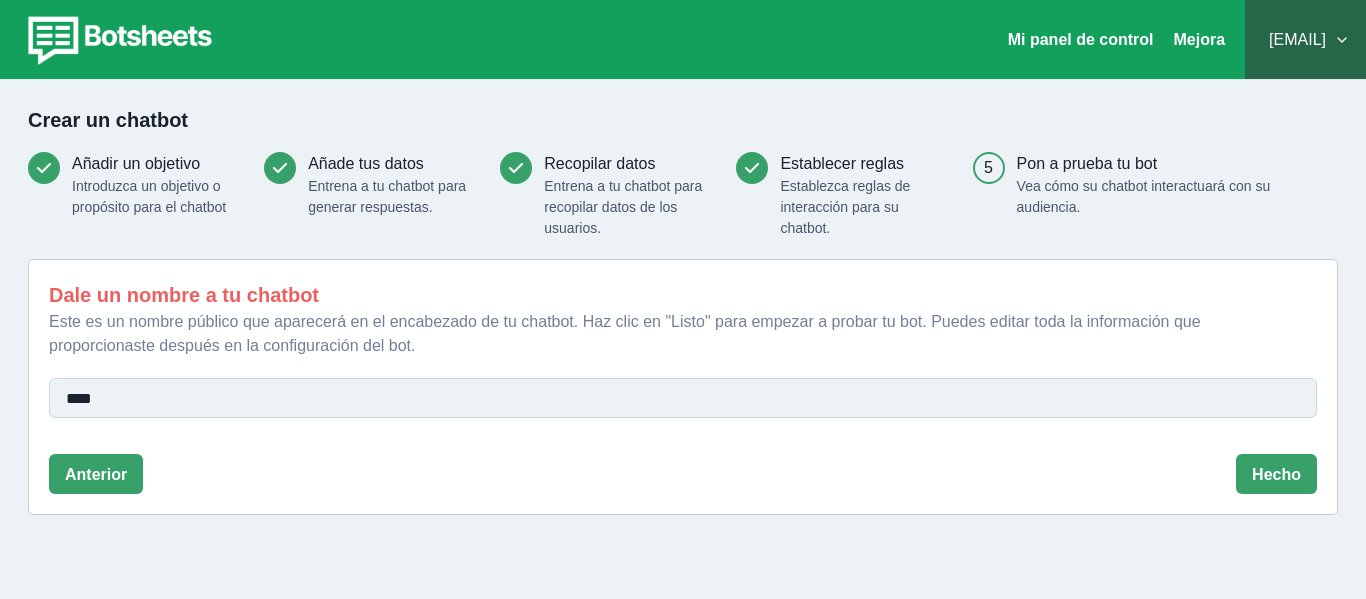 click on "****" at bounding box center [683, 398] 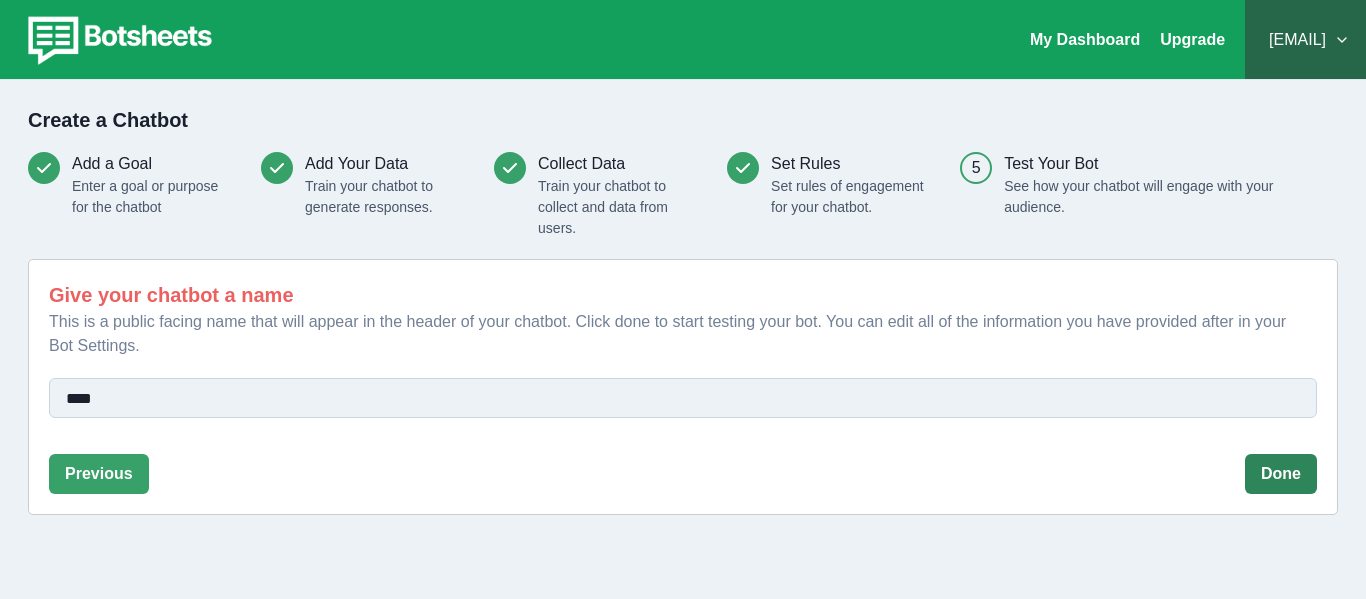 click on "Done" at bounding box center (1281, 474) 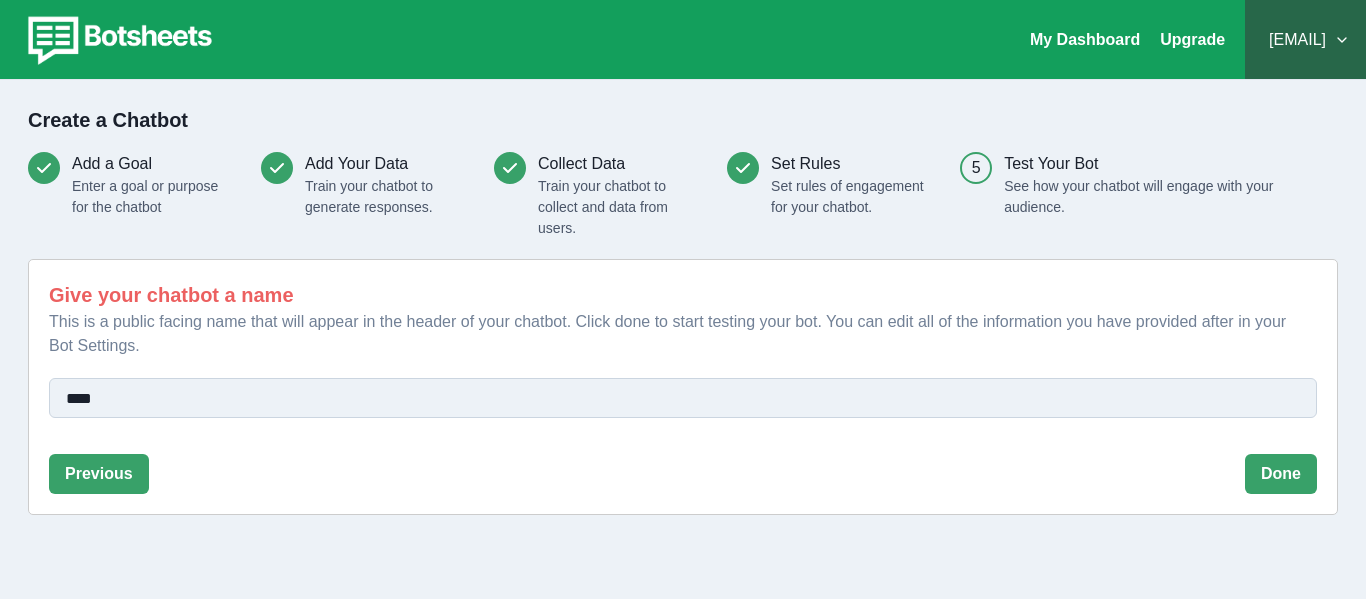 drag, startPoint x: 160, startPoint y: 405, endPoint x: 66, endPoint y: 395, distance: 94.53042 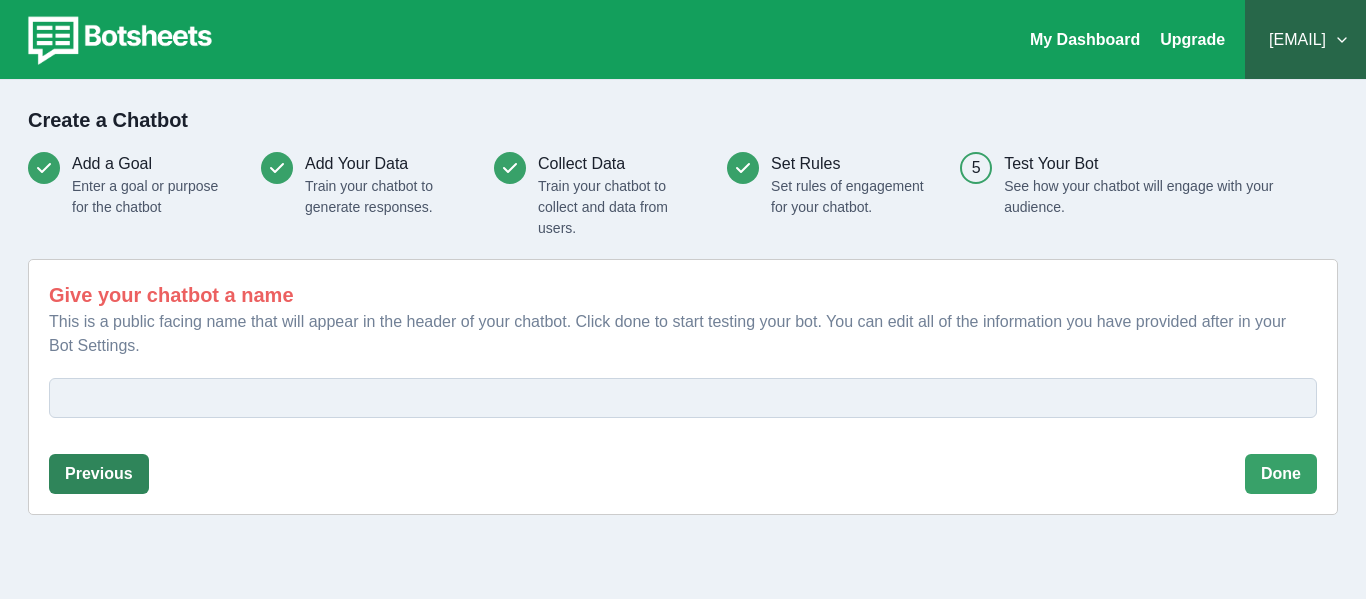 type 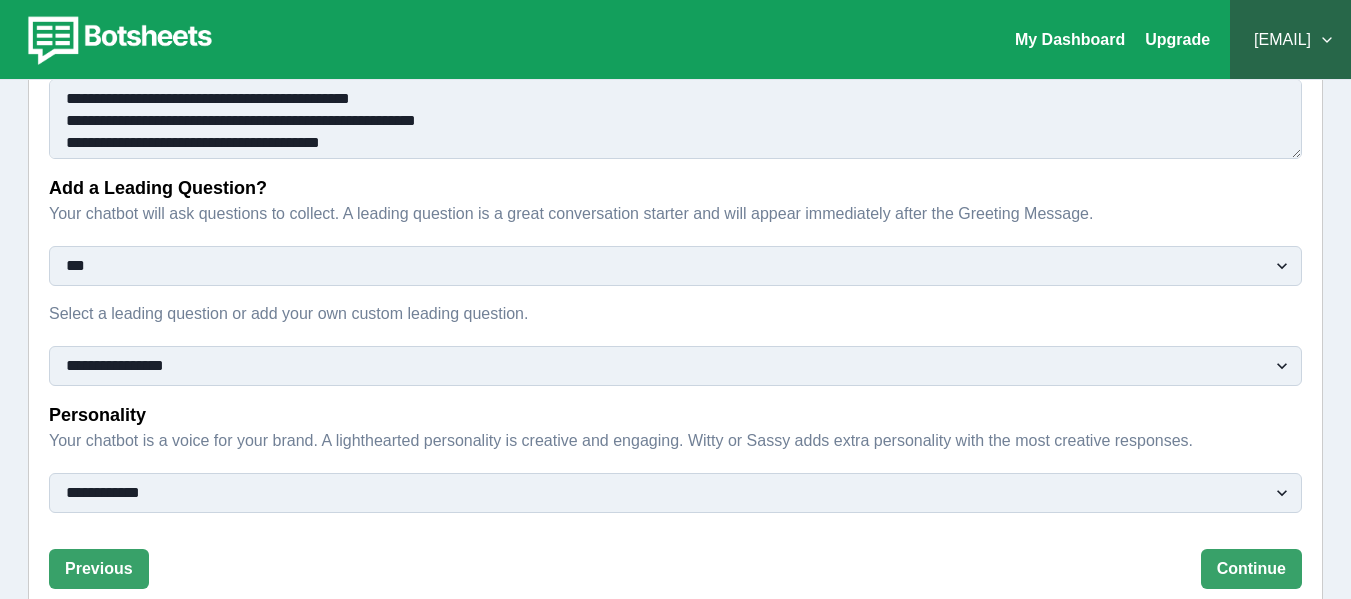 scroll, scrollTop: 385, scrollLeft: 0, axis: vertical 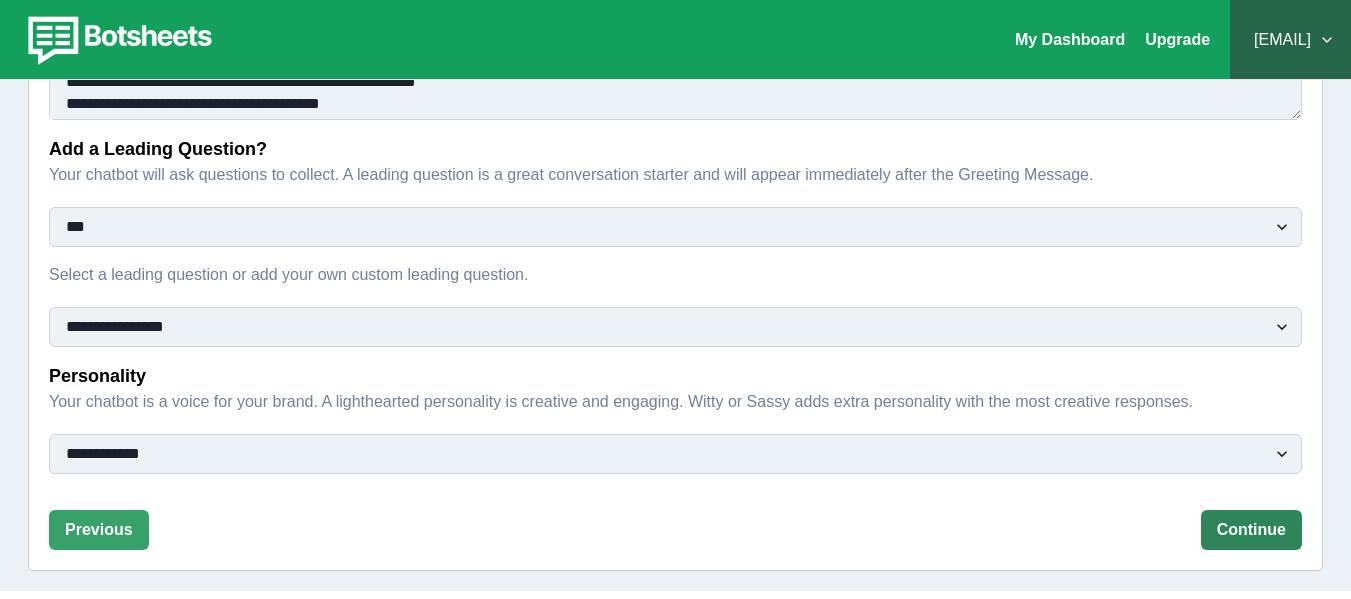 click on "Continue" at bounding box center [1251, 530] 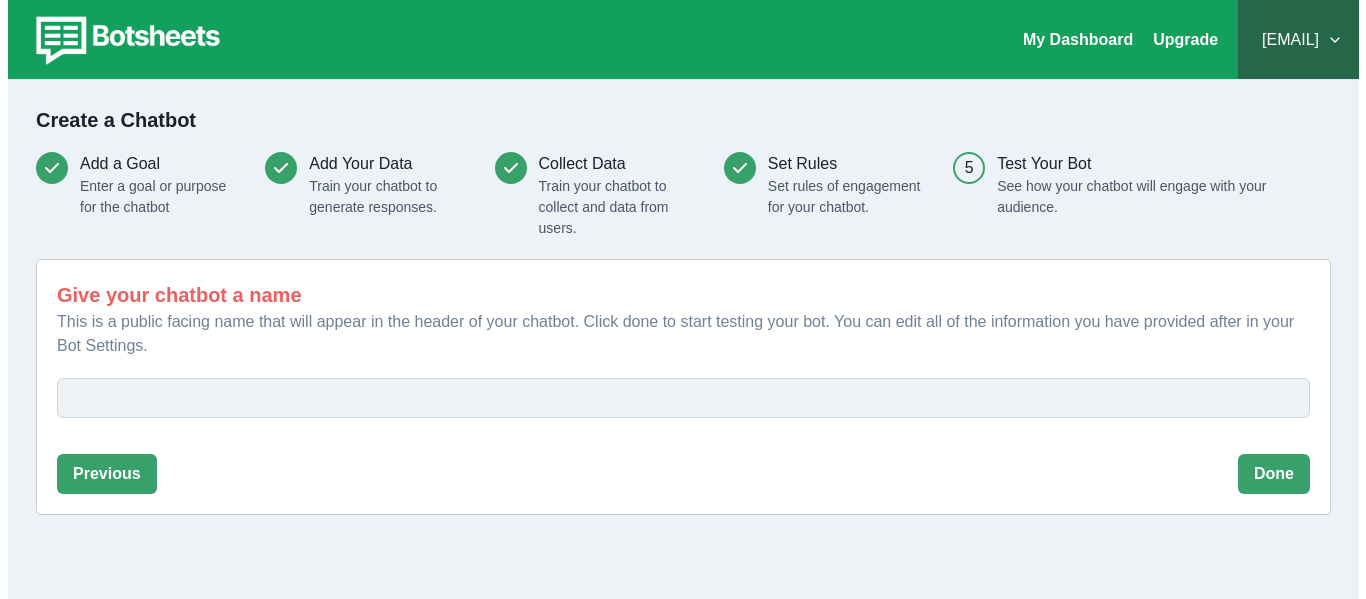 scroll, scrollTop: 0, scrollLeft: 0, axis: both 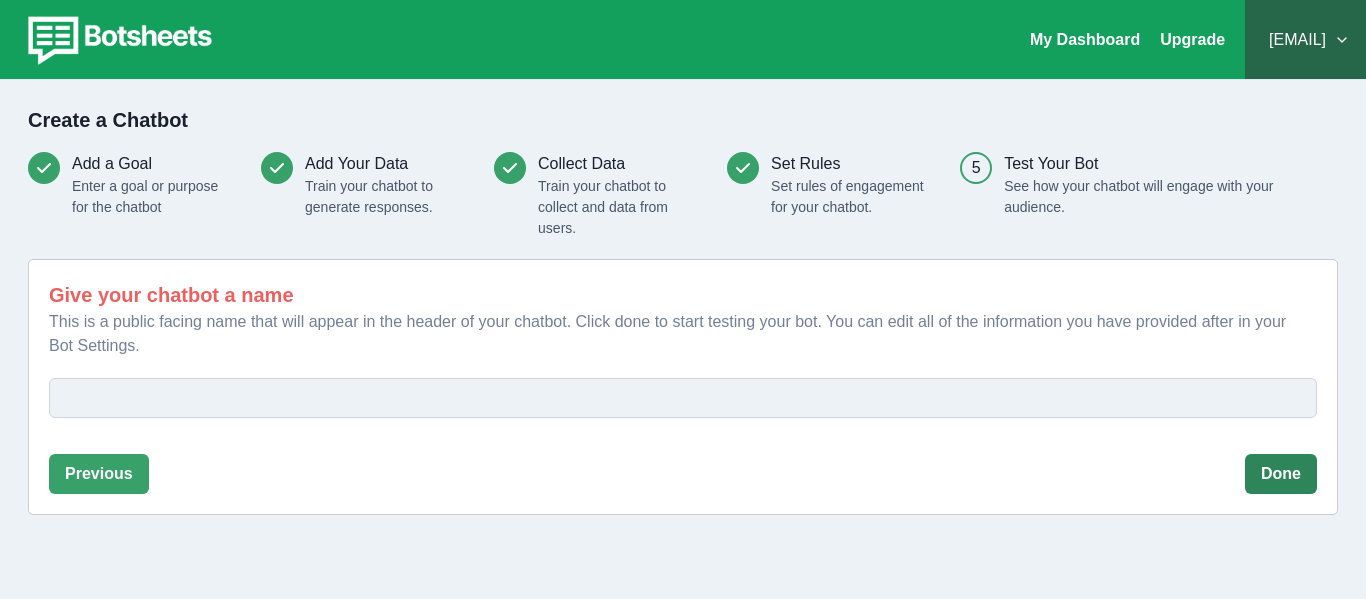 click on "Done" at bounding box center (1281, 474) 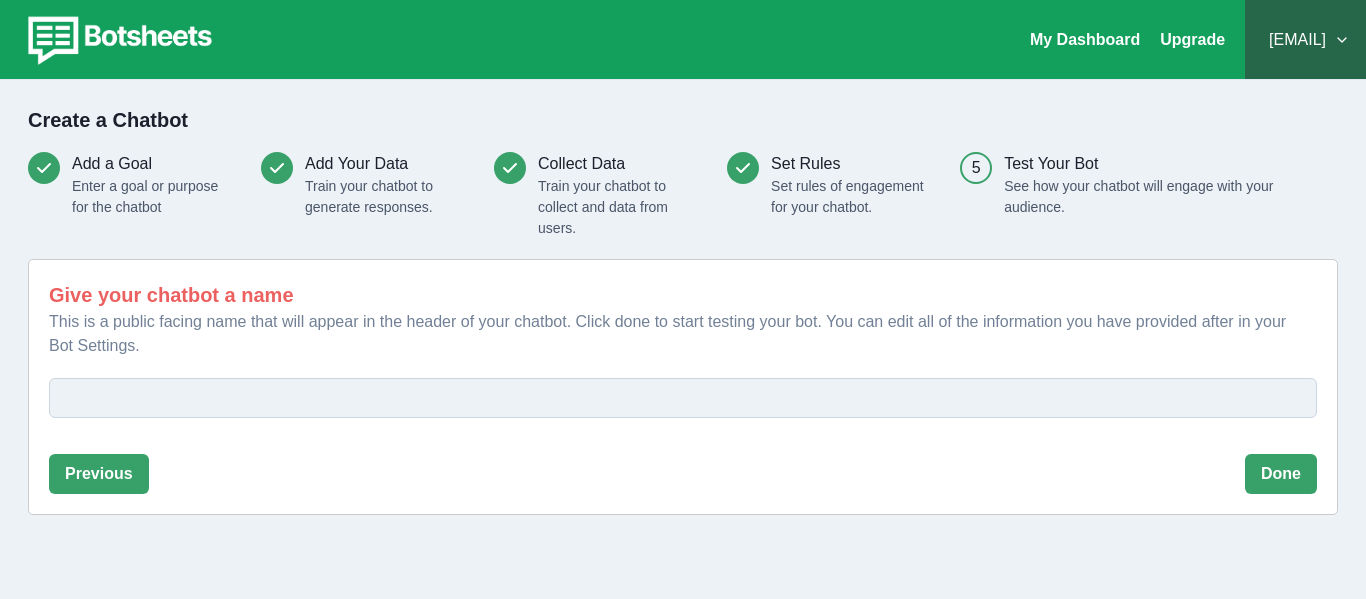 click on "Give your chatbot a name This is a public facing name that will appear in the header of your chatbot. Click done to start testing your bot. You can edit all of the information you have provided after in your Bot Settings." at bounding box center [683, 398] 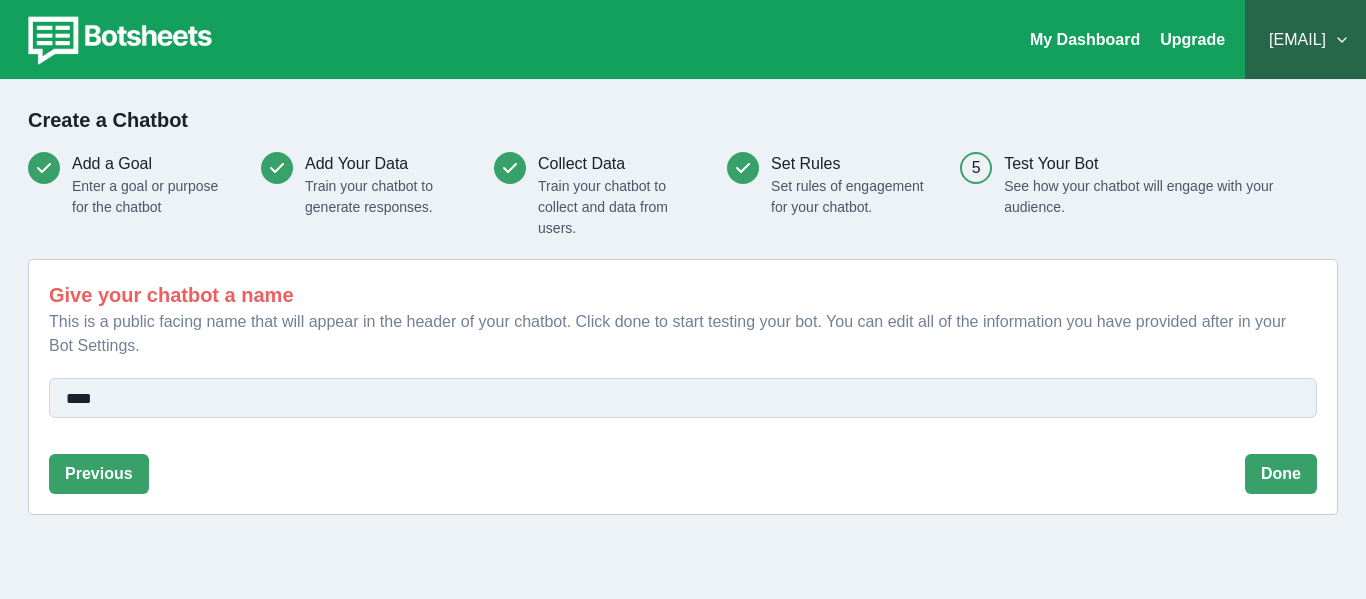 type on "****" 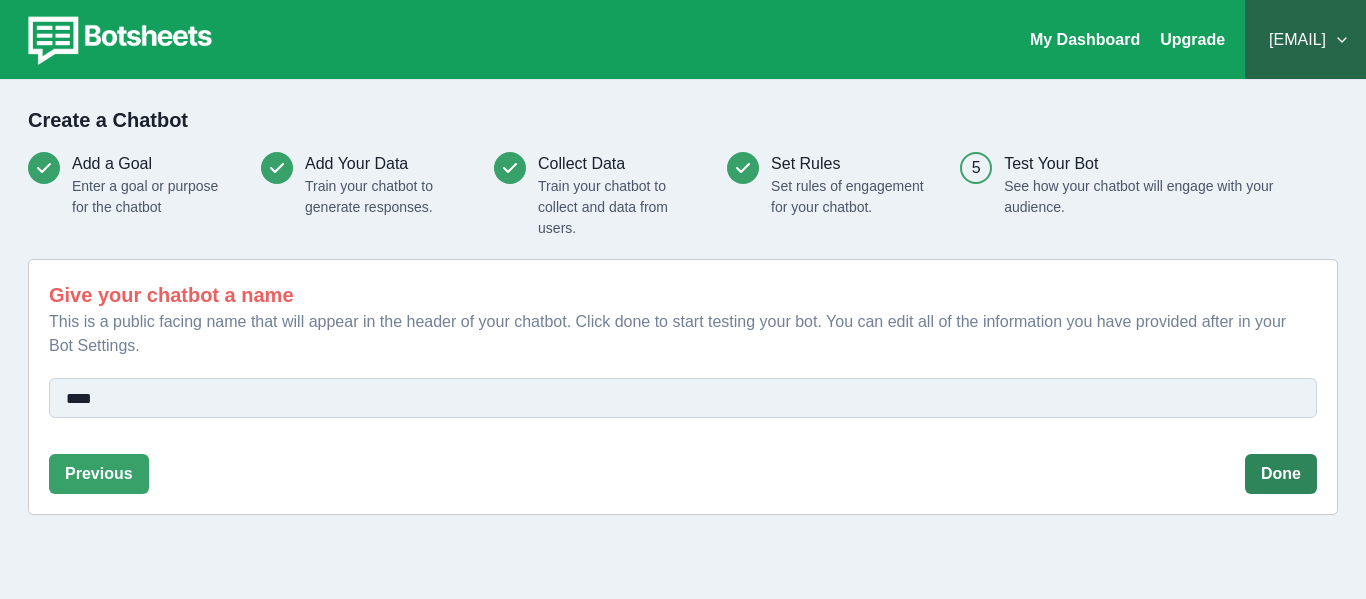 click on "Done" at bounding box center (1281, 474) 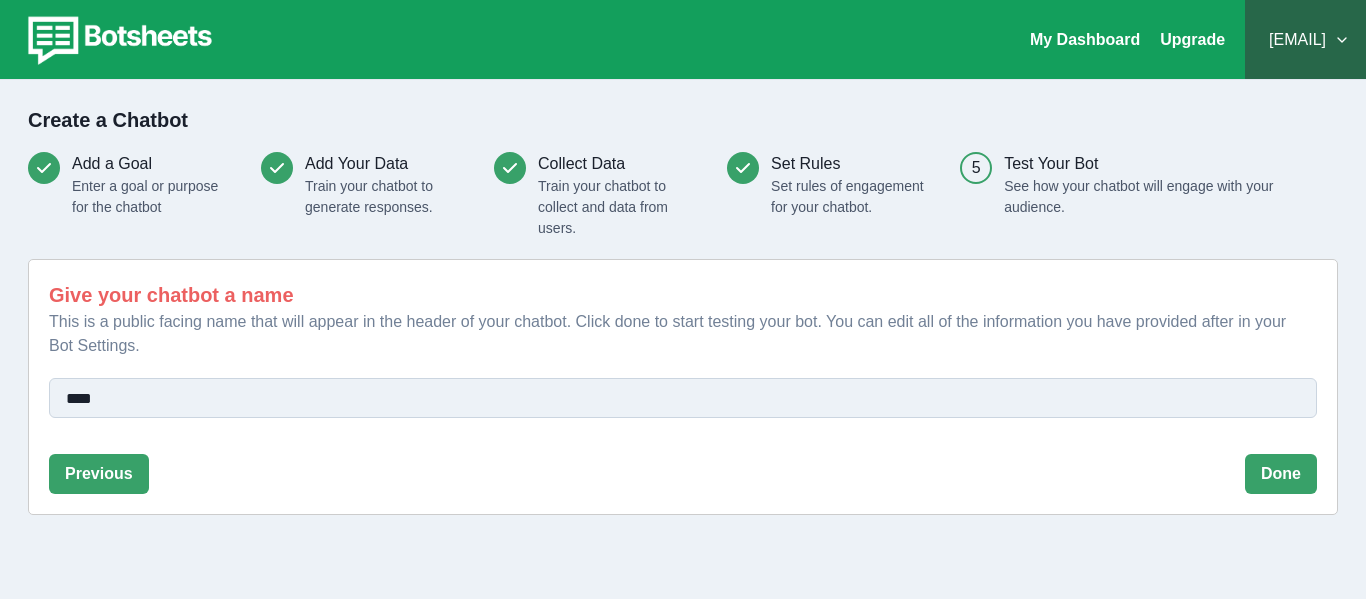 drag, startPoint x: 125, startPoint y: 409, endPoint x: 43, endPoint y: 399, distance: 82.607506 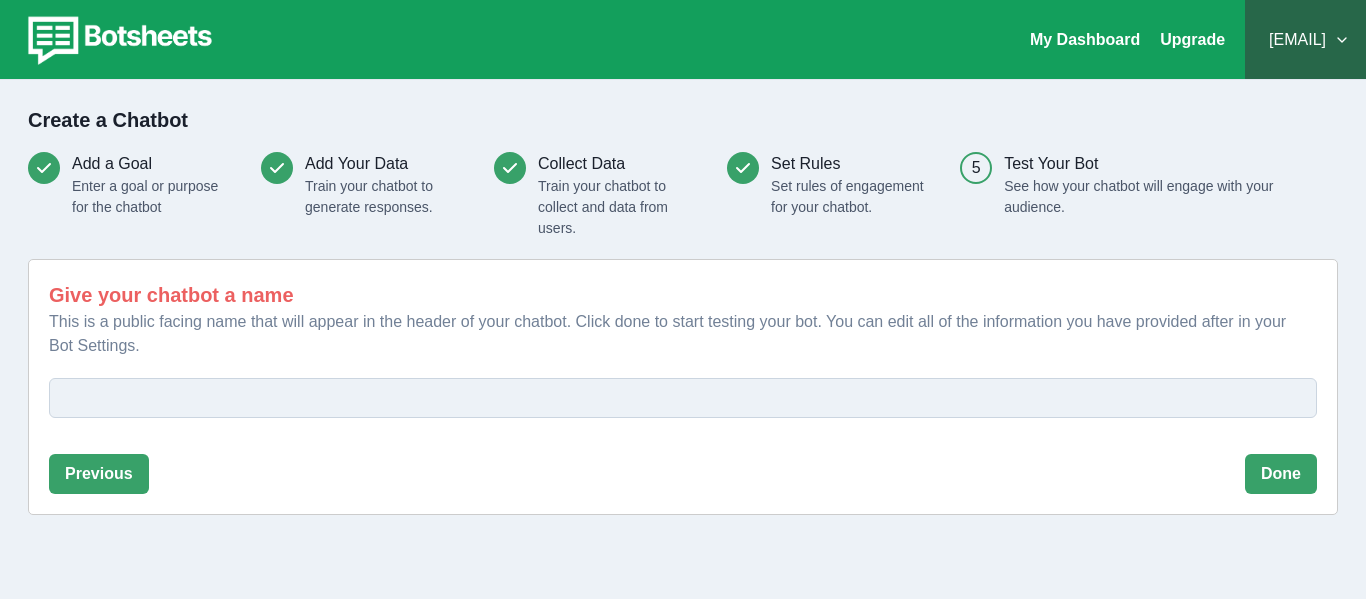 click on "Give your chatbot a name This is a public facing name that will appear in the header of your chatbot. Click done to start testing your bot. You can edit all of the information you have provided after in your Bot Settings." at bounding box center [683, 398] 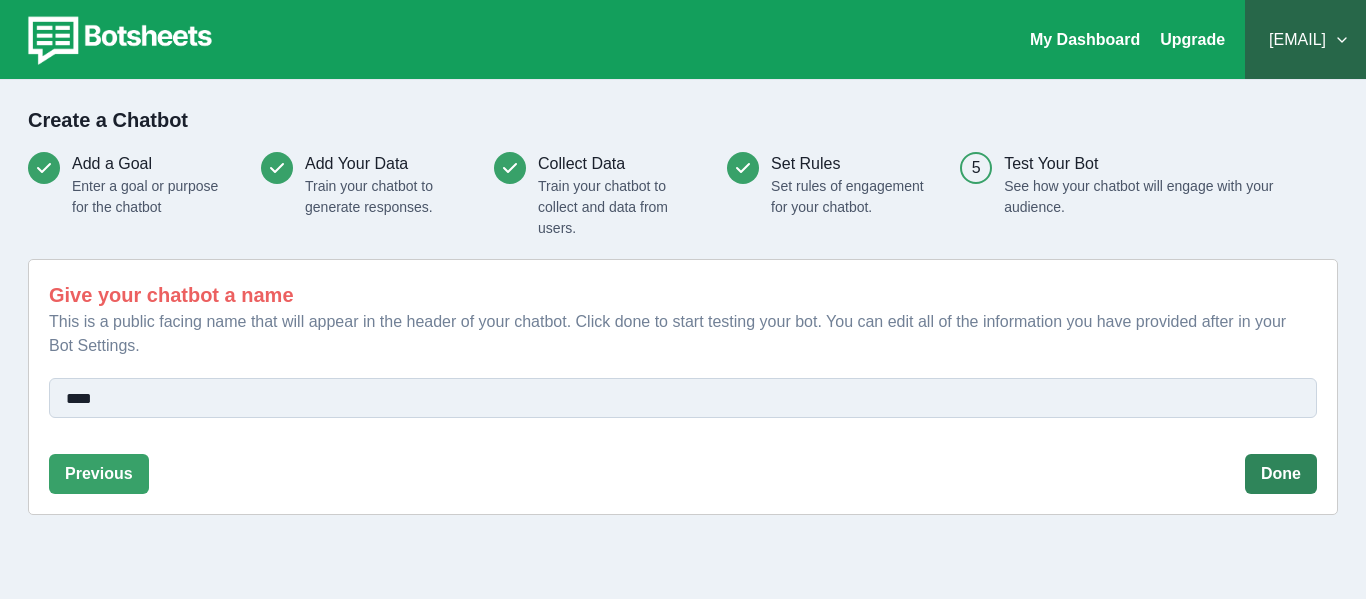 click on "Done" at bounding box center (1281, 474) 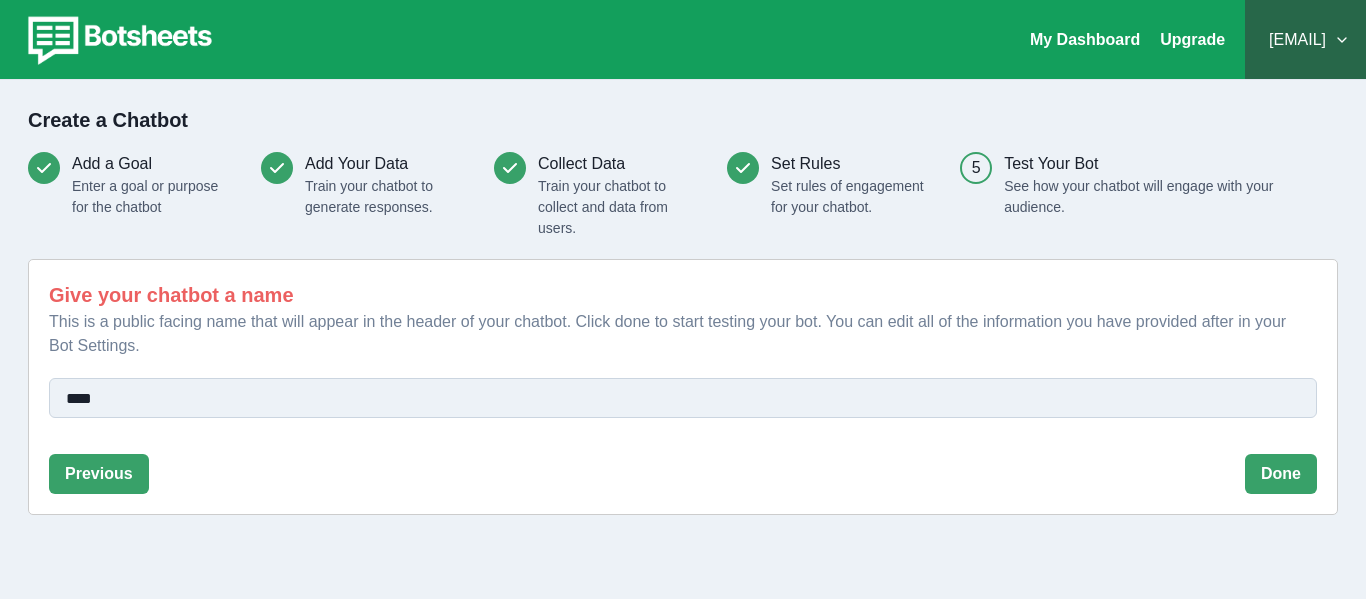 click on "[USERNAME]@[DOMAIN].com" at bounding box center [1305, 40] 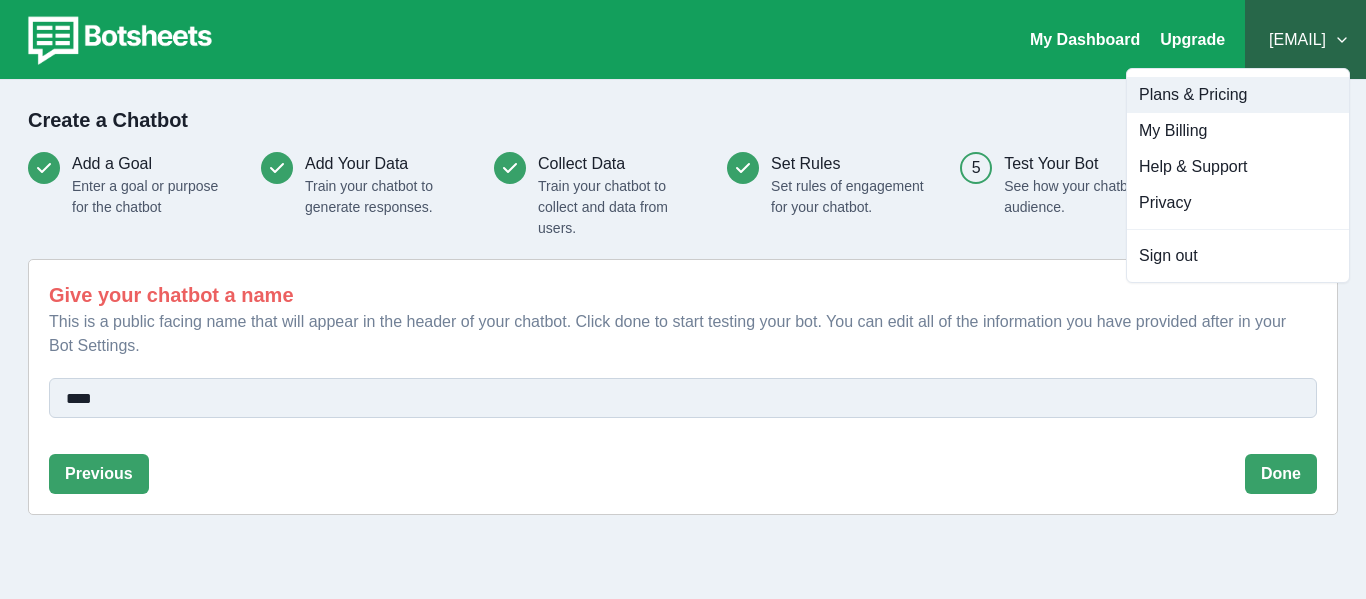 click on "Plans & Pricing" at bounding box center [1238, 95] 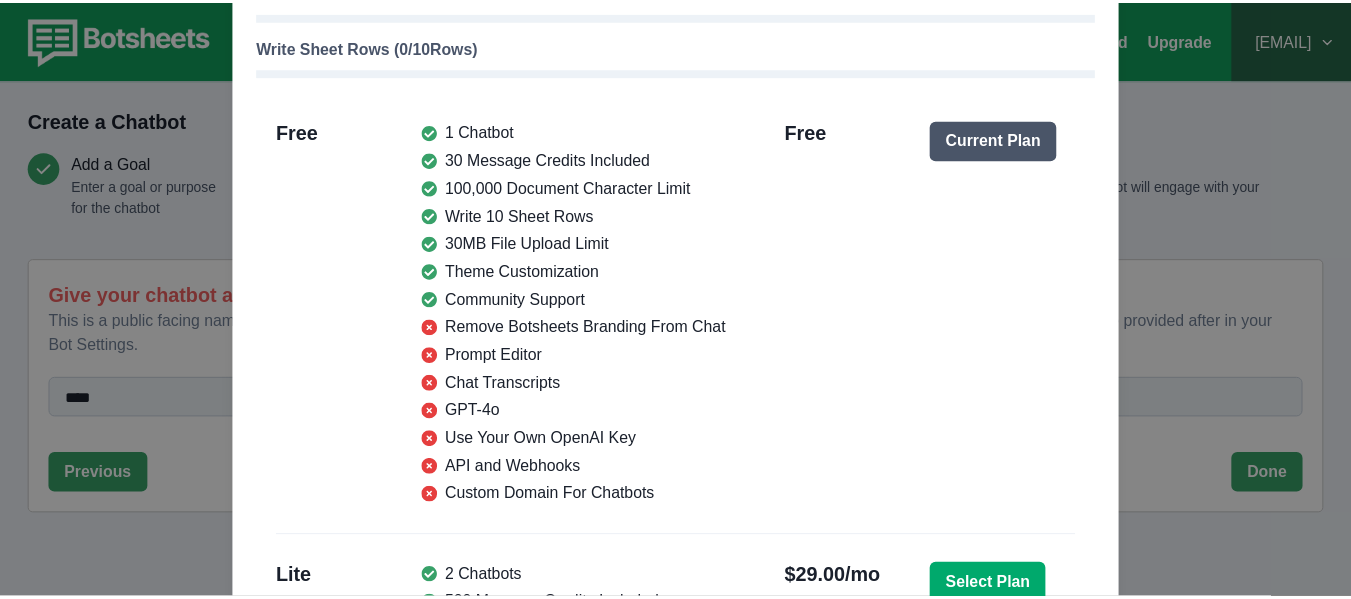 scroll, scrollTop: 300, scrollLeft: 0, axis: vertical 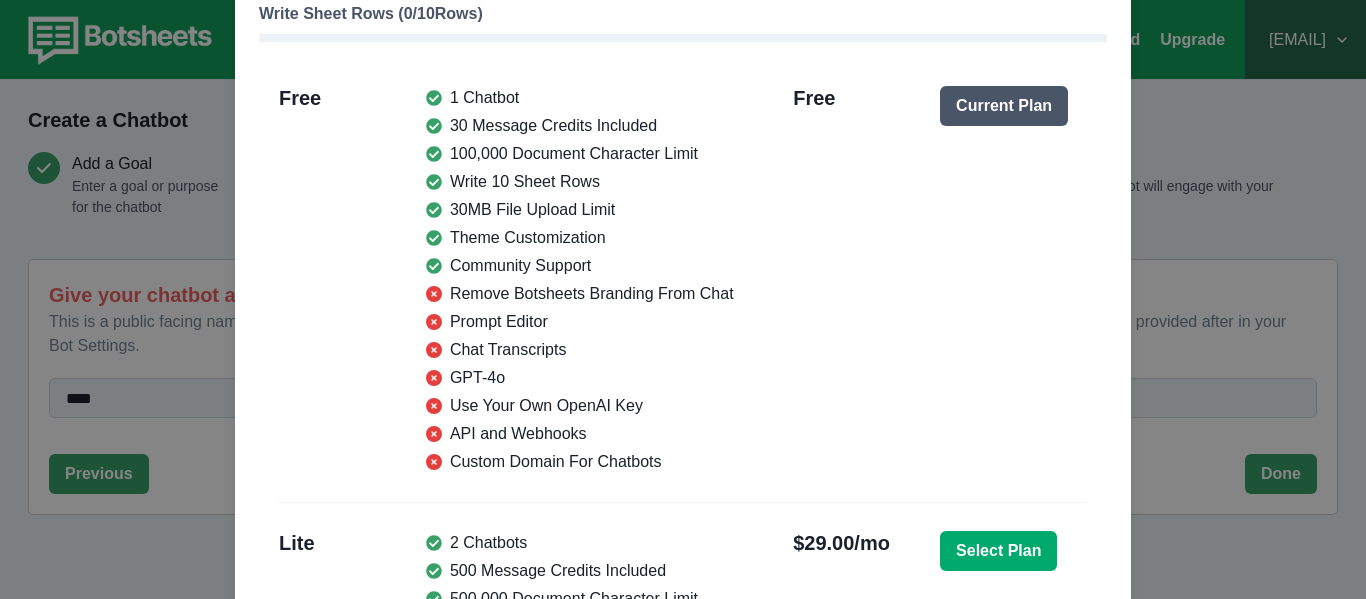 click on "Monthly Usage & Plans Chatbots ( 0 / 1  Chatbots) Message Credits ( 0 / 200  Message Credits) Document Character Limit ( 0 / 100000  Characters) Write Sheet Rows ( 0 / 10  Rows) Free 1 Chatbot 30 Message Credits Included 100,000 Document Character Limit Write 10 Sheet Rows 30MB File Upload Limit Theme Customization Community Support Remove Botsheets Branding From Chat Prompt Editor Chat Transcripts GPT-4o Use Your Own OpenAI Key API and Webhooks Custom Domain For Chatbots Free Current Plan Lite 2 Chatbots 500 Message Credits Included 500,000 Document Character Limit Write 1000 Sheet Rows 24 hour data sync 30MB File Upload Limit Theme Customization Prompt Editor 3 Days of Chat Transcripts Direct Support Remove Botsheets Branding From Chat GPT-4o Use Your Own OpenAI Key API and Webhooks Custom Domain For Chatbots $29.00/mo Select Plan Pro 5 Chatbots 2,000 Message Credits Included 10,000,000 Document Character Limit Write 25,000 Sheet Rows 6 hour data sync 30MB File Upload Limit Theme Customization Prompt Editor" at bounding box center [683, 299] 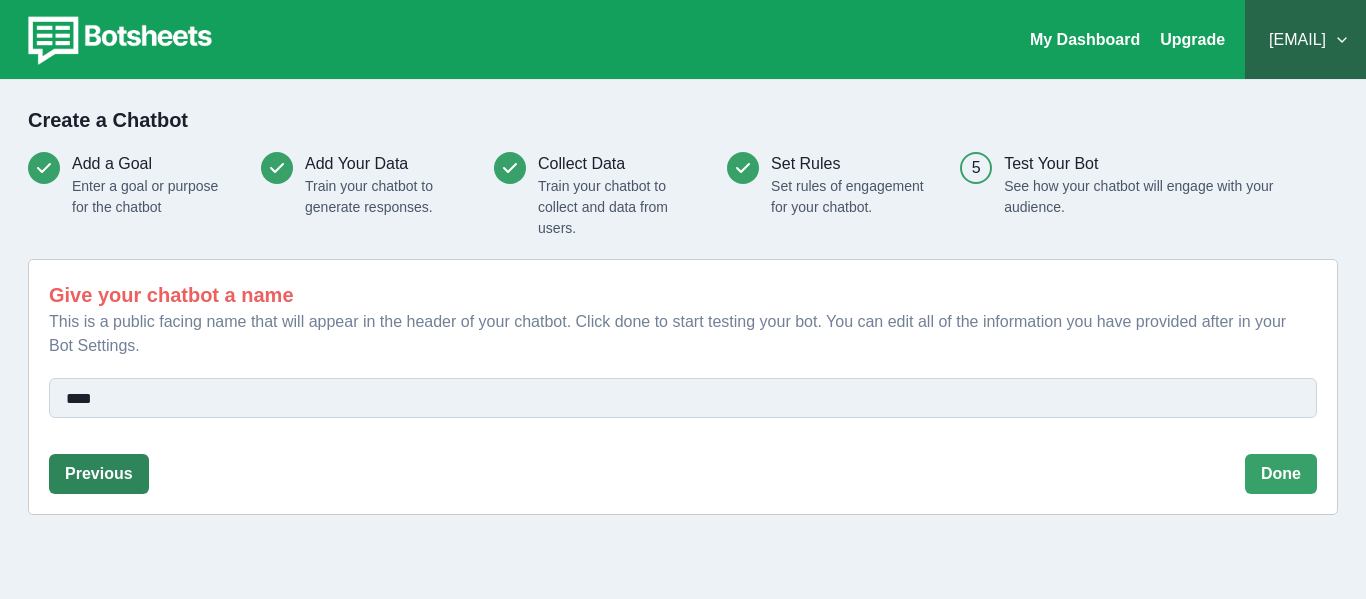 click on "Previous" at bounding box center [99, 474] 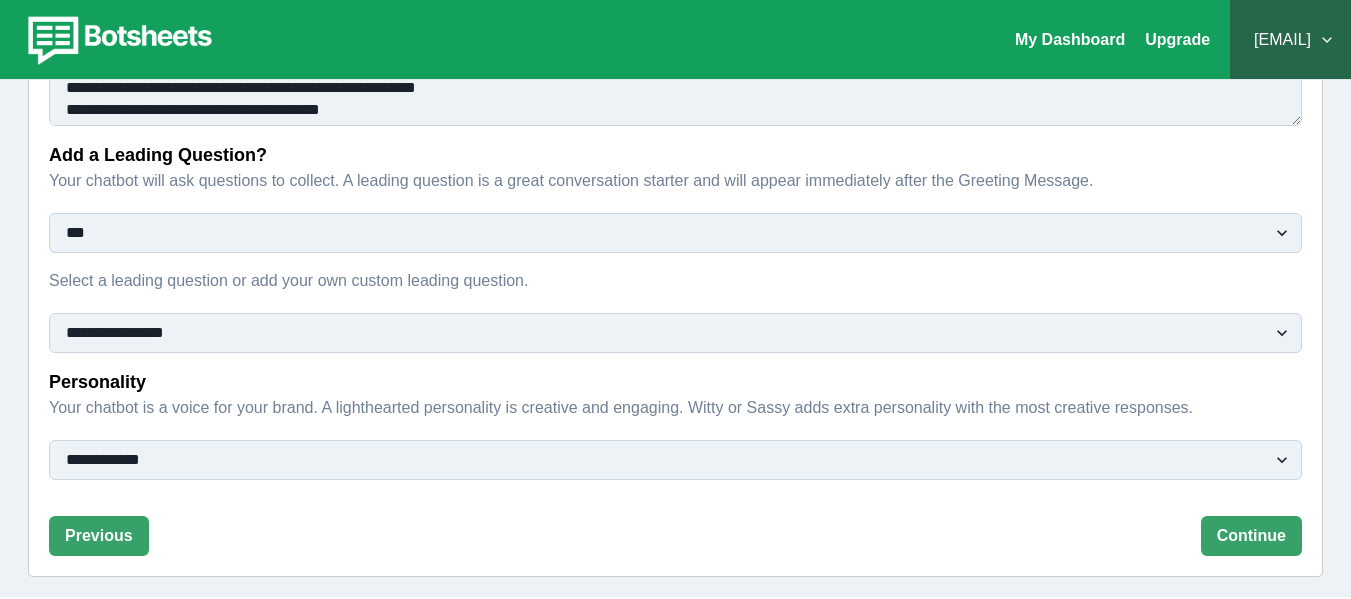 scroll, scrollTop: 385, scrollLeft: 0, axis: vertical 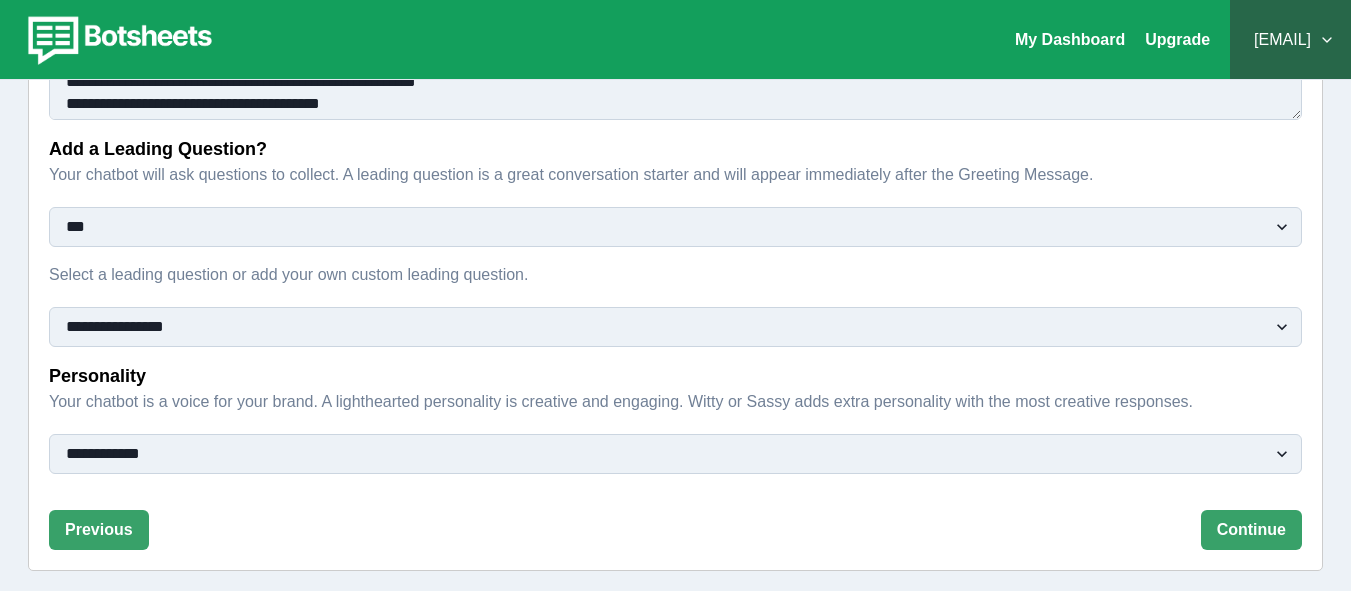 click on "**********" at bounding box center (675, 327) 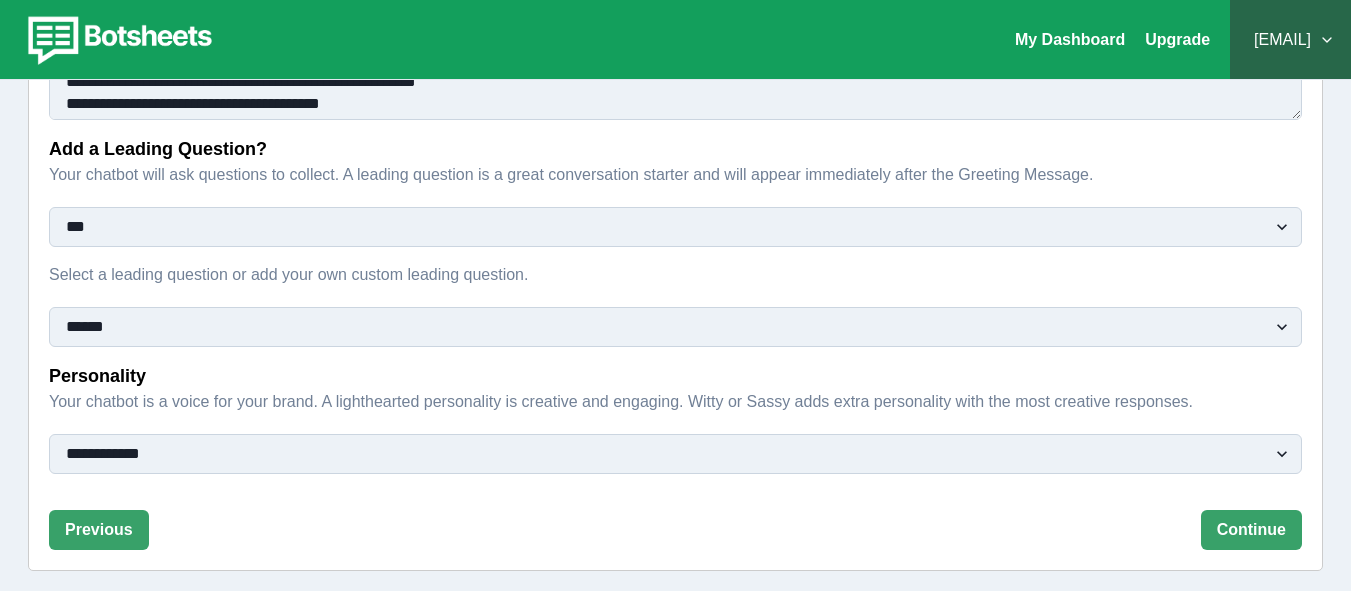 click on "**********" at bounding box center [675, 327] 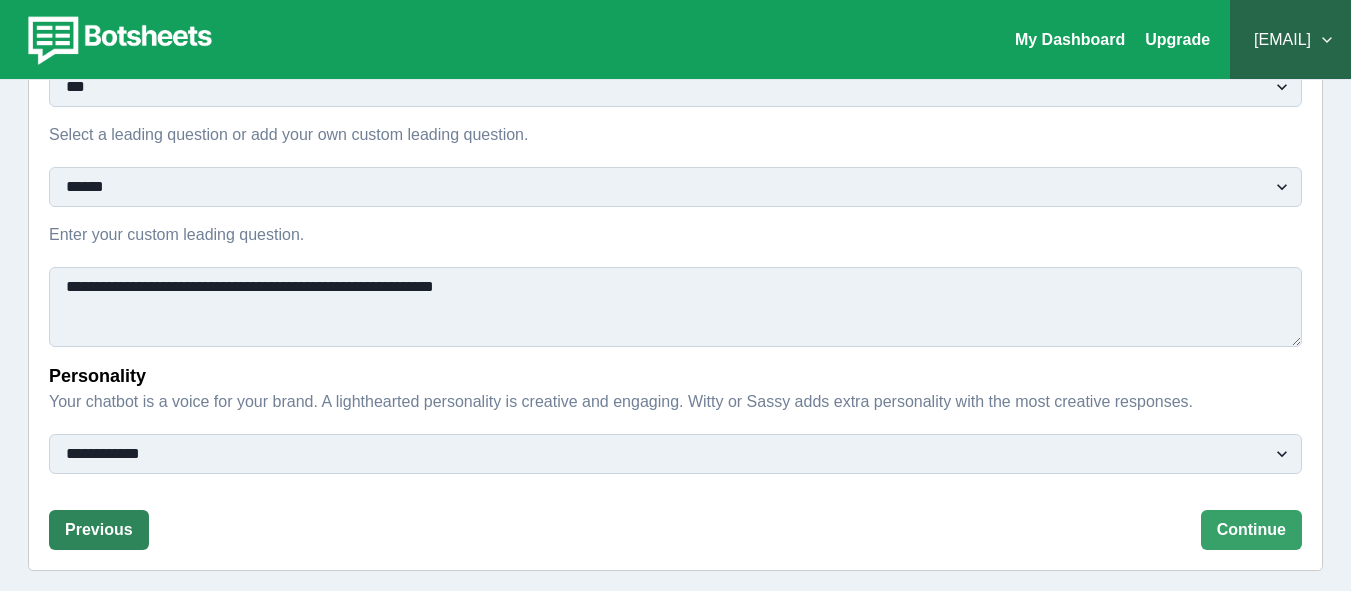 click on "Previous" at bounding box center (99, 530) 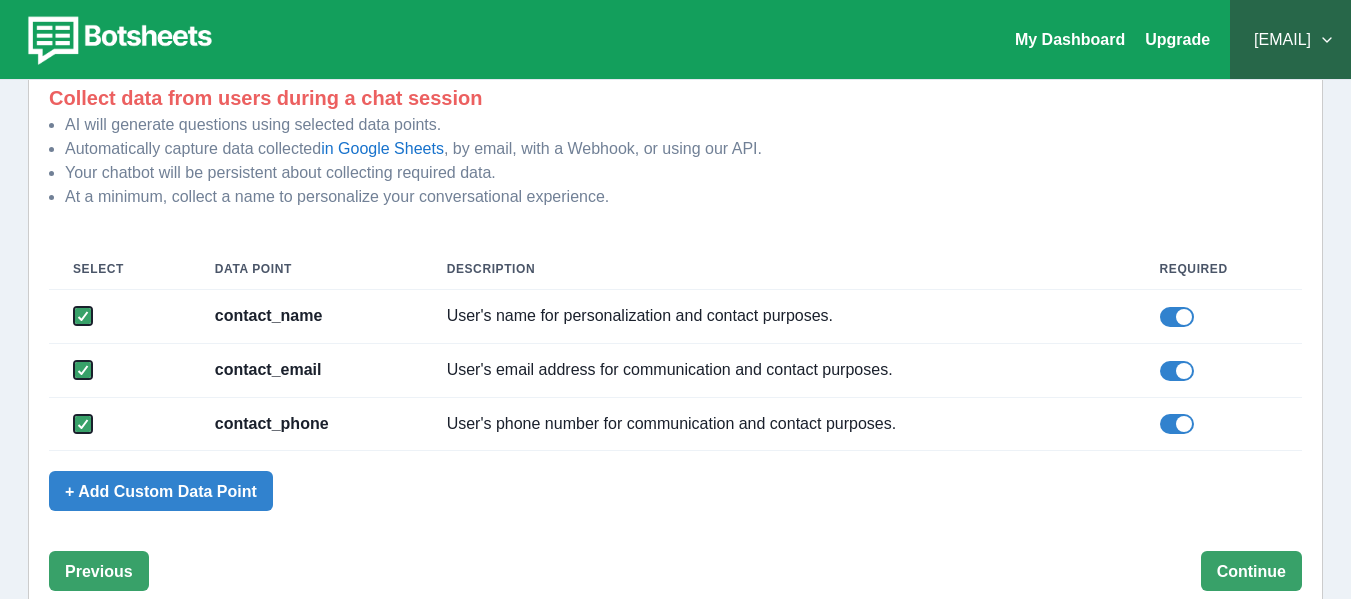 scroll, scrollTop: 242, scrollLeft: 0, axis: vertical 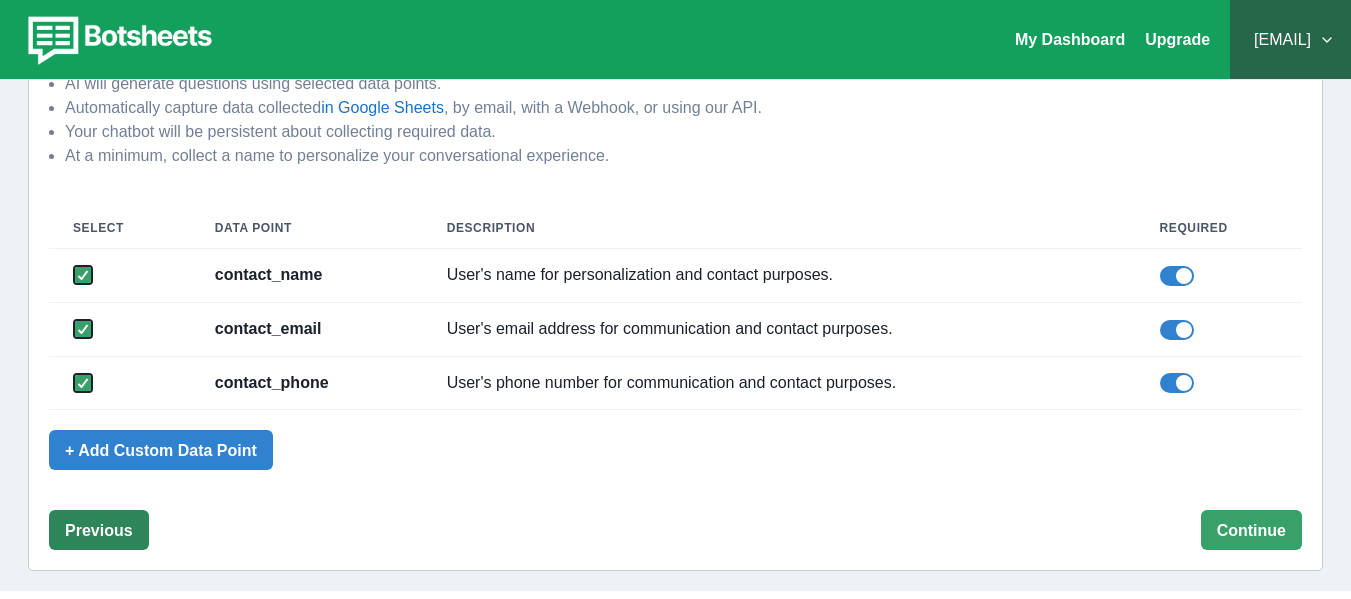 click on "Previous" at bounding box center (99, 530) 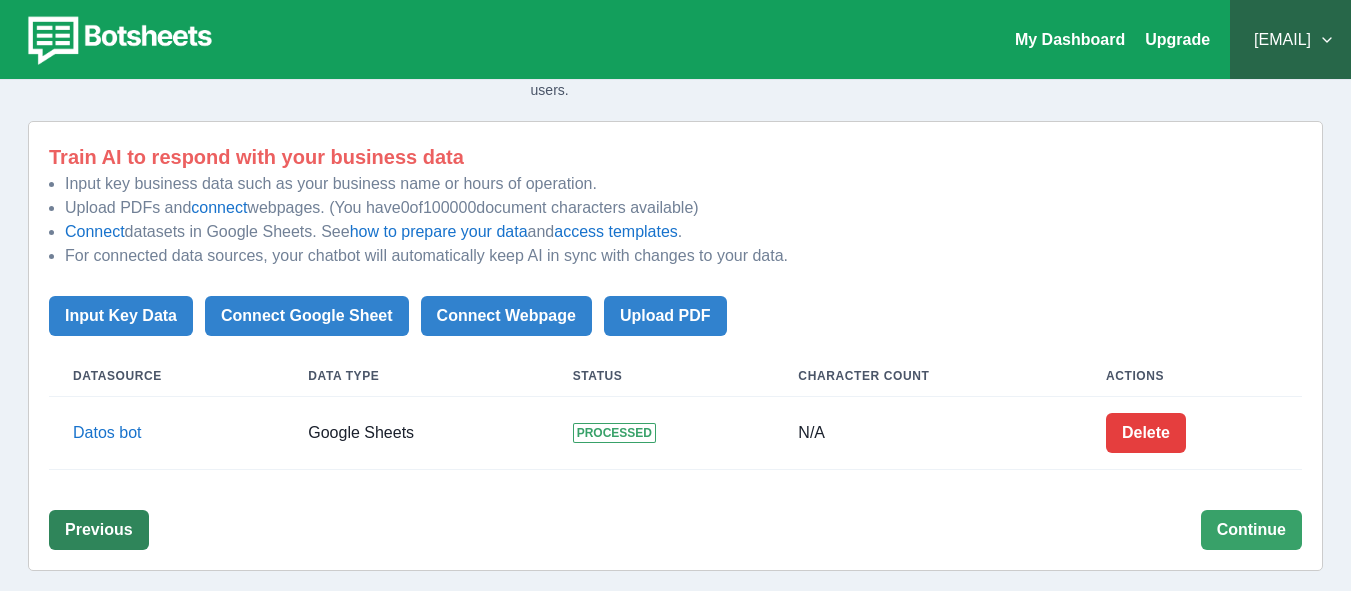 click on "Previous" at bounding box center (99, 530) 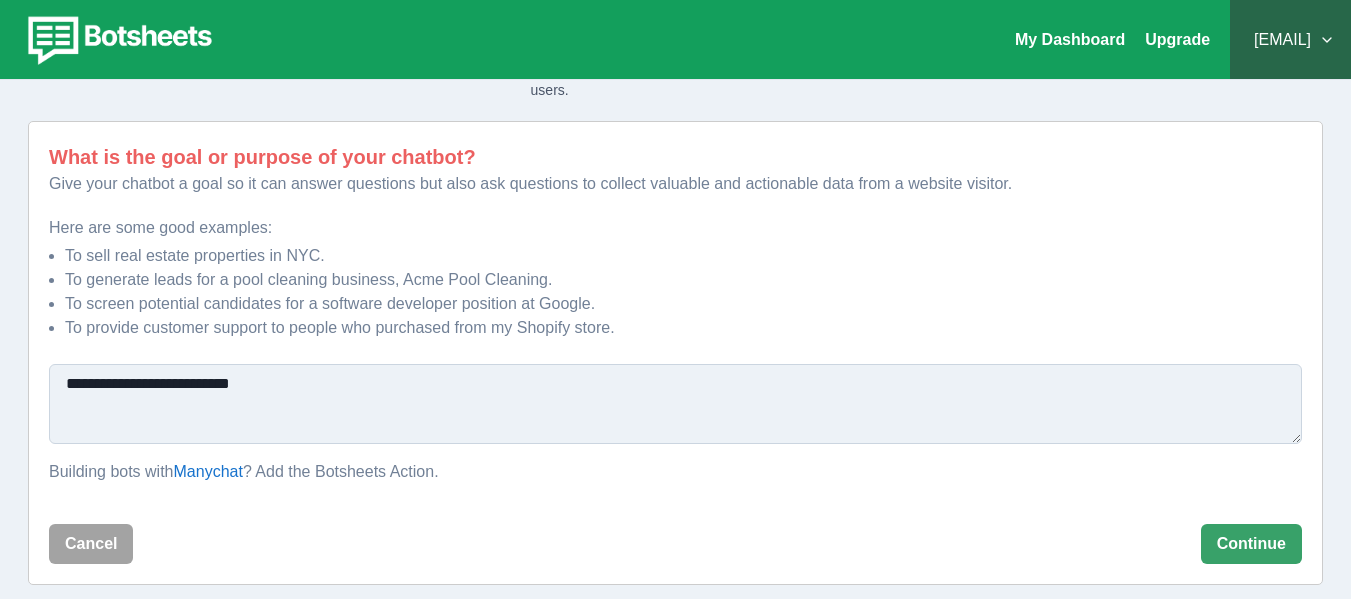 click at bounding box center [672, 544] 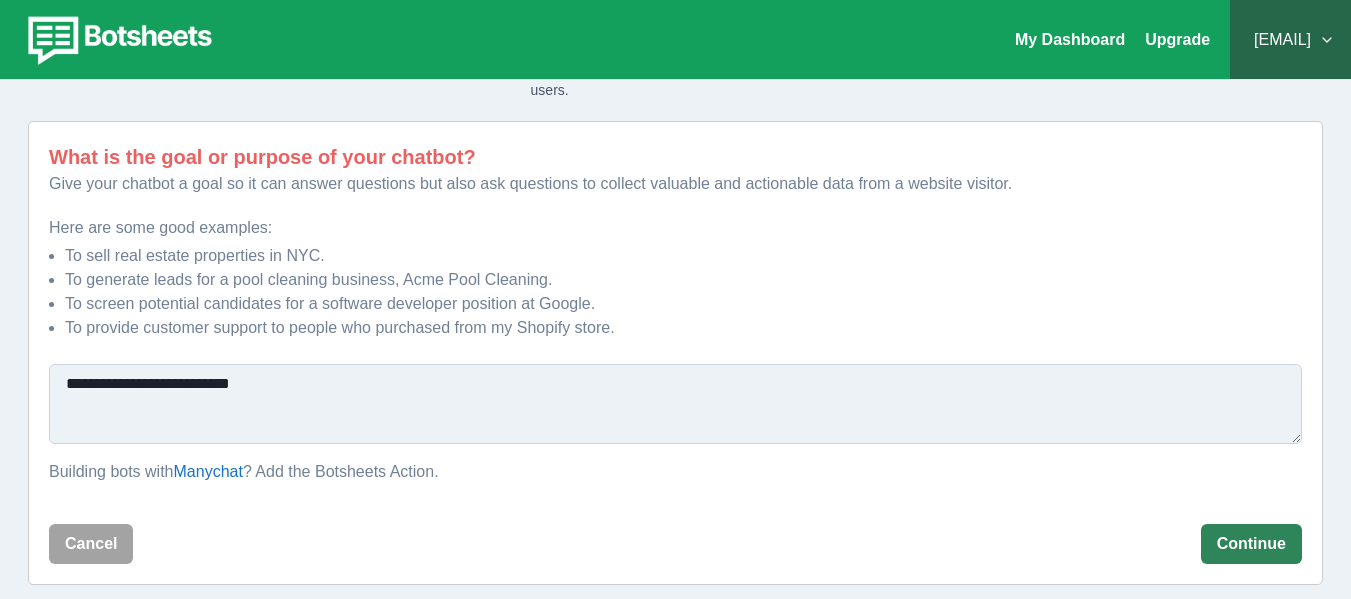 click on "Continue" at bounding box center [1251, 544] 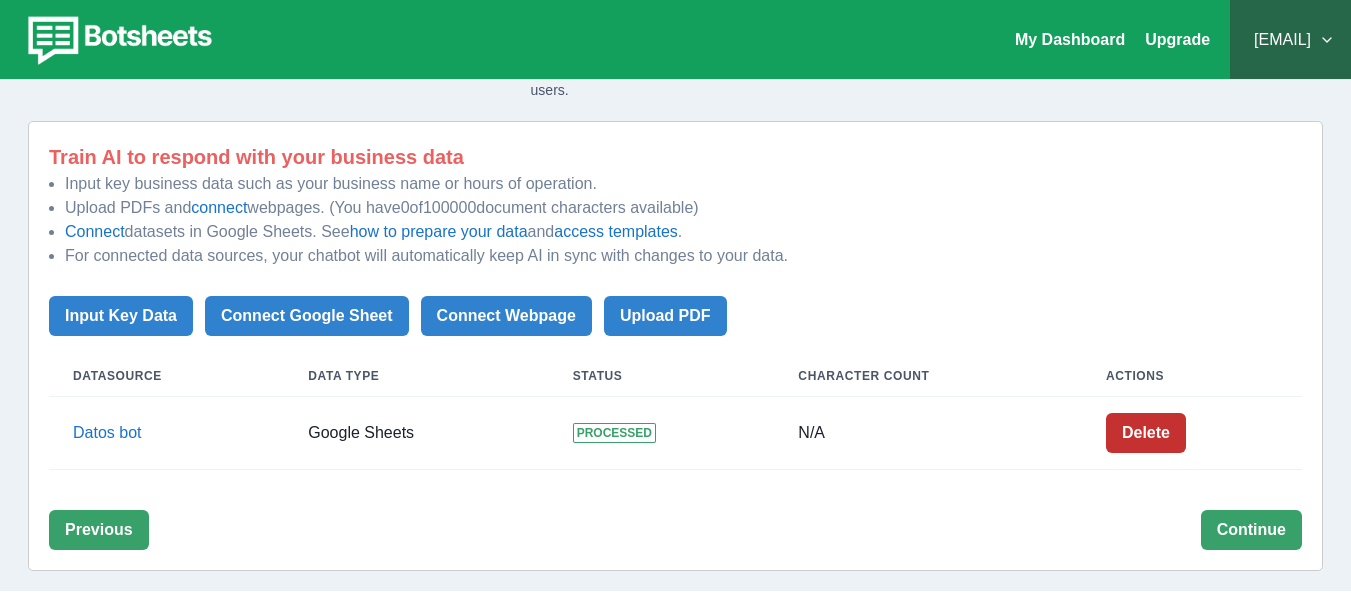 click on "Delete" at bounding box center (1146, 433) 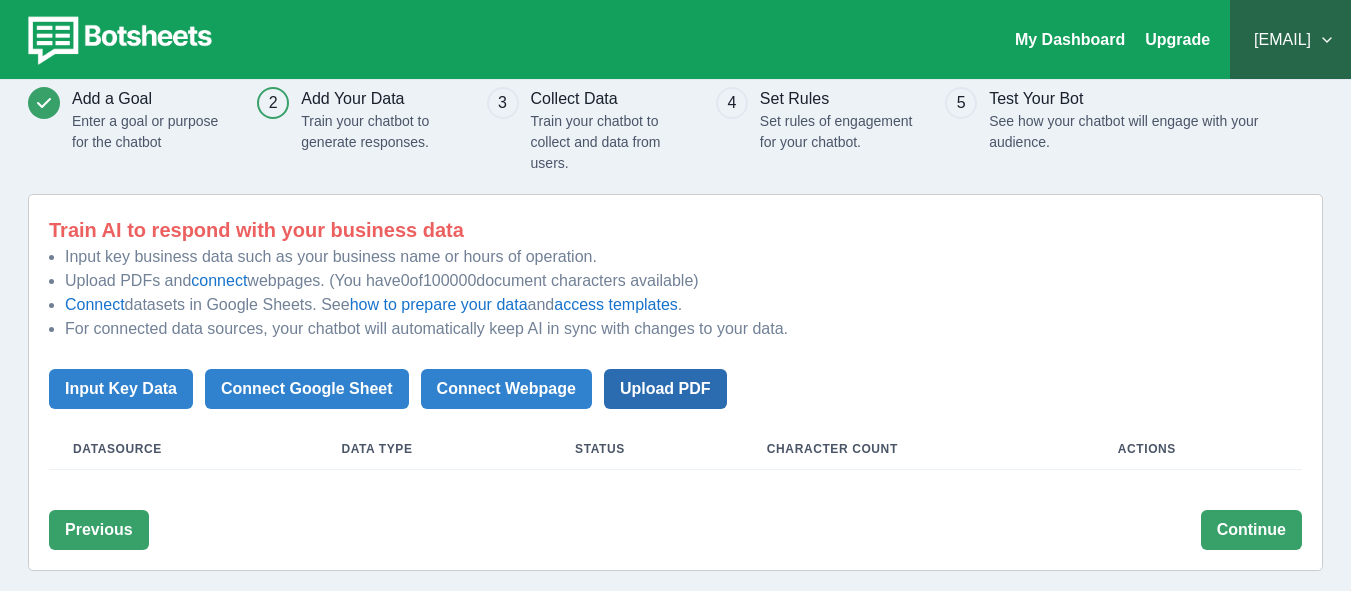 click on "Upload PDF" at bounding box center (665, 389) 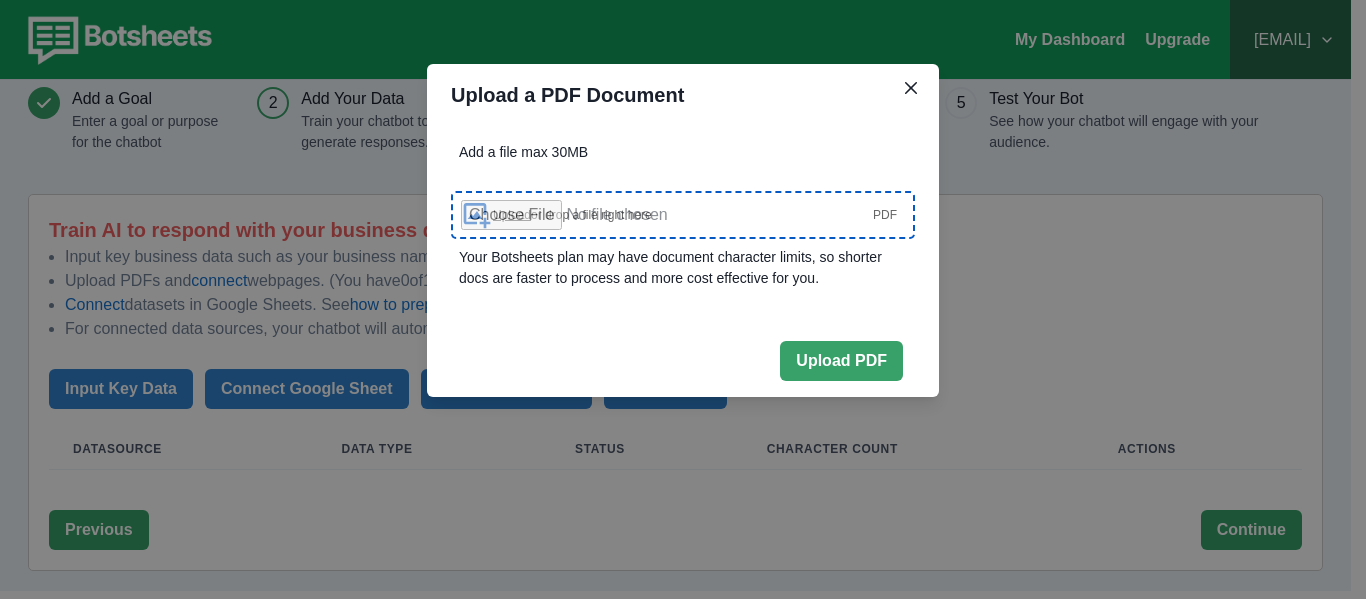 click on "Upload  or drop a file right here" at bounding box center [572, 215] 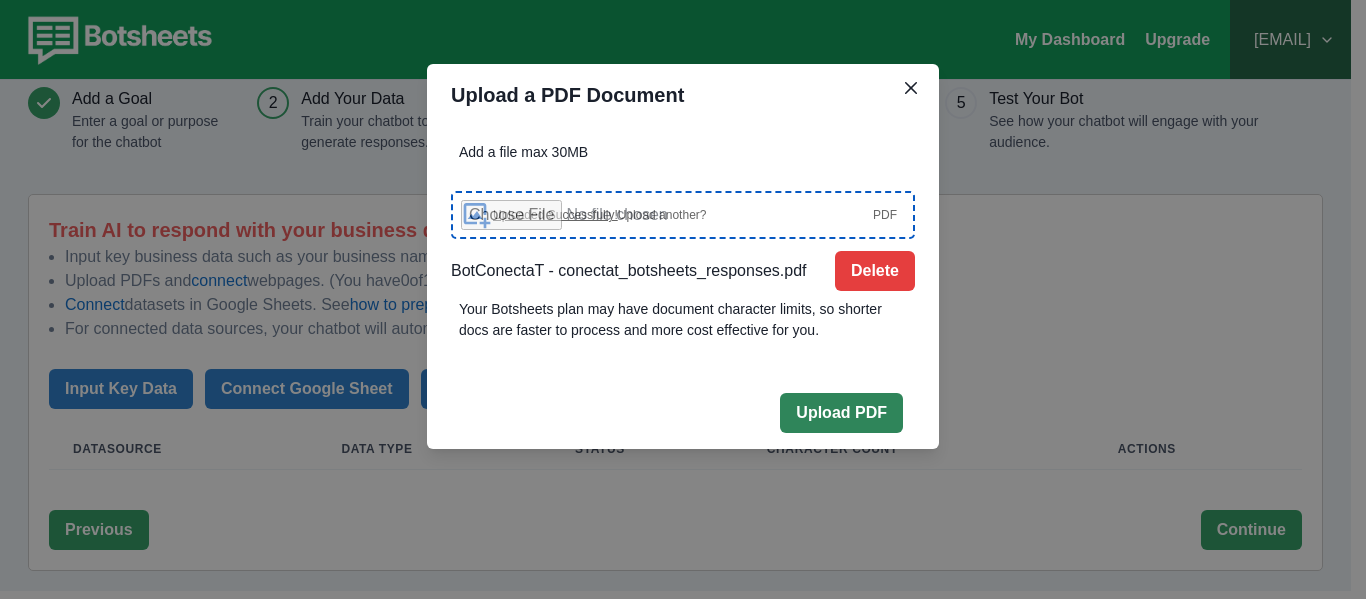 click on "Upload PDF" at bounding box center (841, 413) 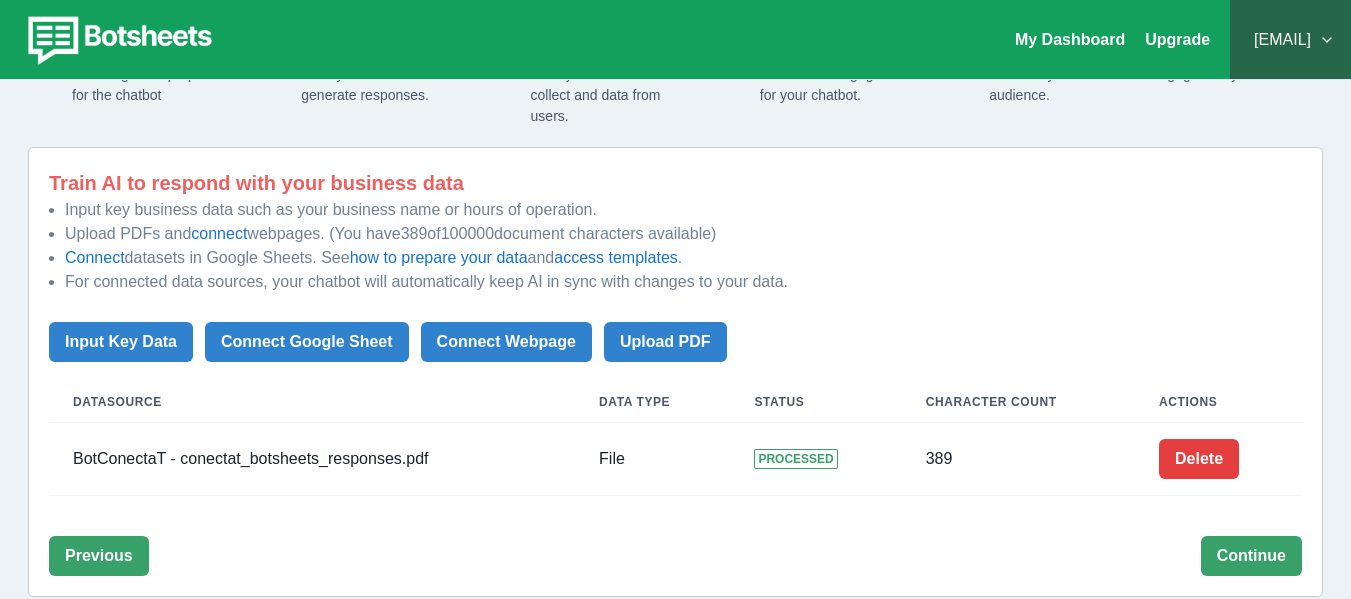 scroll, scrollTop: 138, scrollLeft: 0, axis: vertical 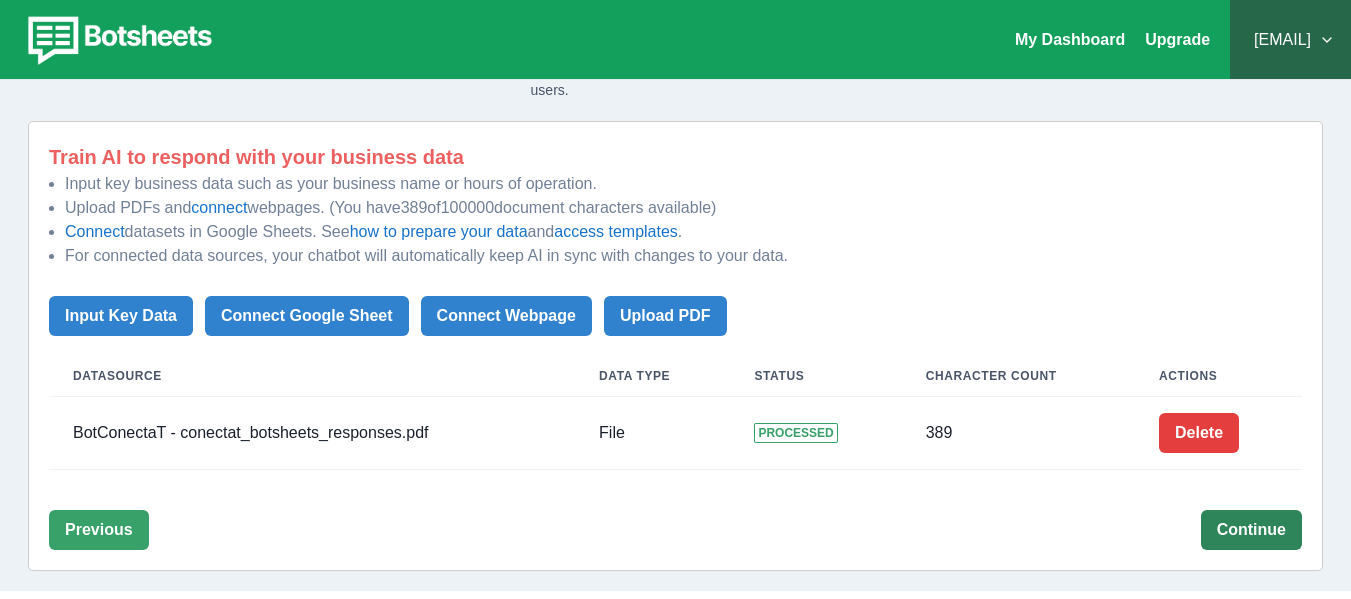 click on "Continue" at bounding box center (1251, 530) 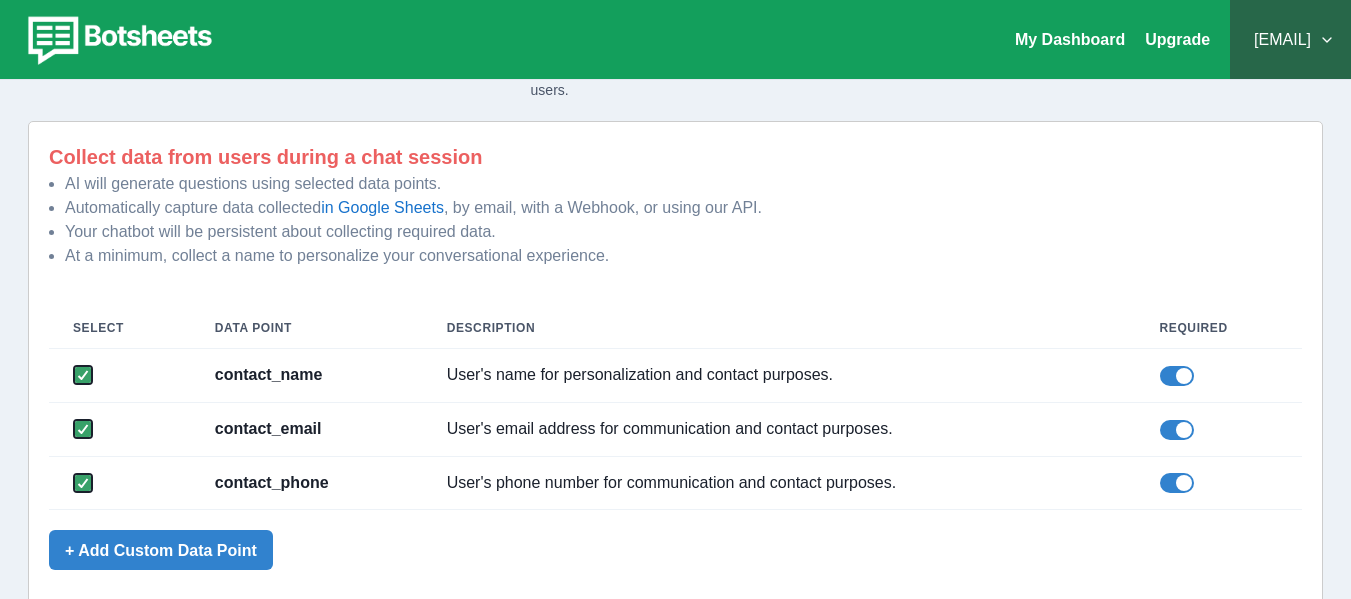 scroll, scrollTop: 242, scrollLeft: 0, axis: vertical 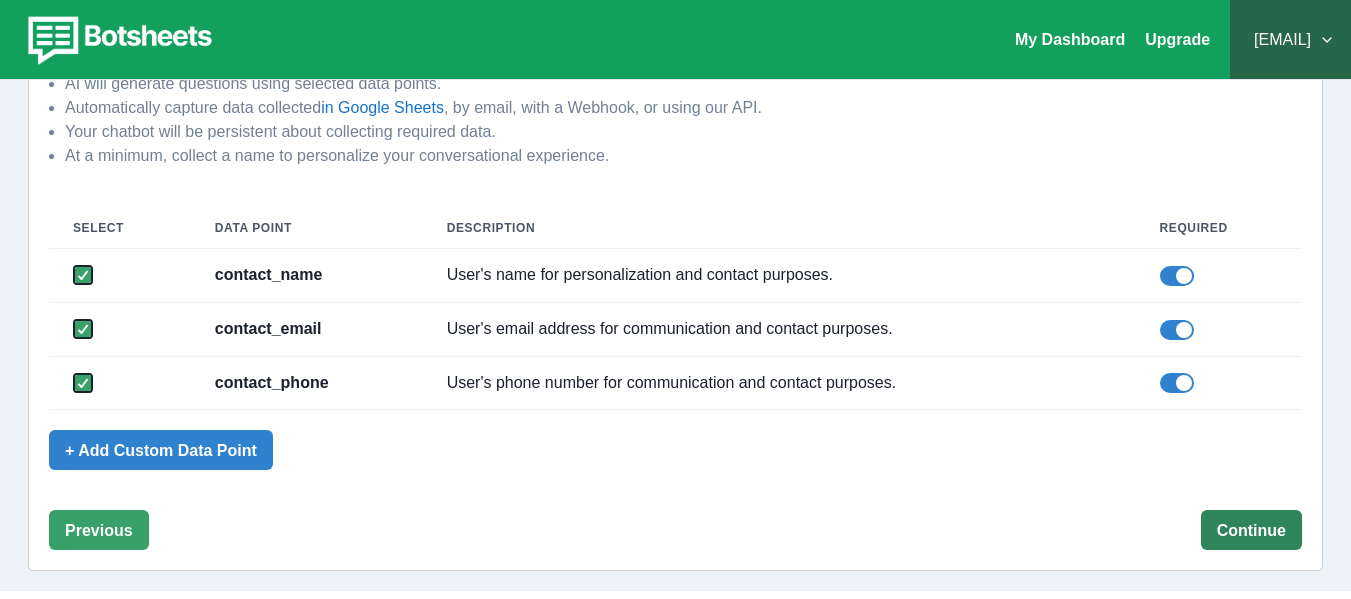 click on "Continue" at bounding box center (1251, 530) 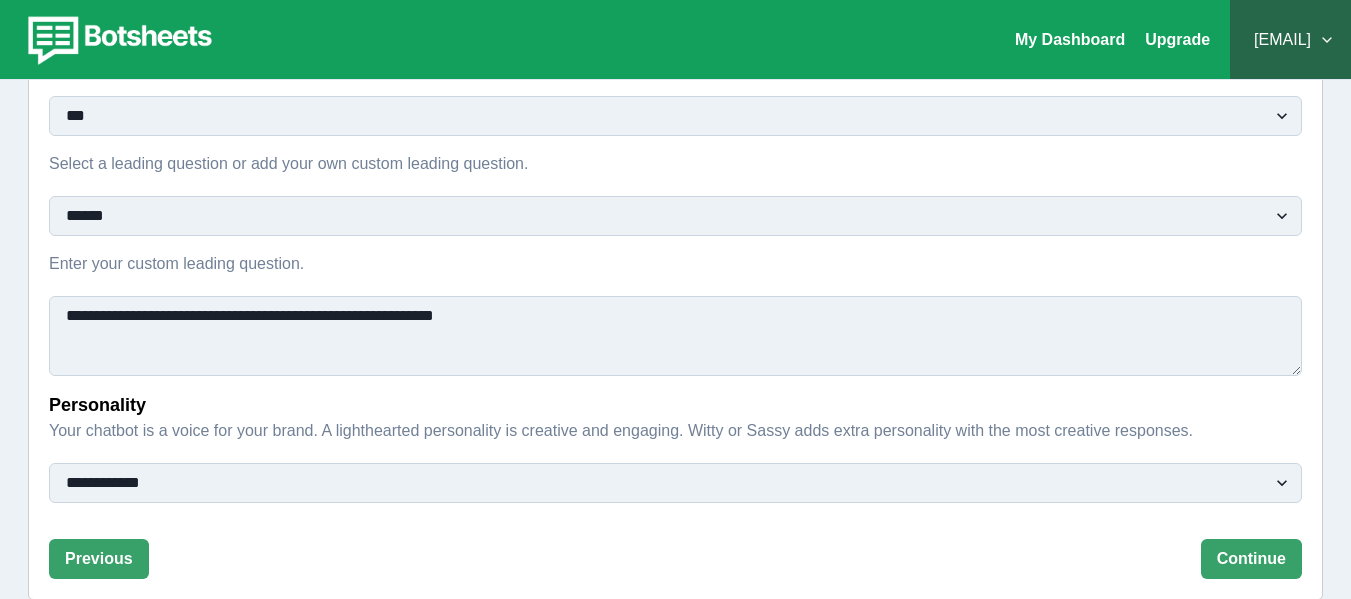 scroll, scrollTop: 525, scrollLeft: 0, axis: vertical 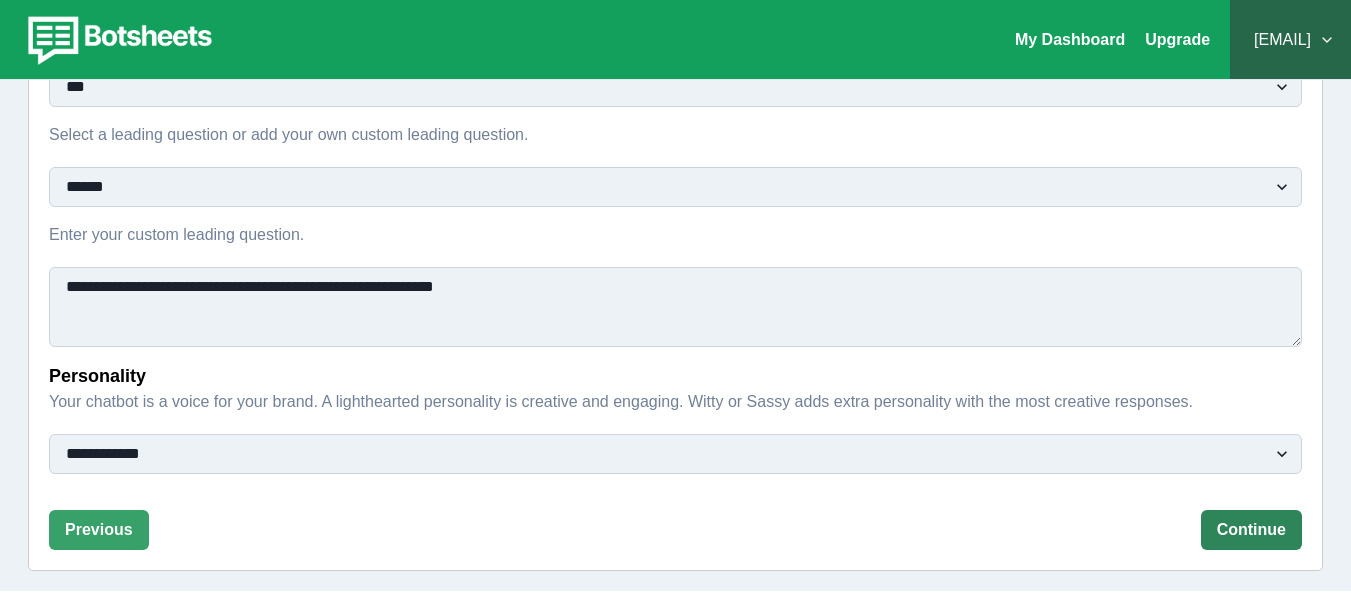 click on "Continue" at bounding box center (1251, 530) 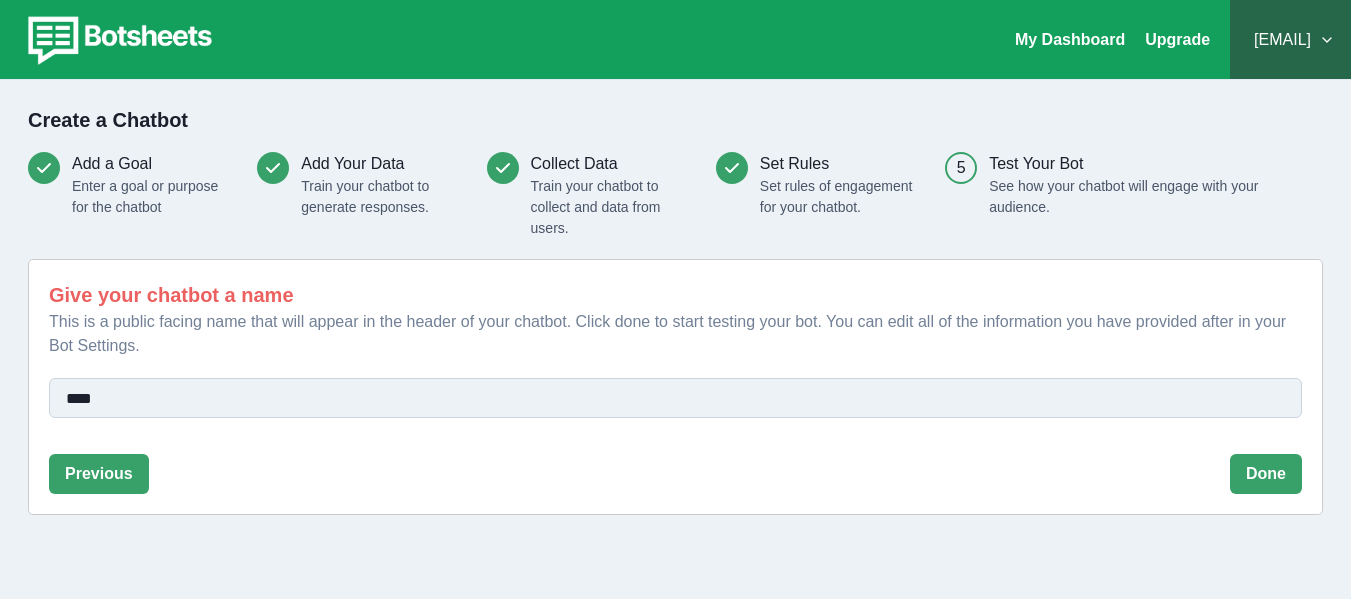 scroll, scrollTop: 0, scrollLeft: 0, axis: both 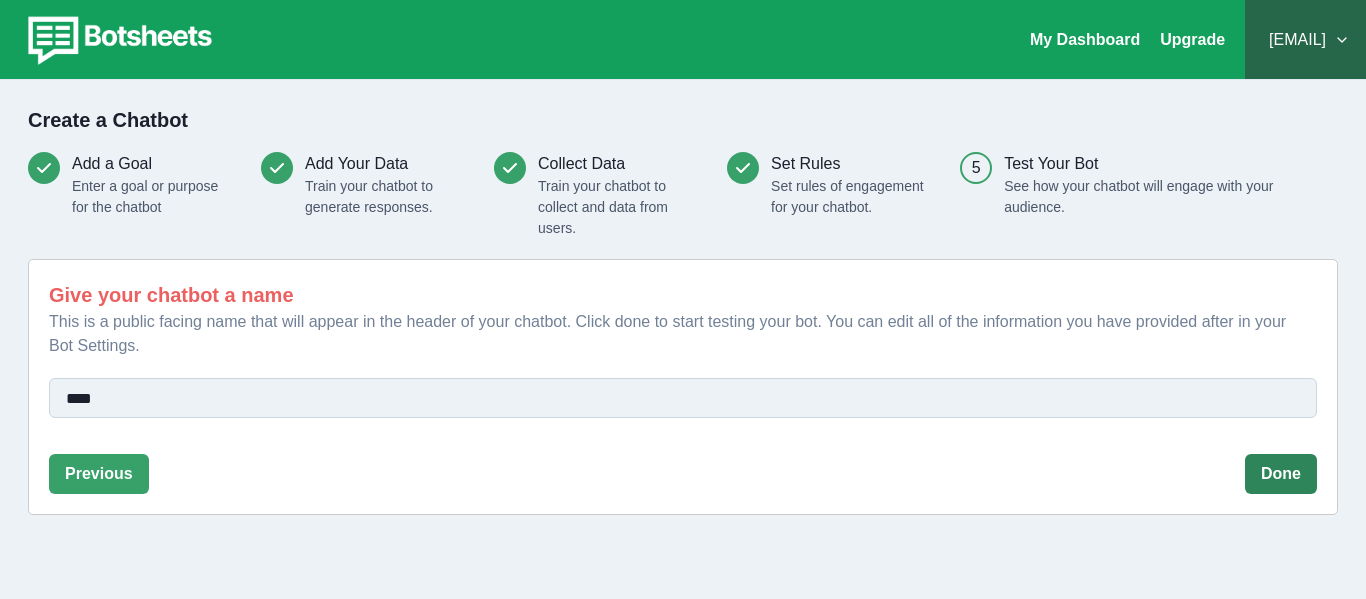 click on "Done" at bounding box center [1281, 474] 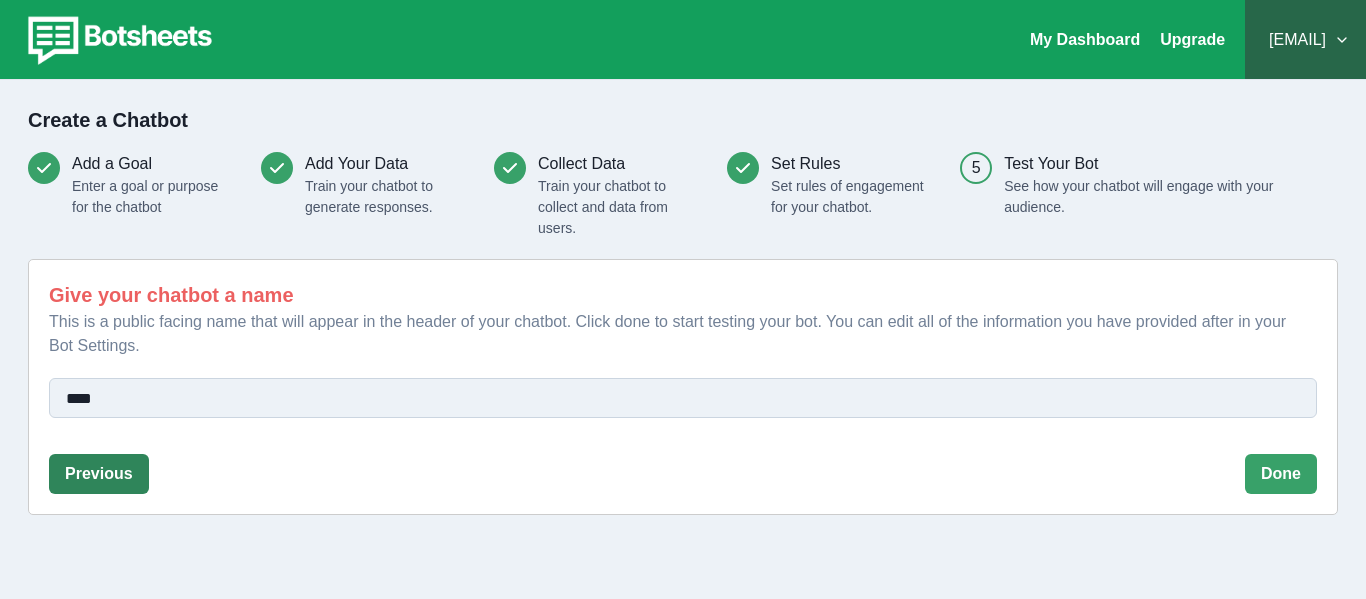 click on "Previous" at bounding box center (99, 474) 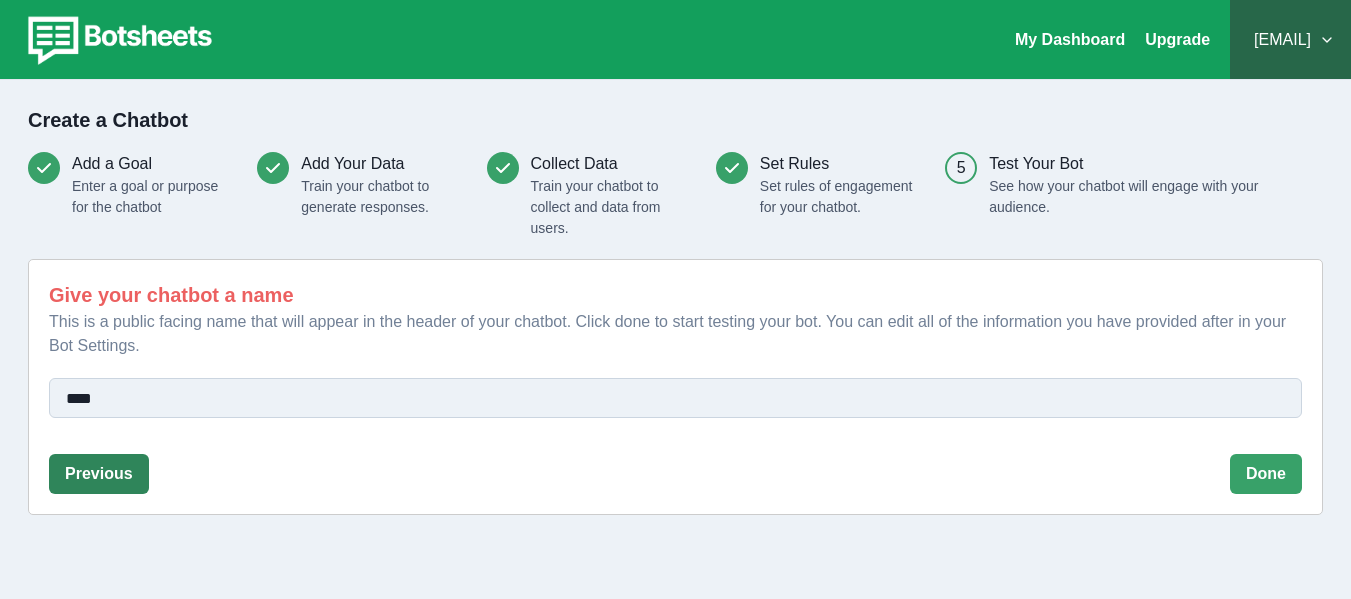select on "***" 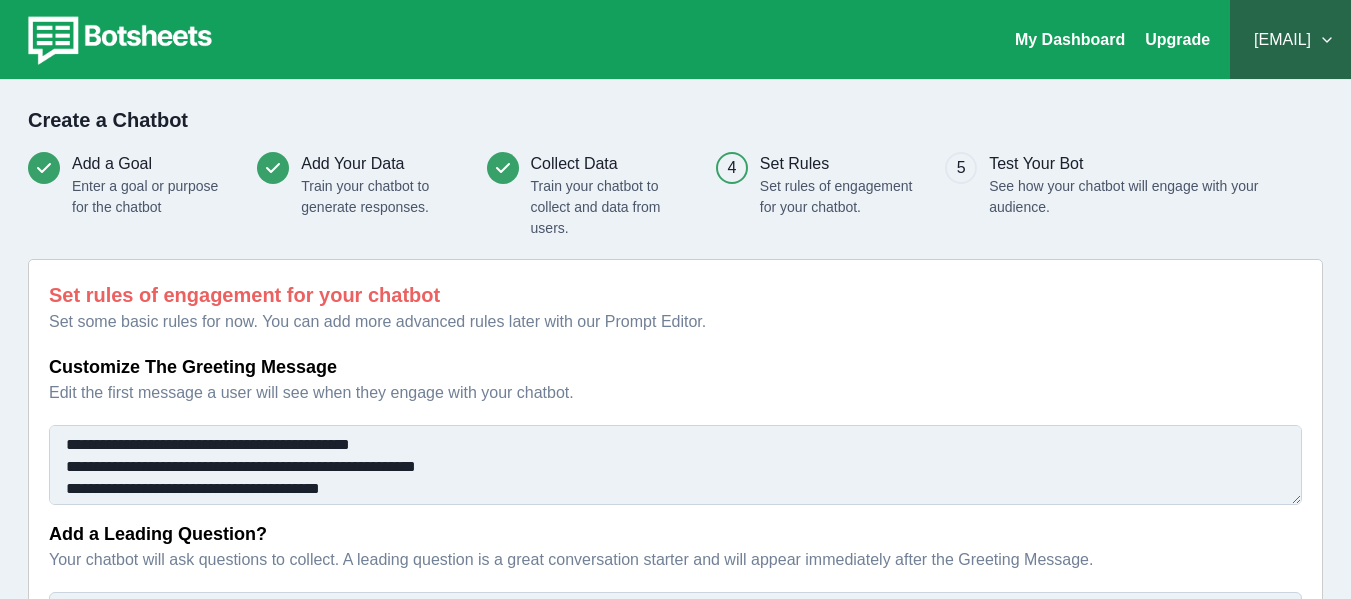 scroll, scrollTop: 26, scrollLeft: 0, axis: vertical 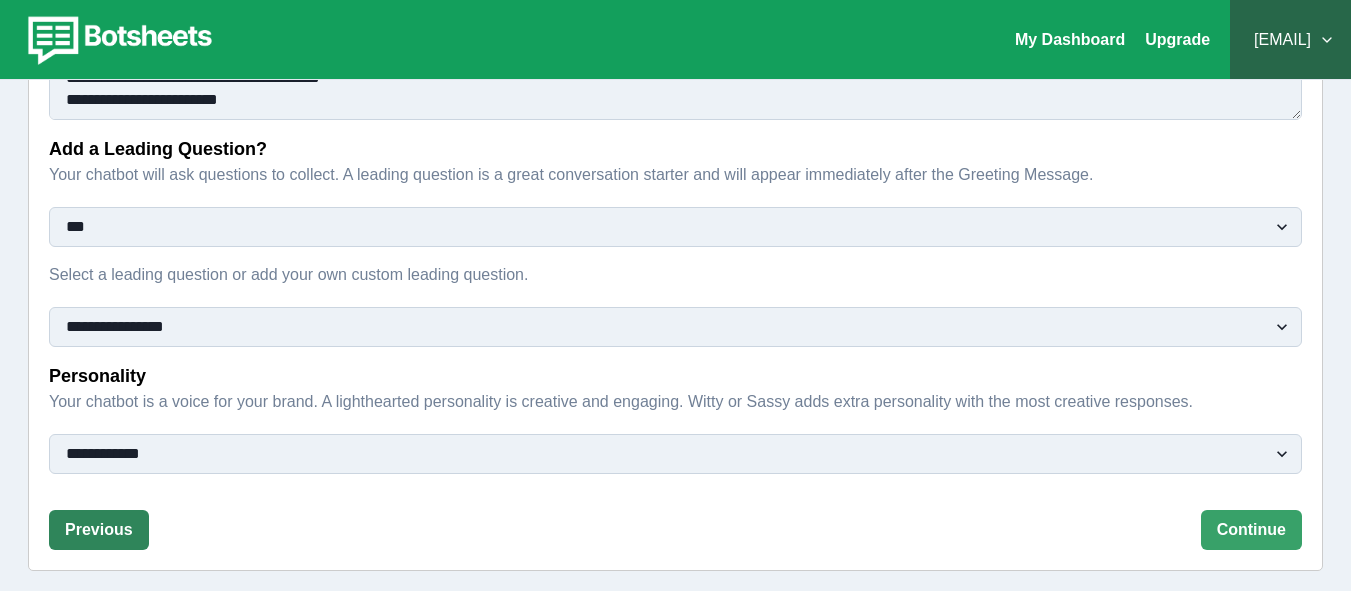 click on "Previous" at bounding box center (99, 530) 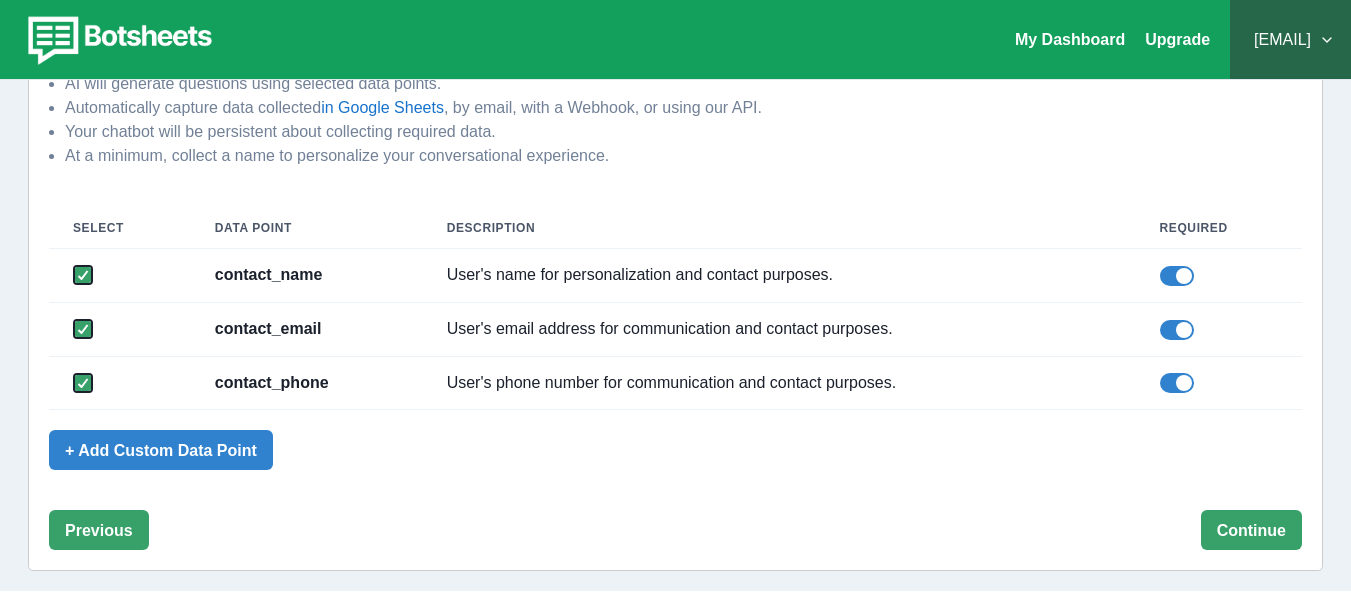 scroll, scrollTop: 242, scrollLeft: 0, axis: vertical 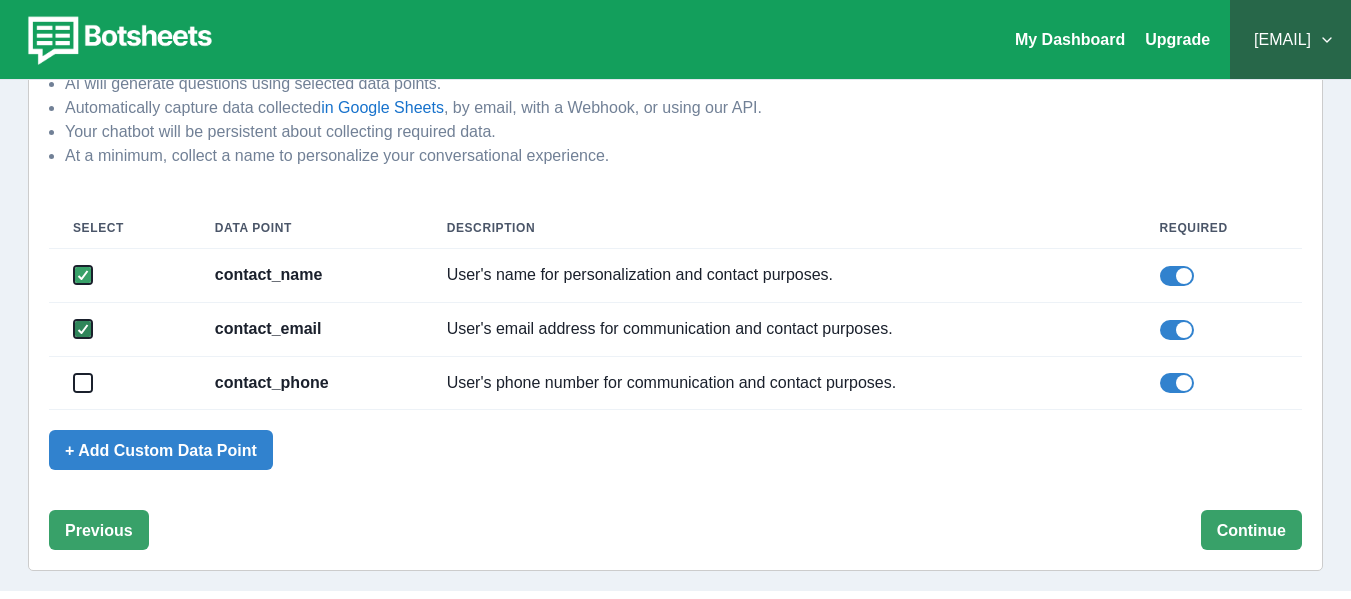 click 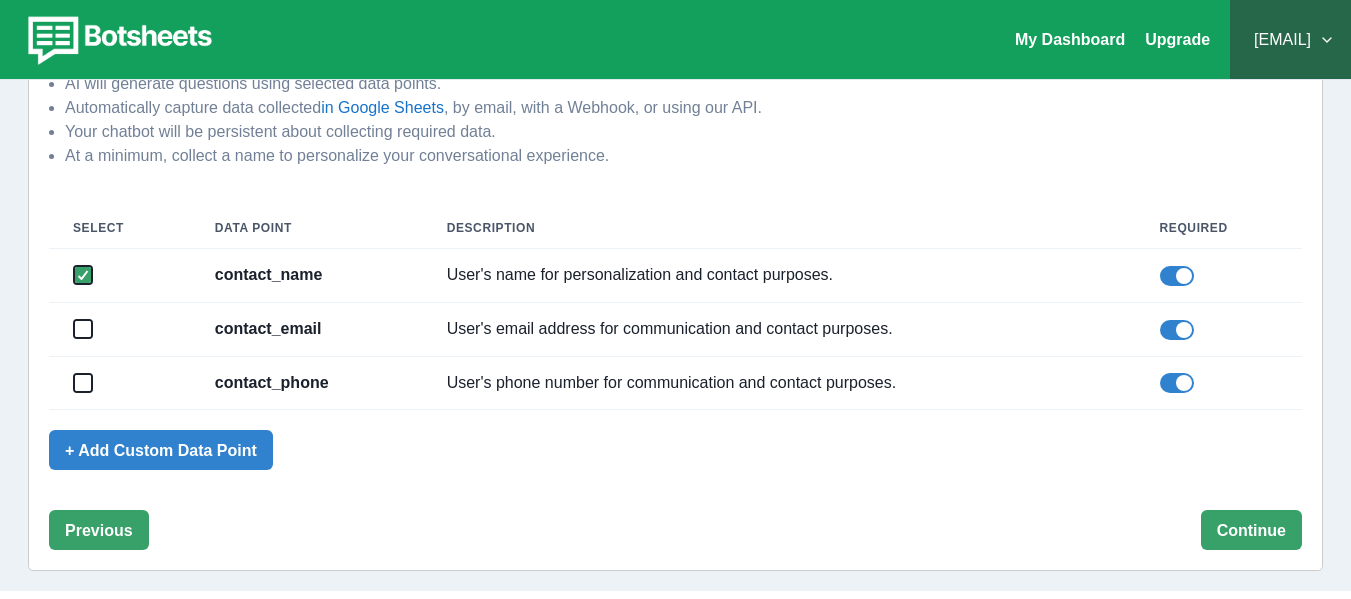click at bounding box center [1184, 383] 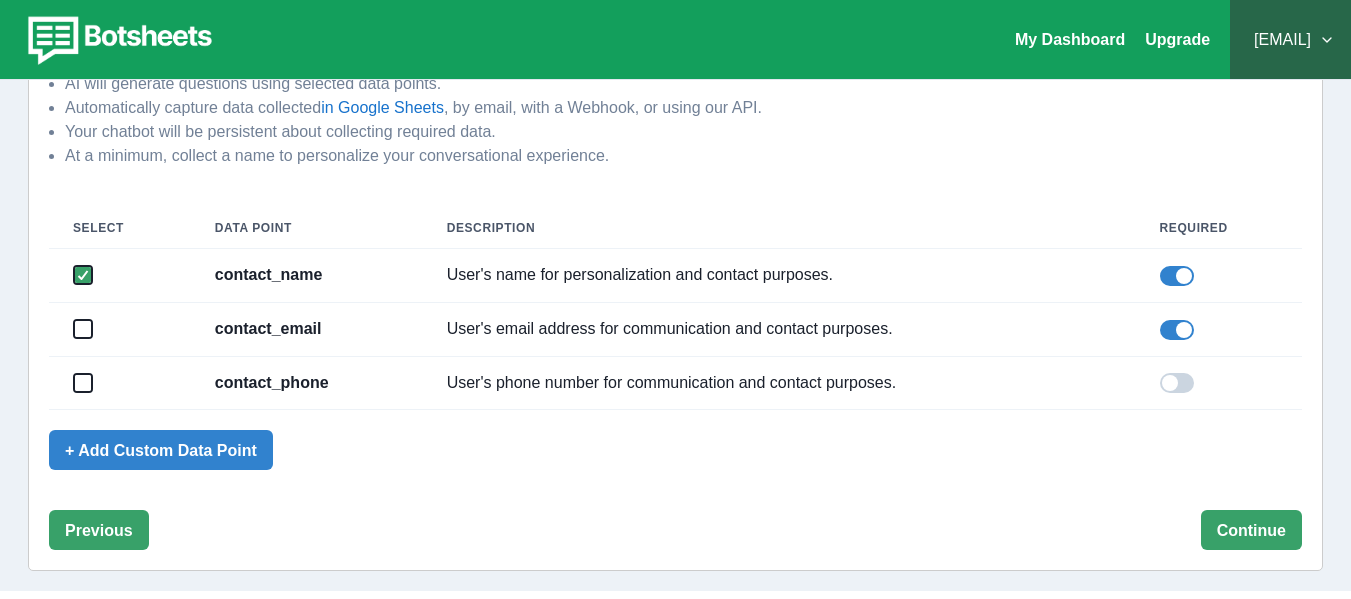 click at bounding box center (1219, 329) 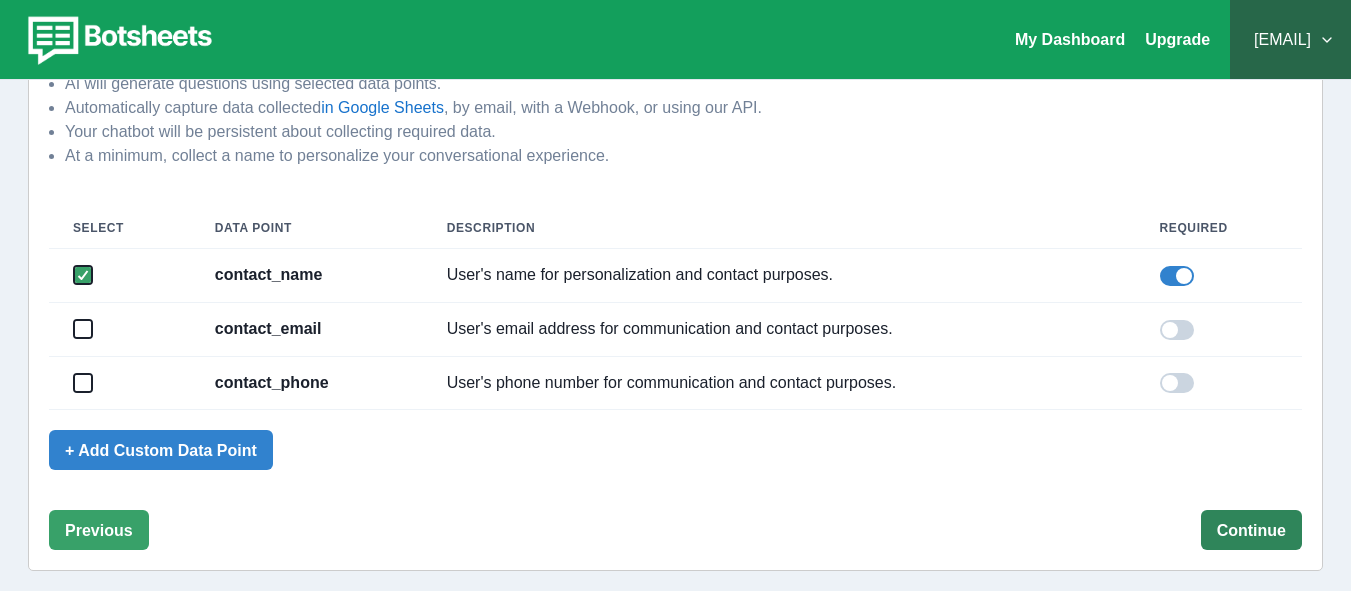 click on "Continue" at bounding box center [1251, 530] 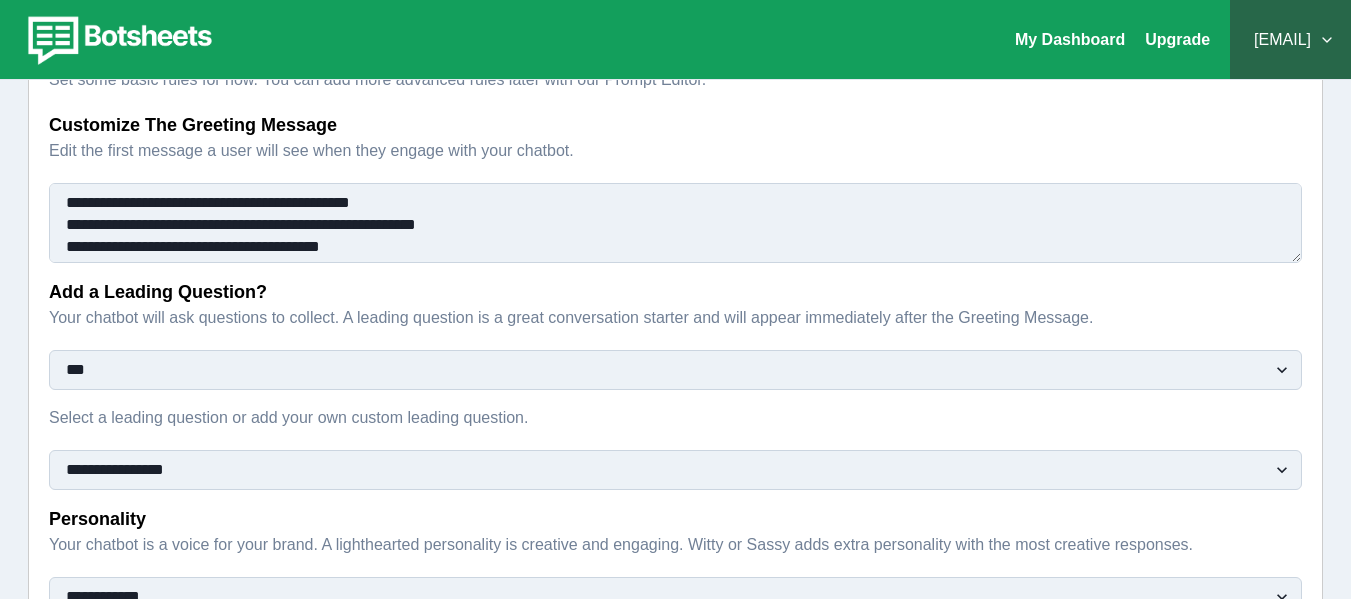 scroll, scrollTop: 385, scrollLeft: 0, axis: vertical 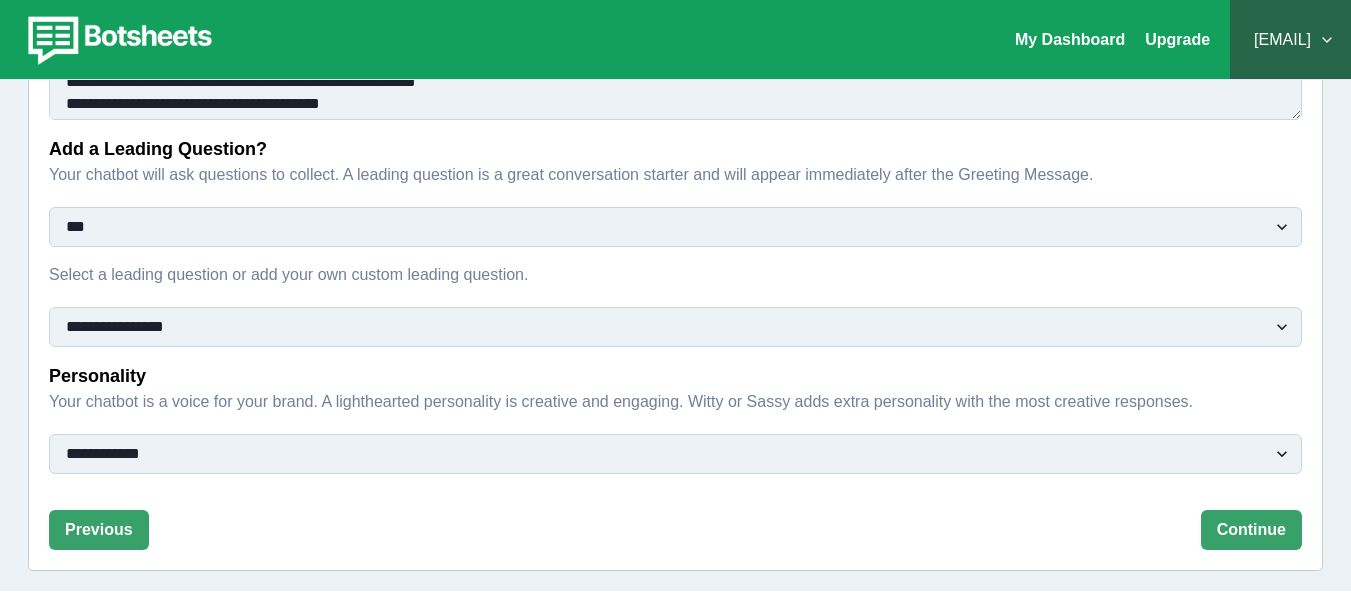 click on "**********" at bounding box center [675, 327] 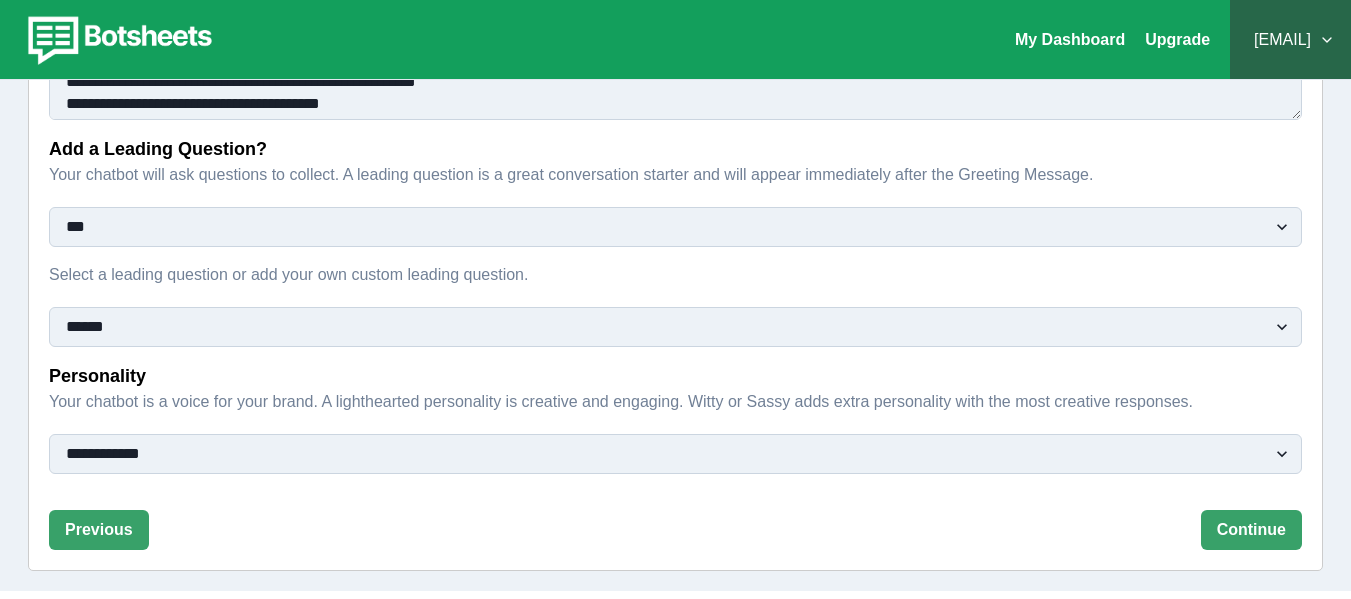 click on "**********" at bounding box center [675, 327] 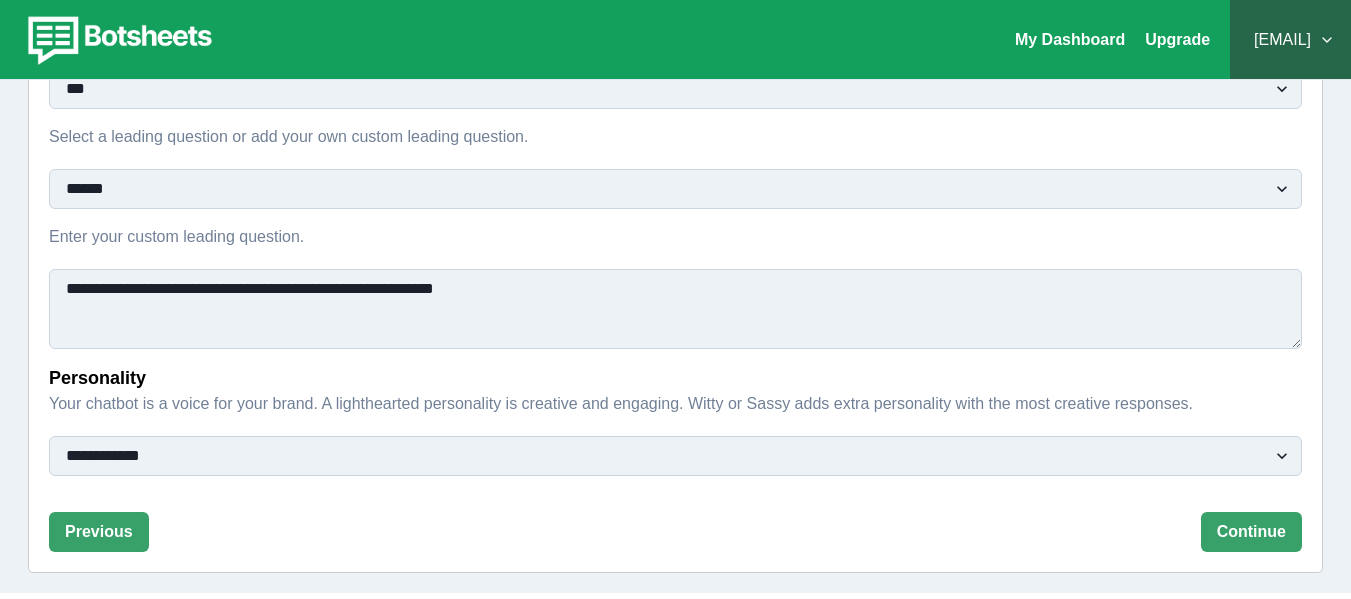 scroll, scrollTop: 525, scrollLeft: 0, axis: vertical 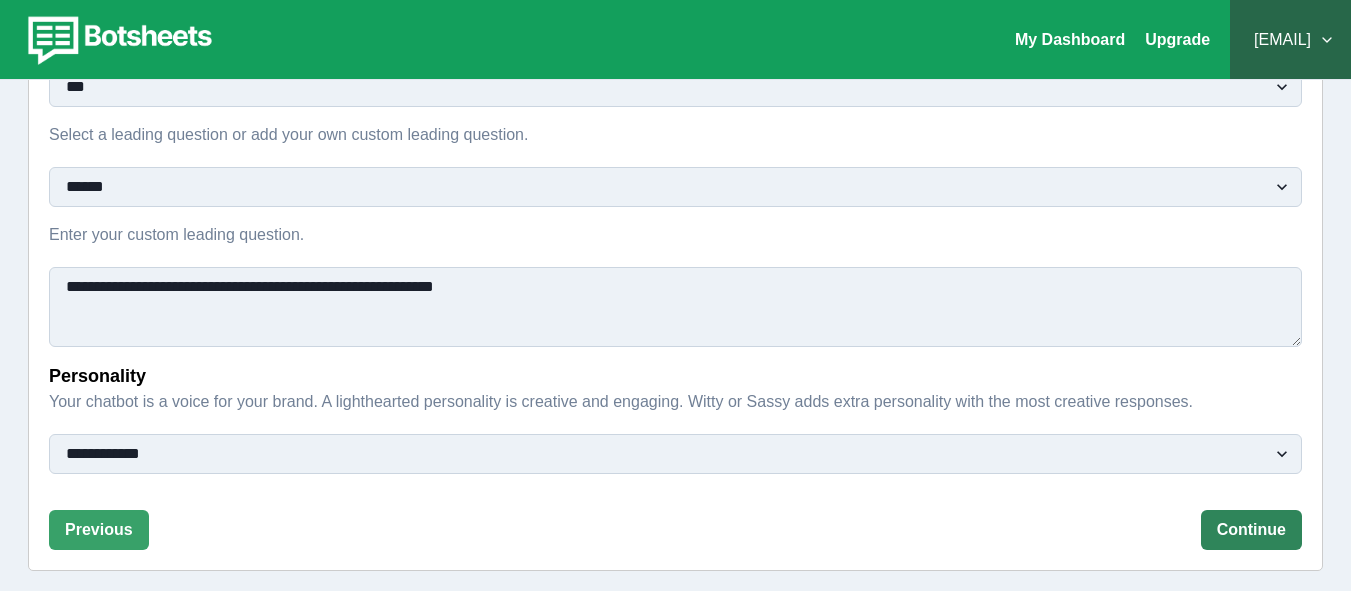 click on "Continue" at bounding box center [1251, 530] 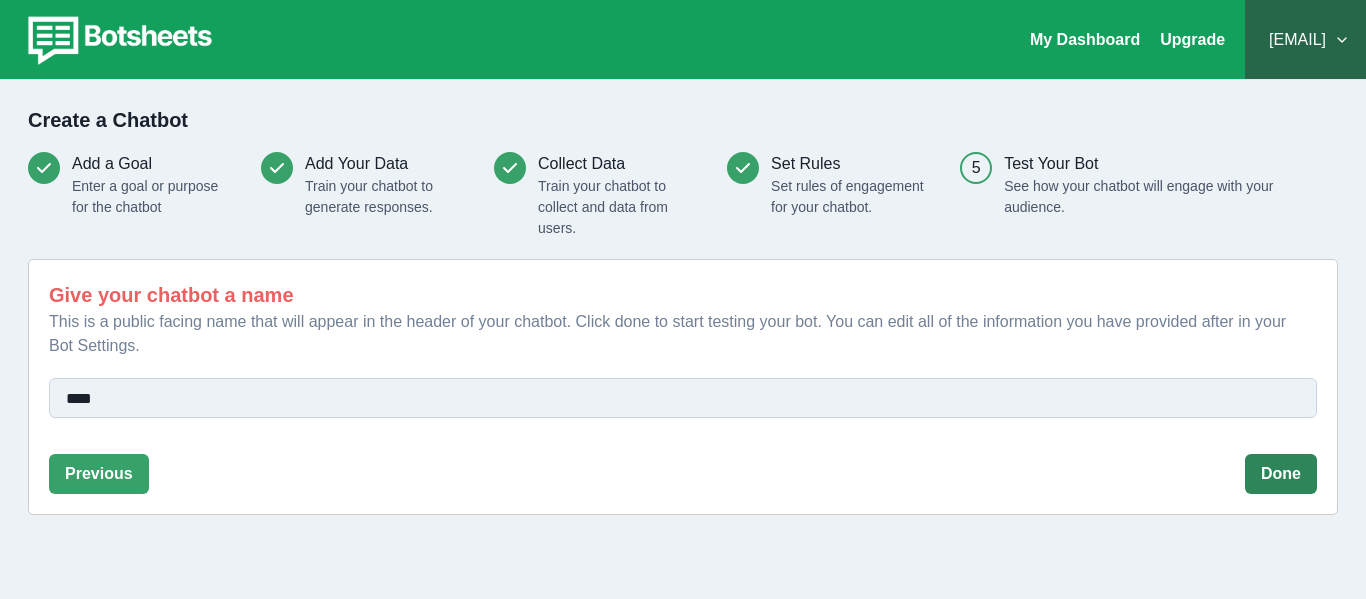 click on "Done" at bounding box center (1281, 474) 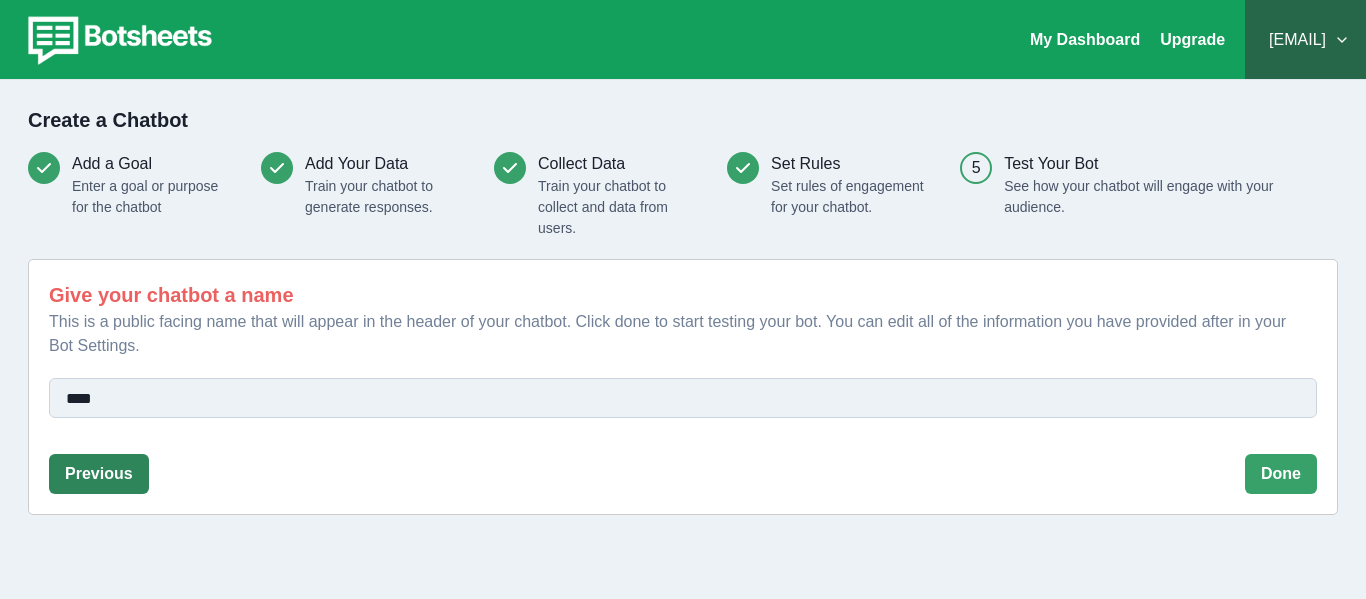 click on "Previous" at bounding box center (99, 474) 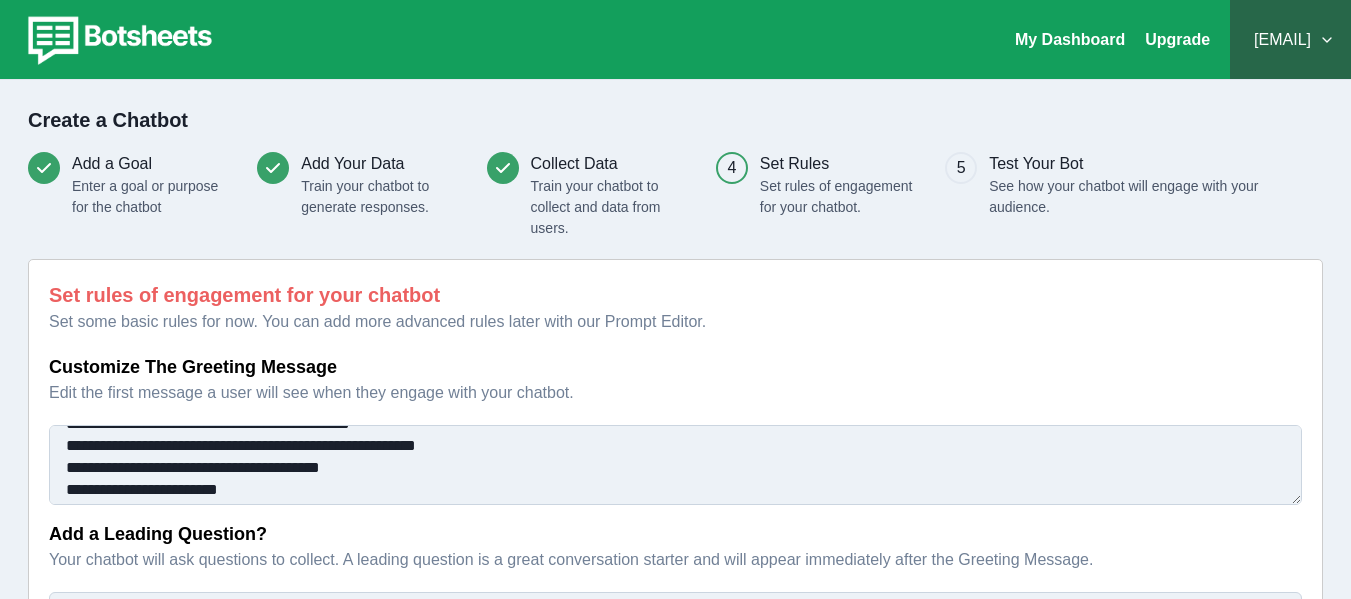 scroll, scrollTop: 26, scrollLeft: 0, axis: vertical 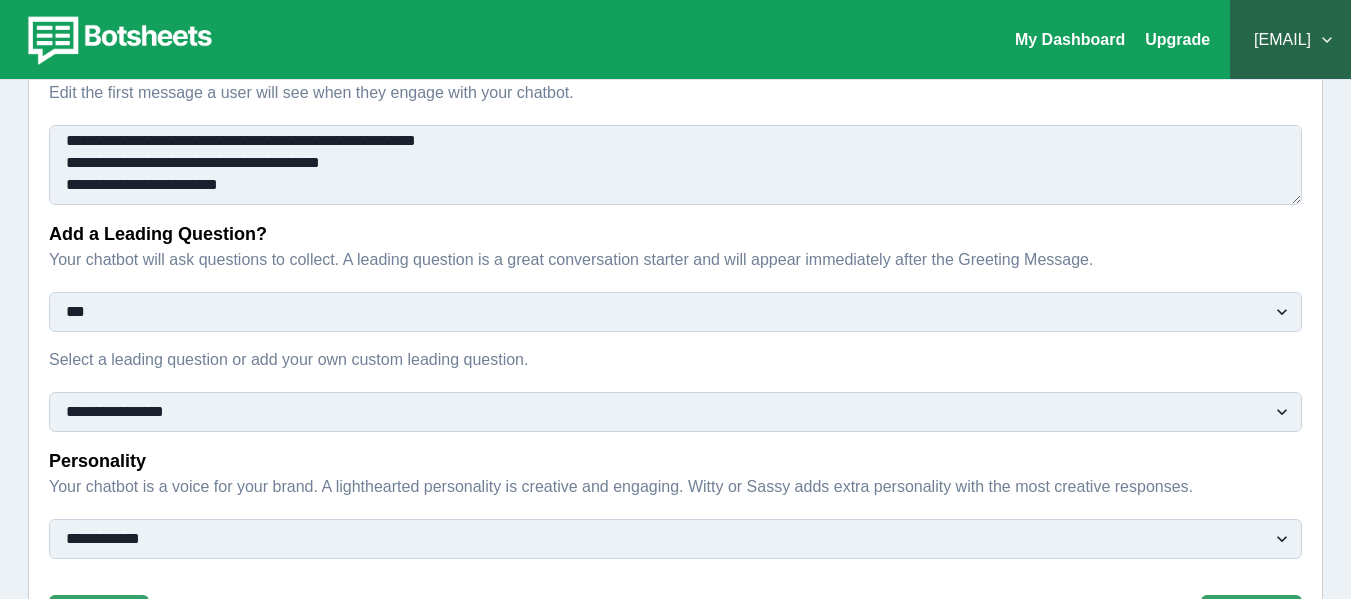 click on "** ***" at bounding box center (675, 312) 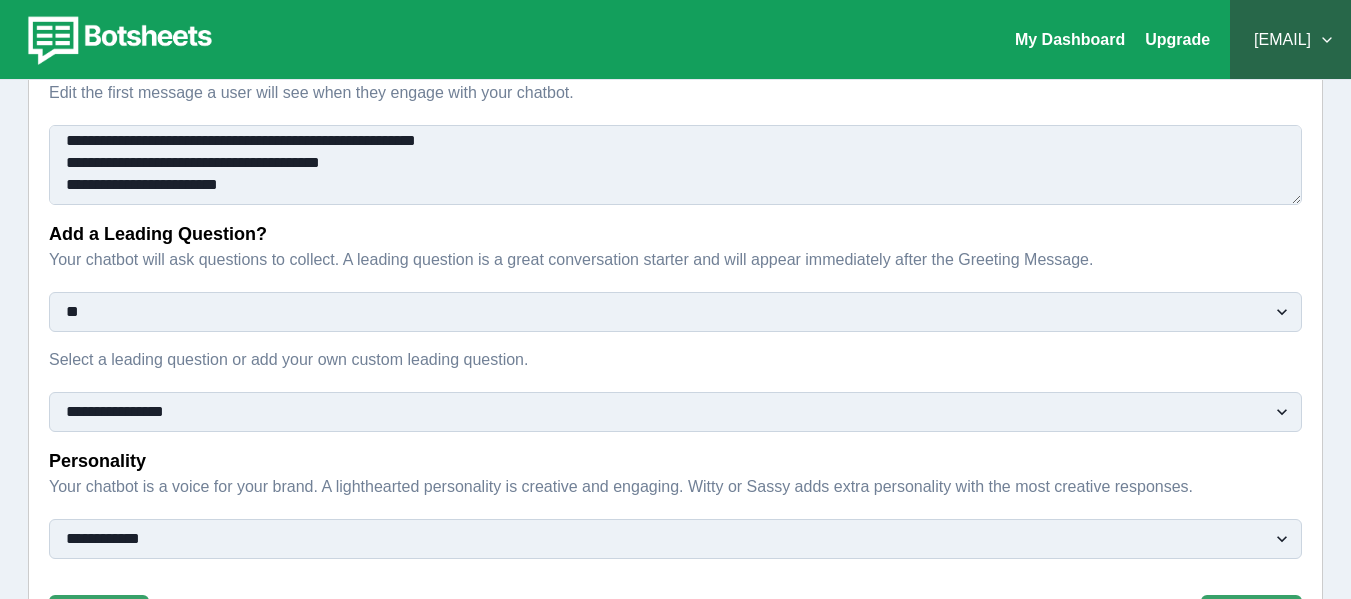 click on "** ***" at bounding box center (675, 312) 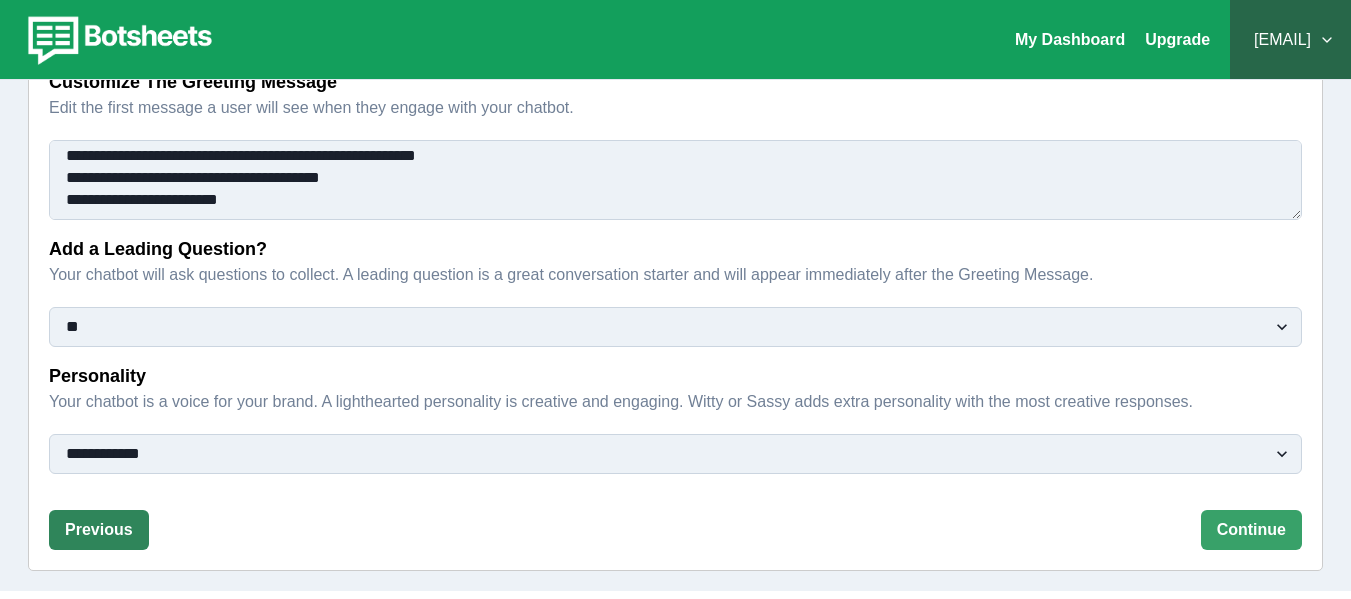 click on "Previous" at bounding box center [99, 530] 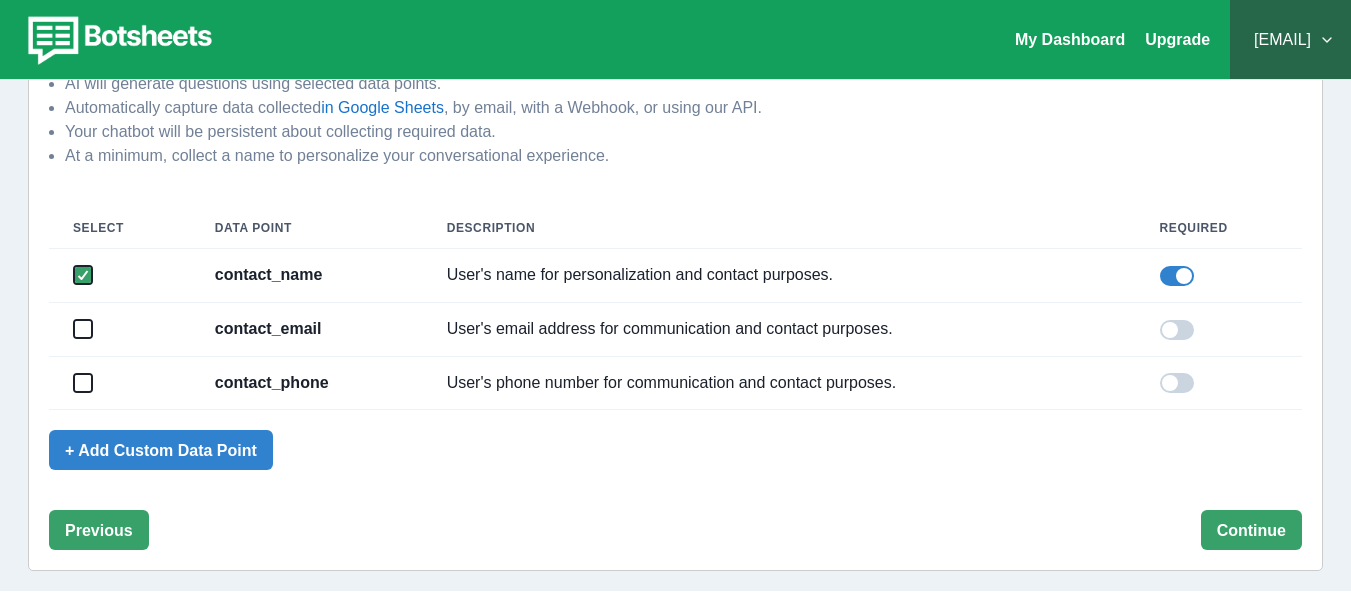 click at bounding box center [83, 329] 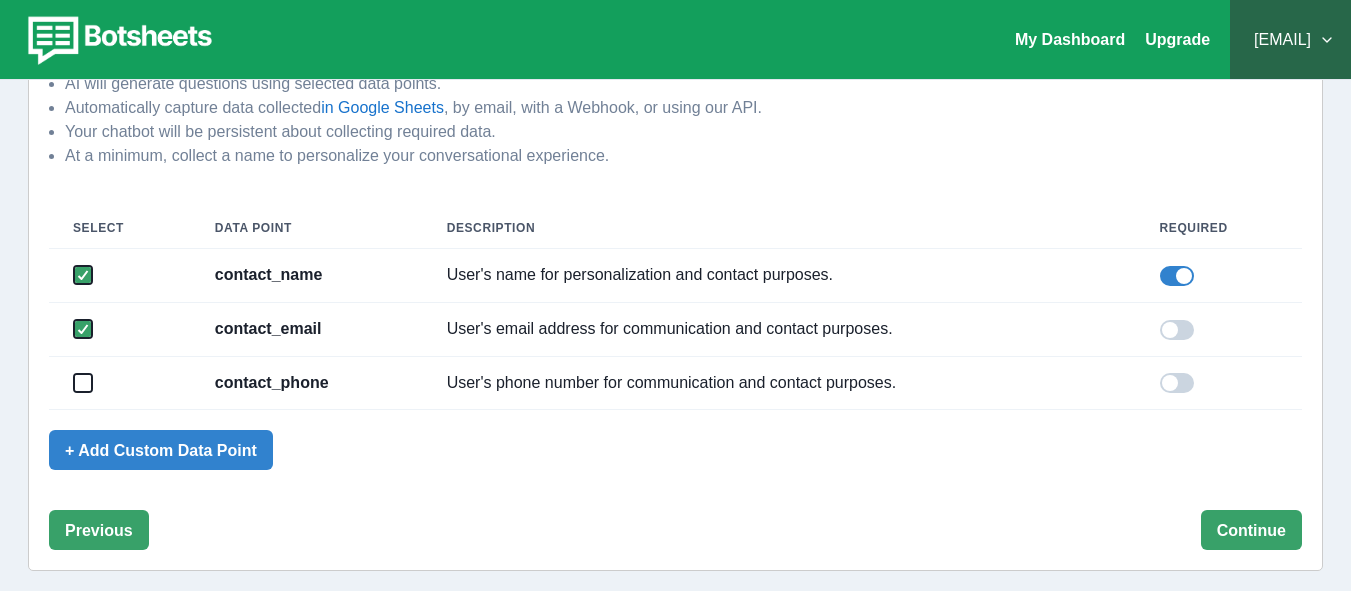 click at bounding box center [83, 383] 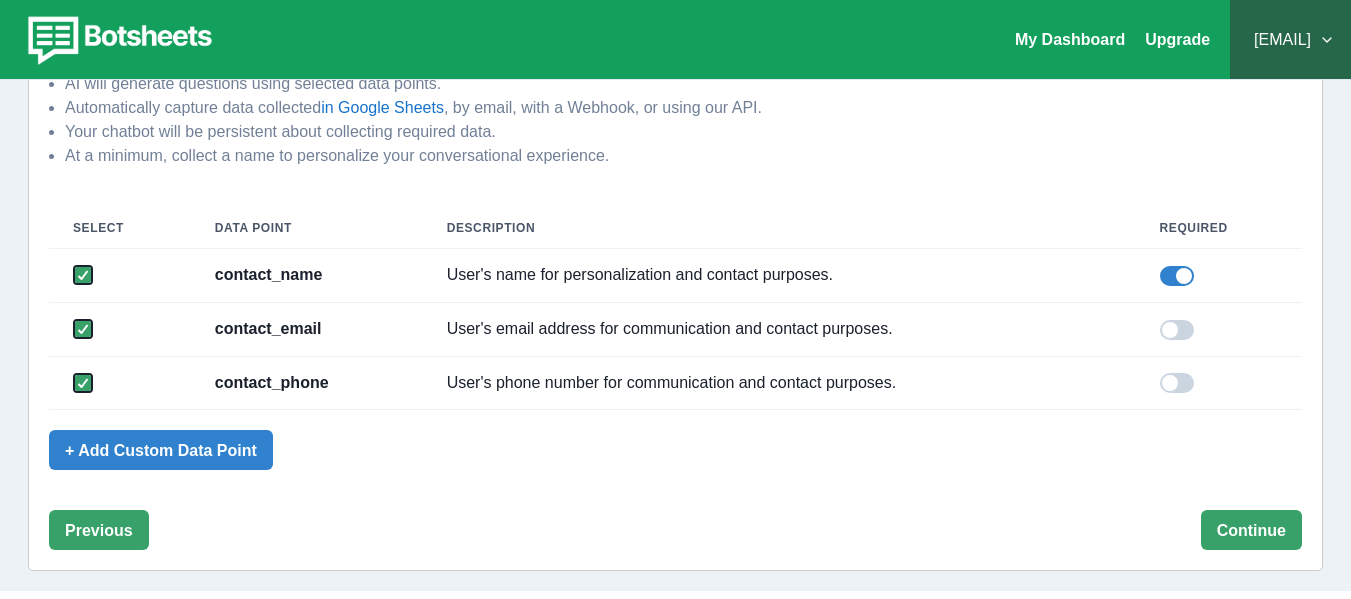 drag, startPoint x: 1183, startPoint y: 325, endPoint x: 1183, endPoint y: 378, distance: 53 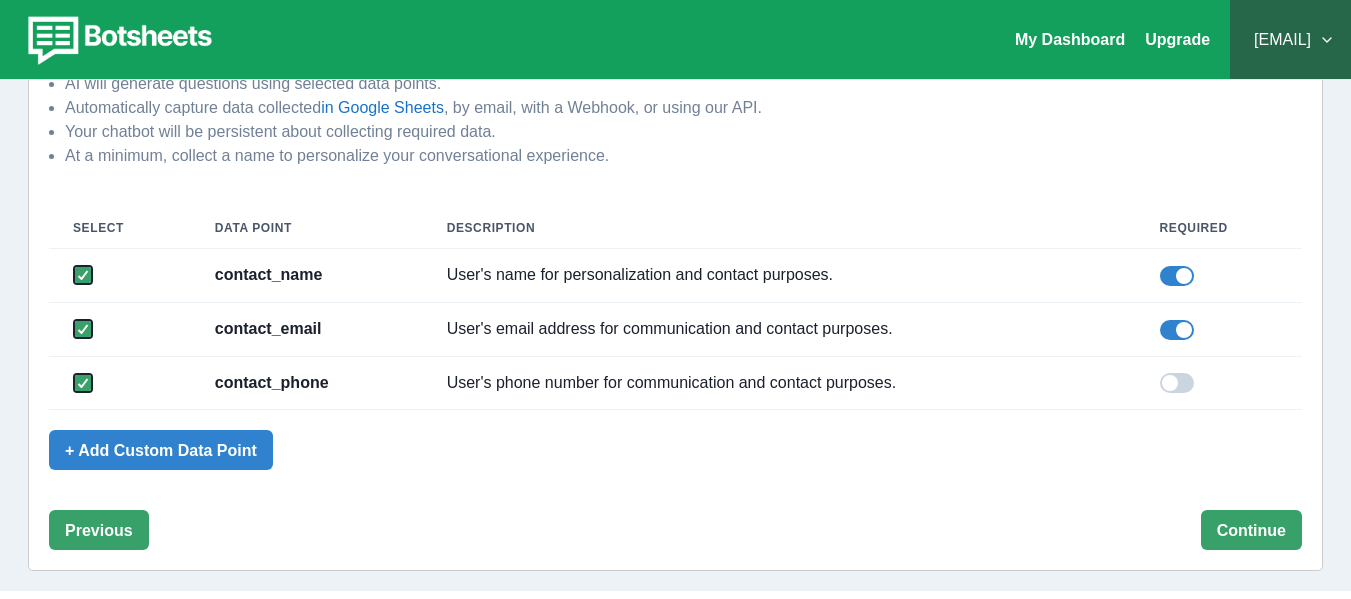 click at bounding box center (1177, 383) 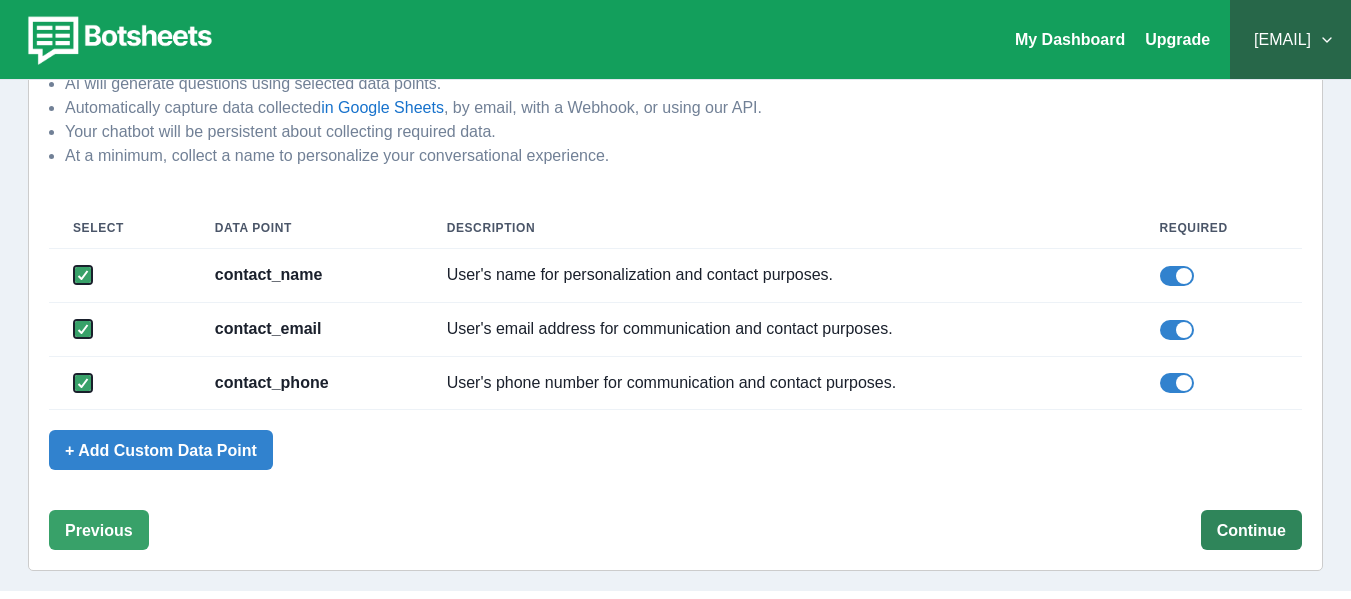 click on "Continue" at bounding box center (1251, 530) 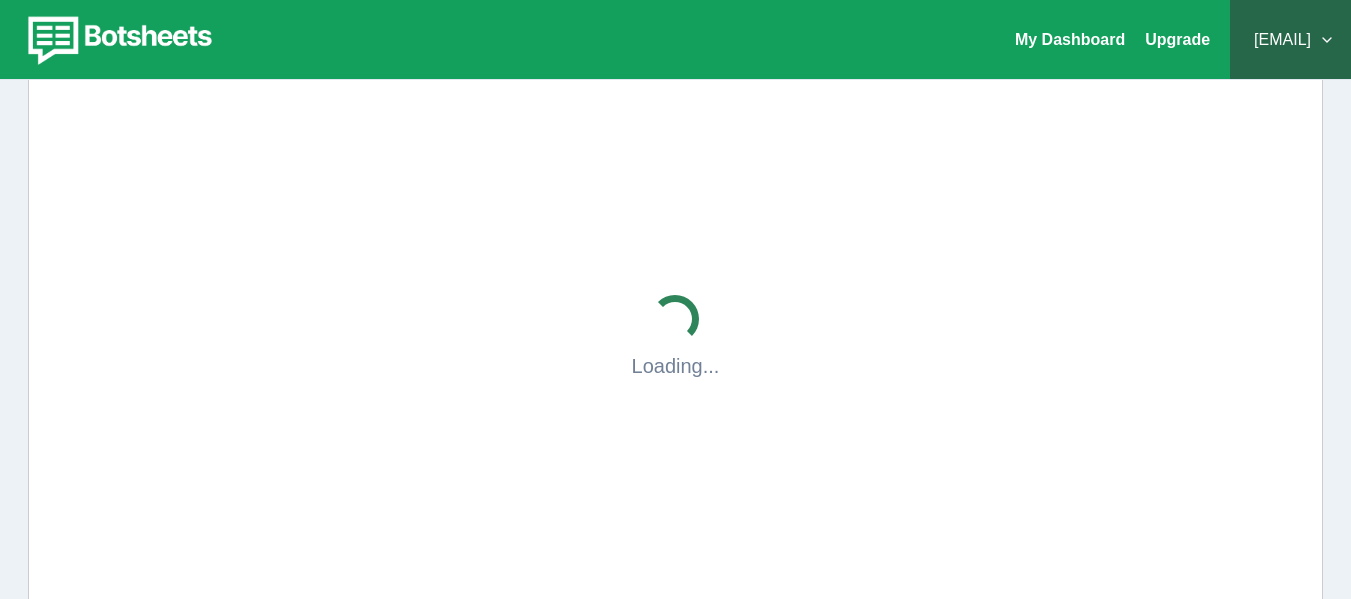 select on "**********" 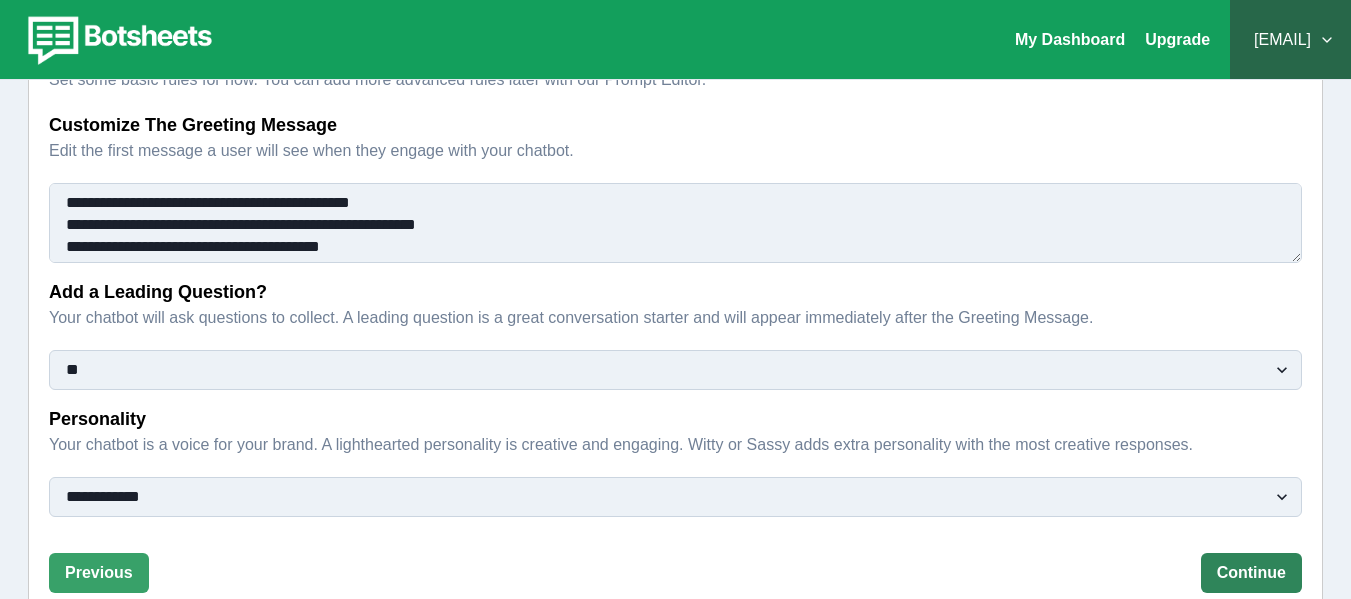 click on "Continue" at bounding box center (1251, 573) 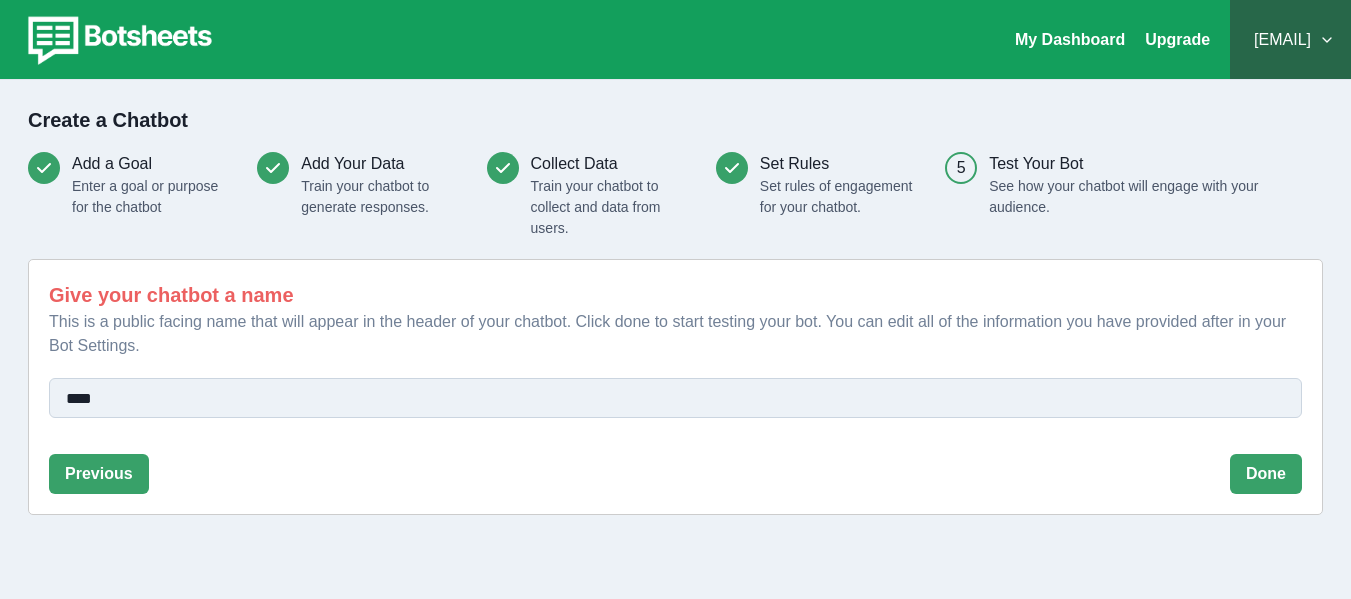 scroll, scrollTop: 0, scrollLeft: 0, axis: both 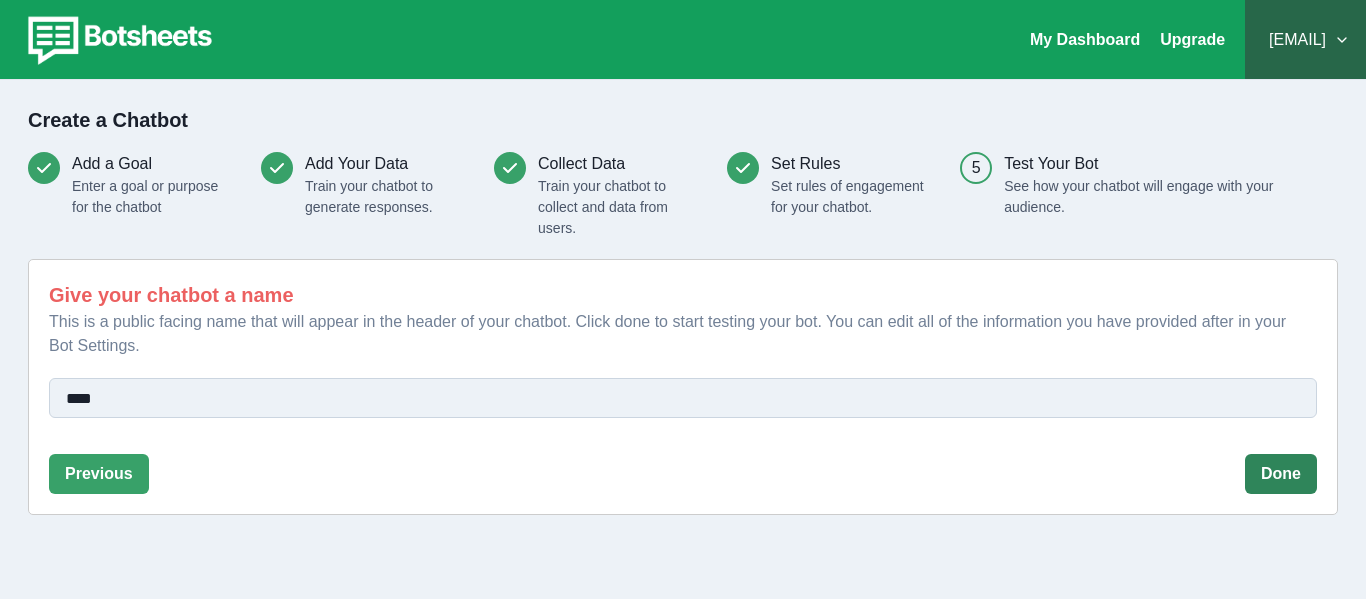 click on "Done" at bounding box center [1281, 474] 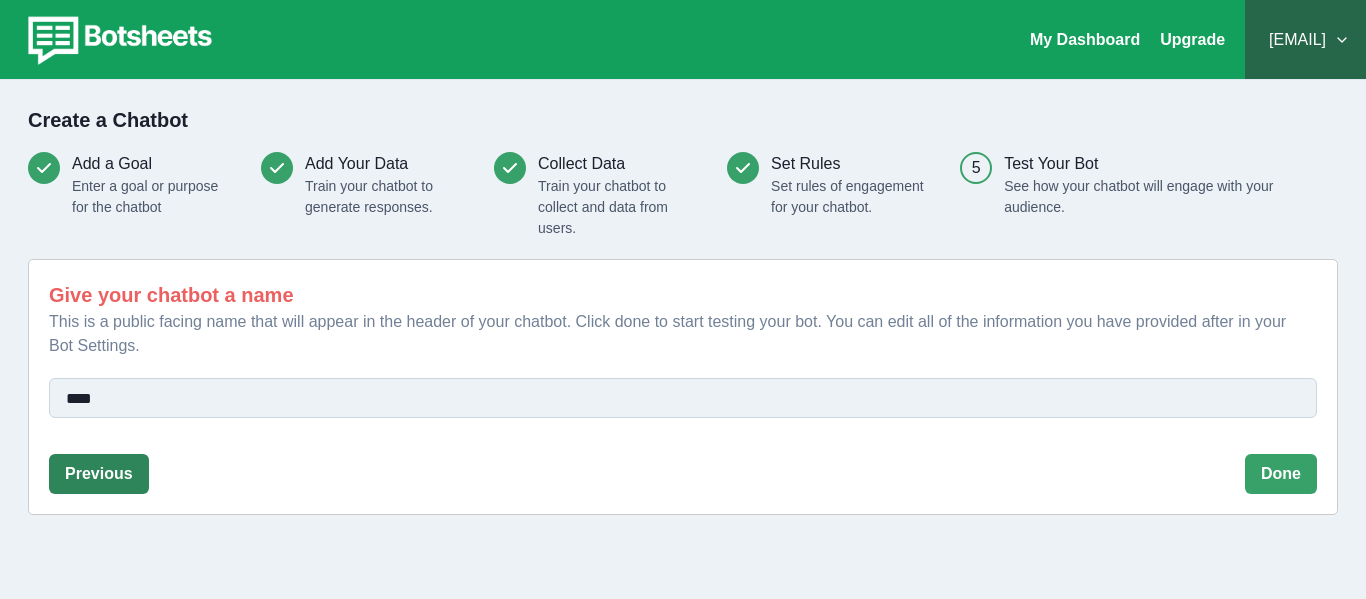 click on "Previous" at bounding box center [99, 474] 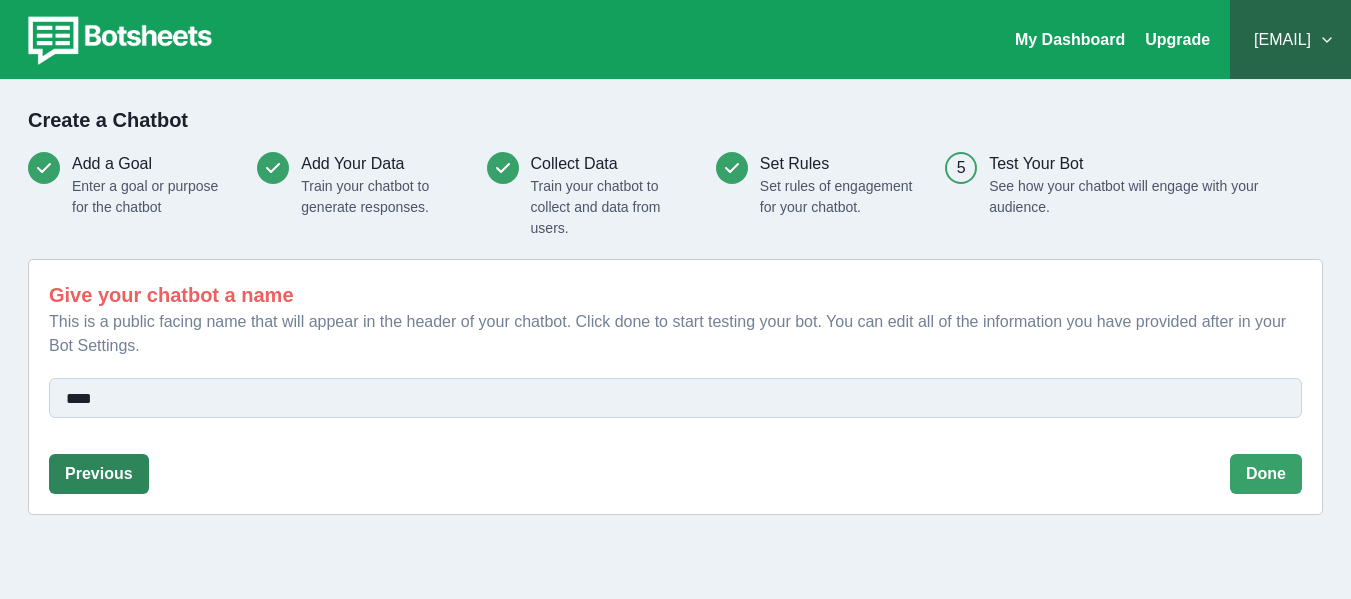 select on "**********" 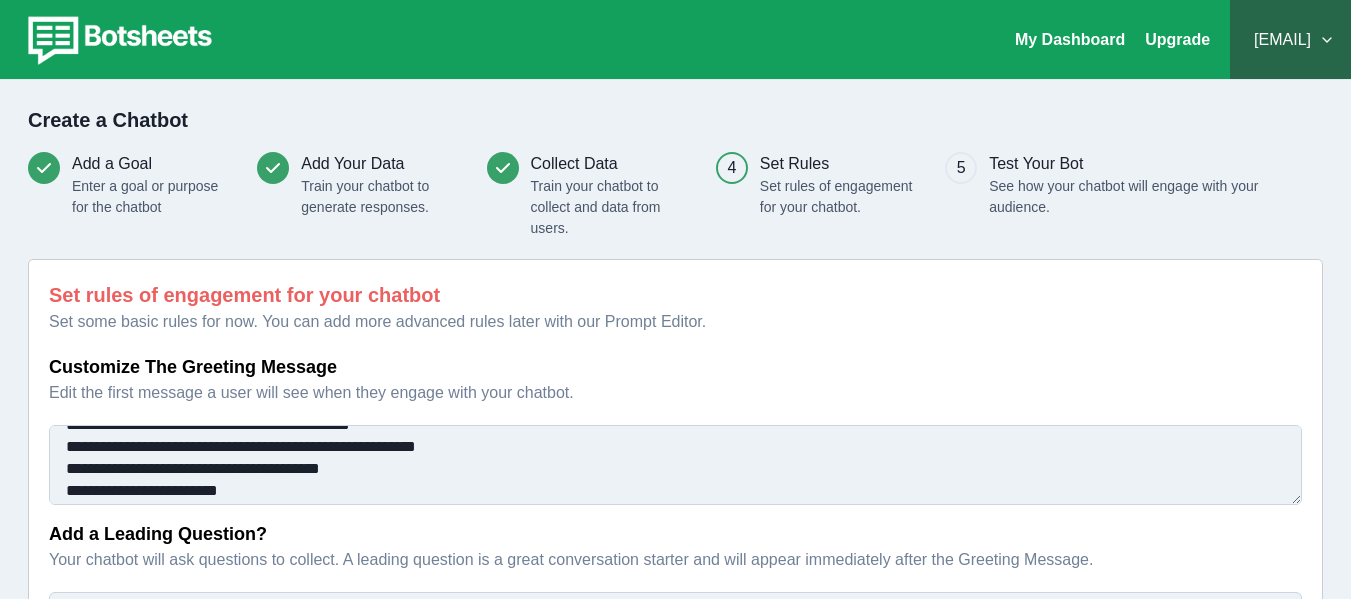 scroll, scrollTop: 26, scrollLeft: 0, axis: vertical 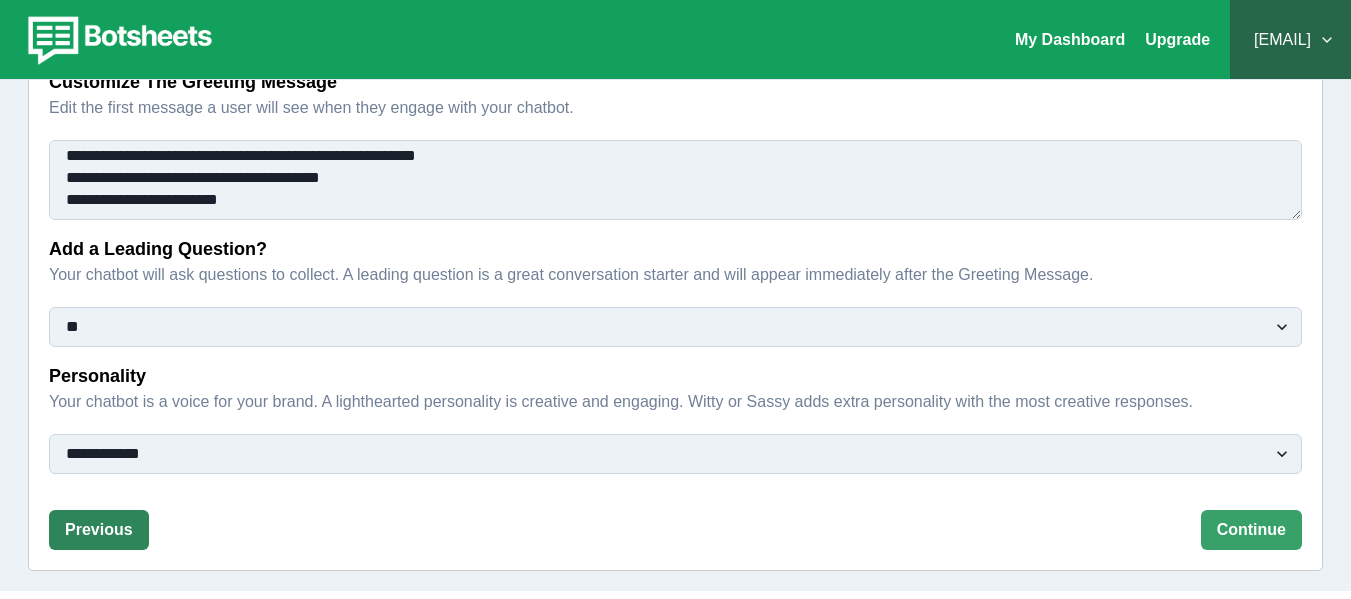 click on "Previous" at bounding box center (99, 530) 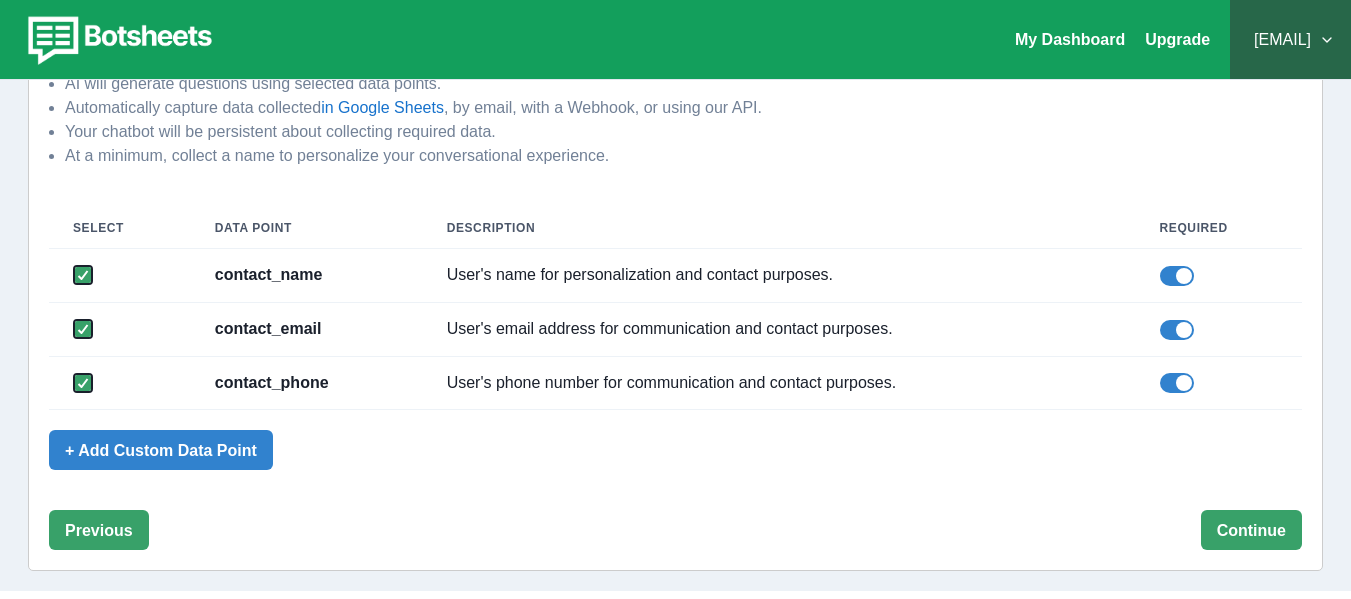scroll, scrollTop: 242, scrollLeft: 0, axis: vertical 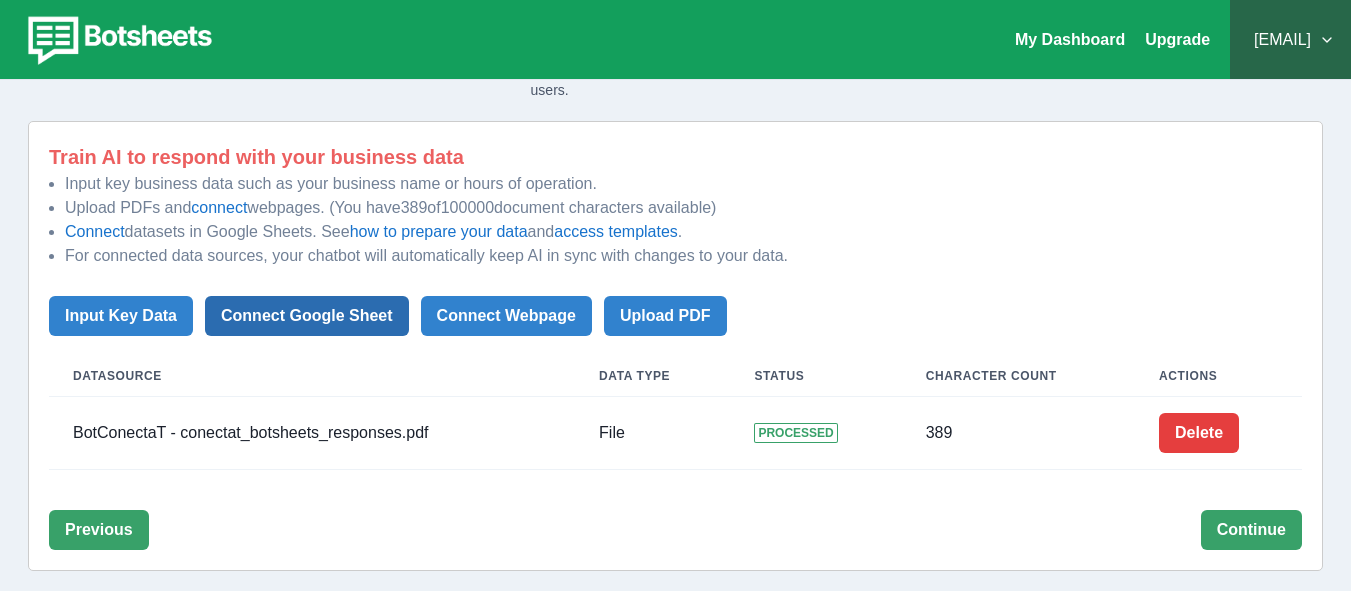 click on "Connect Google Sheet" at bounding box center (307, 316) 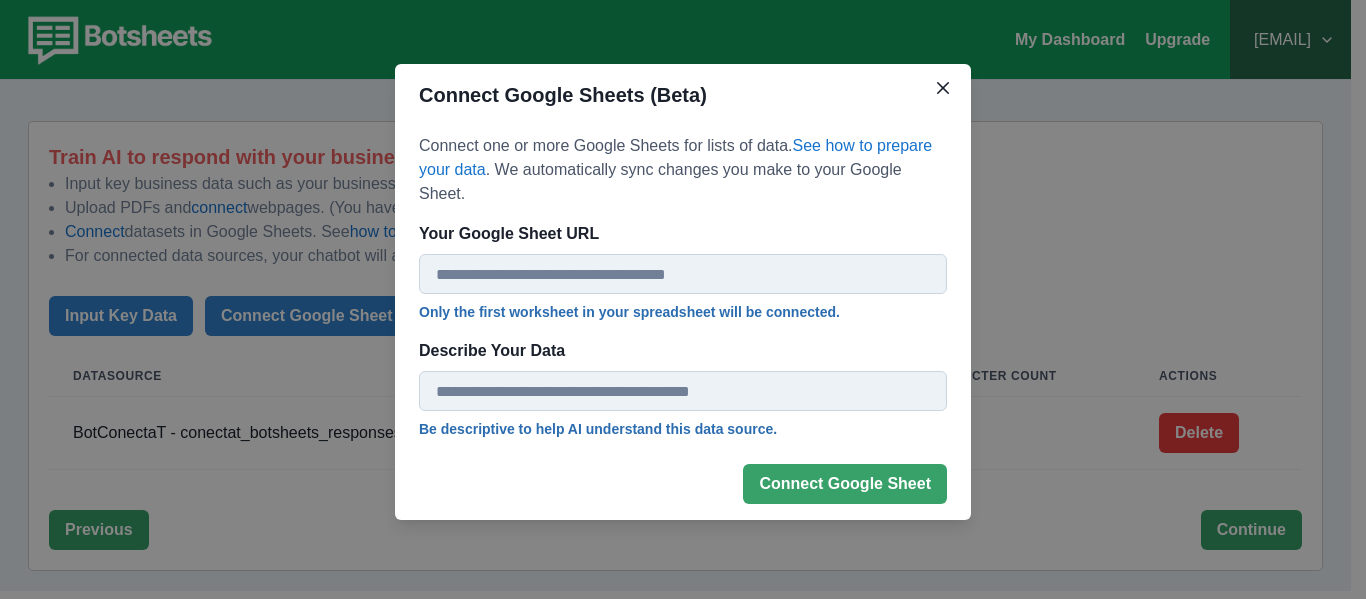 click on "Your Google Sheet URL" at bounding box center (683, 274) 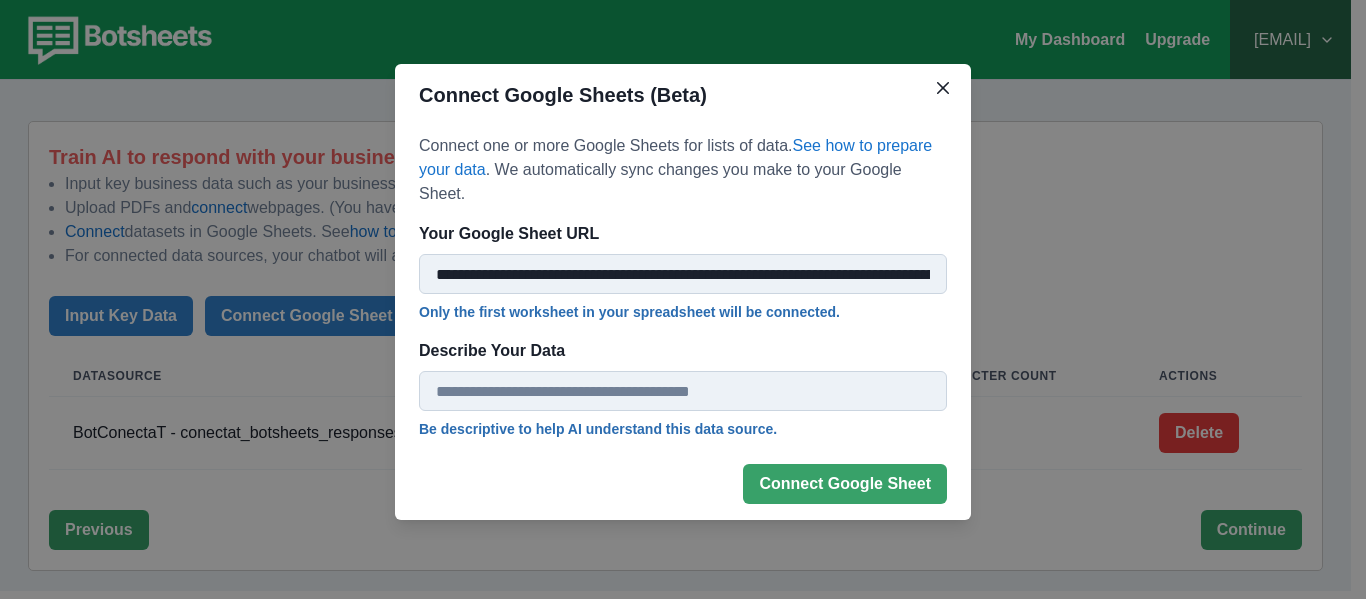 click on "Describe Your Data" at bounding box center [683, 391] 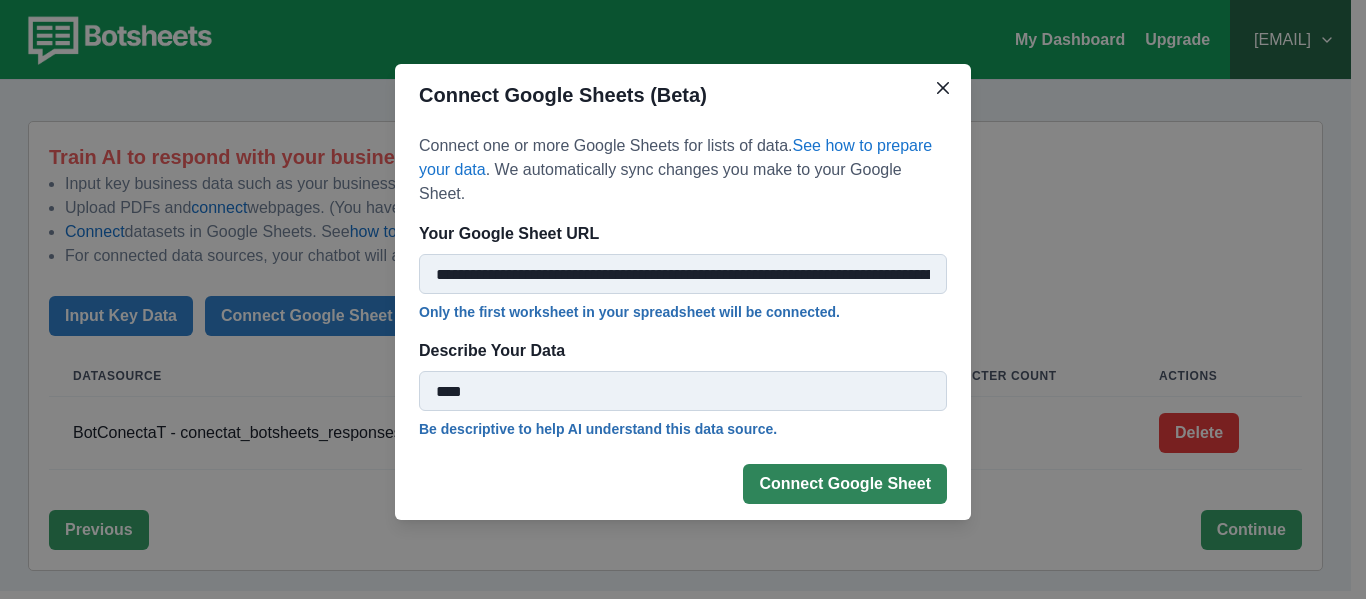 type on "****" 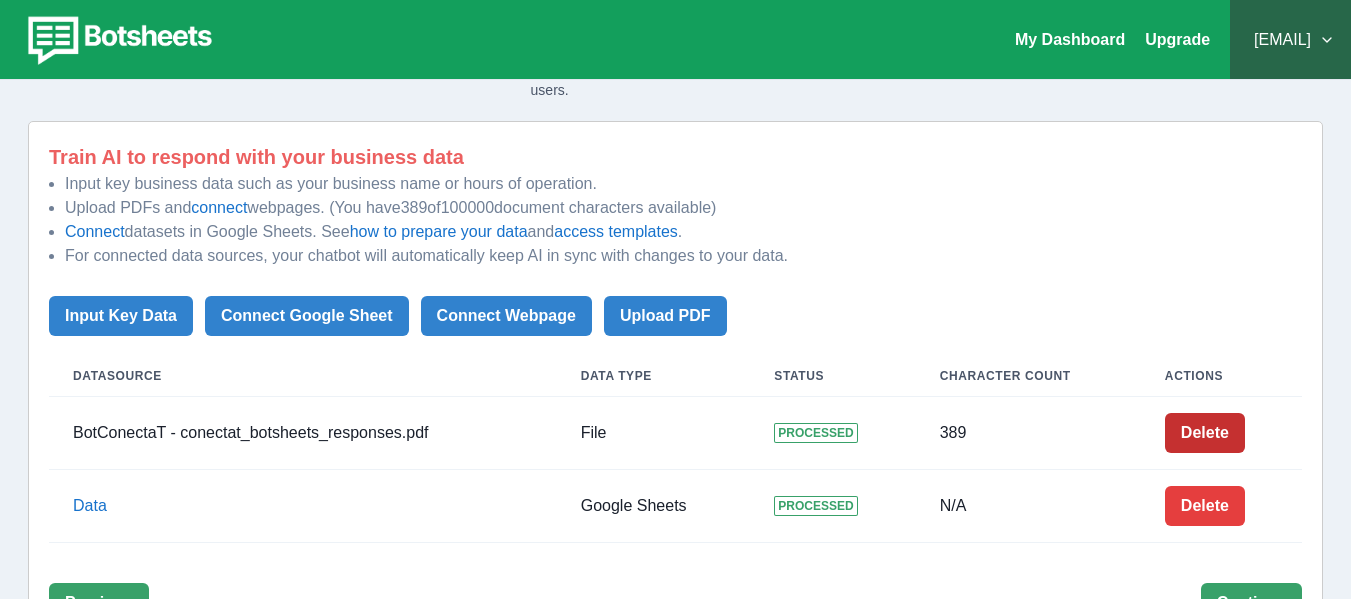 click on "Delete" at bounding box center [1205, 433] 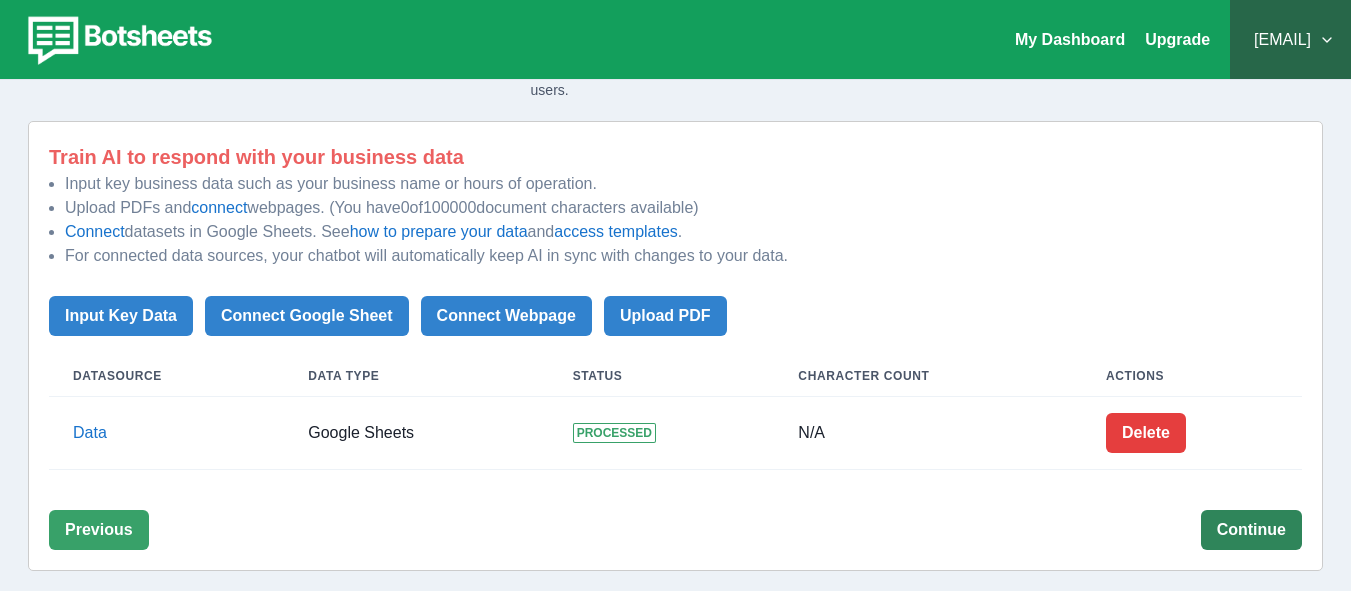 click on "Continue" at bounding box center [1251, 530] 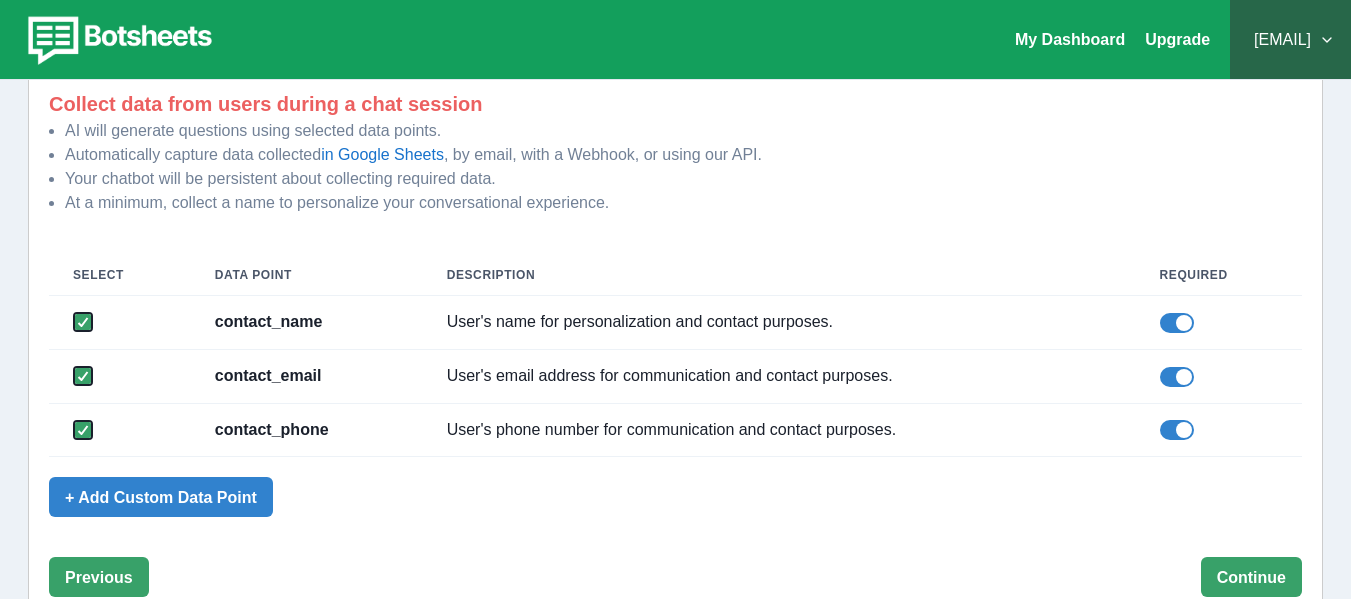 scroll, scrollTop: 242, scrollLeft: 0, axis: vertical 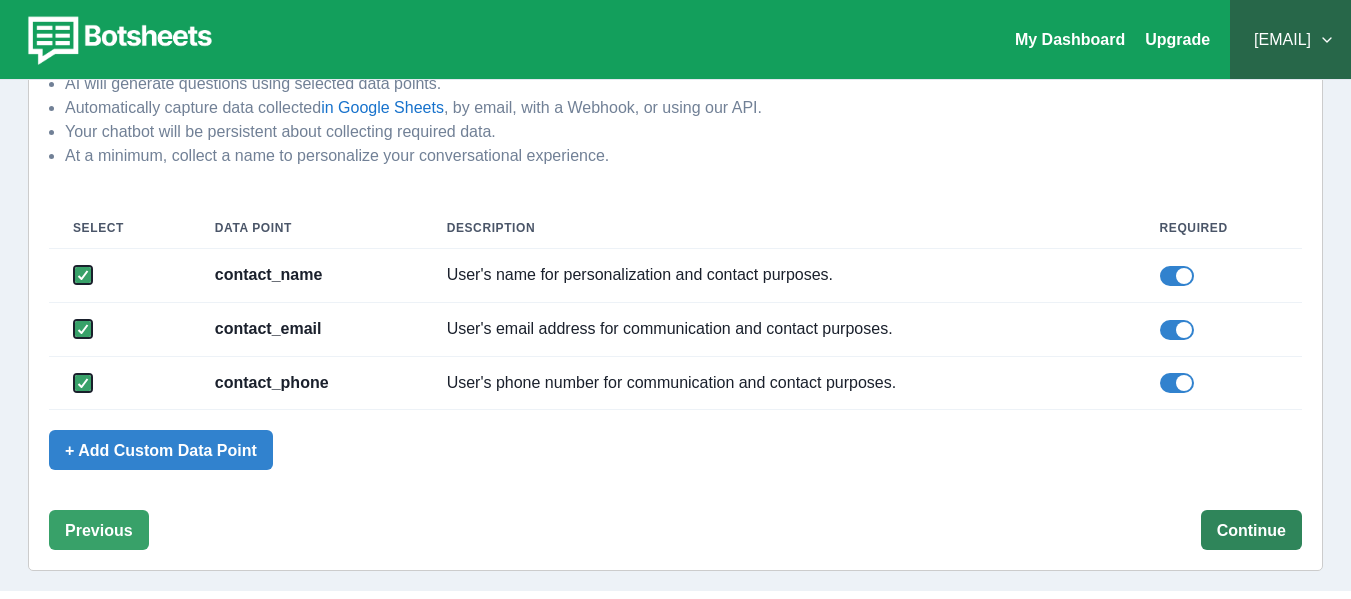 click on "Continue" at bounding box center [1251, 530] 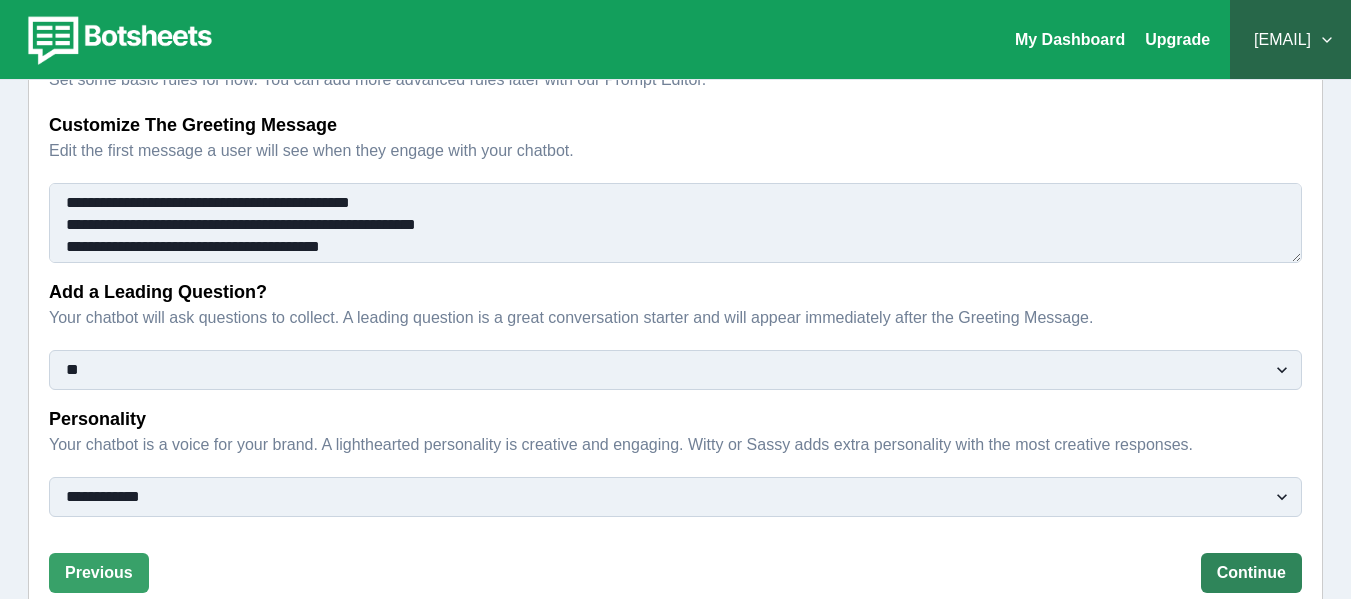 click on "Continue" at bounding box center [1251, 573] 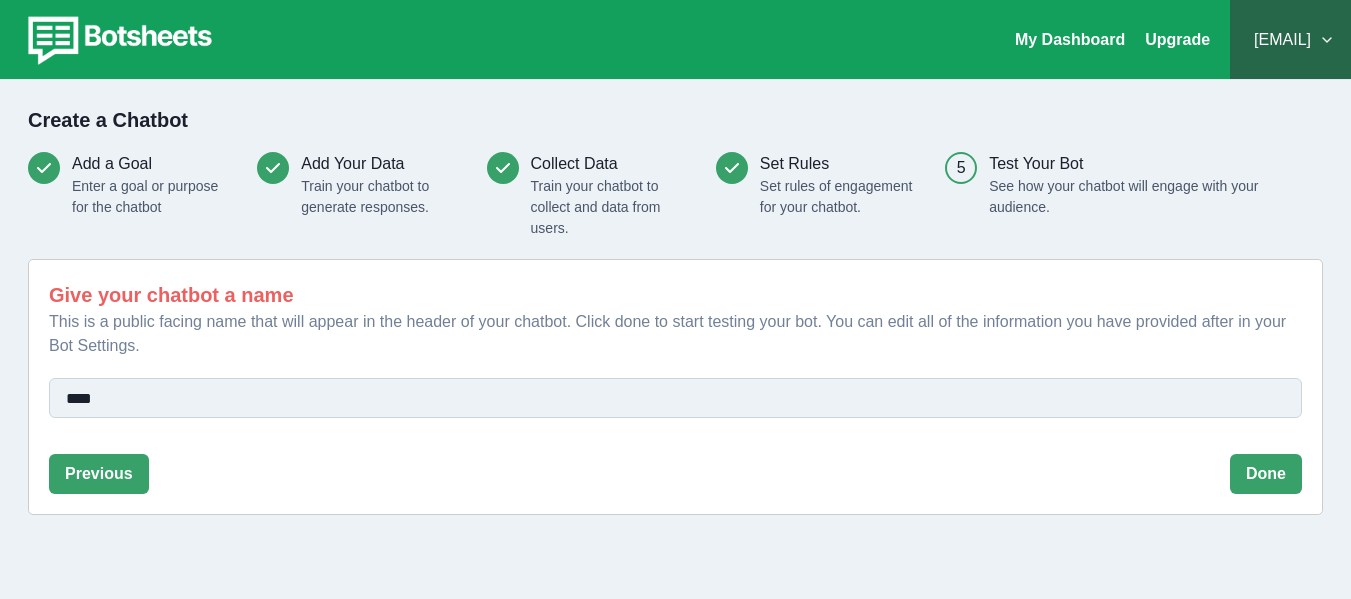 scroll, scrollTop: 0, scrollLeft: 0, axis: both 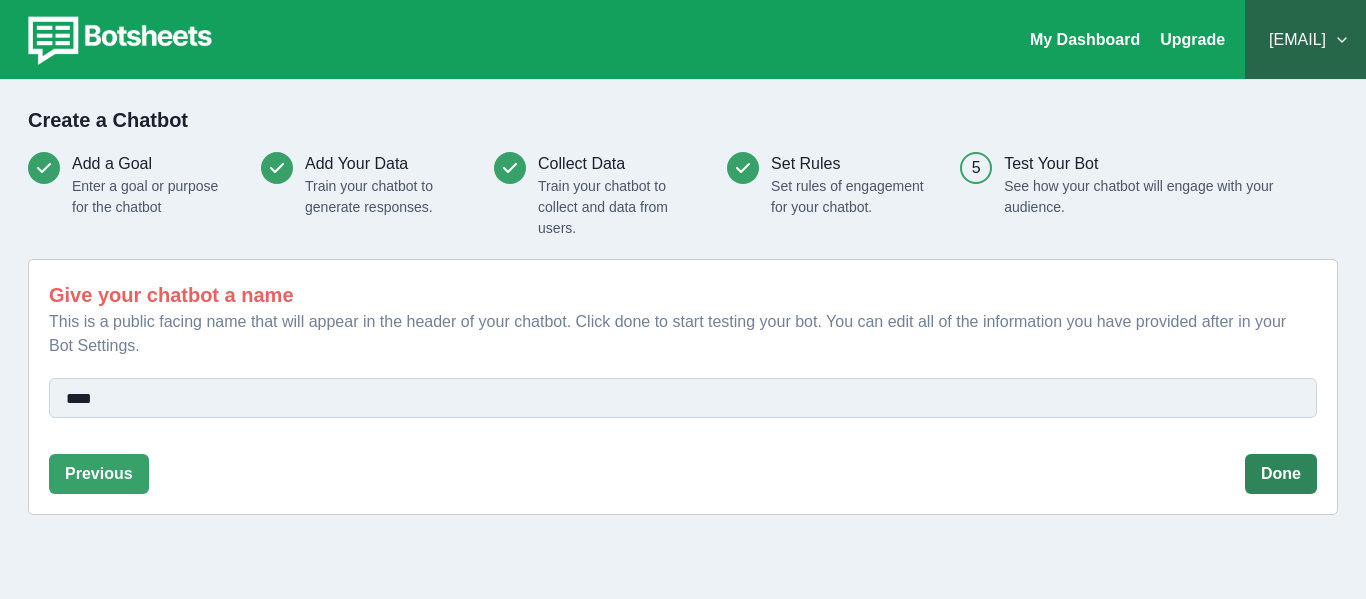click on "Done" at bounding box center (1281, 474) 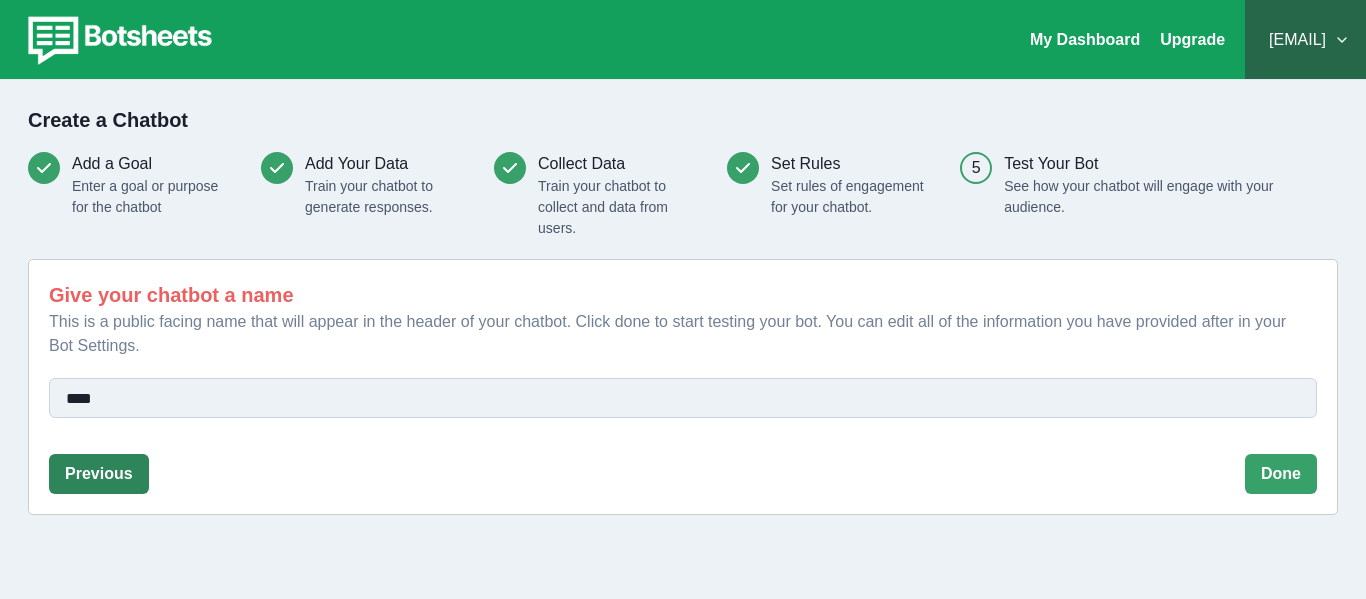 click on "Previous" at bounding box center [99, 474] 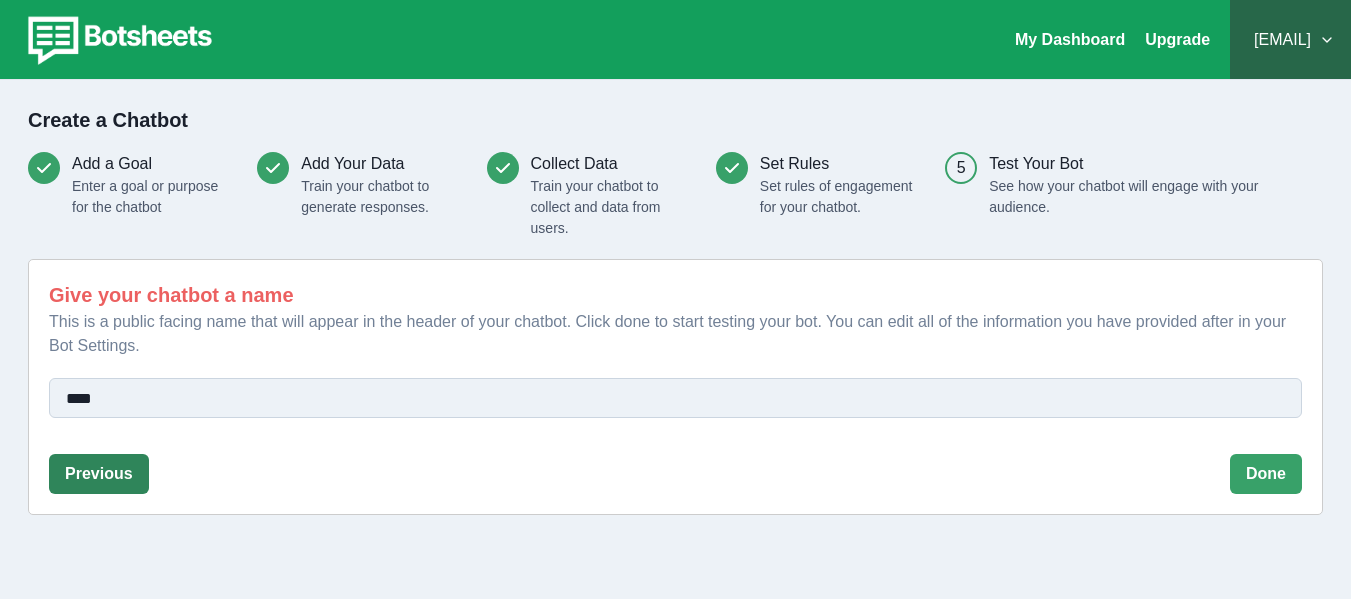 select on "**********" 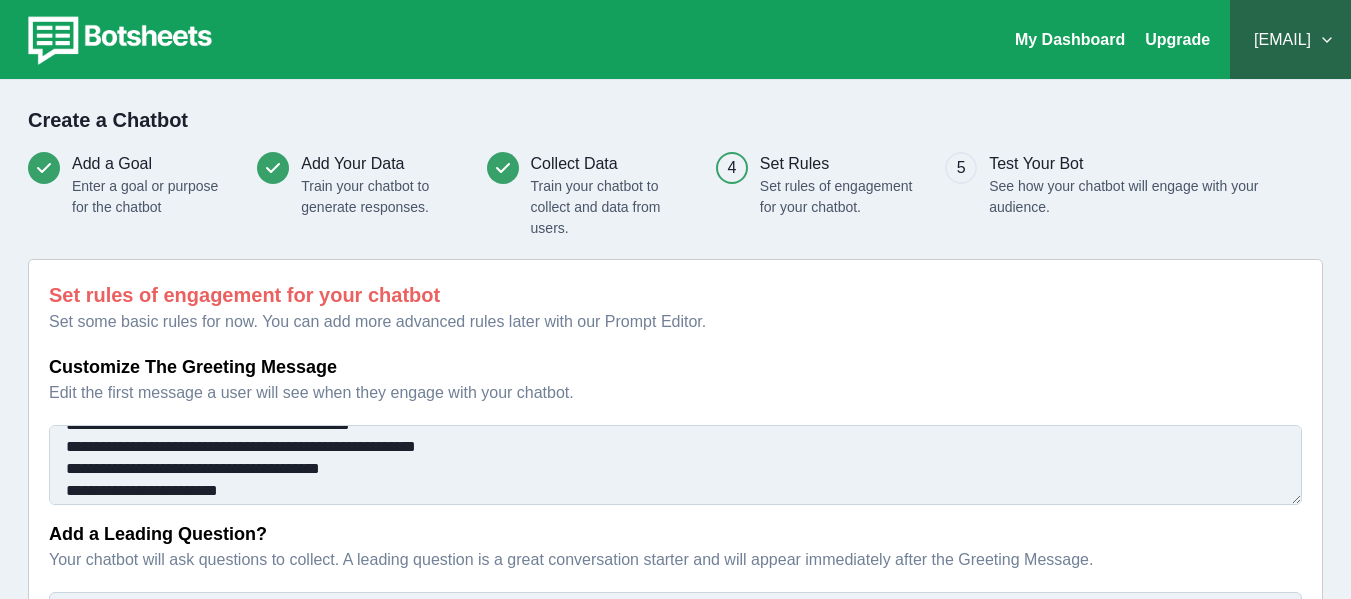 scroll, scrollTop: 26, scrollLeft: 0, axis: vertical 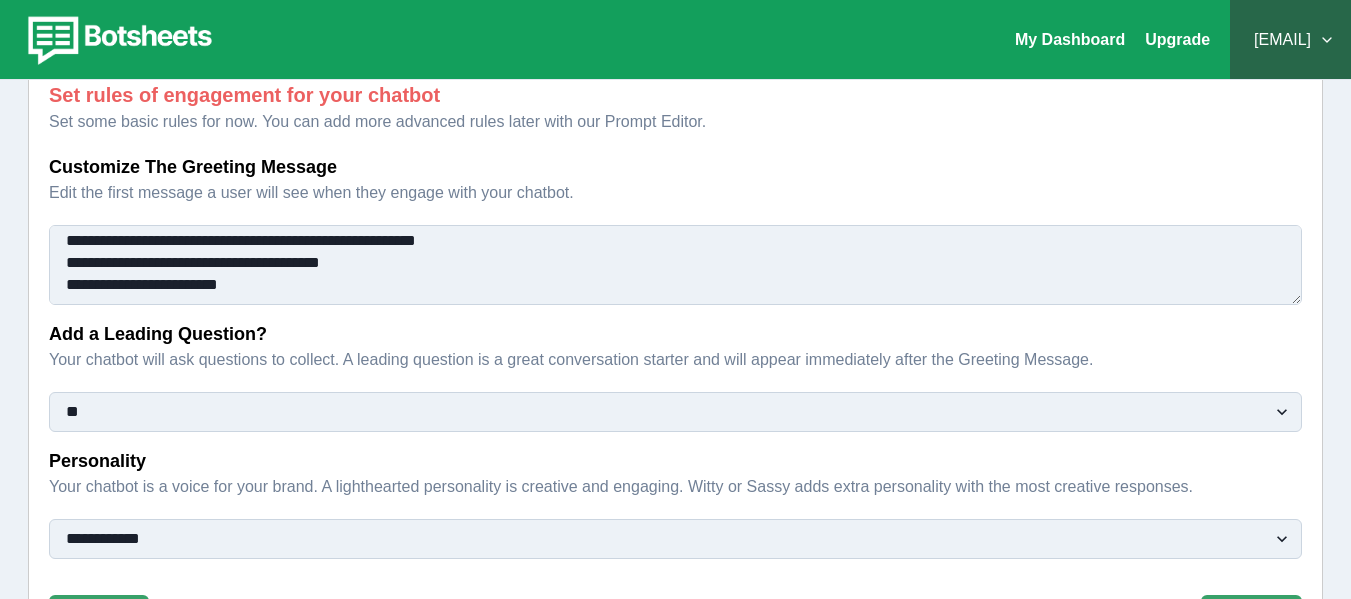 drag, startPoint x: 278, startPoint y: 286, endPoint x: 57, endPoint y: 255, distance: 223.16362 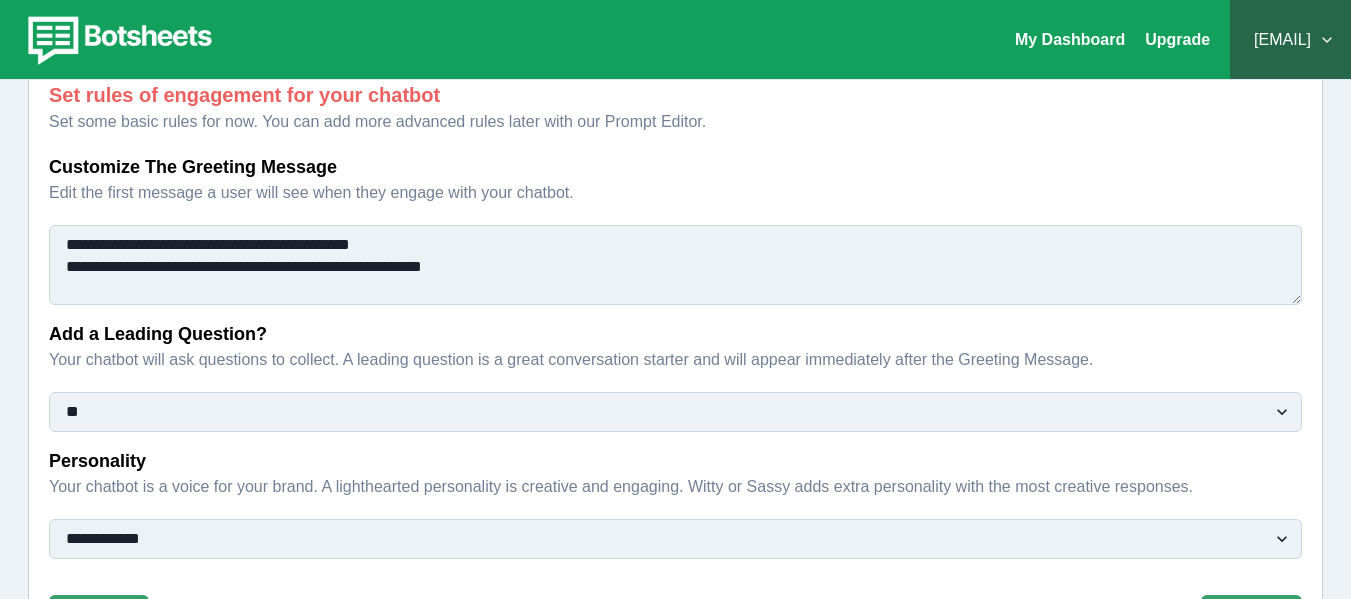 scroll, scrollTop: 0, scrollLeft: 0, axis: both 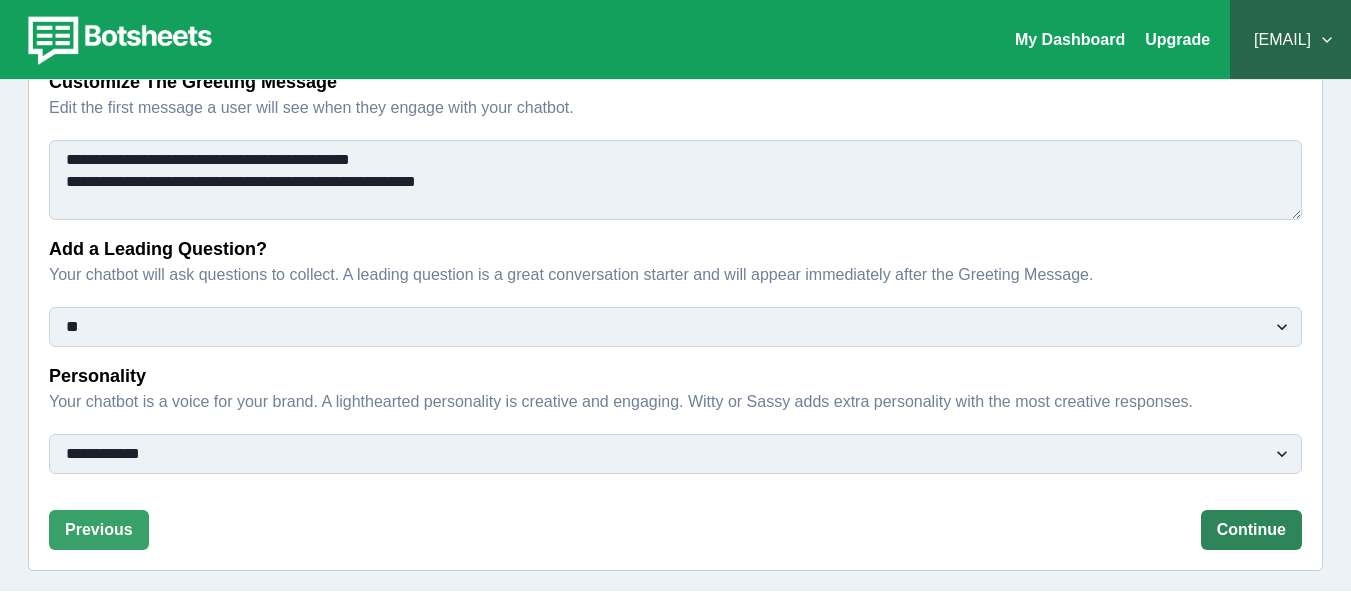 type on "**********" 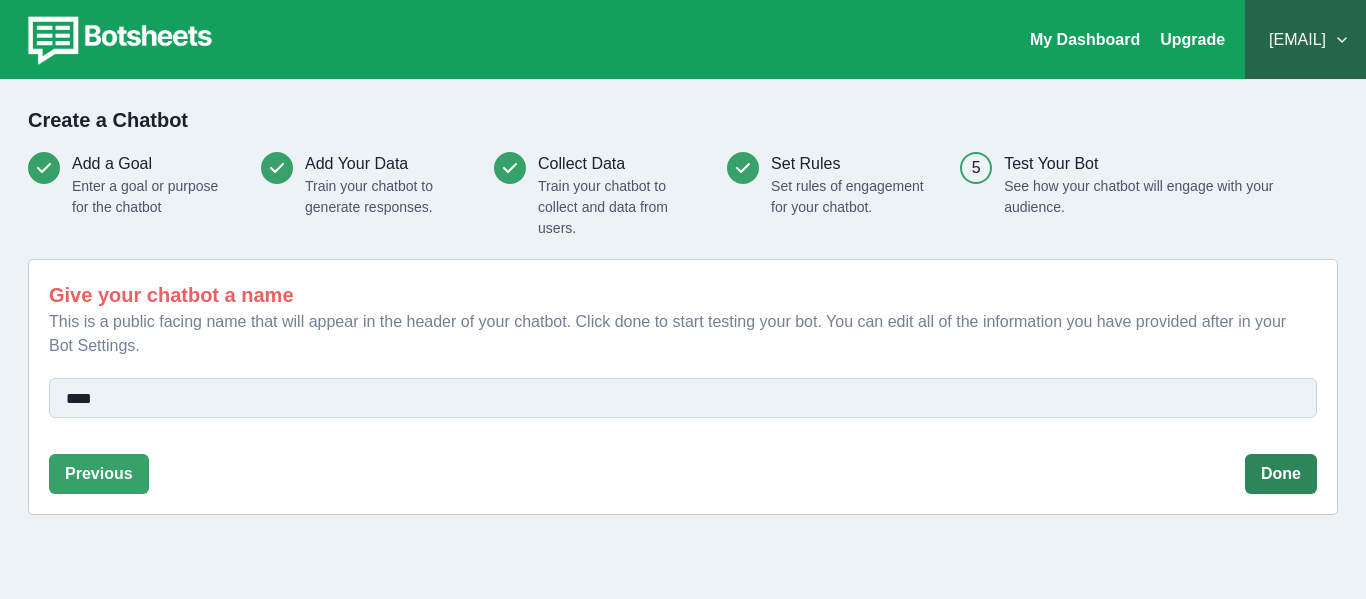 click on "Done" at bounding box center (1281, 474) 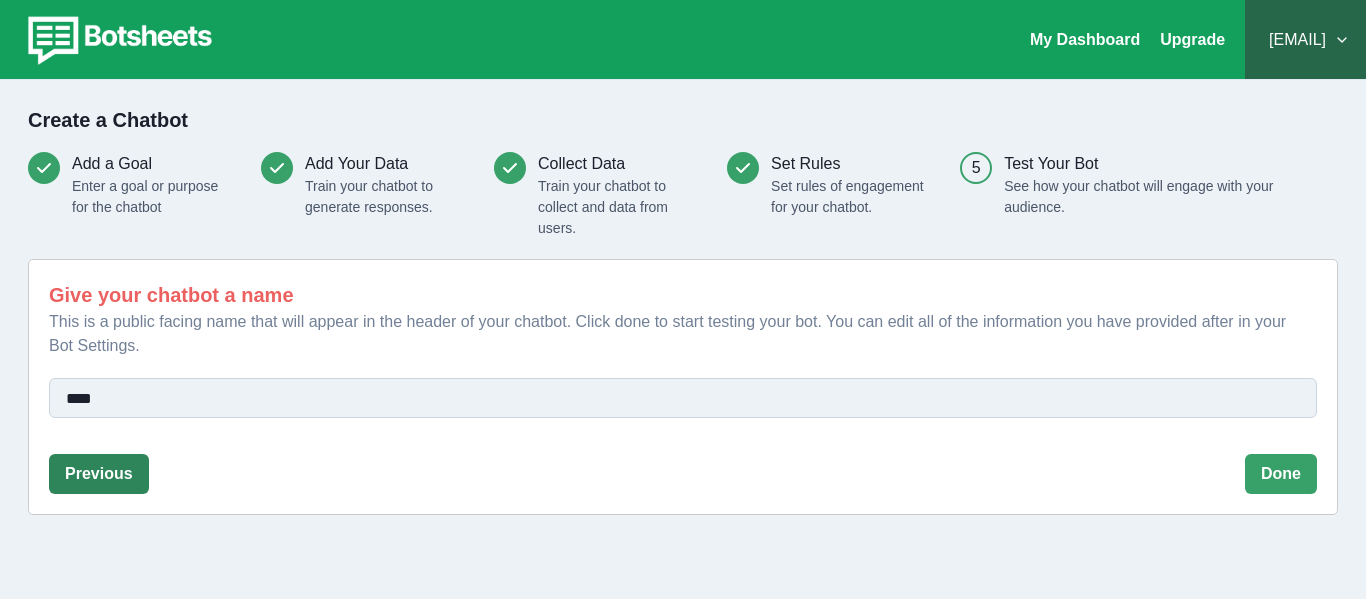 click on "Previous" at bounding box center [99, 474] 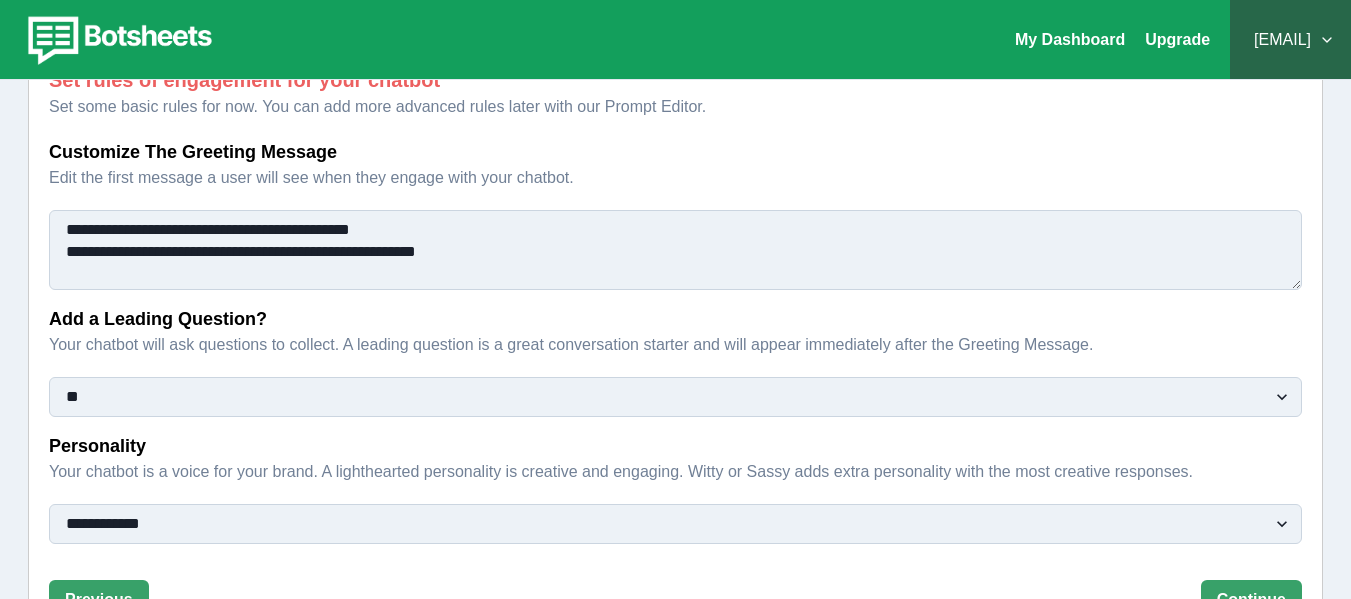 scroll, scrollTop: 285, scrollLeft: 0, axis: vertical 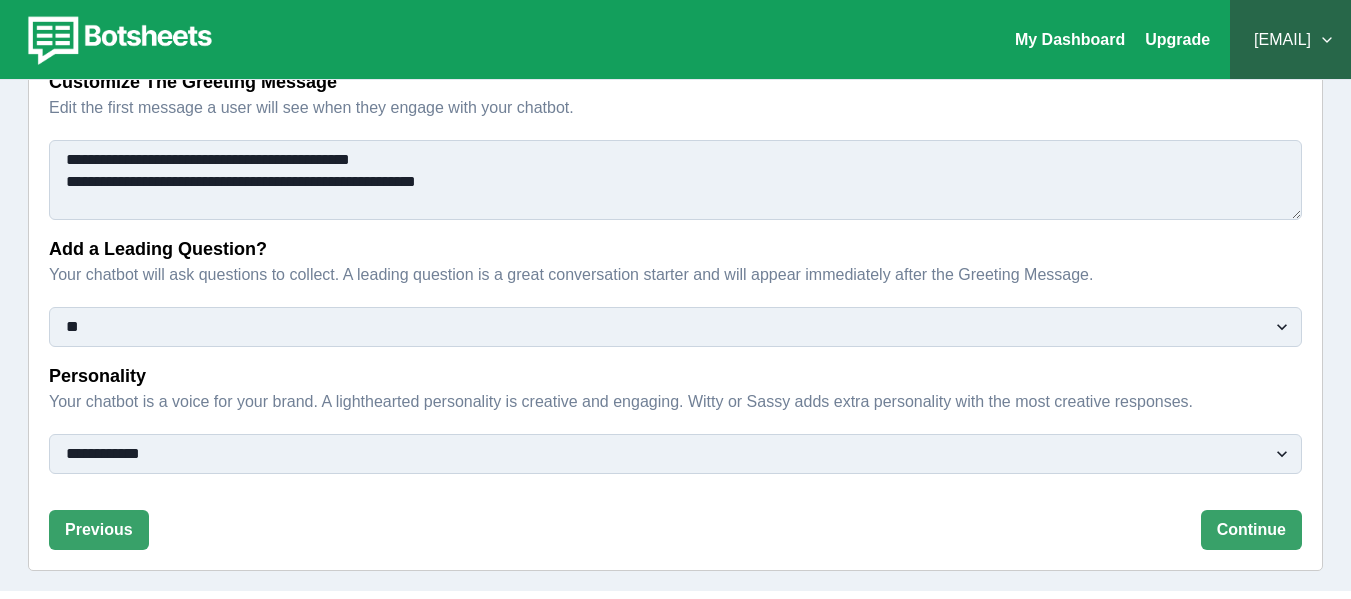 drag, startPoint x: 522, startPoint y: 183, endPoint x: 50, endPoint y: 183, distance: 472 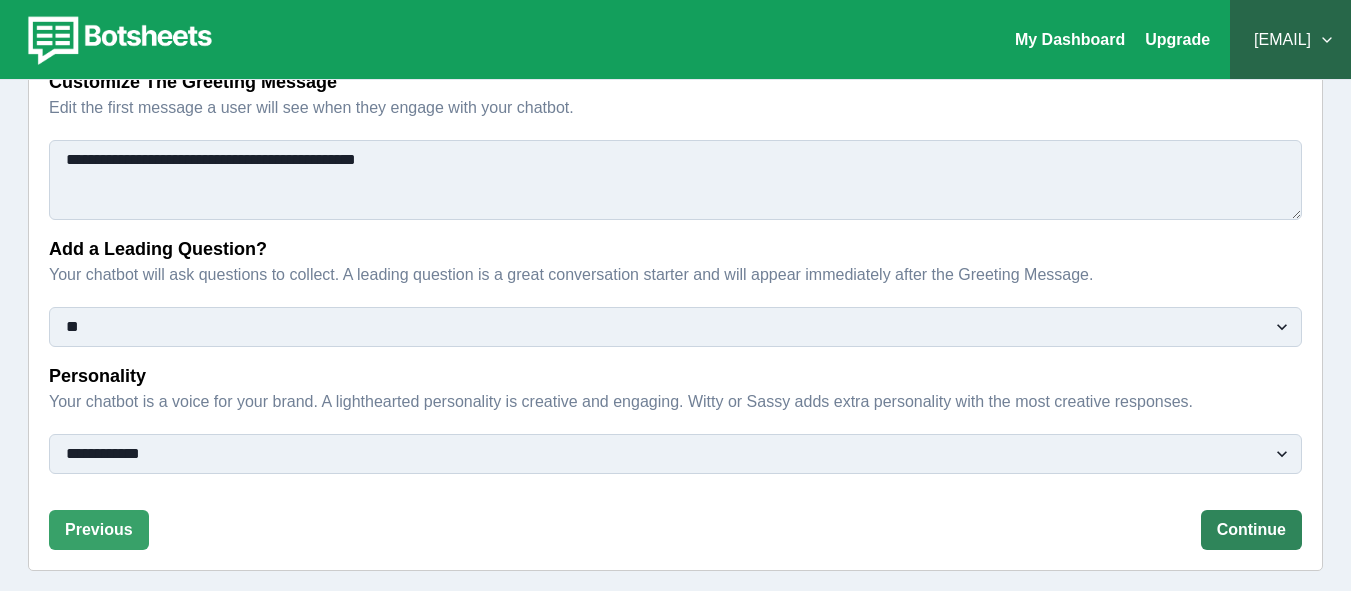 type on "**********" 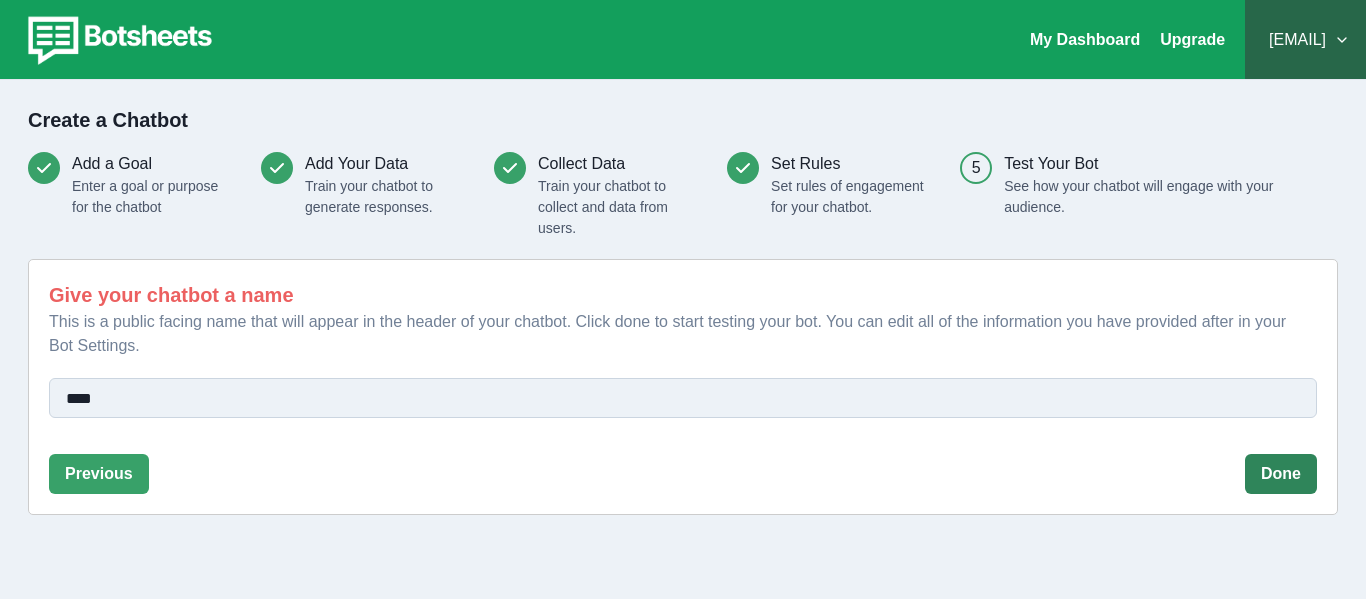 click on "Done" at bounding box center (1281, 474) 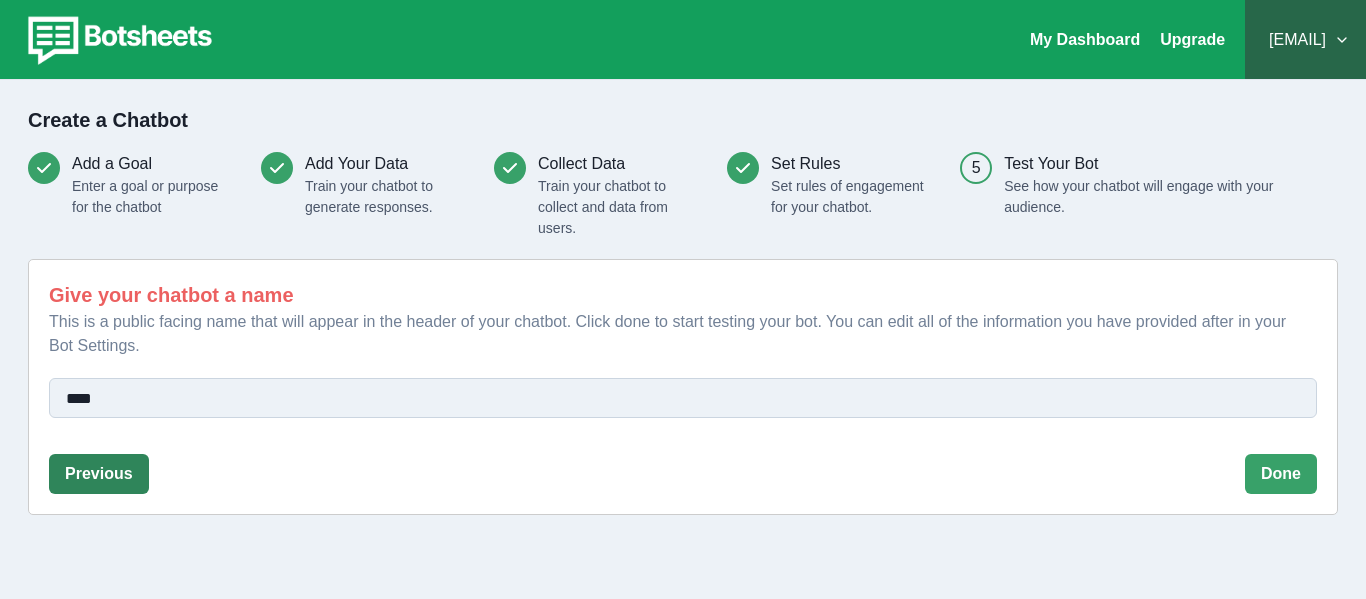 click on "Previous" at bounding box center [99, 474] 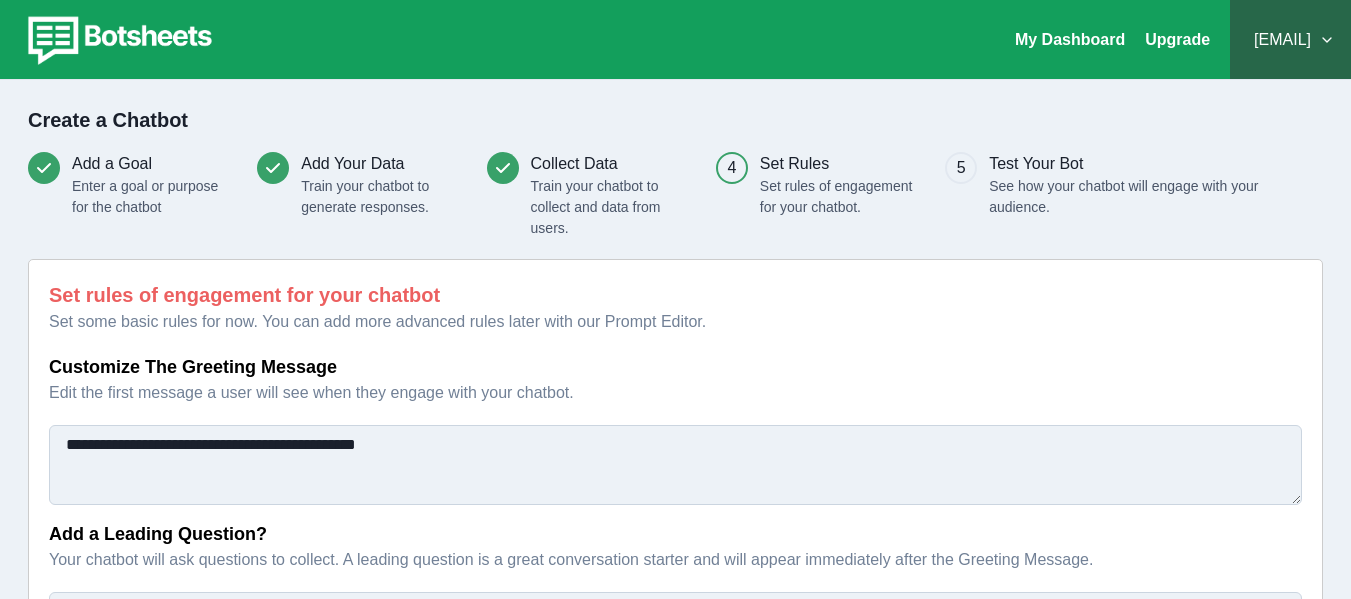 click on "**********" at bounding box center (675, 465) 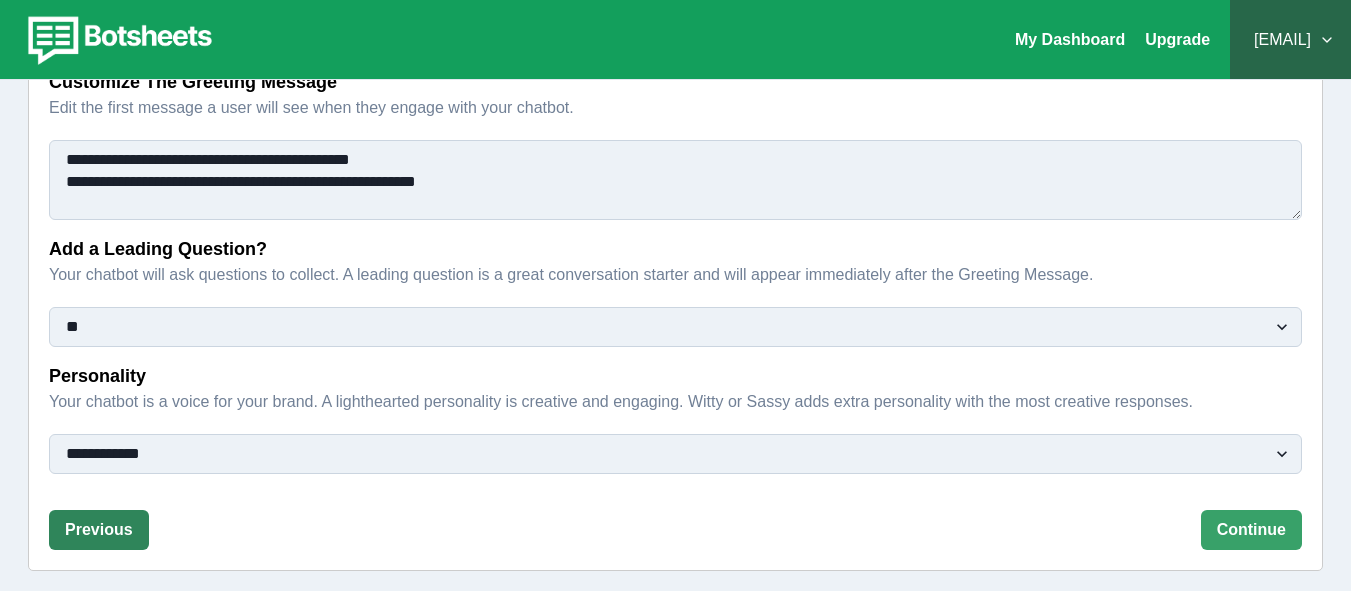 type on "**********" 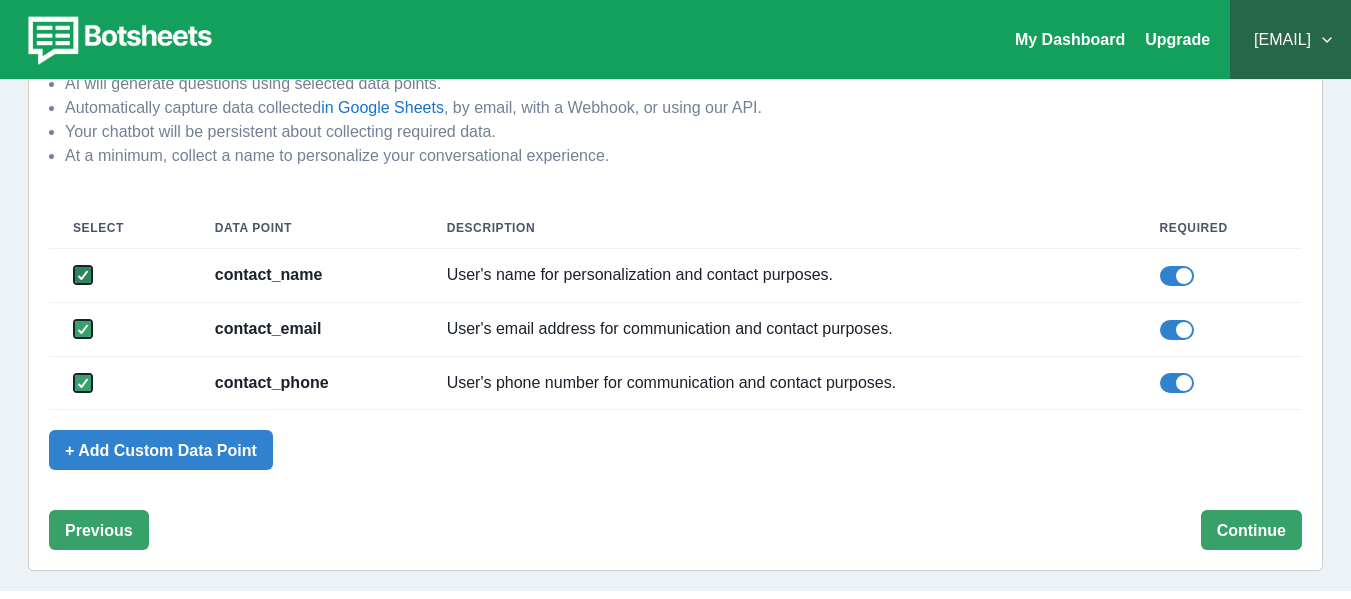 click 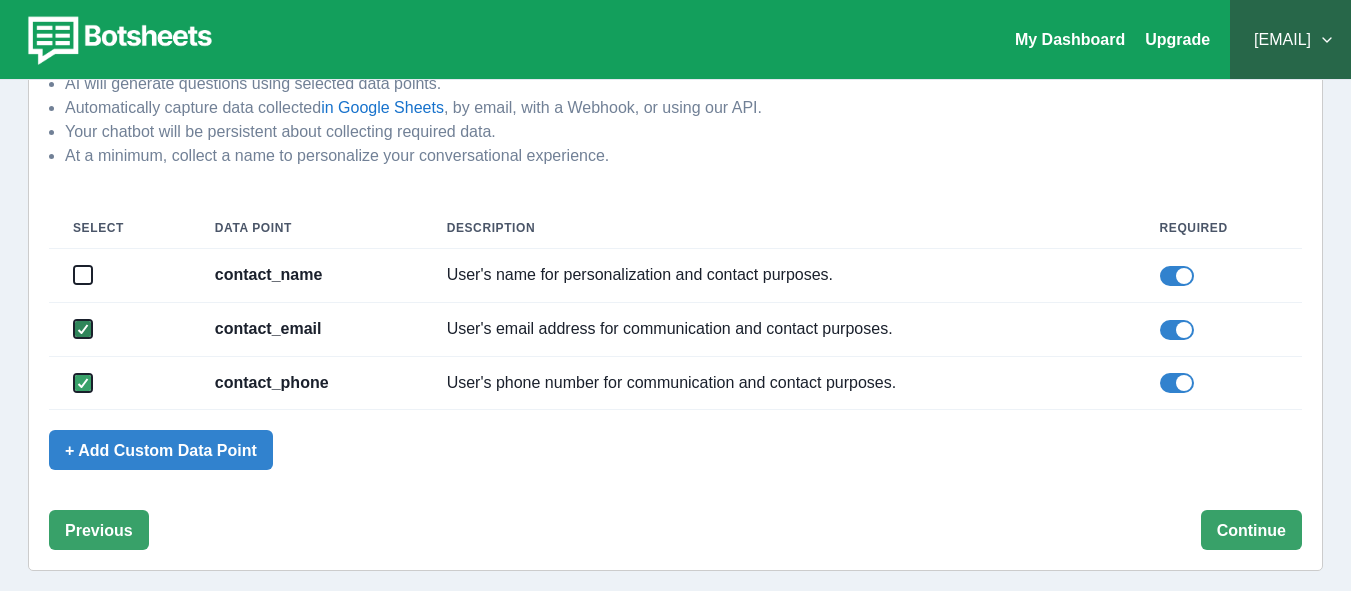 click at bounding box center (83, 329) 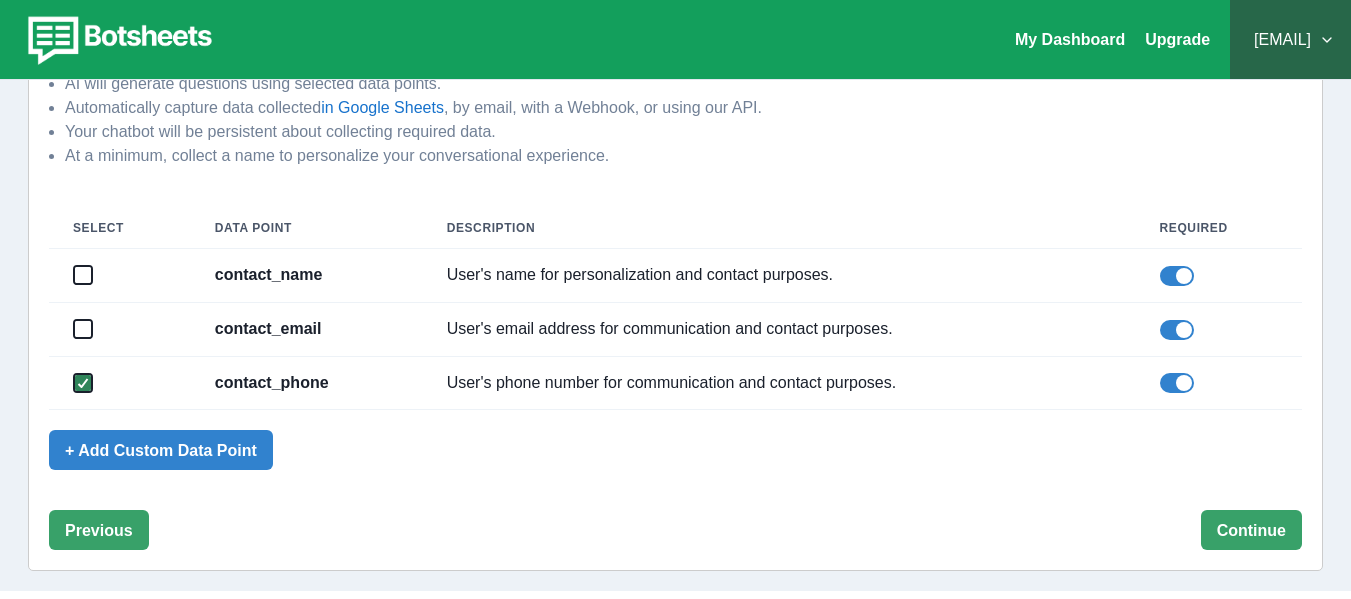 click at bounding box center [83, 383] 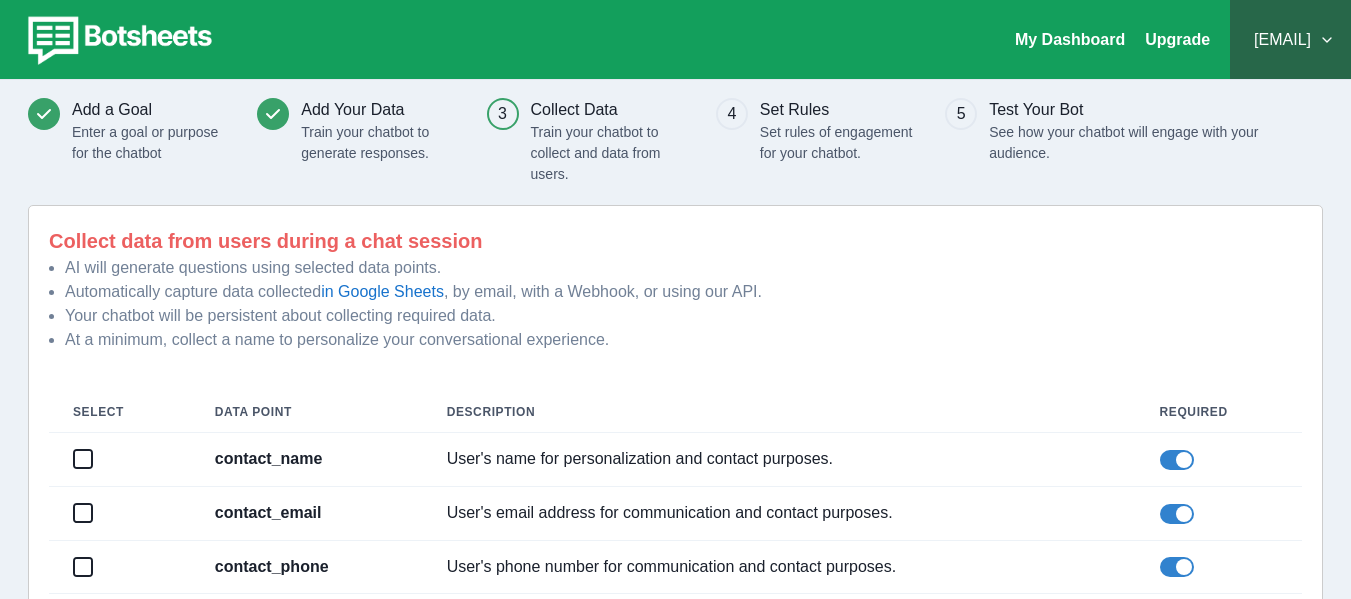 scroll, scrollTop: 0, scrollLeft: 0, axis: both 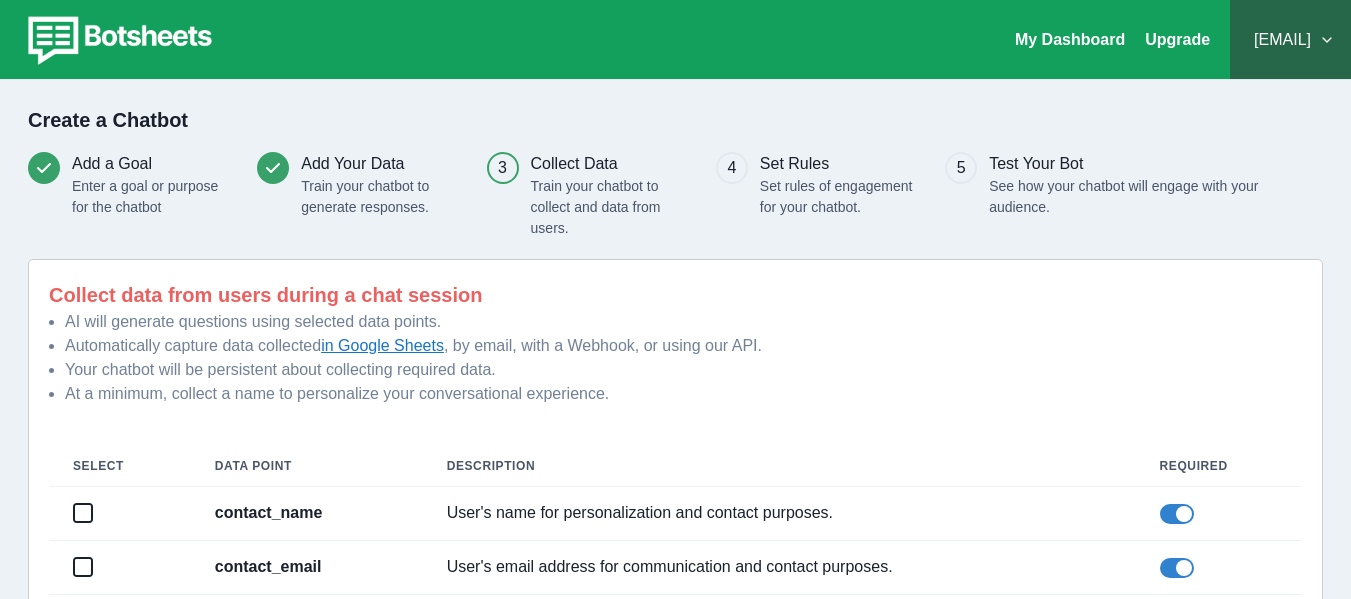 click on "in Google Sheets" at bounding box center (382, 345) 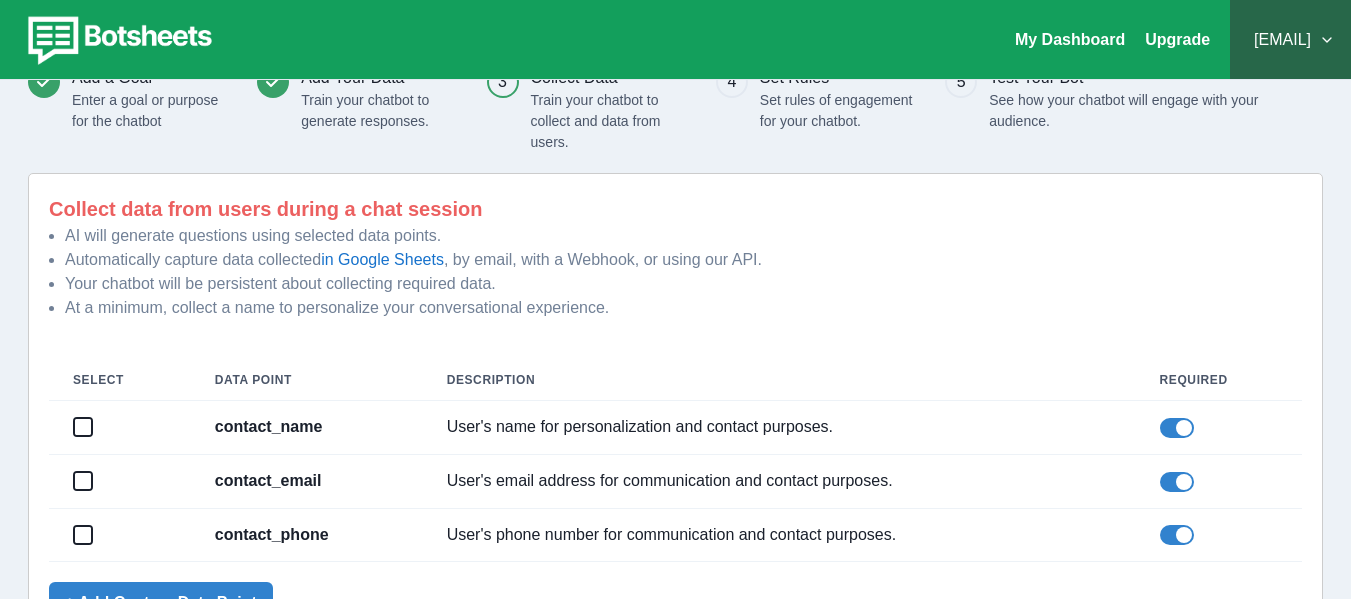scroll, scrollTop: 242, scrollLeft: 0, axis: vertical 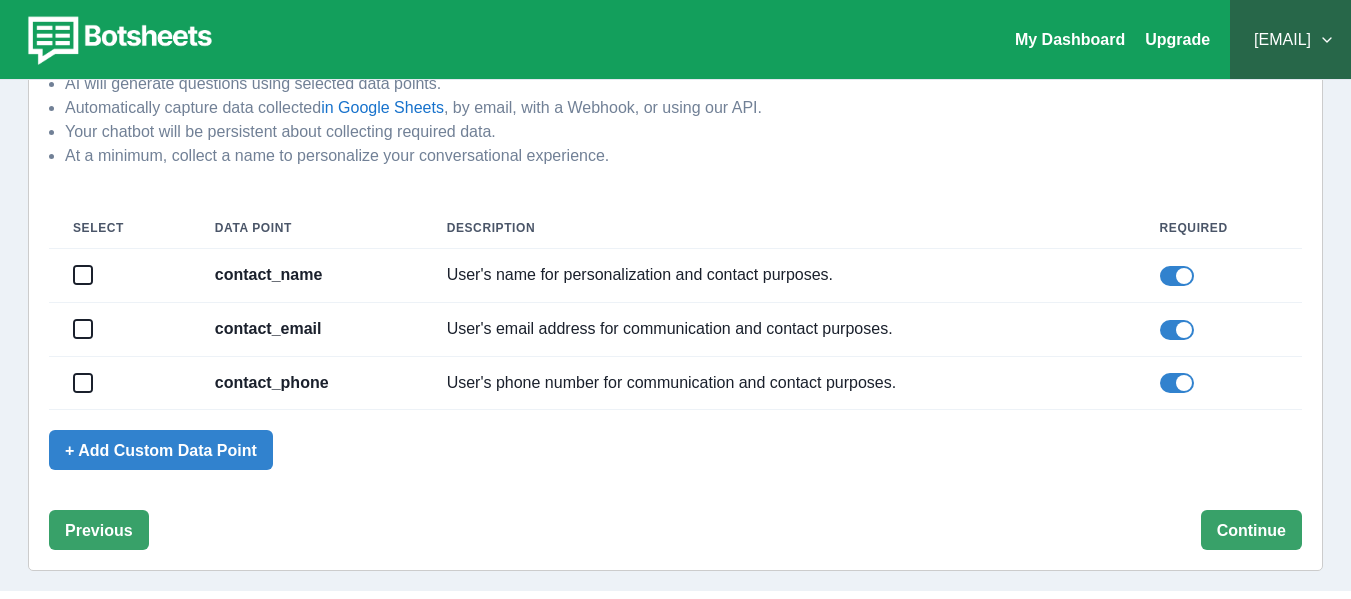 click at bounding box center (1177, 276) 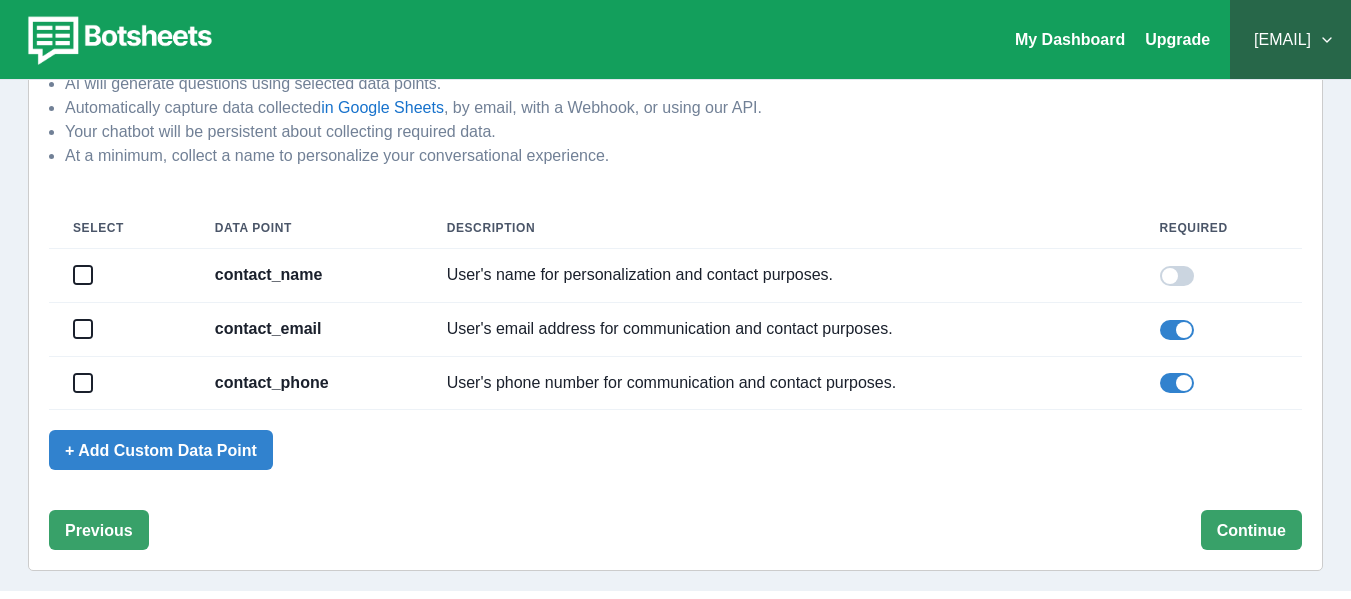 click at bounding box center [1219, 329] 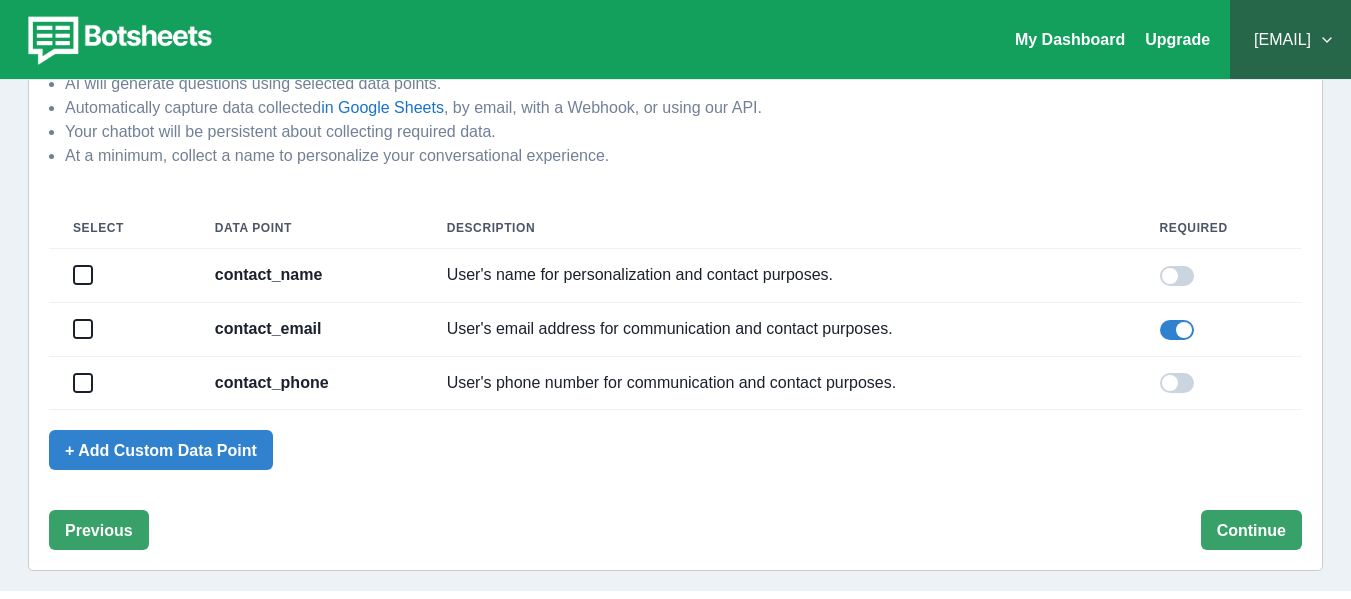 click at bounding box center (1184, 330) 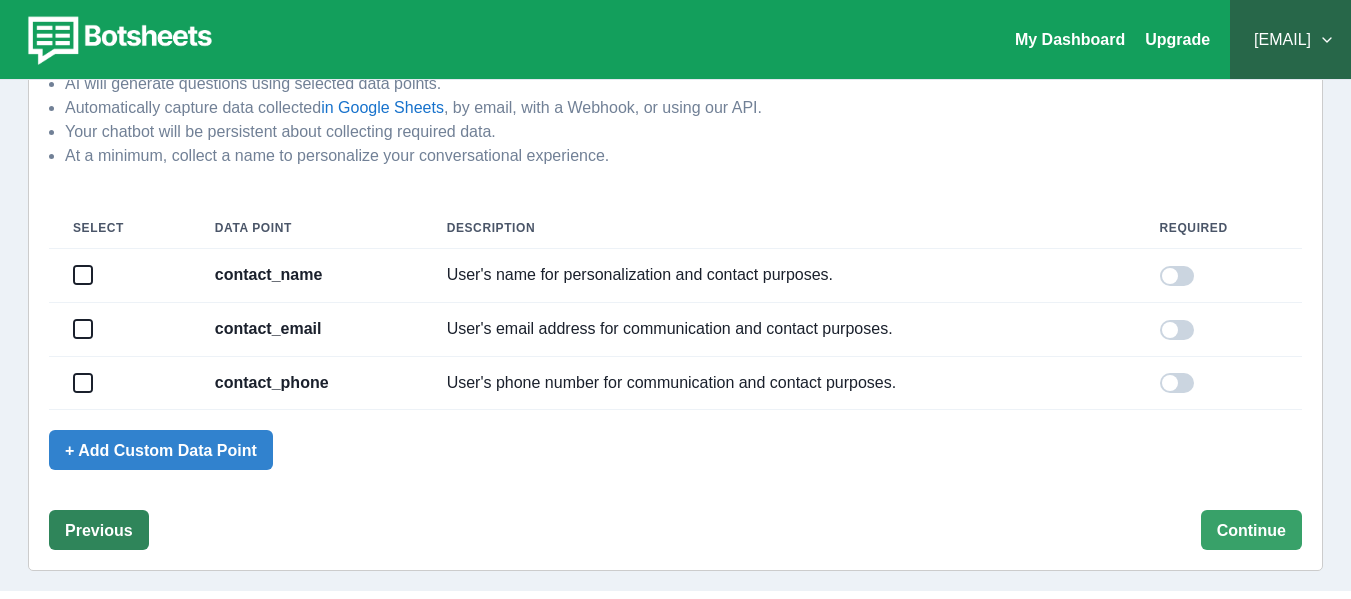 click on "Previous" at bounding box center [99, 530] 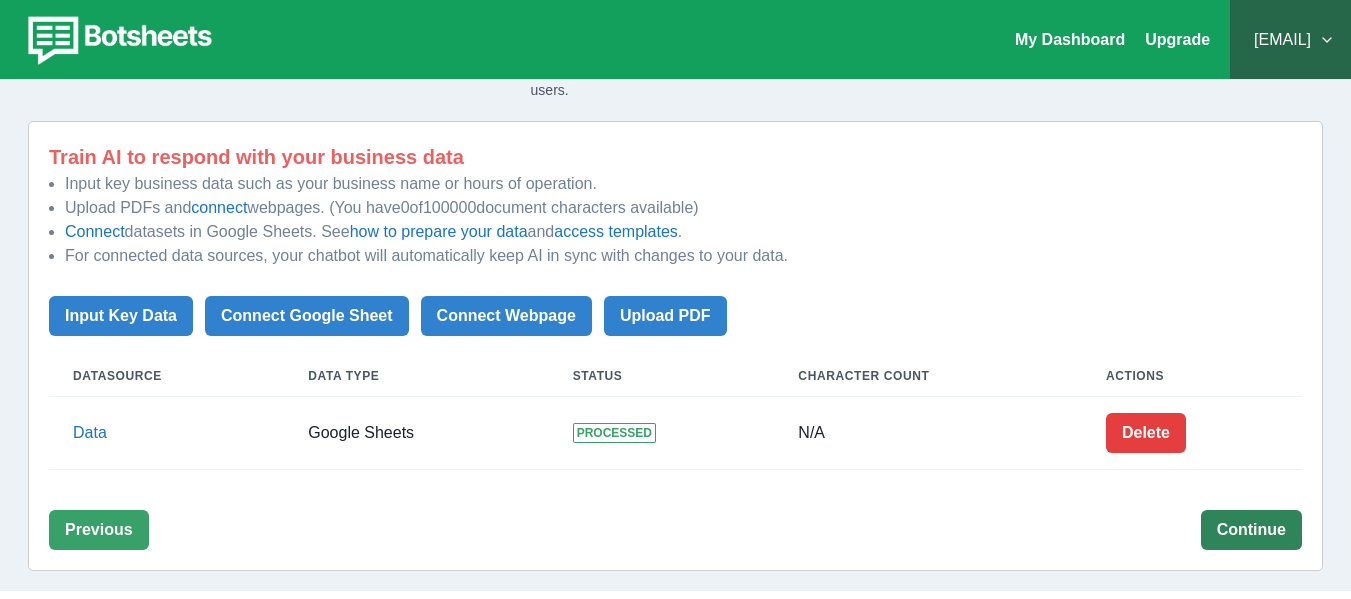 click on "Continue" at bounding box center (1251, 530) 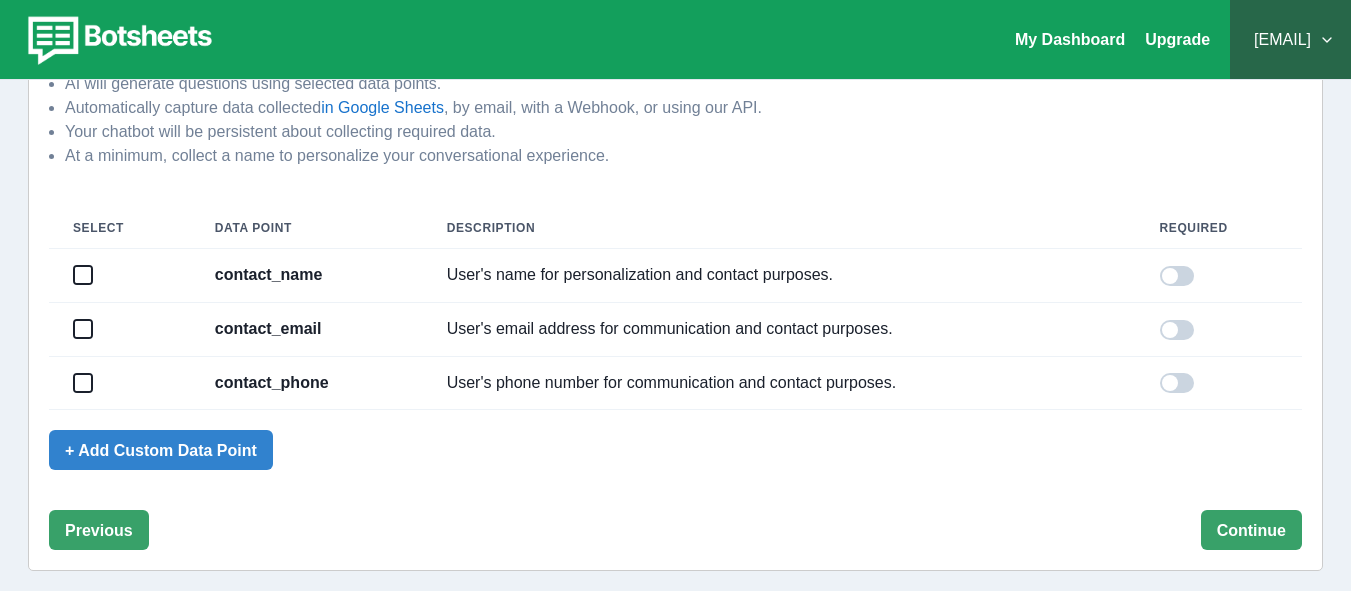 scroll, scrollTop: 242, scrollLeft: 0, axis: vertical 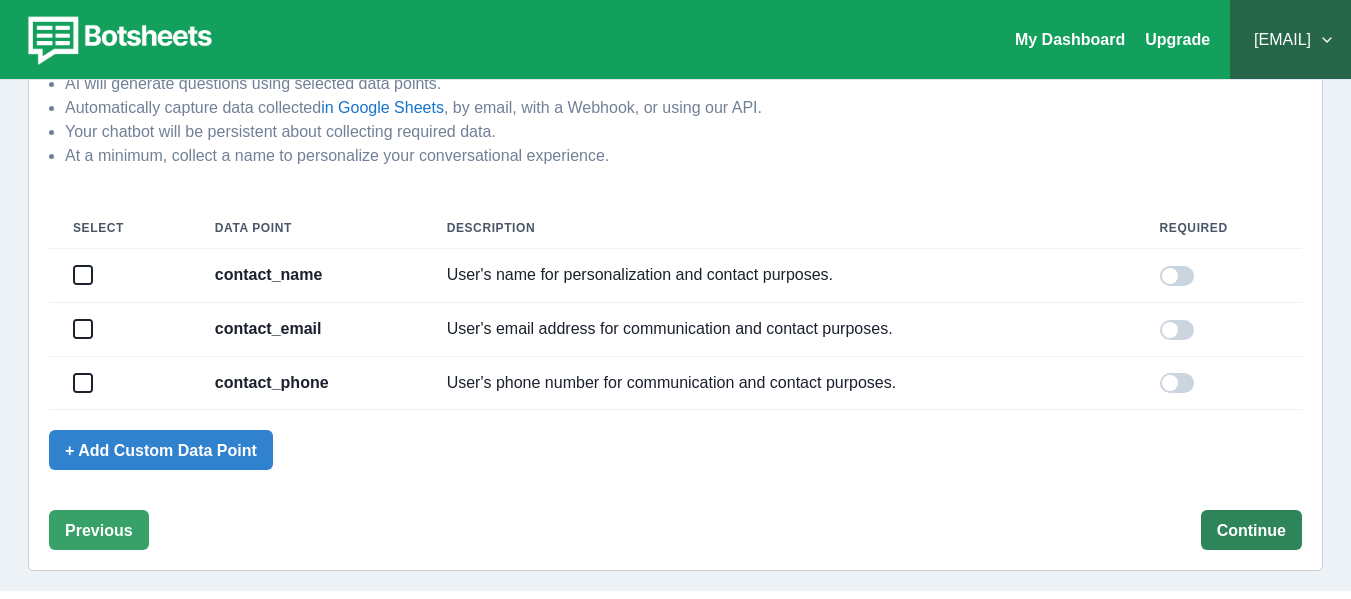 click on "Continue" at bounding box center [1251, 530] 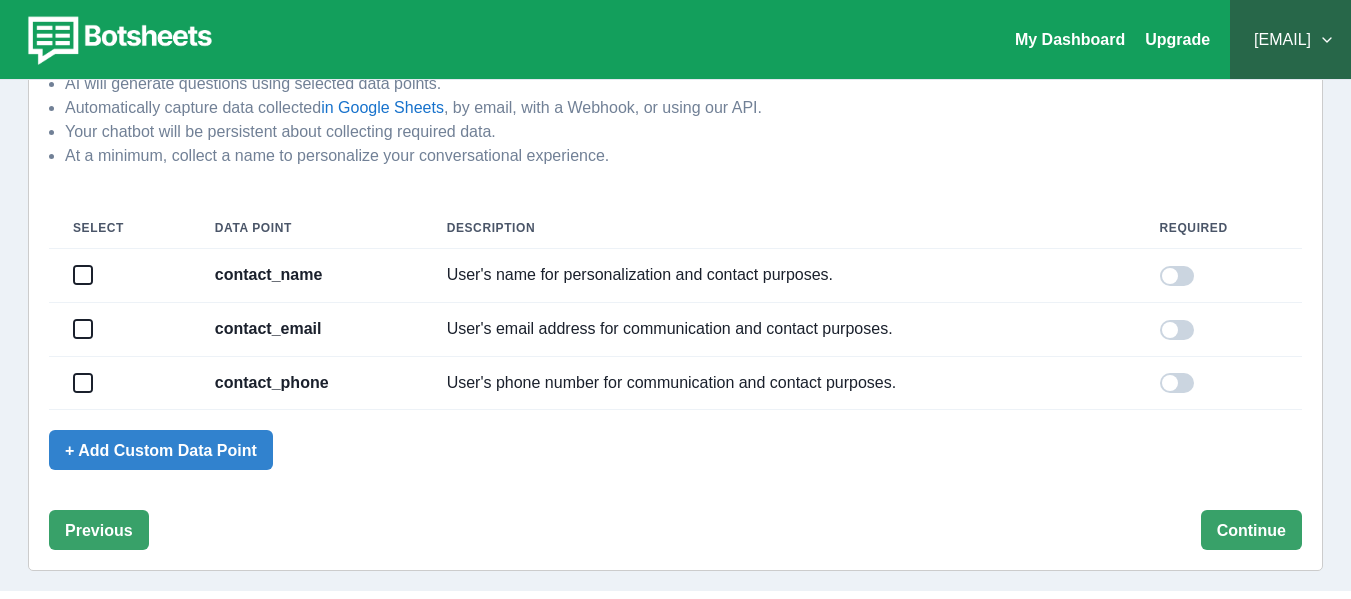 click at bounding box center (83, 275) 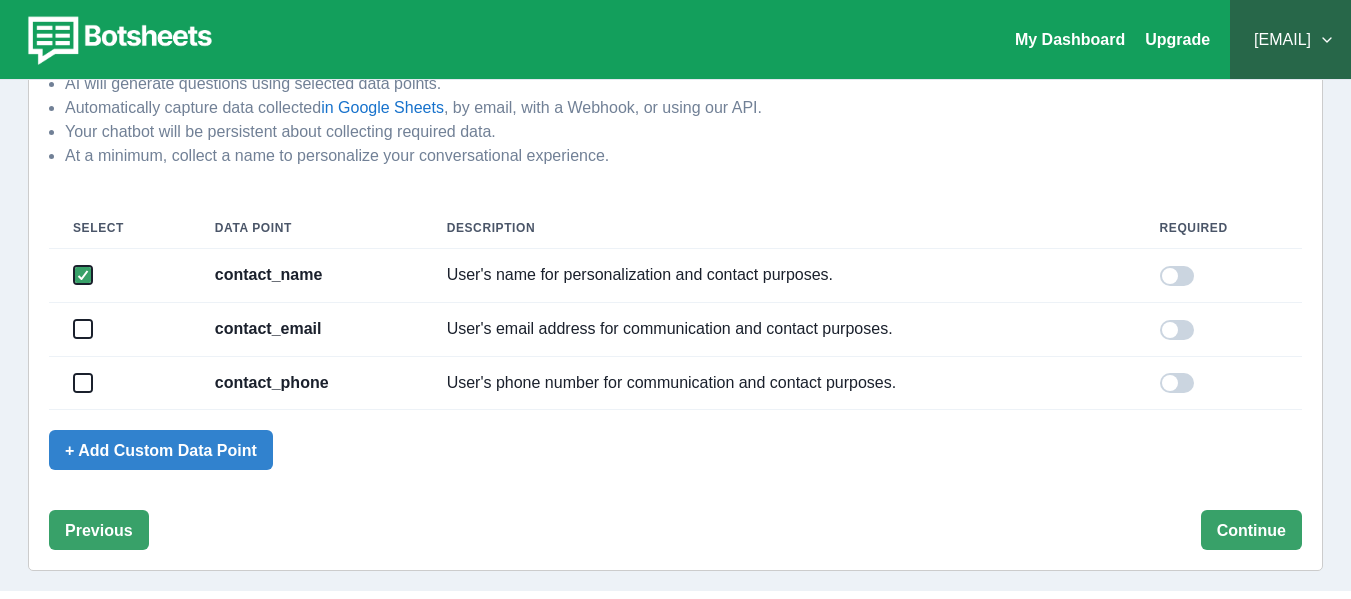 click at bounding box center [83, 329] 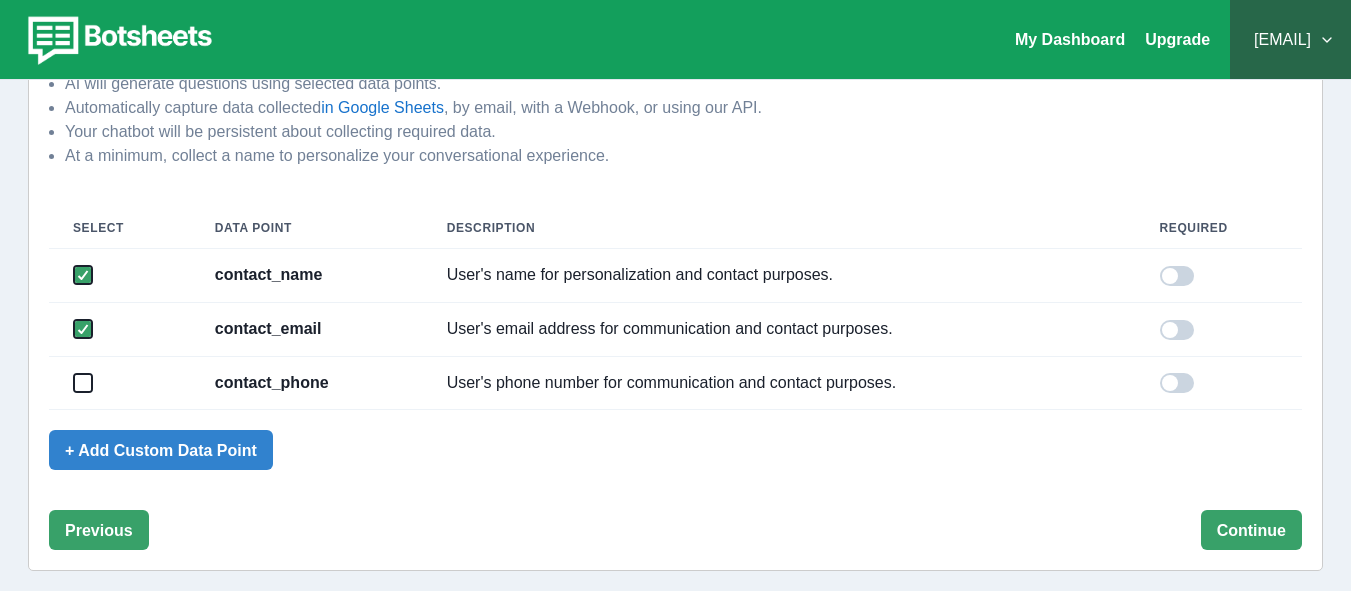 click at bounding box center [83, 383] 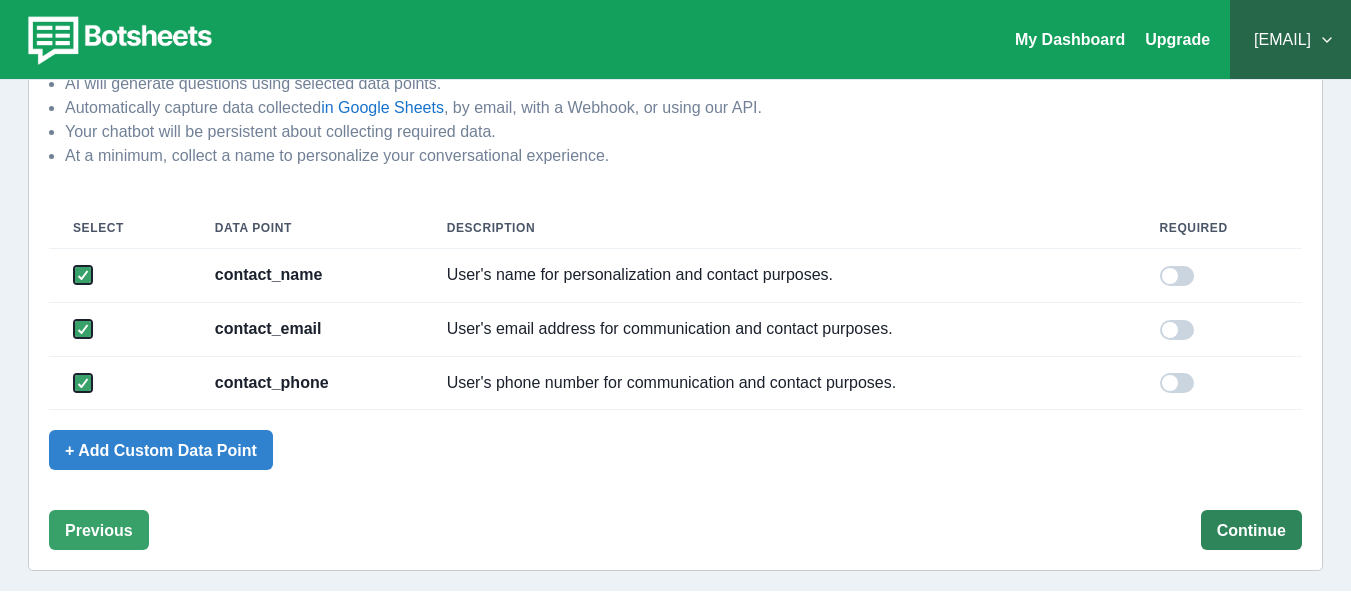 click on "Continue" at bounding box center [1251, 530] 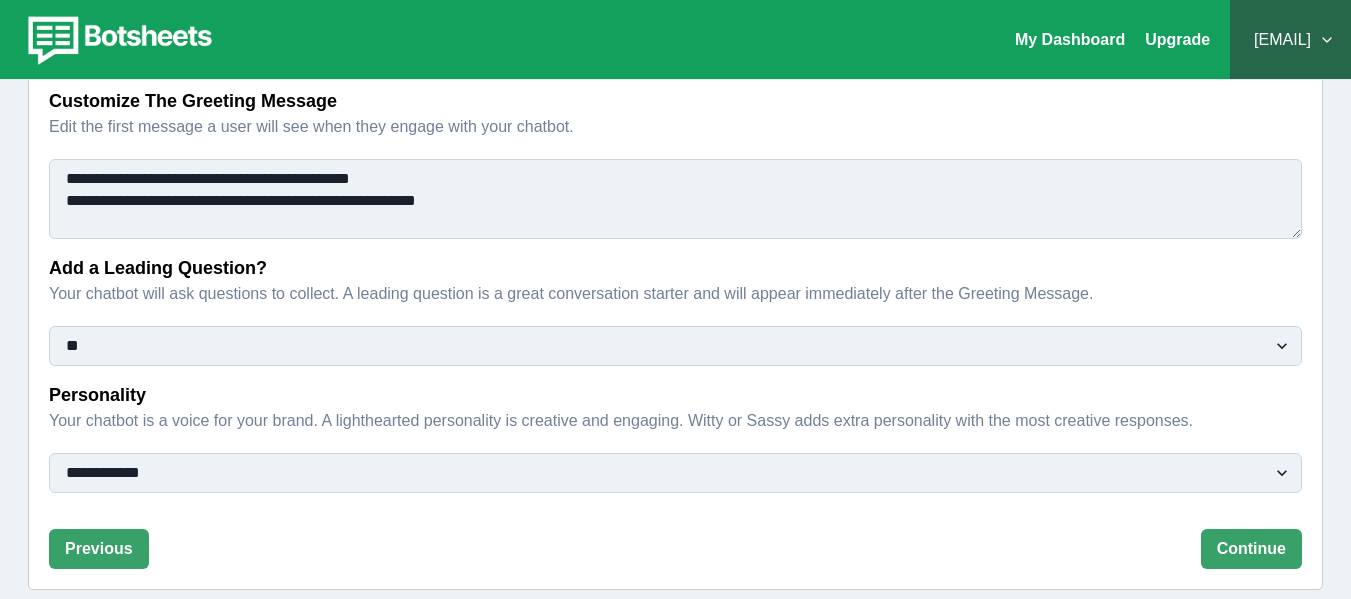 scroll, scrollTop: 285, scrollLeft: 0, axis: vertical 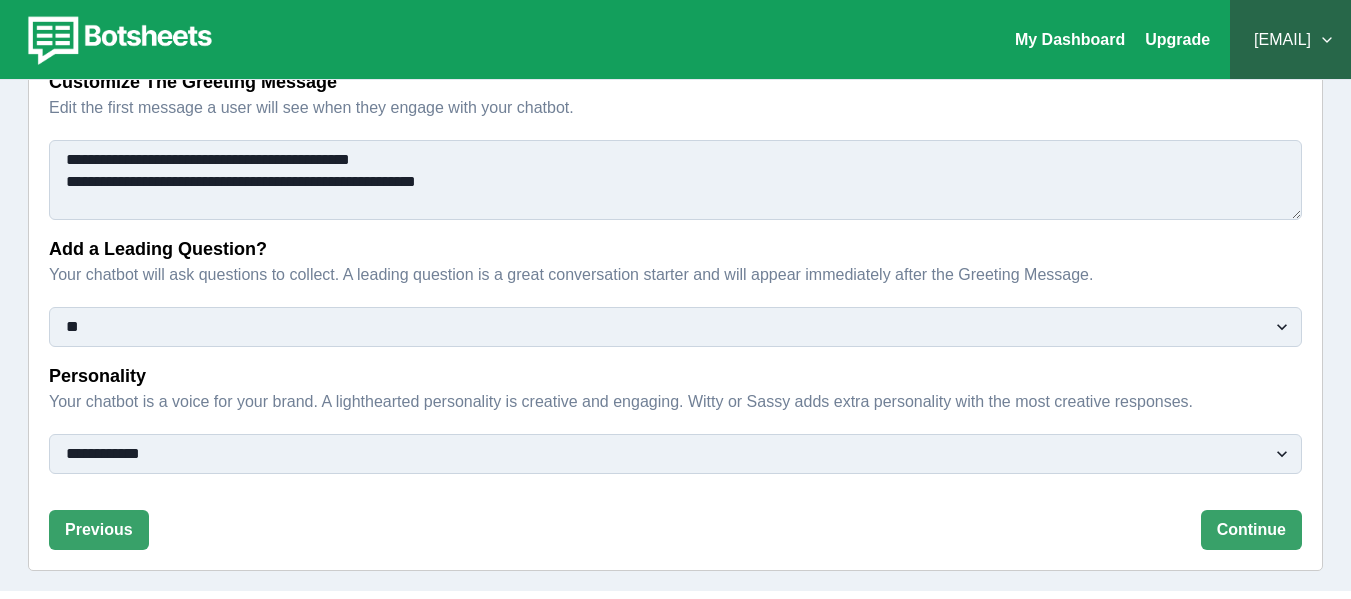 click on "**********" at bounding box center (675, 454) 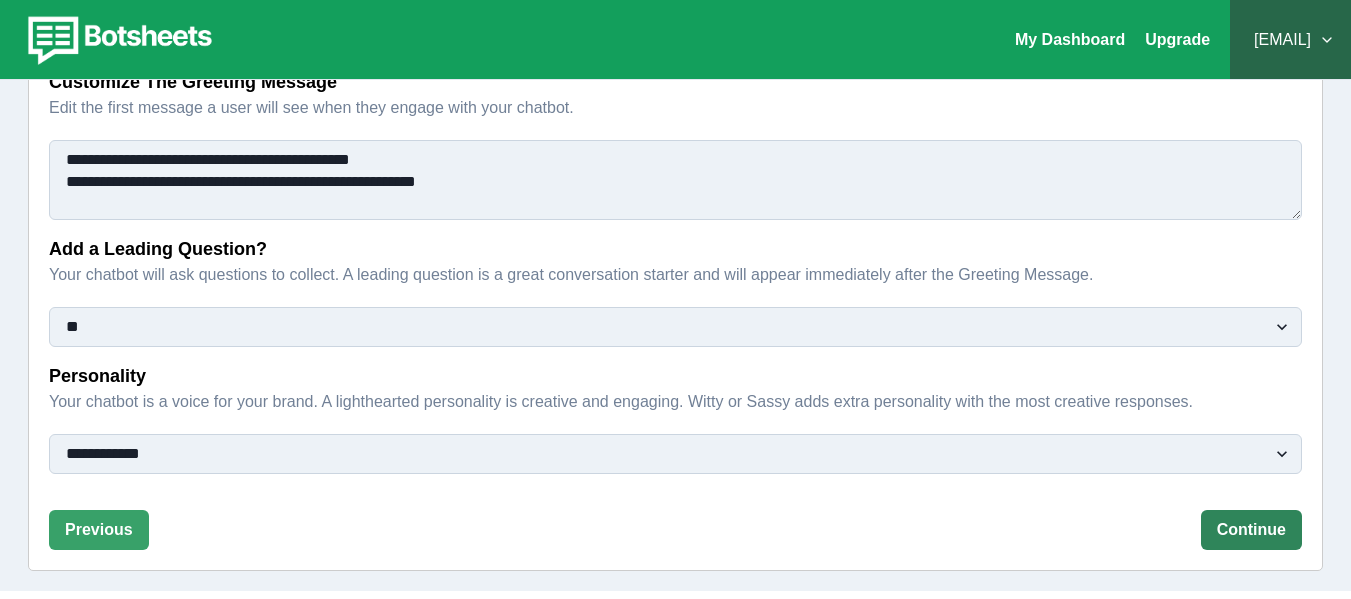 click on "Continue" at bounding box center [1251, 530] 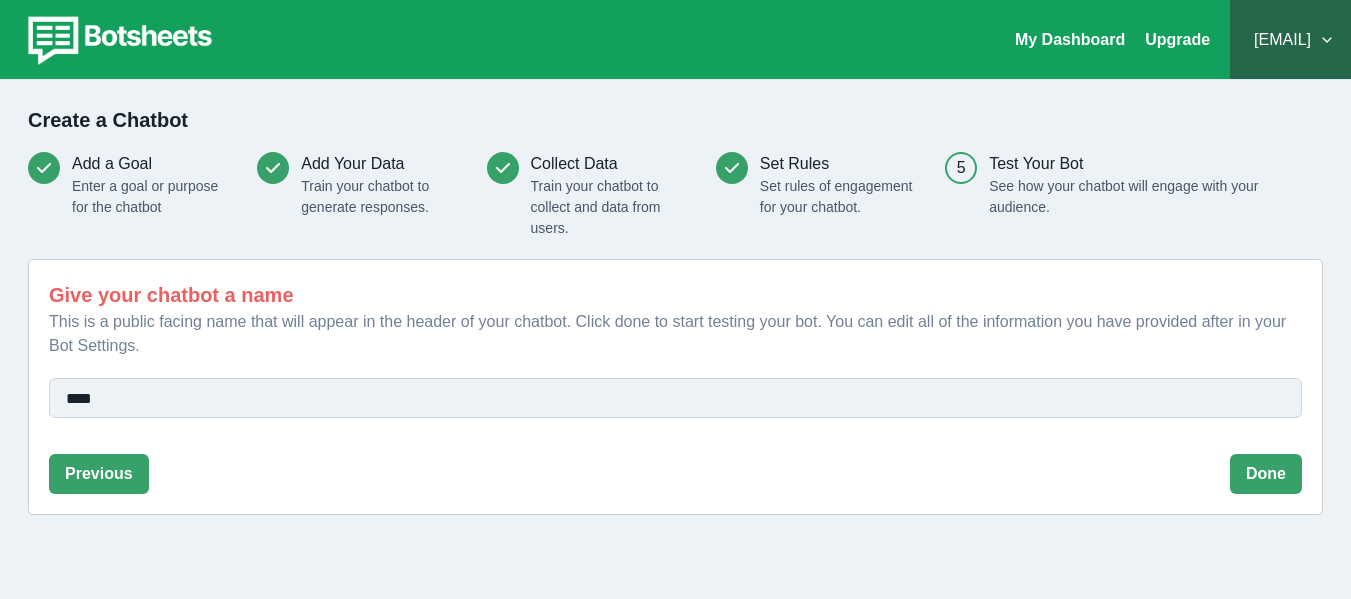 scroll, scrollTop: 0, scrollLeft: 0, axis: both 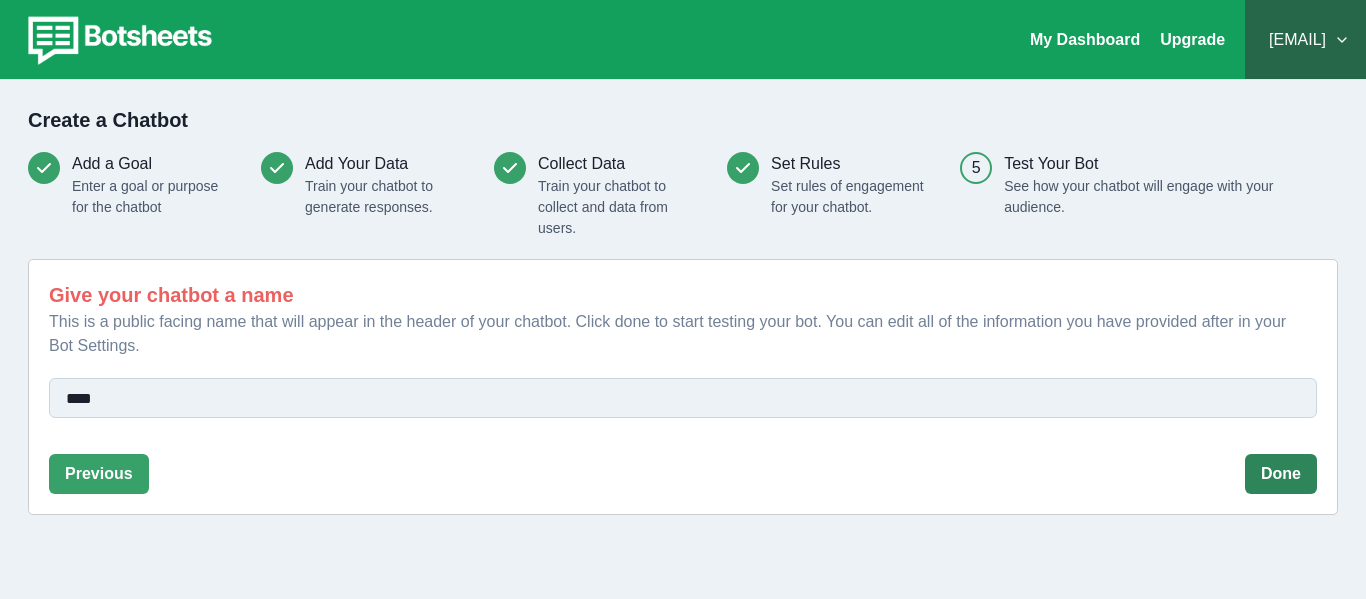 click on "Done" at bounding box center (1281, 474) 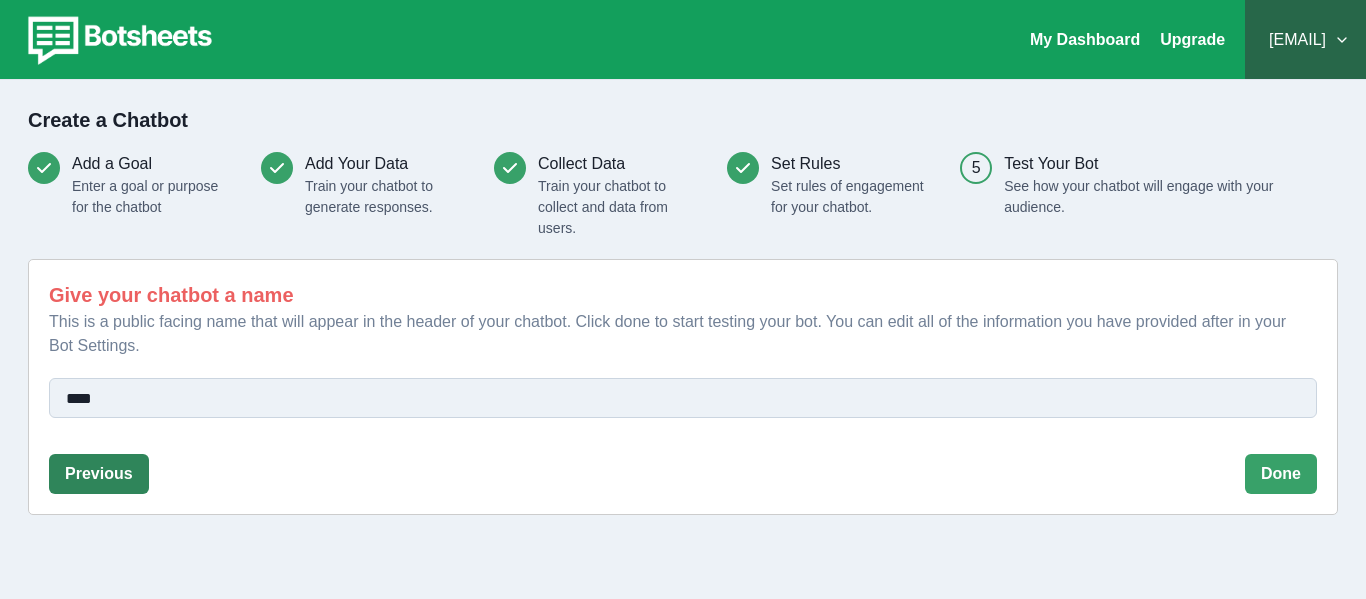 click on "Previous" at bounding box center (99, 474) 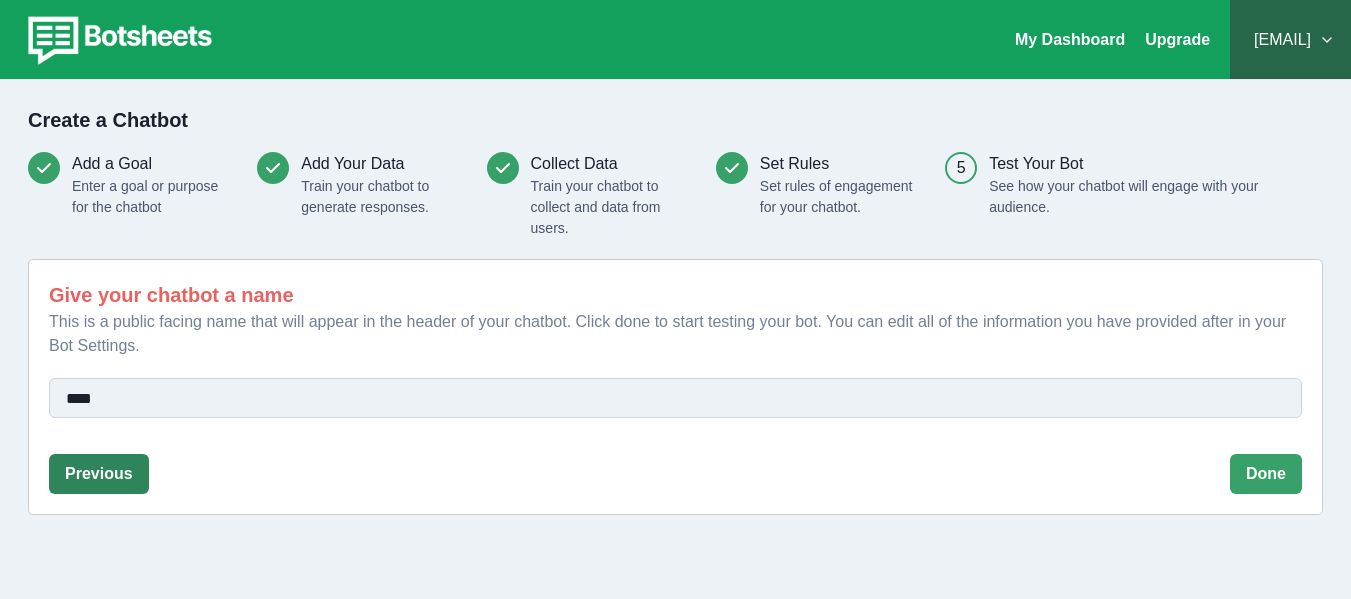 select on "**********" 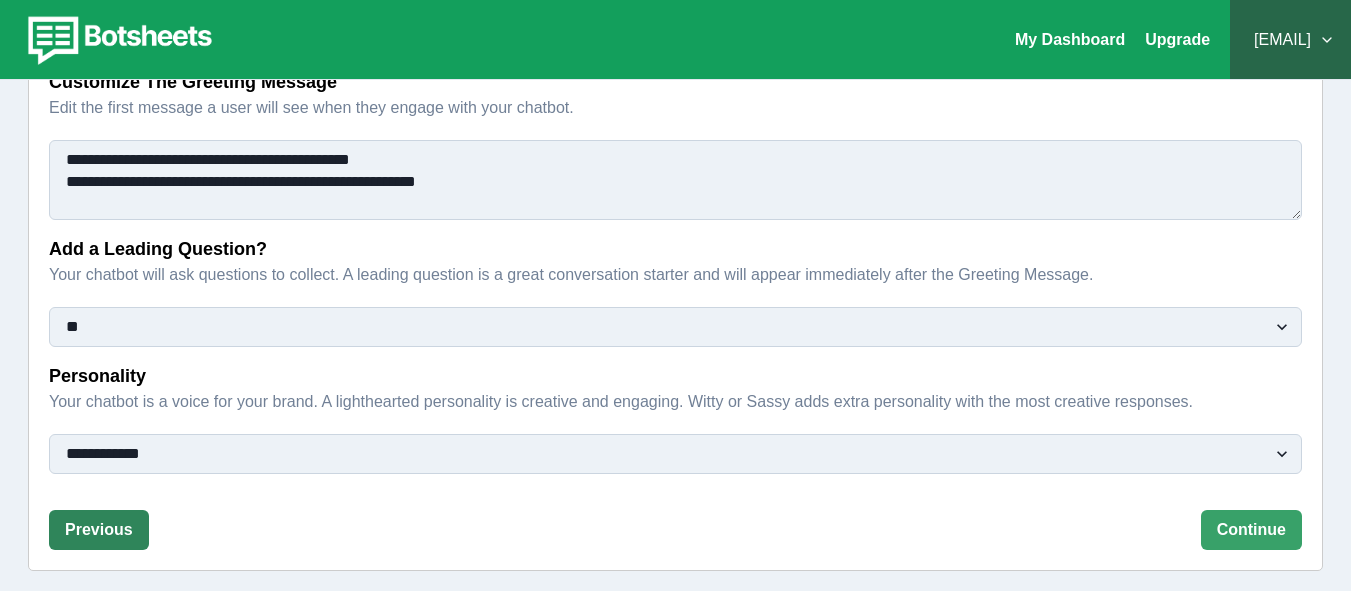 click on "Previous" at bounding box center [99, 530] 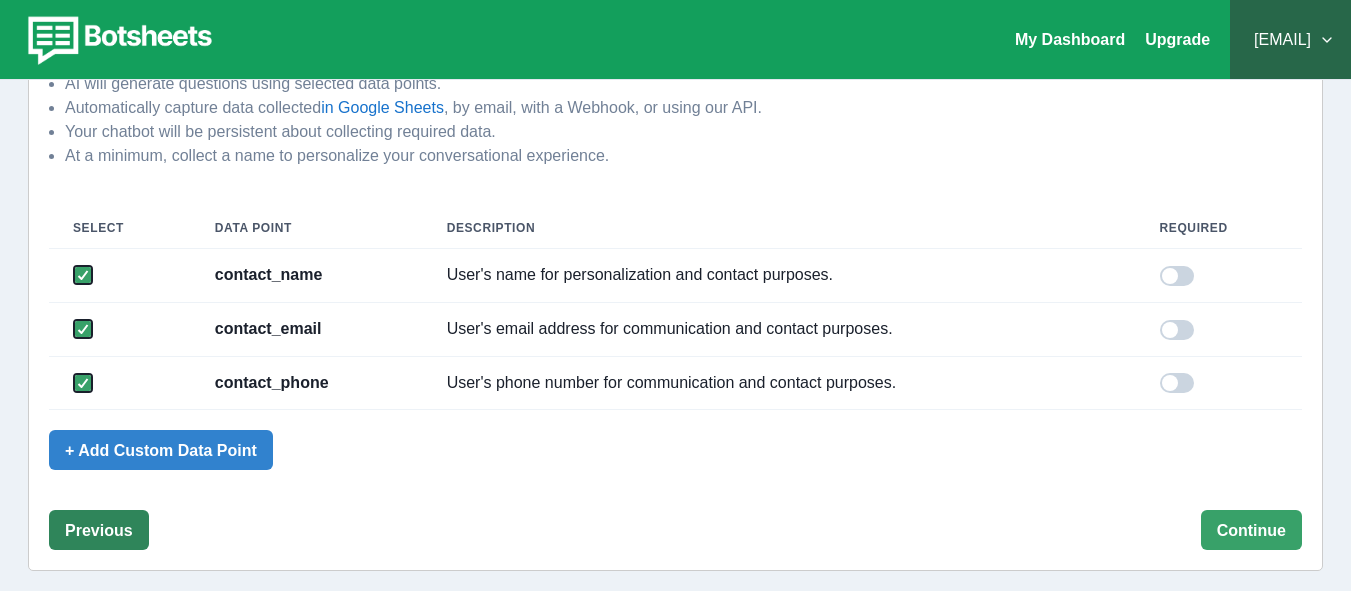 click on "Previous" at bounding box center (99, 530) 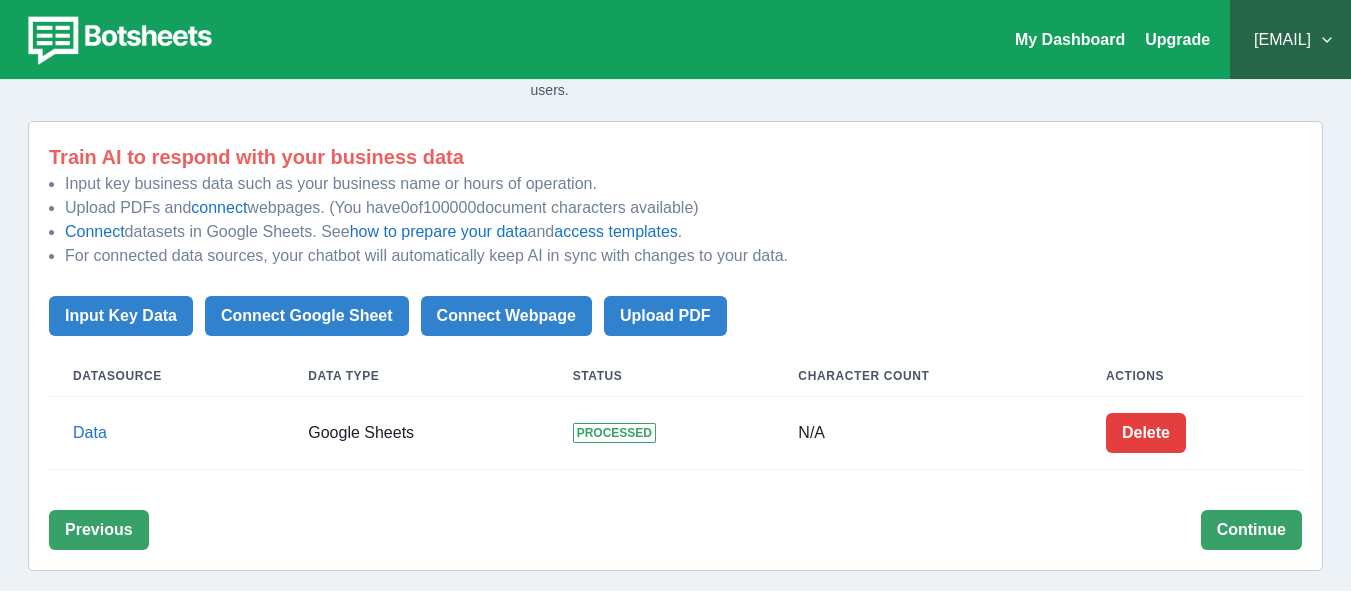 scroll, scrollTop: 138, scrollLeft: 0, axis: vertical 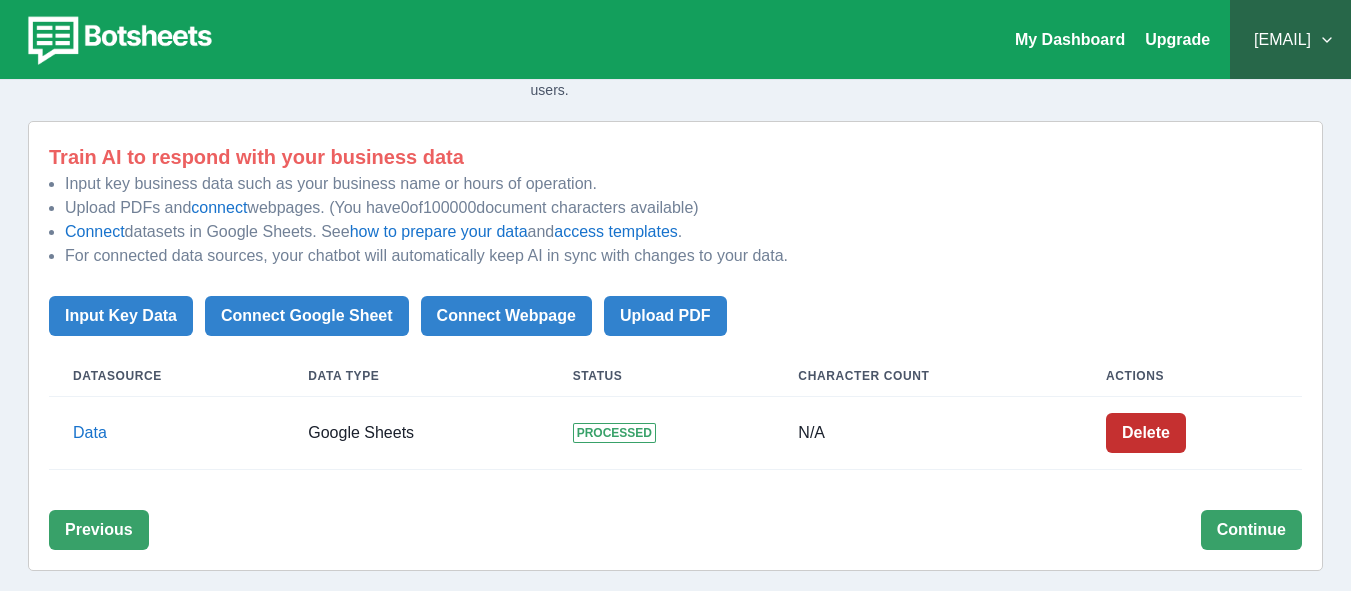 click on "Delete" at bounding box center [1146, 433] 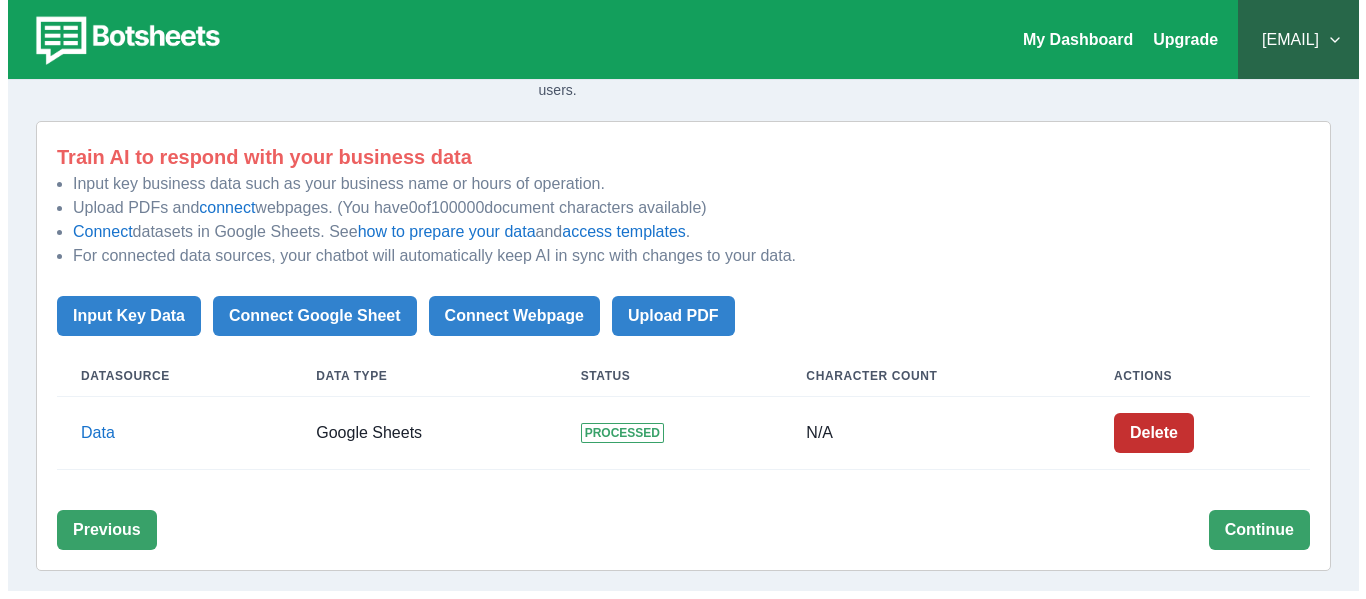 scroll, scrollTop: 65, scrollLeft: 0, axis: vertical 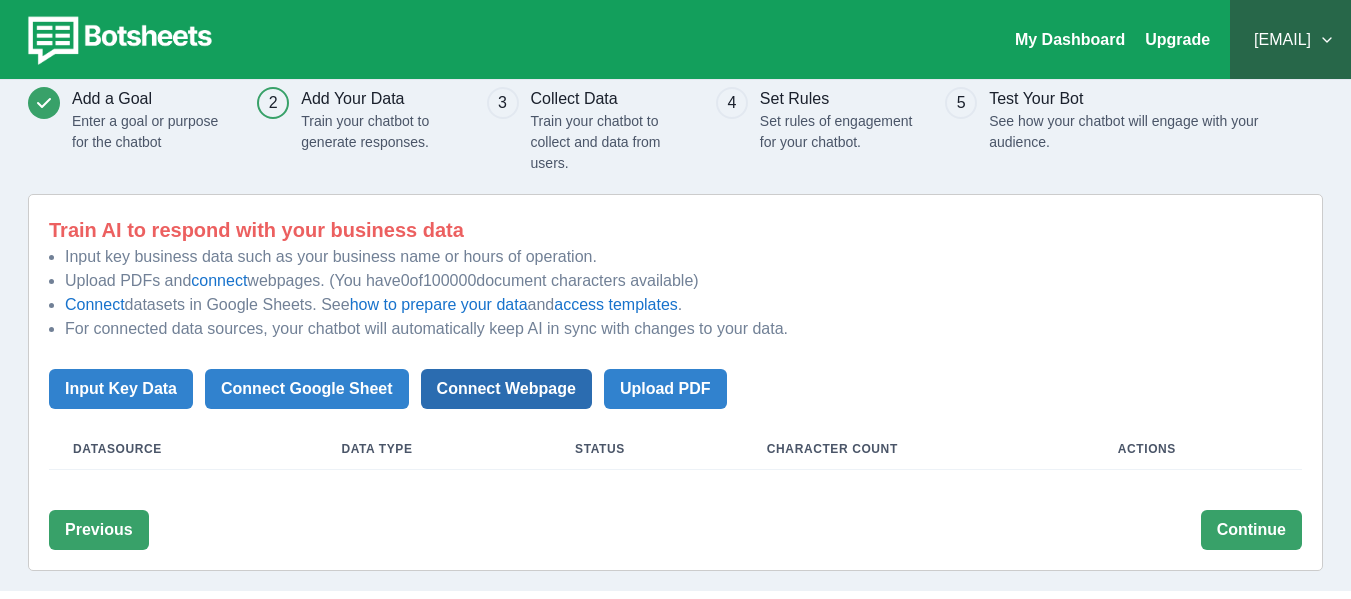click on "Connect Webpage" at bounding box center [506, 389] 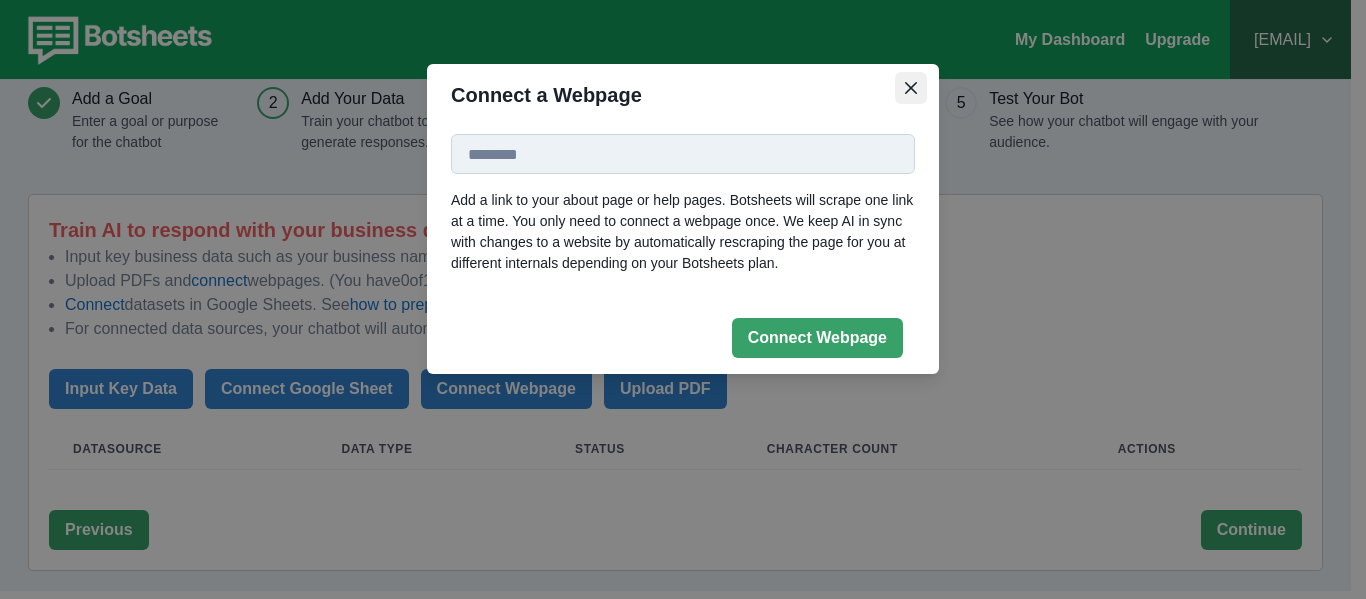 click 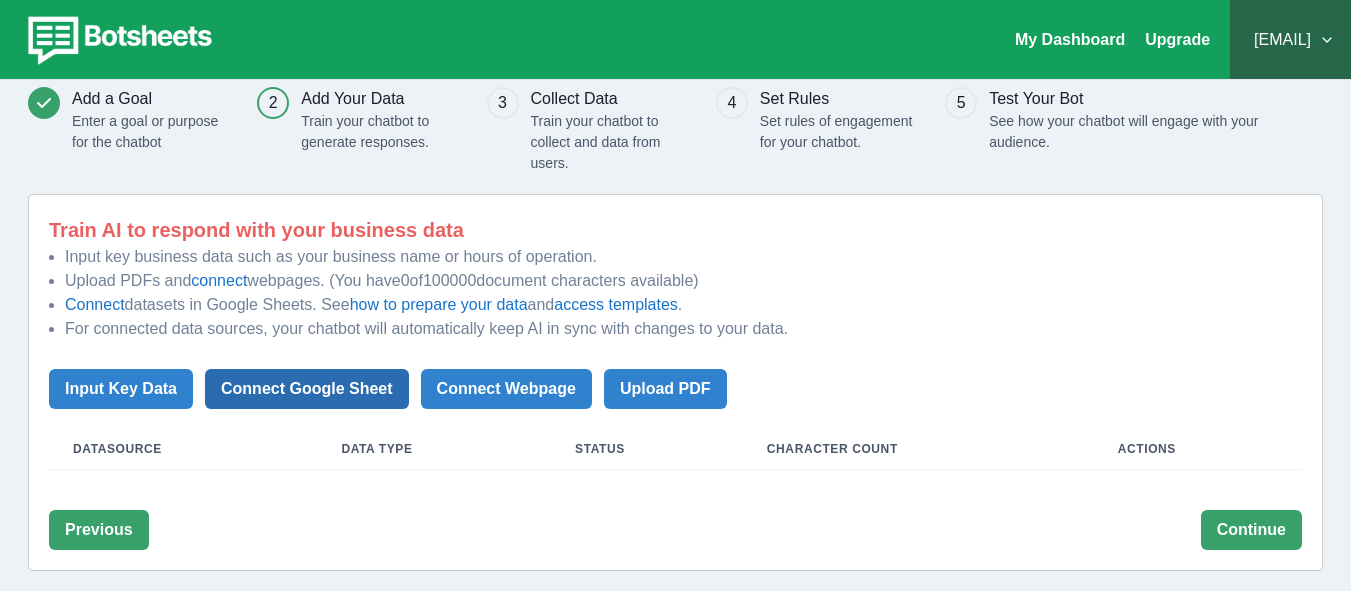 click on "Connect Google Sheet" at bounding box center (307, 389) 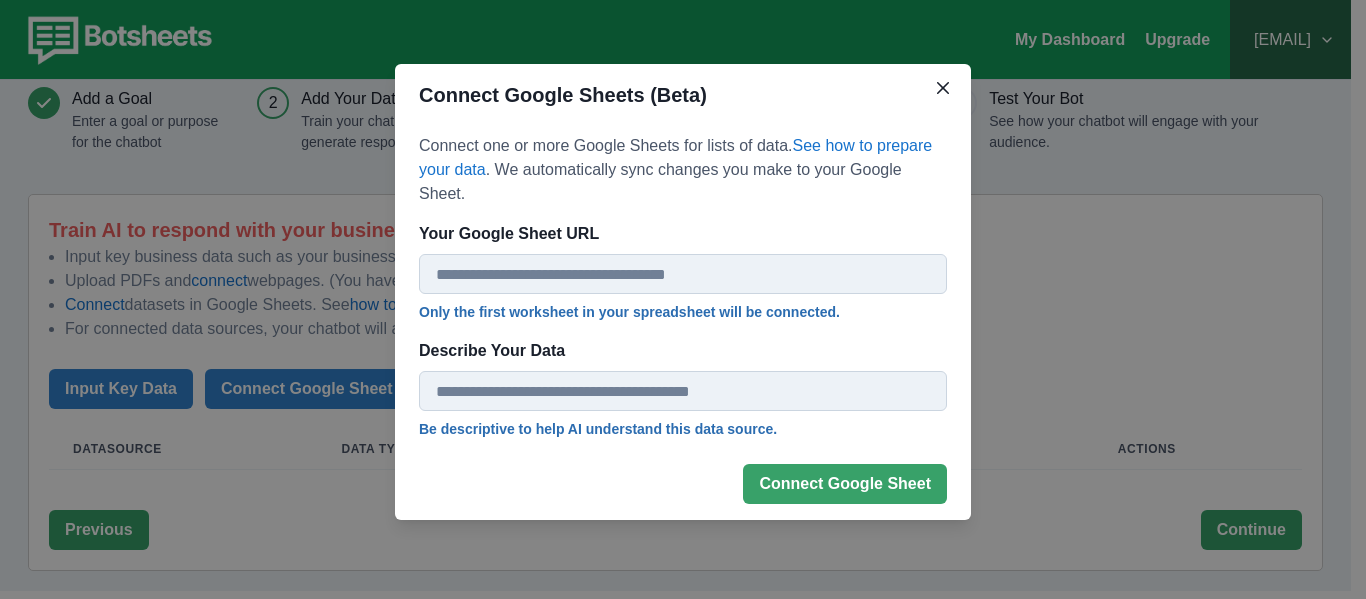 click on "Your Google Sheet URL" at bounding box center [683, 274] 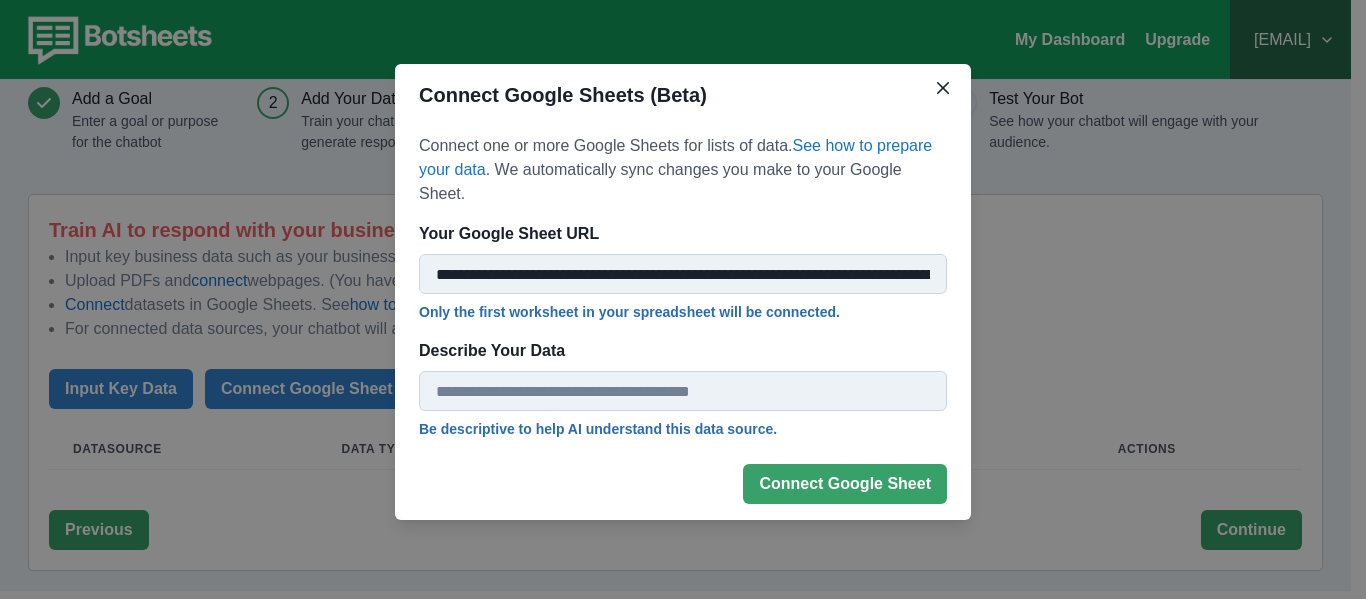 scroll, scrollTop: 0, scrollLeft: 450, axis: horizontal 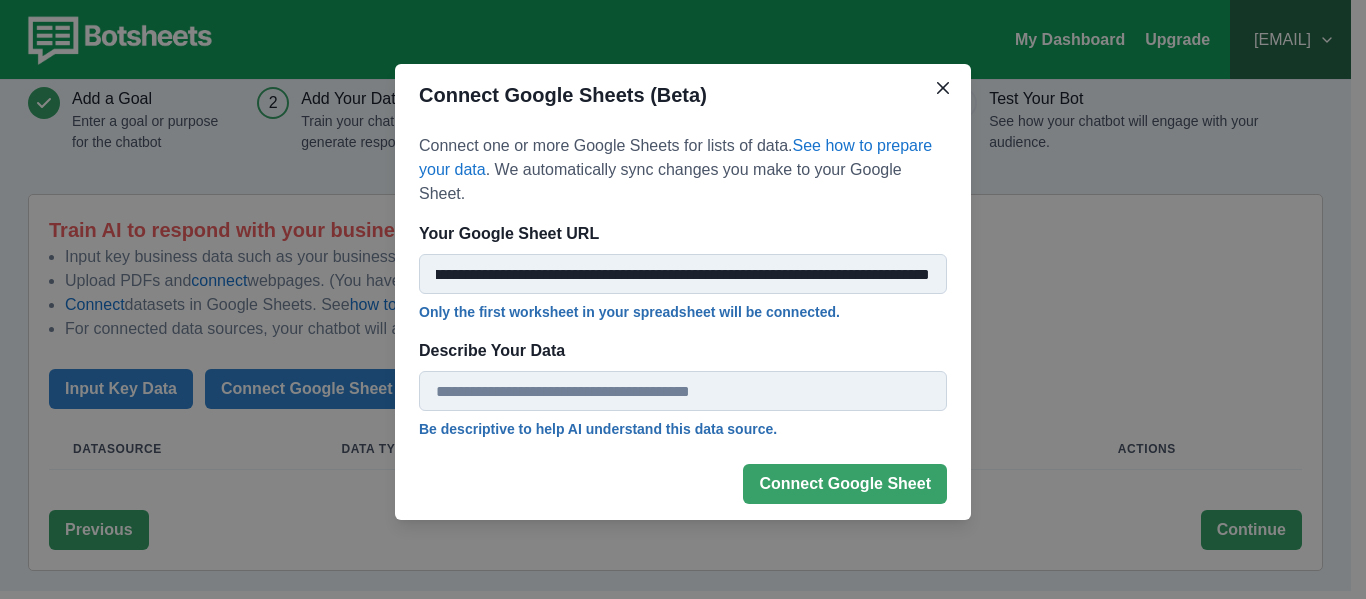 type on "**********" 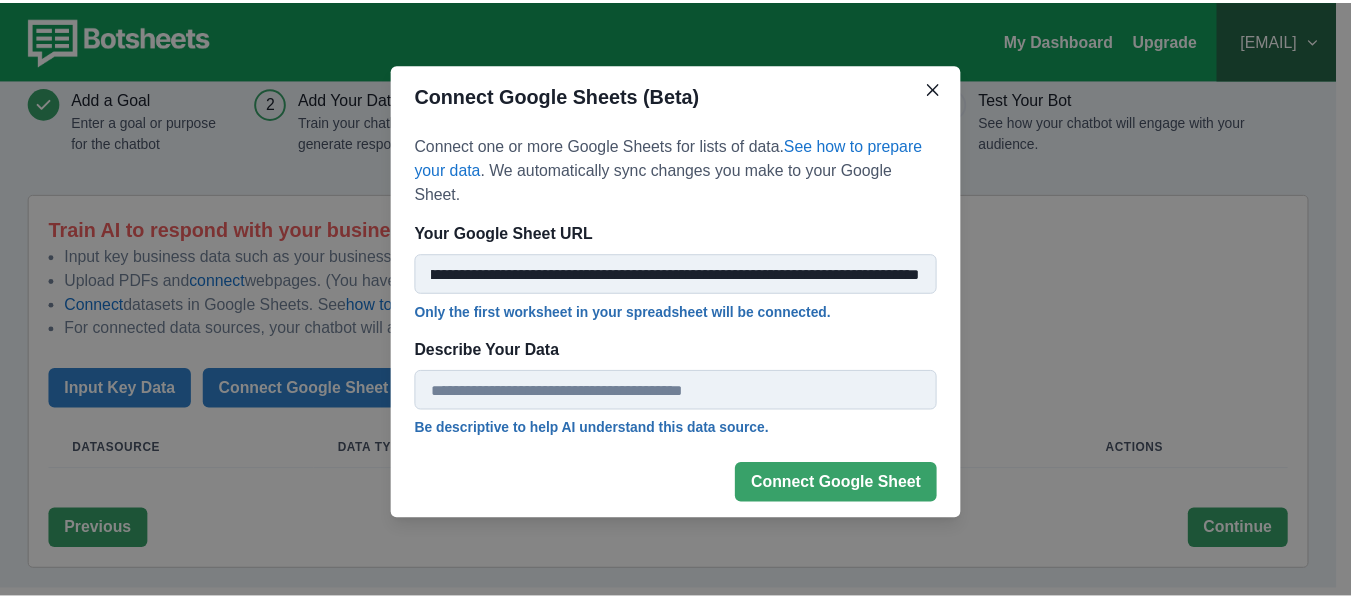 scroll, scrollTop: 0, scrollLeft: 0, axis: both 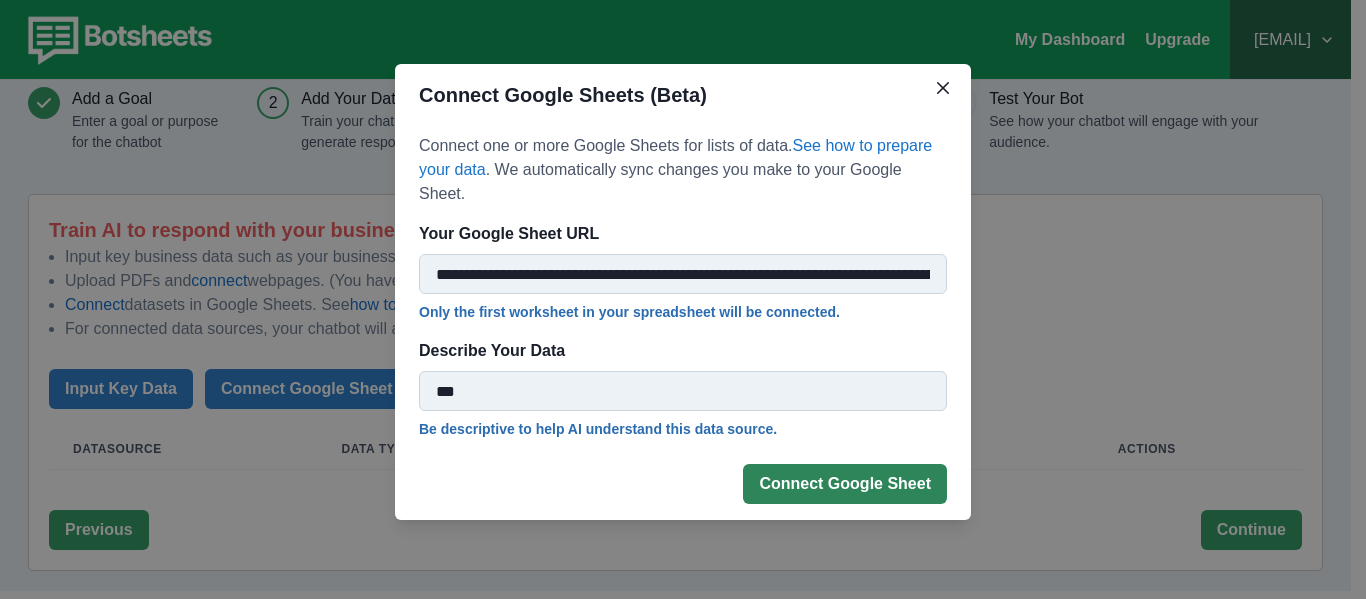 type on "***" 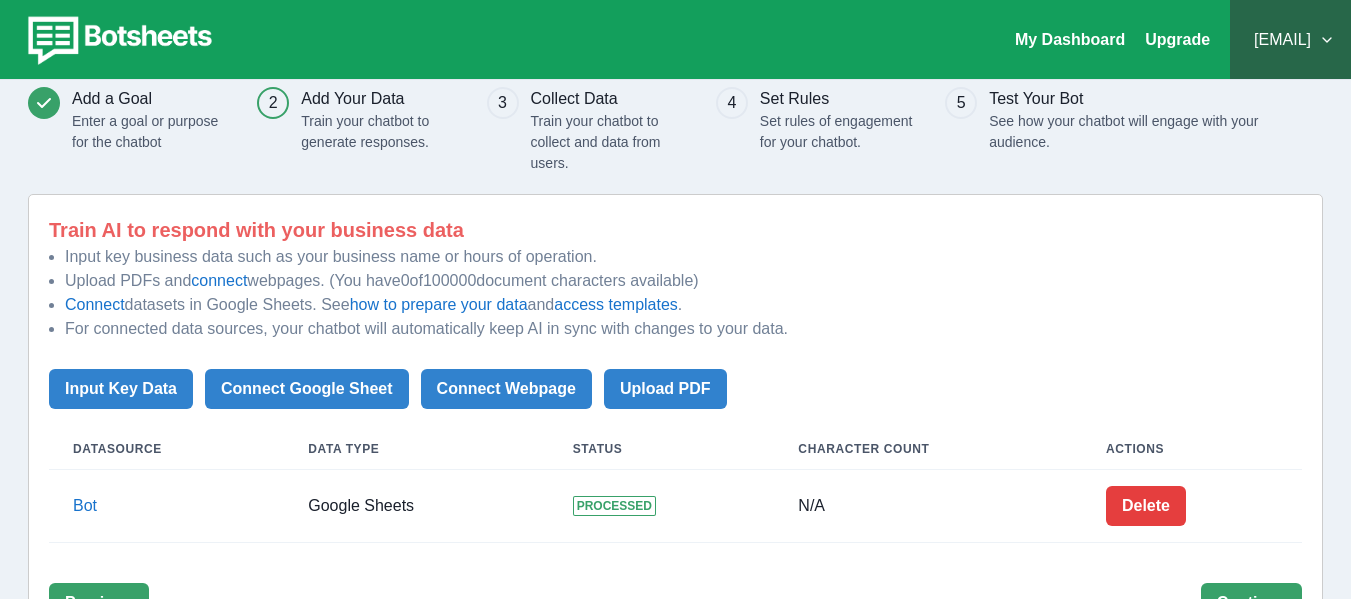 scroll, scrollTop: 138, scrollLeft: 0, axis: vertical 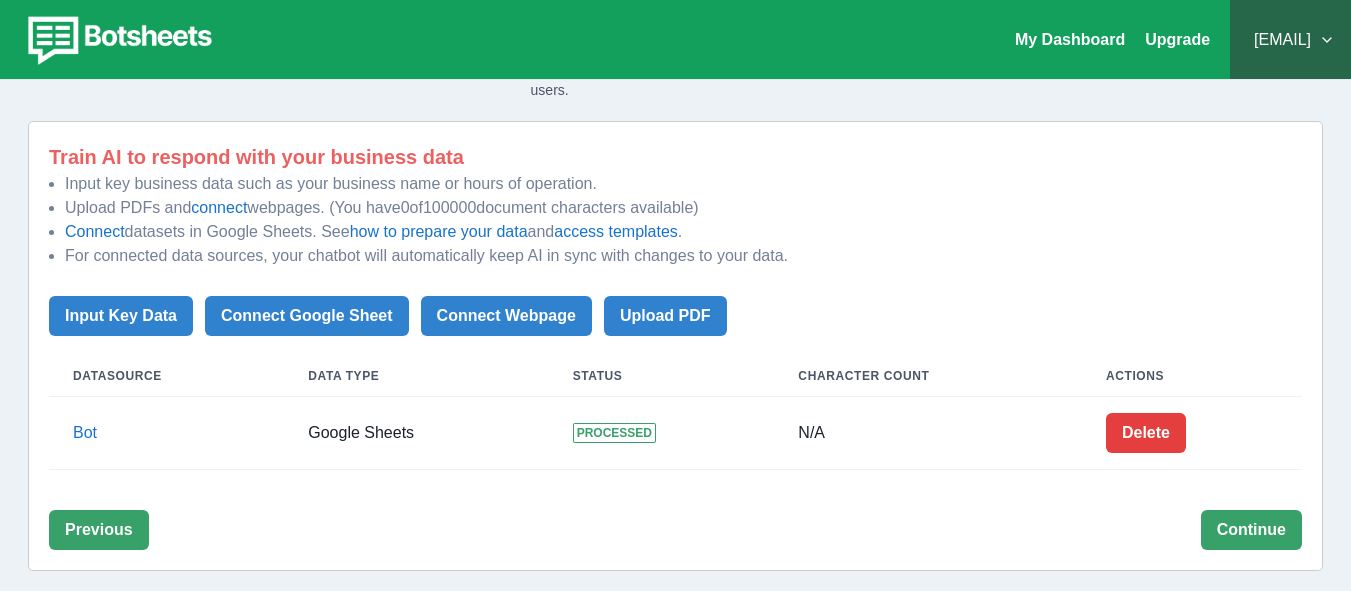 drag, startPoint x: 1007, startPoint y: 274, endPoint x: 1023, endPoint y: 317, distance: 45.88028 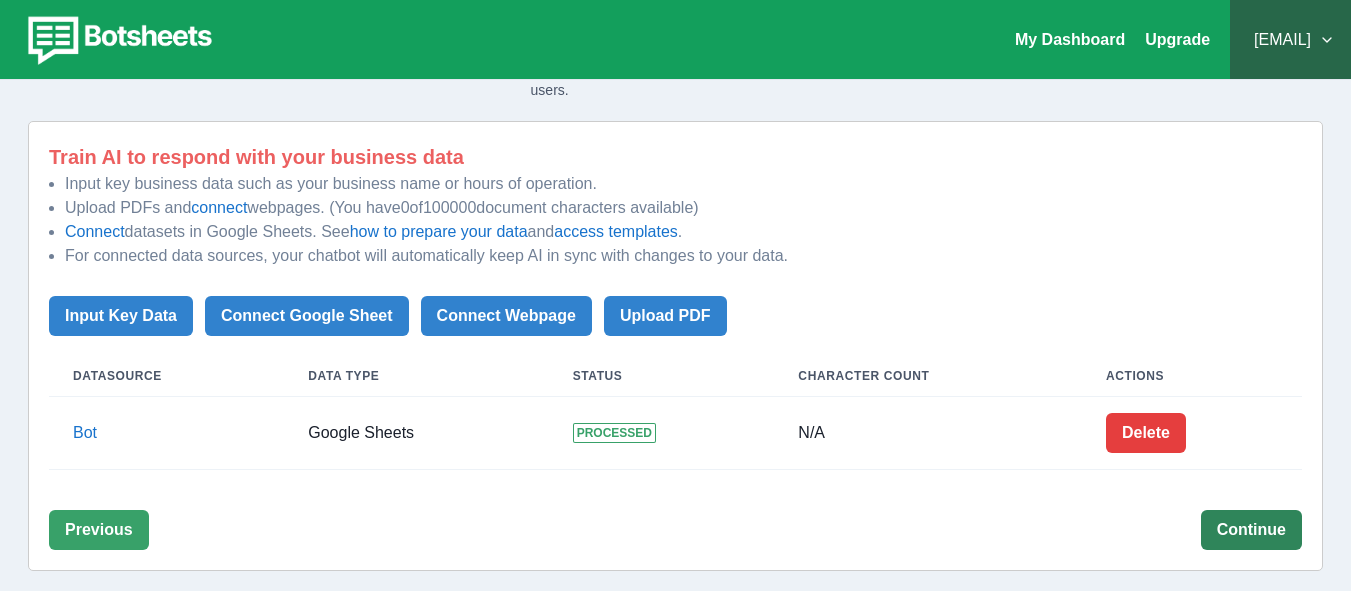 click on "Continue" at bounding box center [1251, 530] 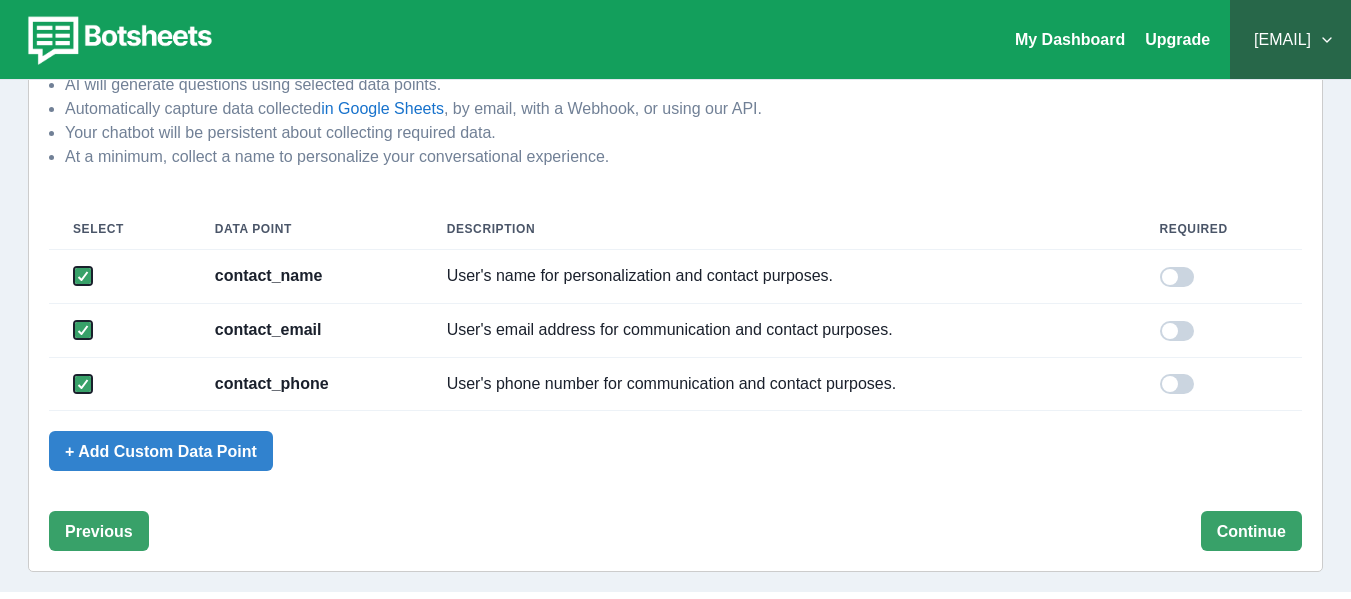 scroll, scrollTop: 242, scrollLeft: 0, axis: vertical 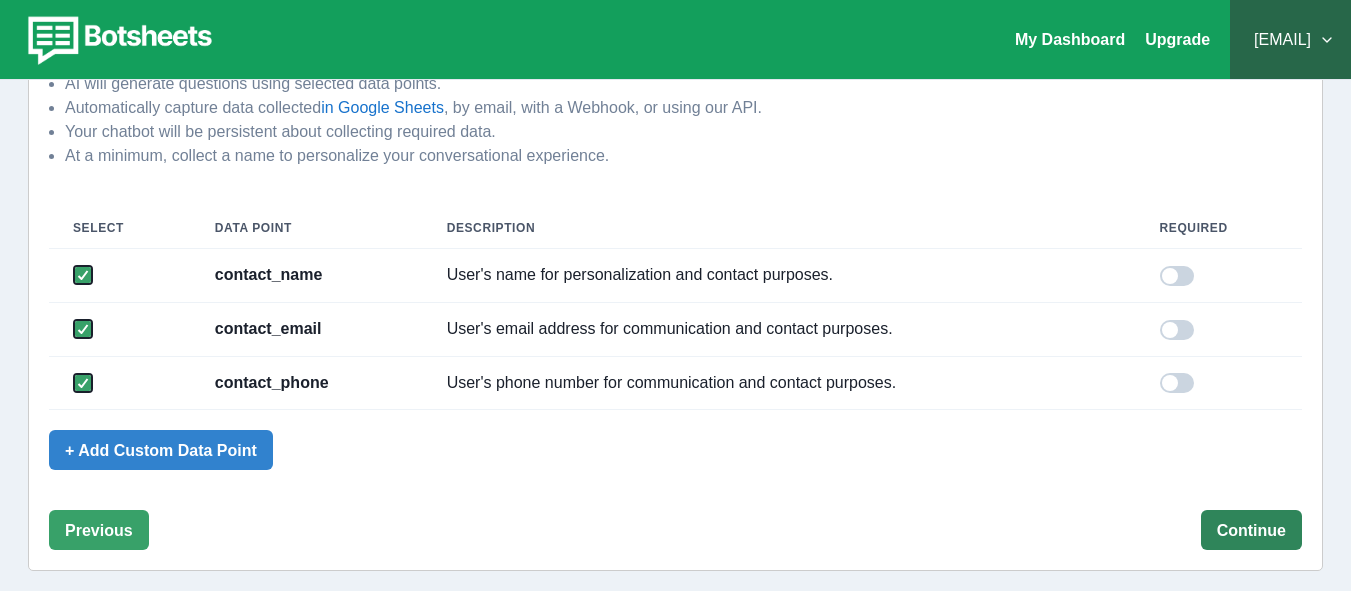 click on "Continue" at bounding box center (1251, 530) 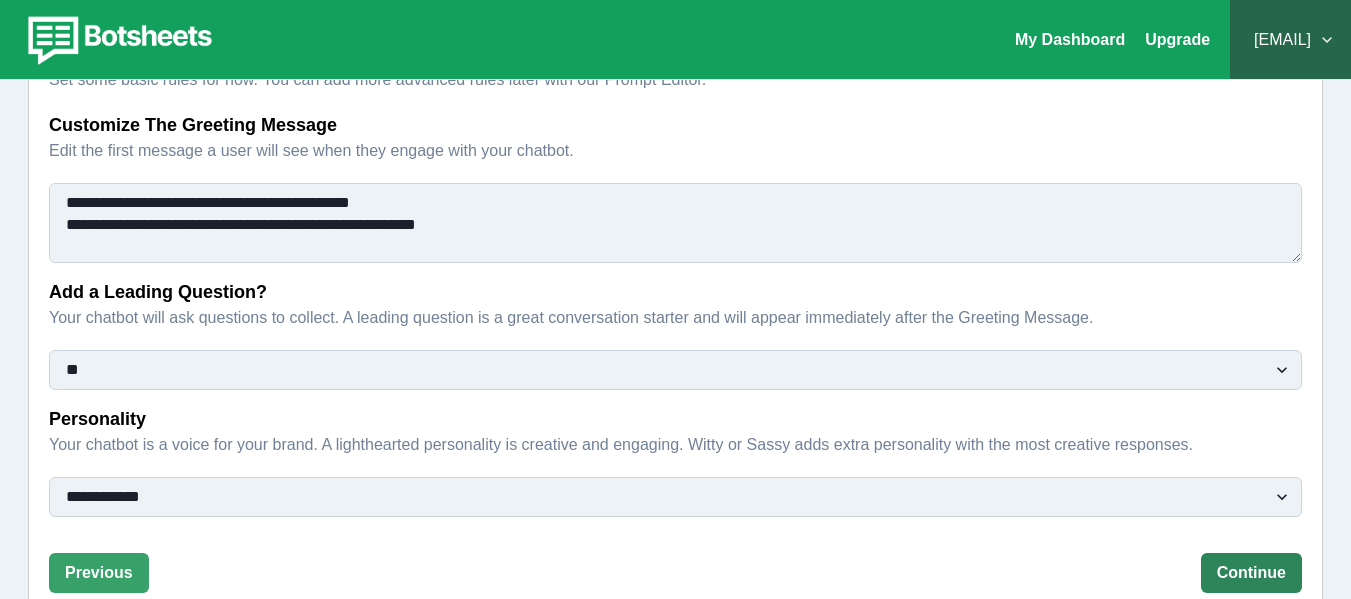 click on "Continue" at bounding box center (1251, 573) 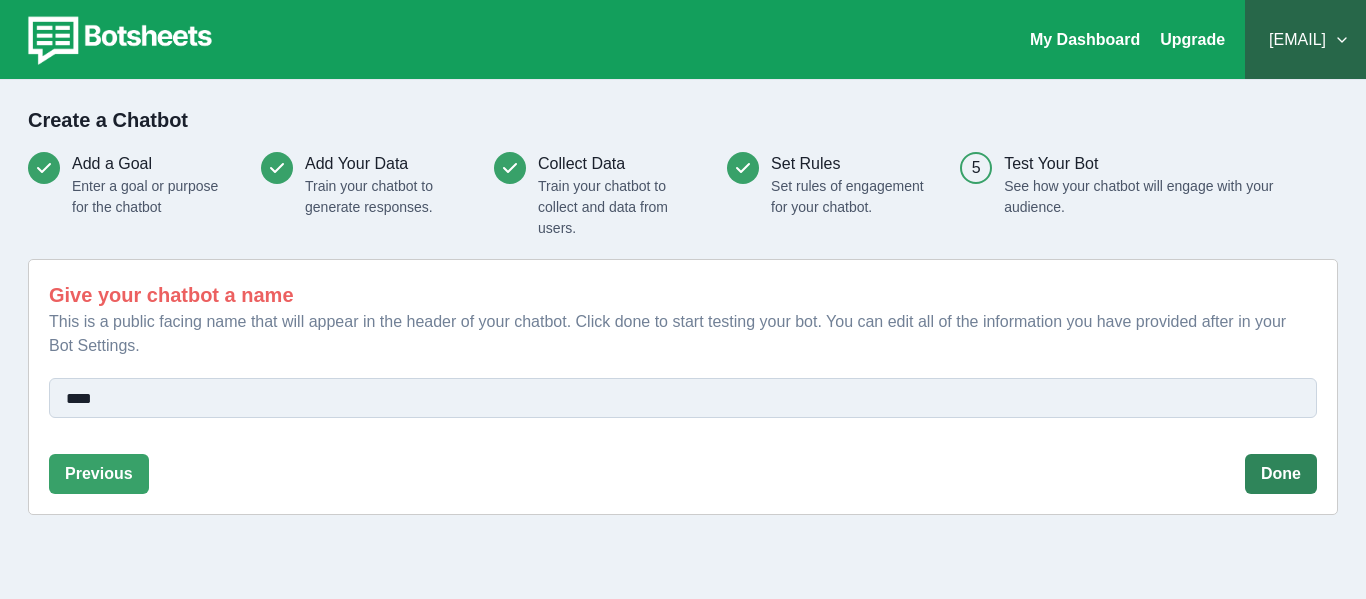 click on "Done" at bounding box center [1281, 474] 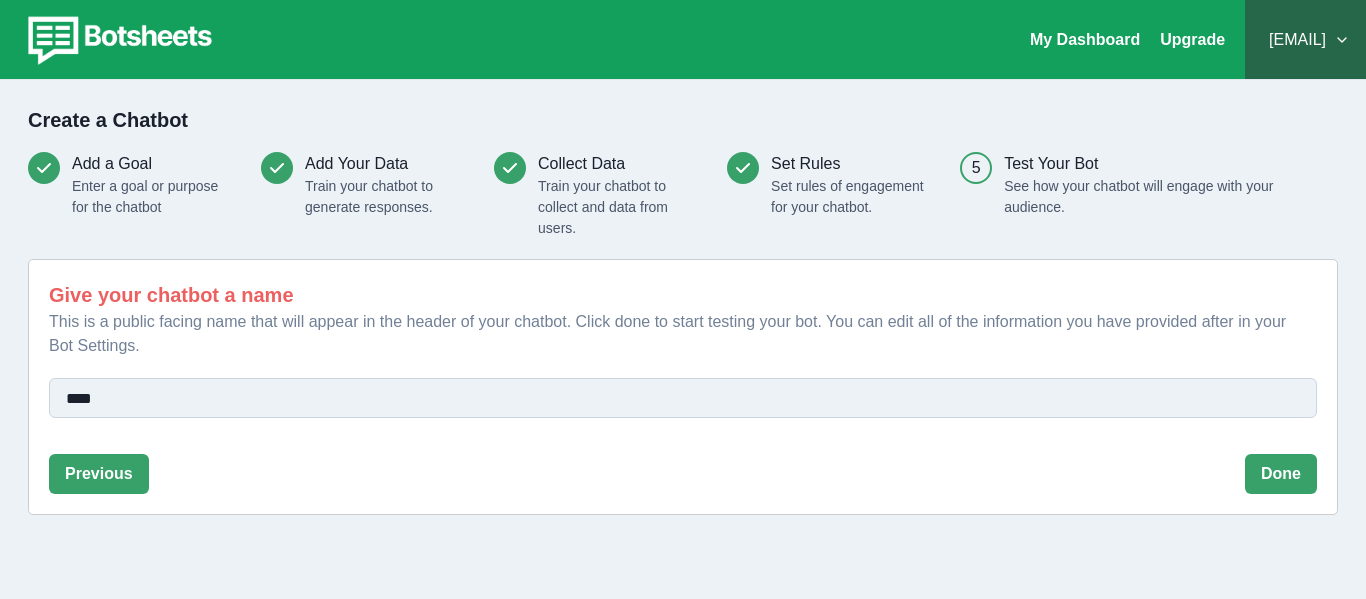 drag, startPoint x: 132, startPoint y: 402, endPoint x: 34, endPoint y: 388, distance: 98.99495 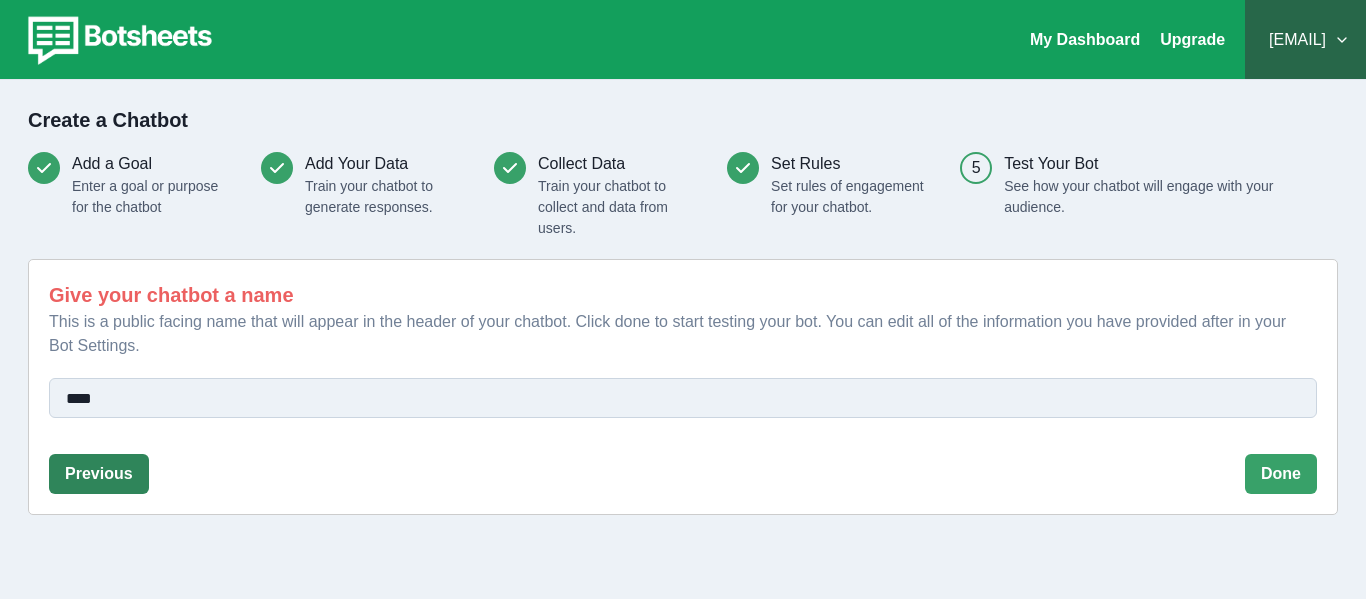 click on "Previous" at bounding box center (99, 474) 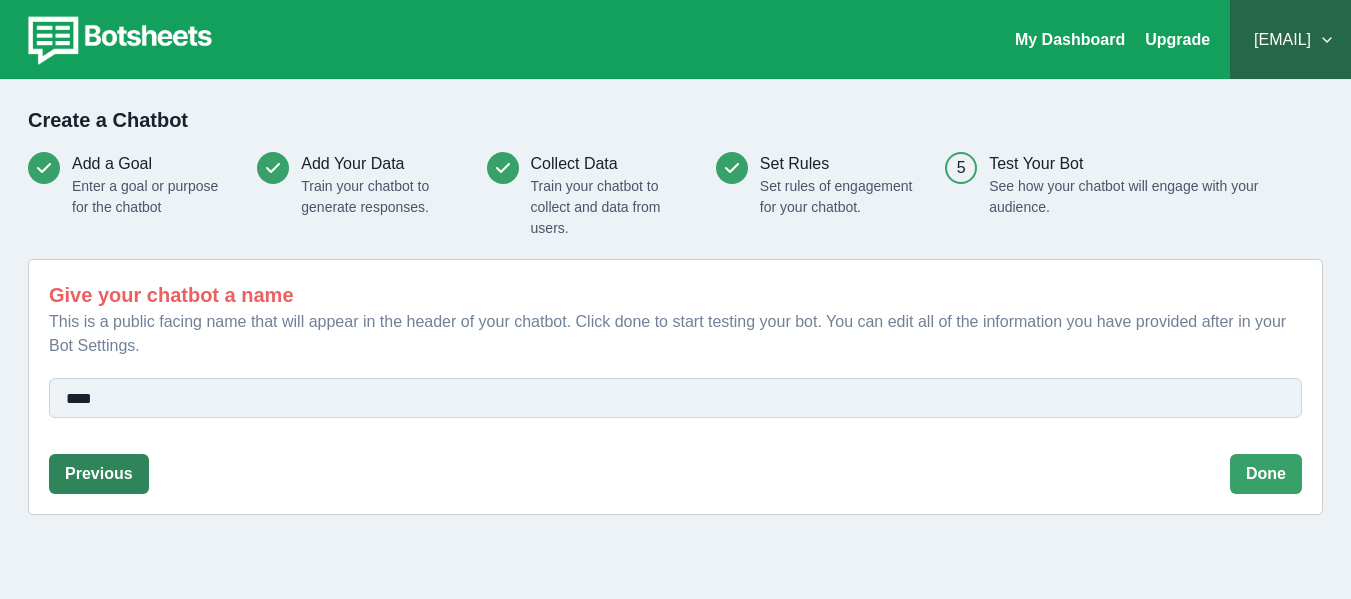 select on "**********" 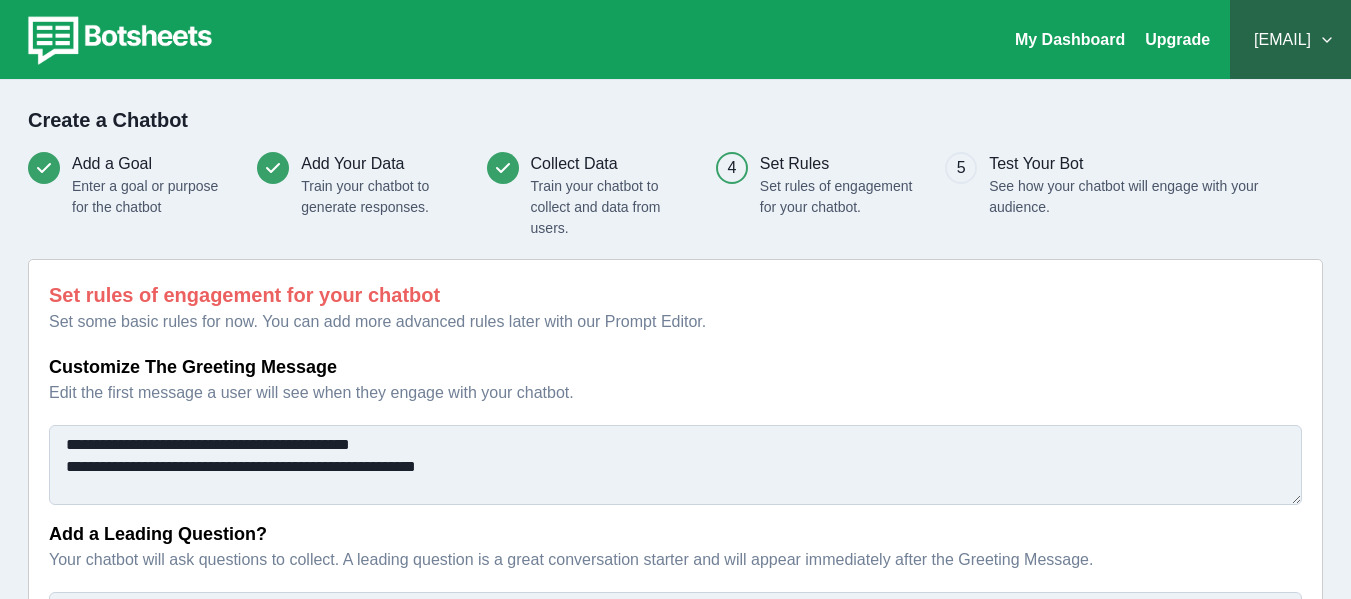 drag, startPoint x: 528, startPoint y: 466, endPoint x: 9, endPoint y: 413, distance: 521.69916 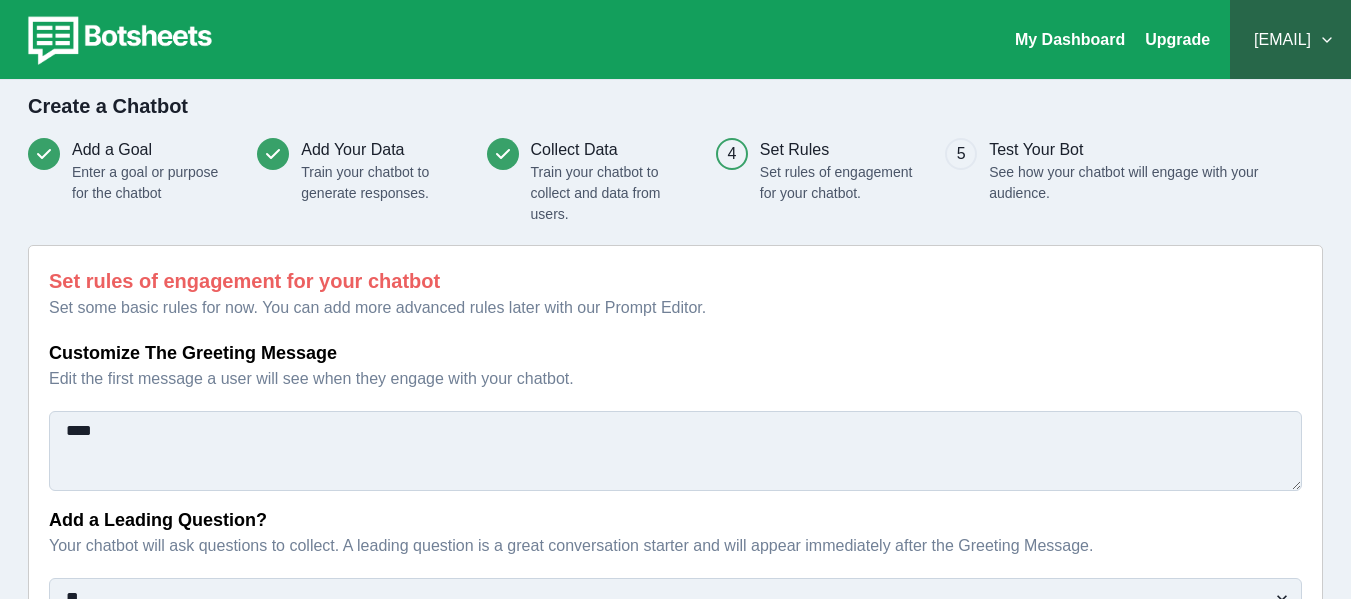 scroll, scrollTop: 285, scrollLeft: 0, axis: vertical 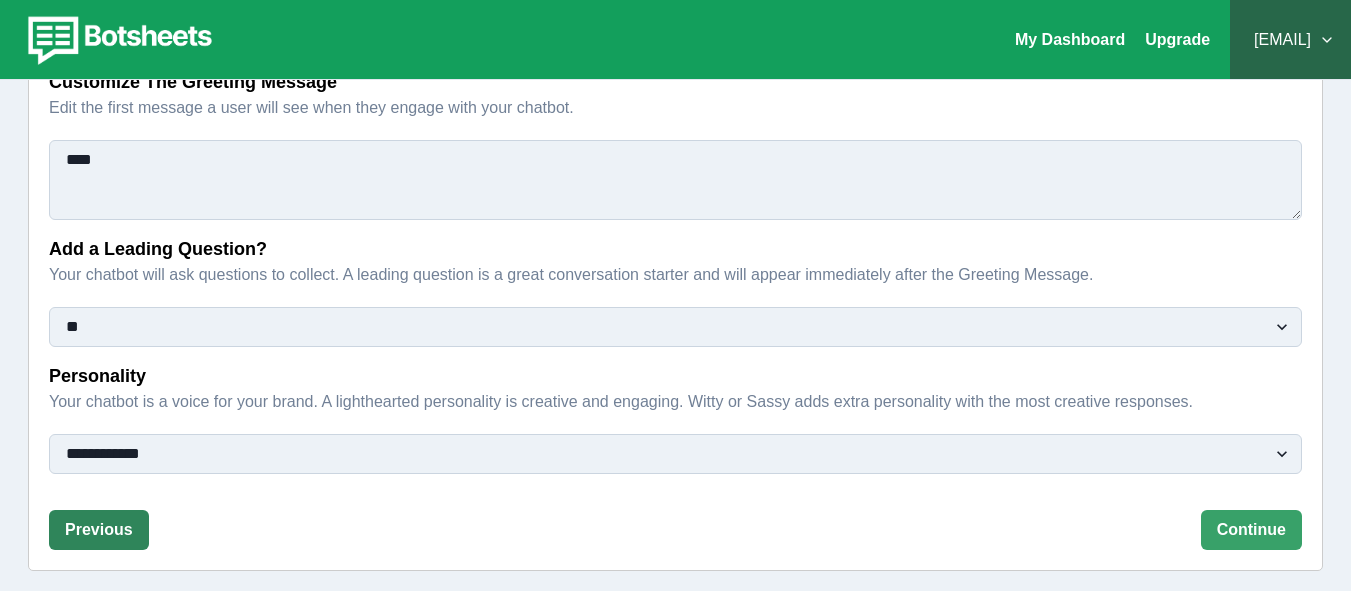 type on "****" 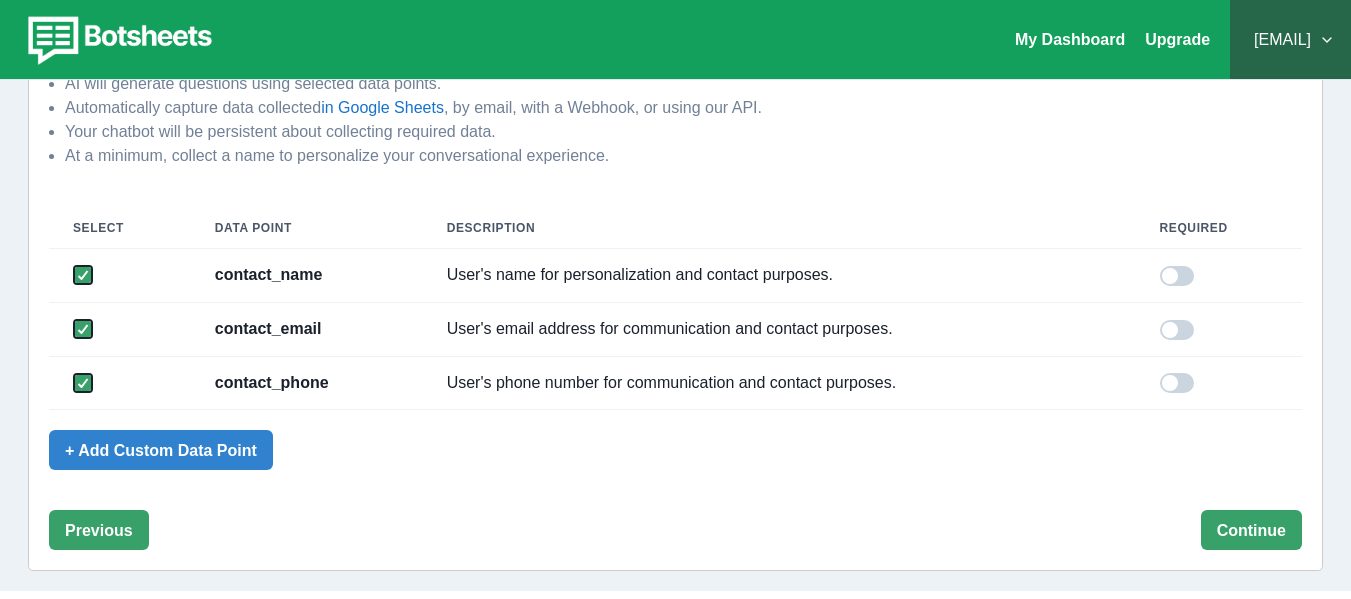 click on "Previous" at bounding box center [99, 530] 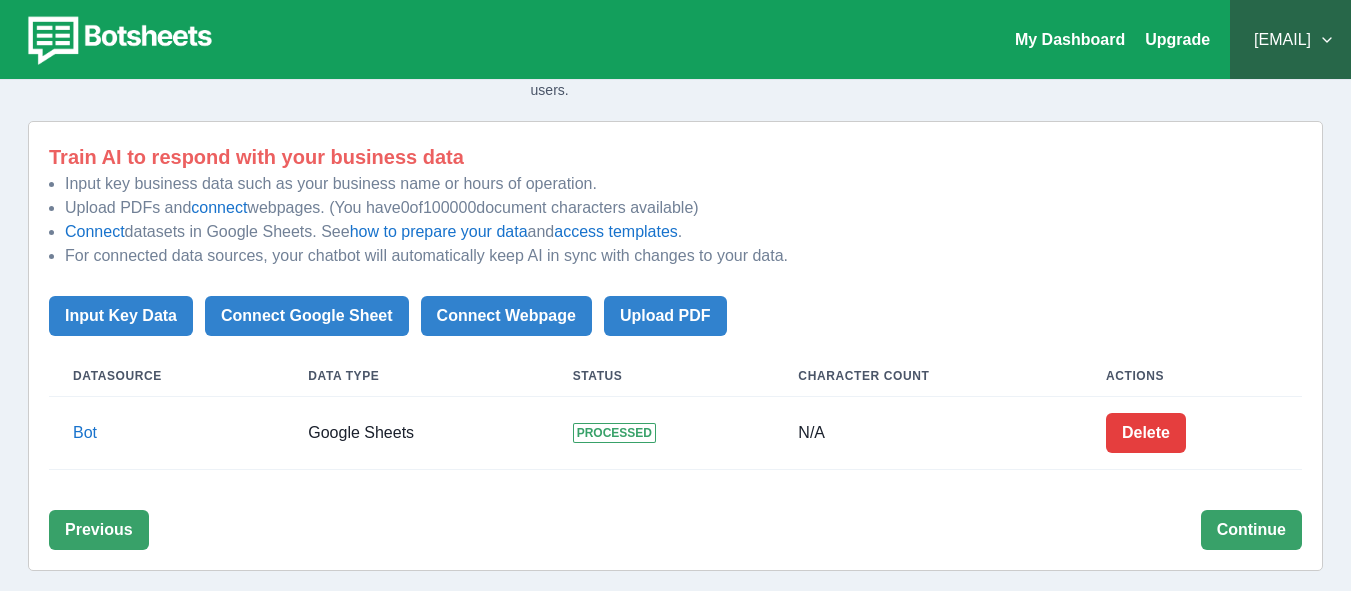 scroll, scrollTop: 138, scrollLeft: 0, axis: vertical 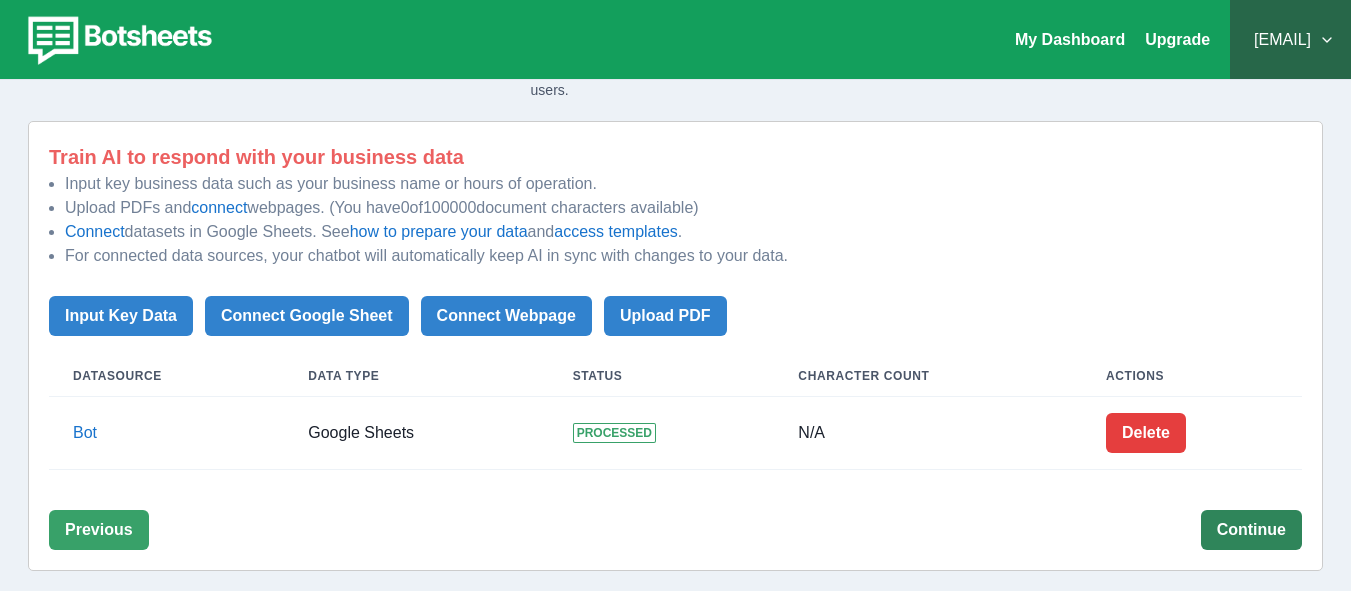 click on "Continue" at bounding box center [1251, 530] 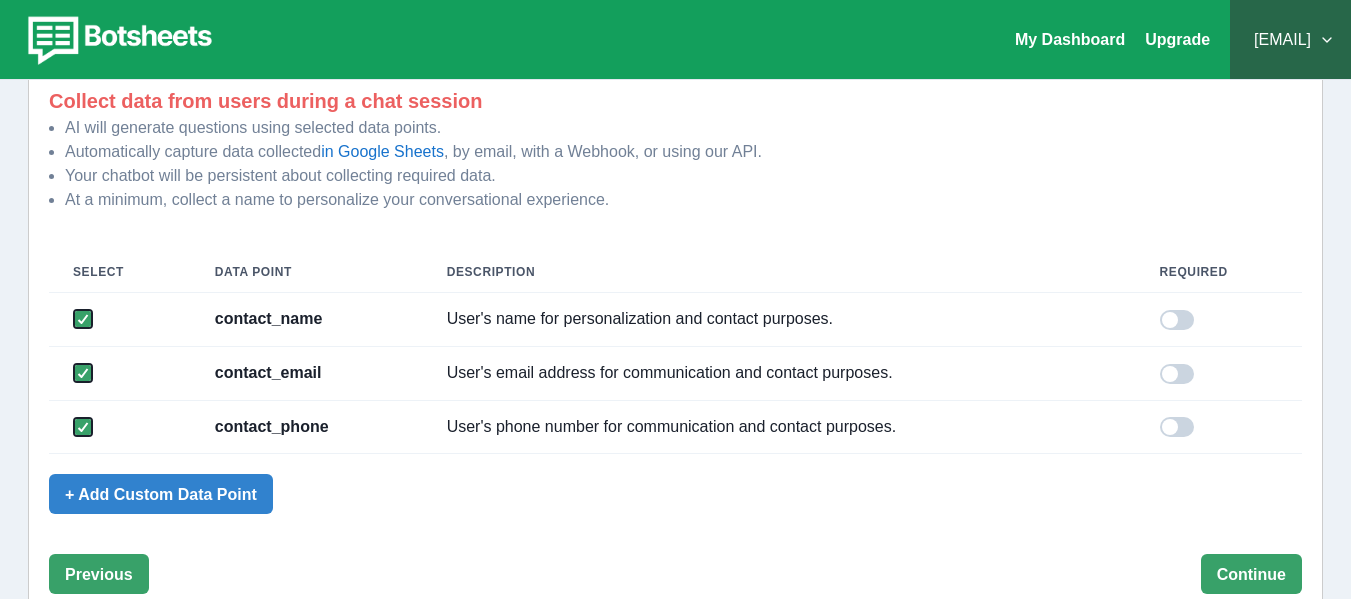 scroll, scrollTop: 242, scrollLeft: 0, axis: vertical 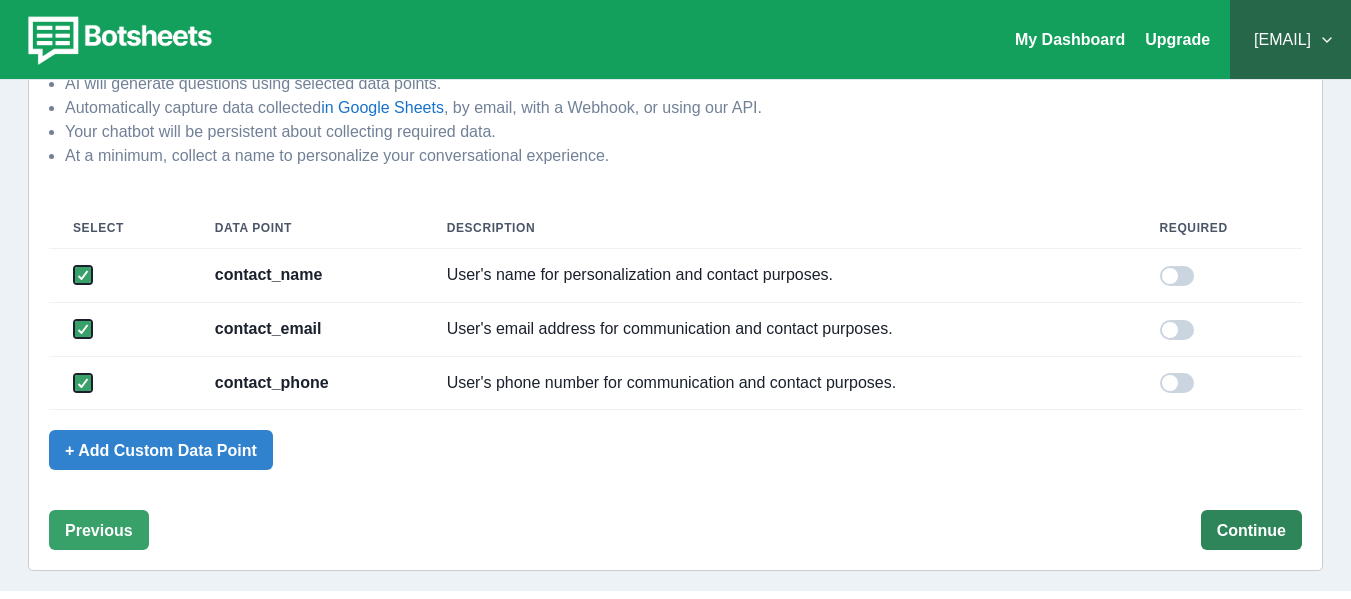 click on "Continue" at bounding box center (1251, 530) 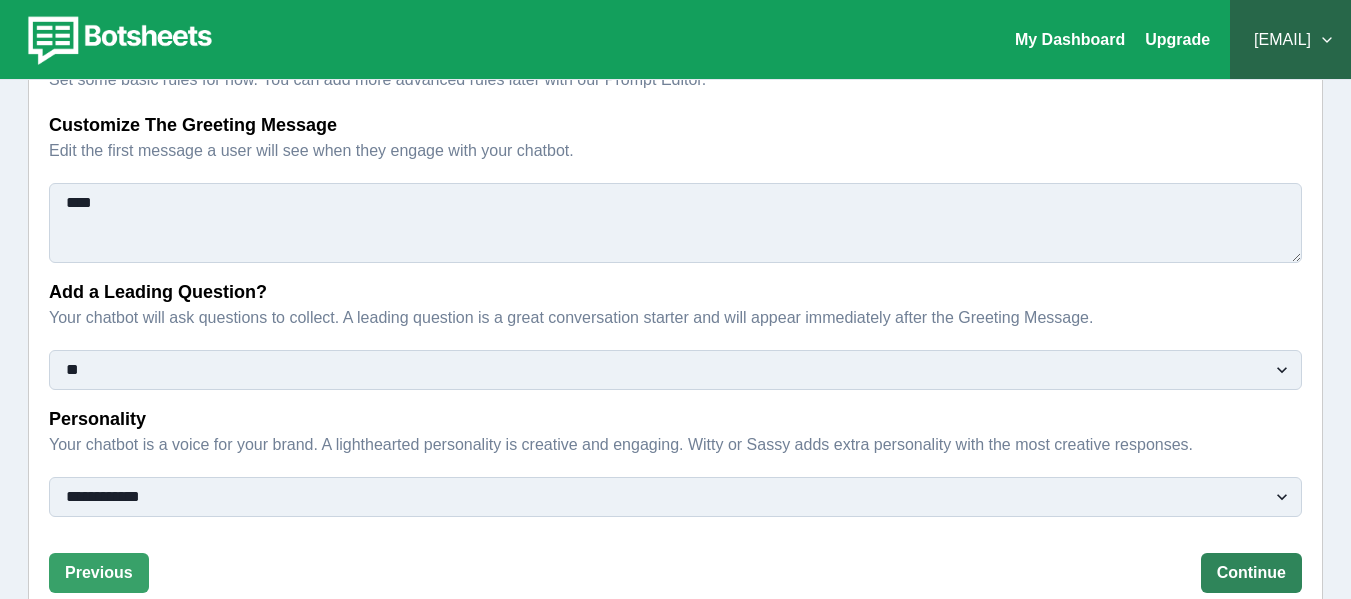 click on "Continue" at bounding box center (1251, 573) 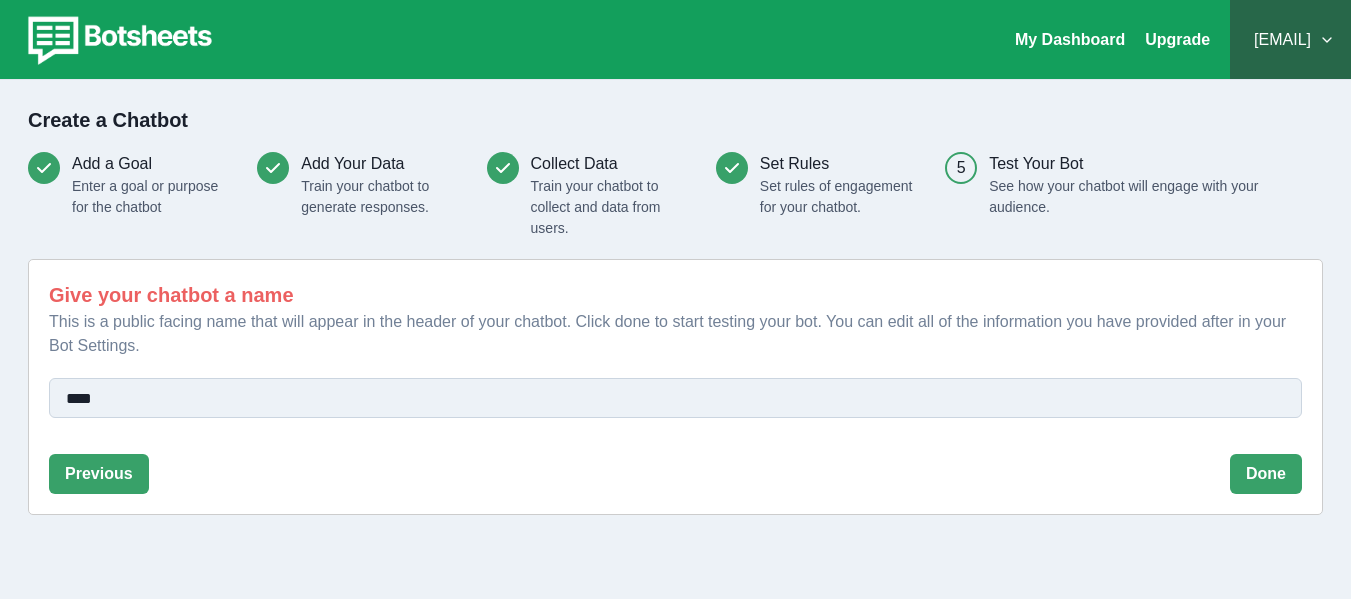 scroll, scrollTop: 0, scrollLeft: 0, axis: both 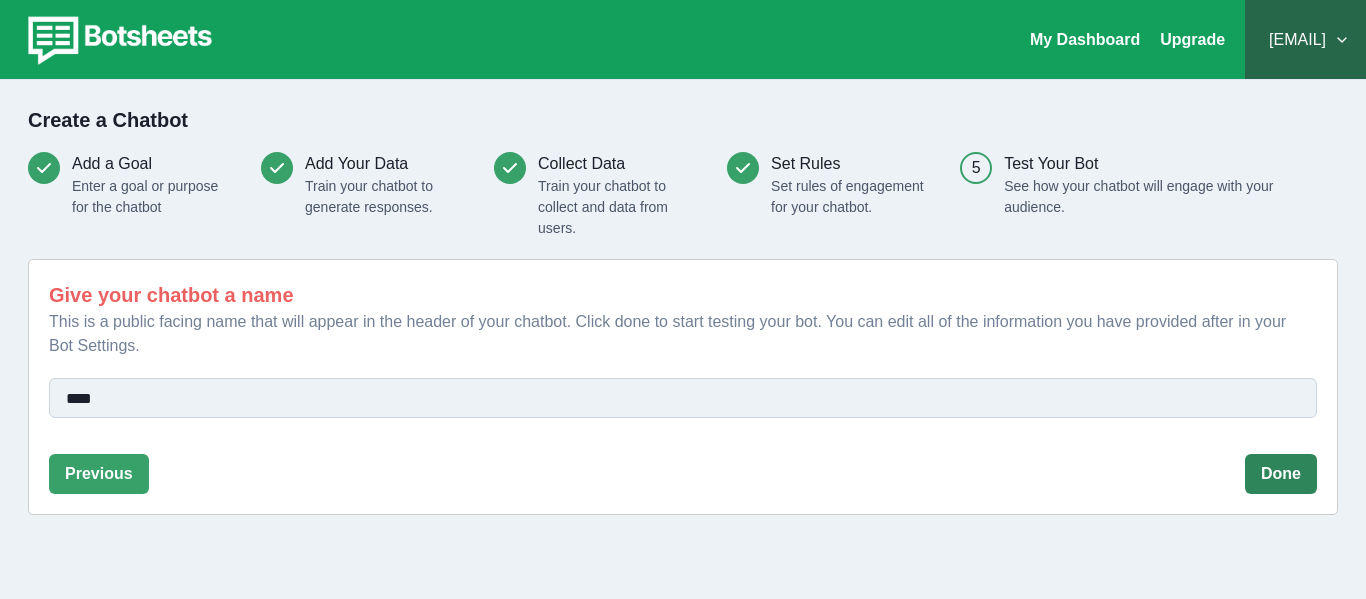 click on "Done" at bounding box center (1281, 474) 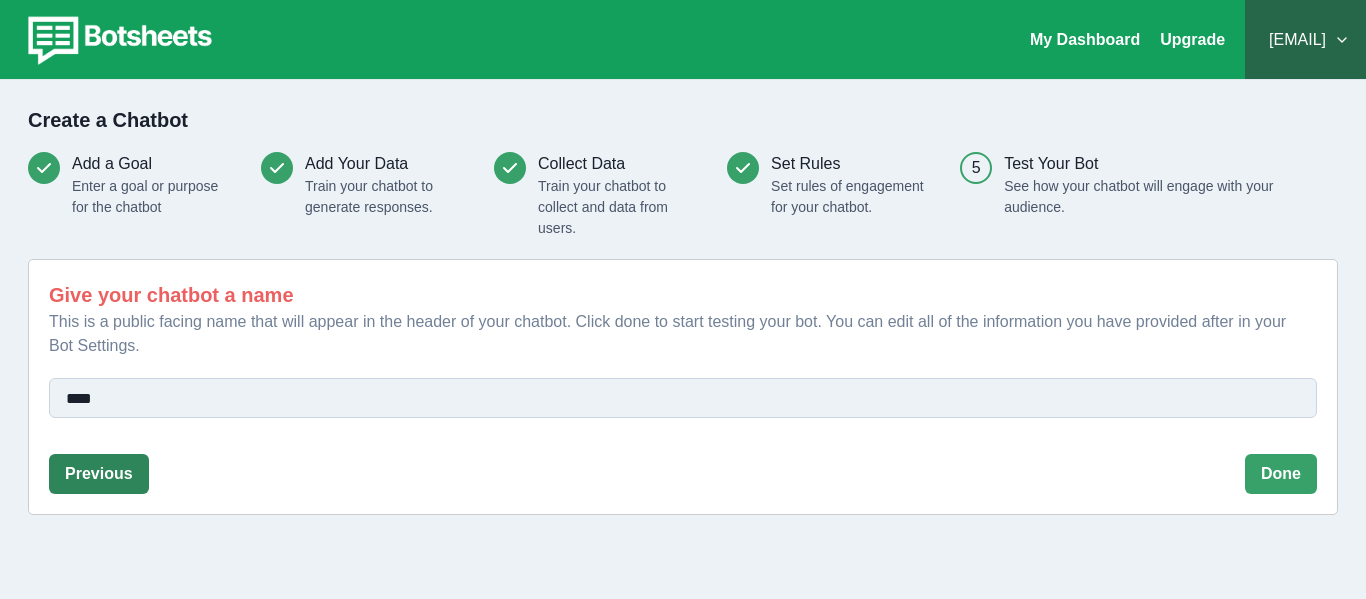 click on "Previous" at bounding box center (99, 474) 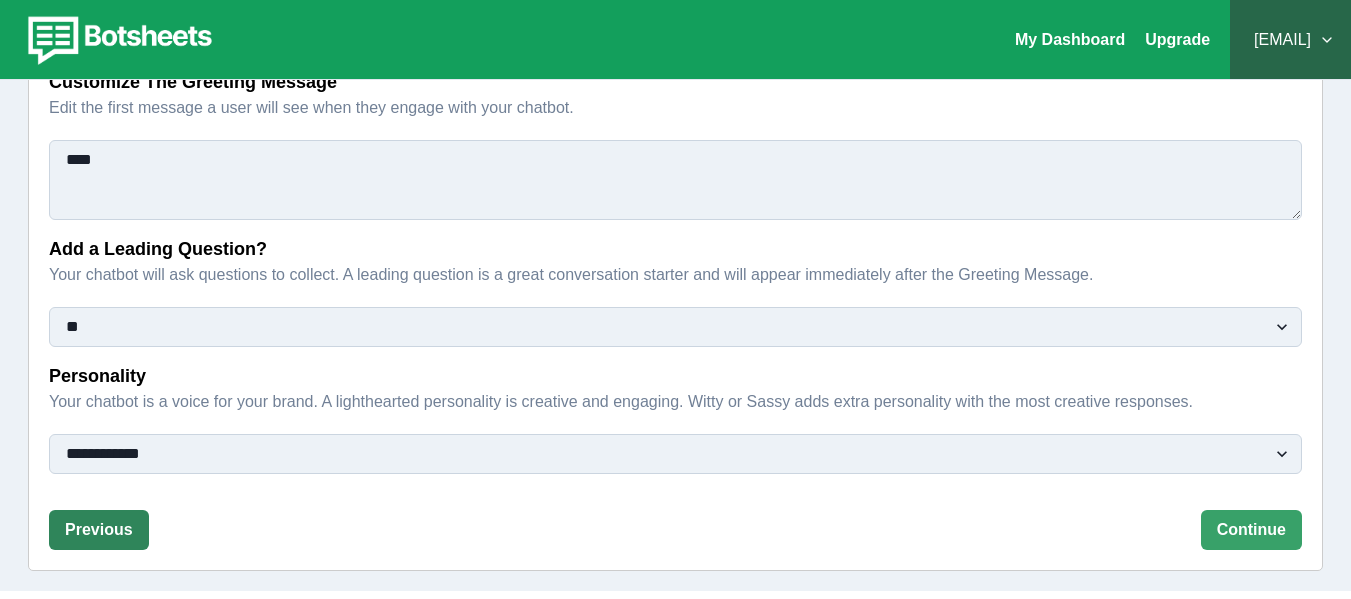 click on "Previous" at bounding box center [99, 530] 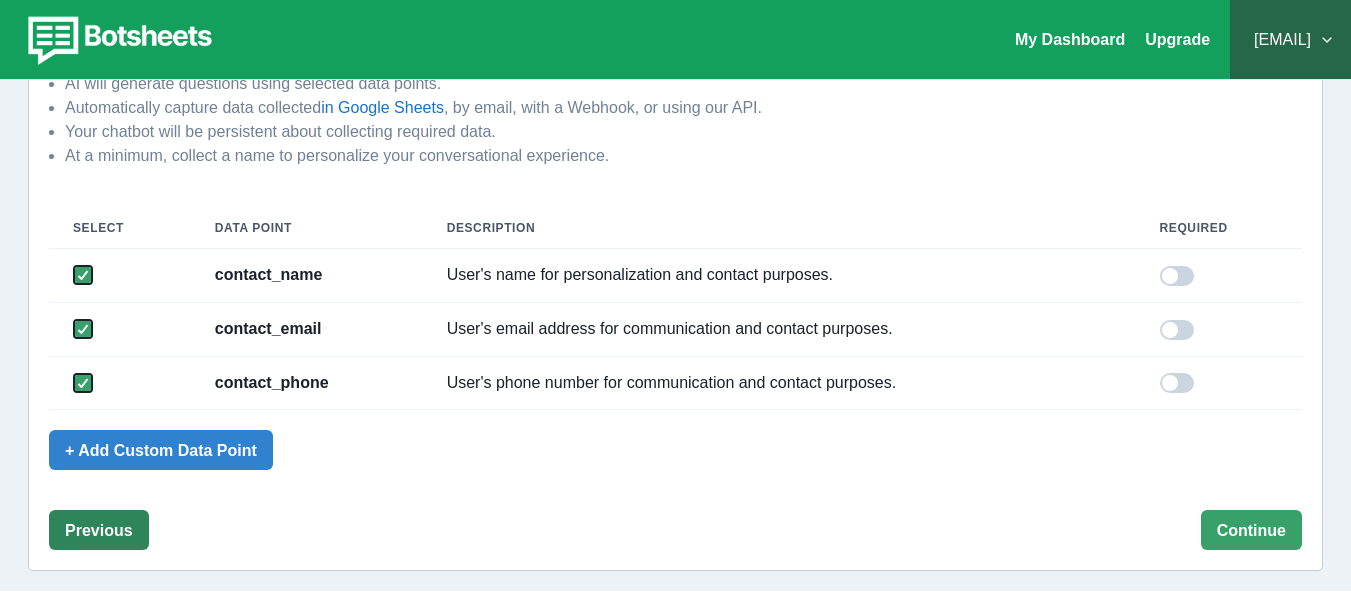 click on "Previous" at bounding box center (99, 530) 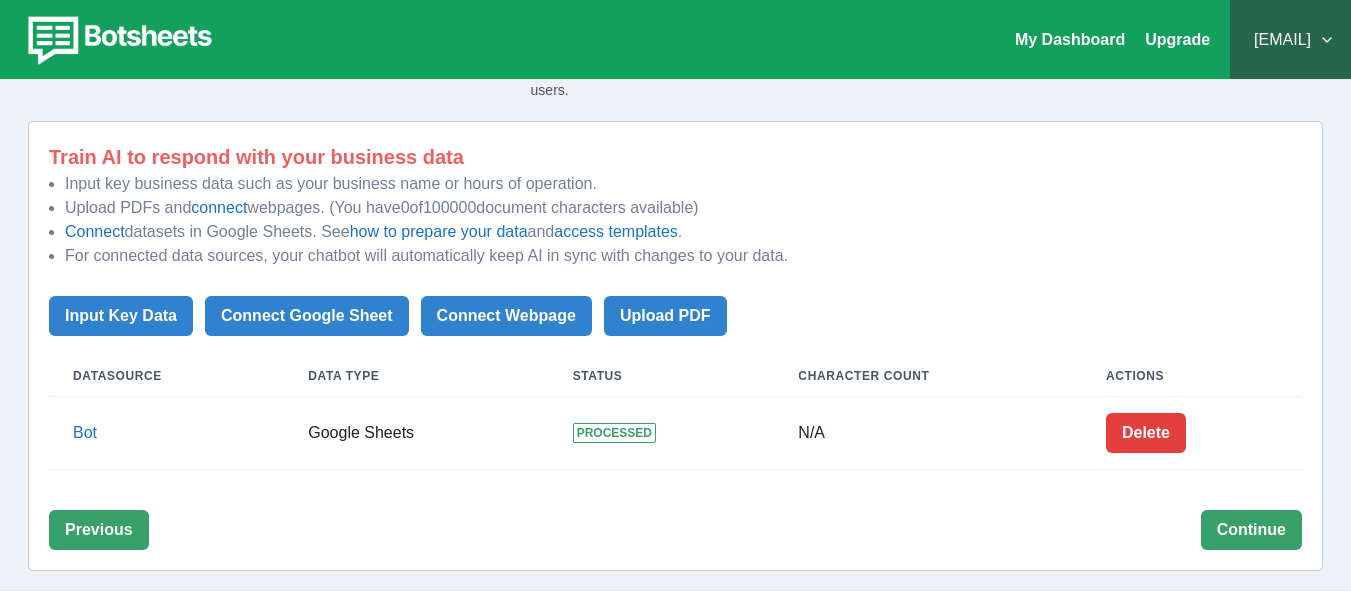 scroll, scrollTop: 138, scrollLeft: 0, axis: vertical 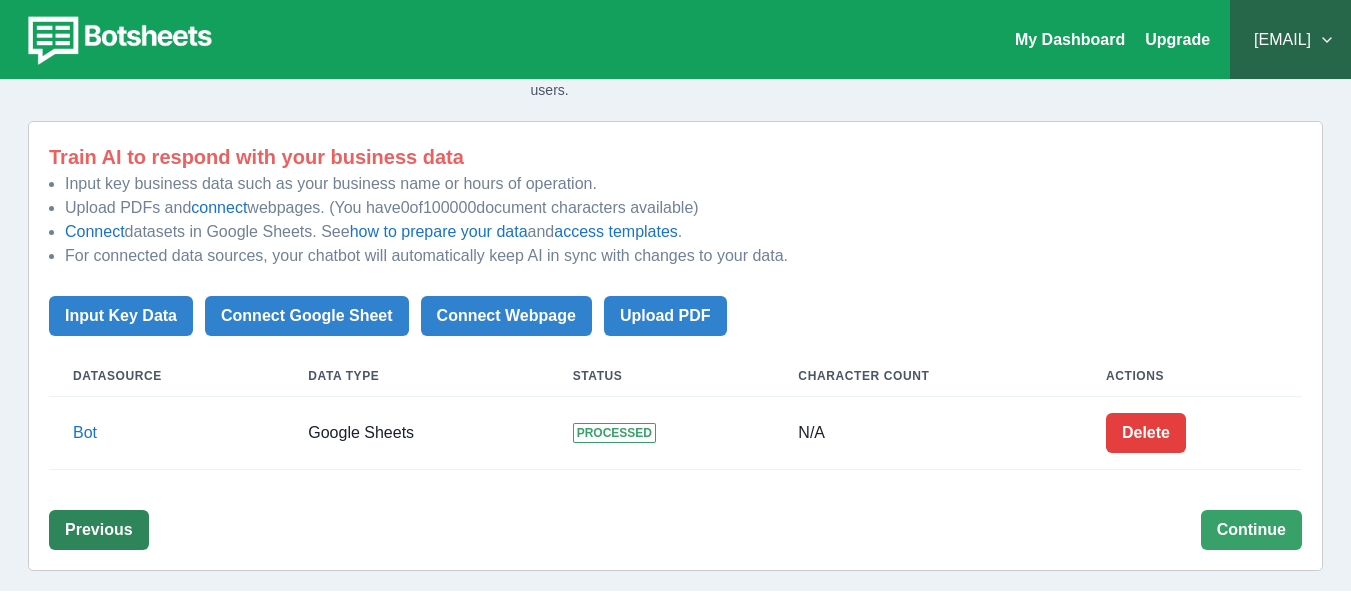 click on "Previous" at bounding box center [99, 530] 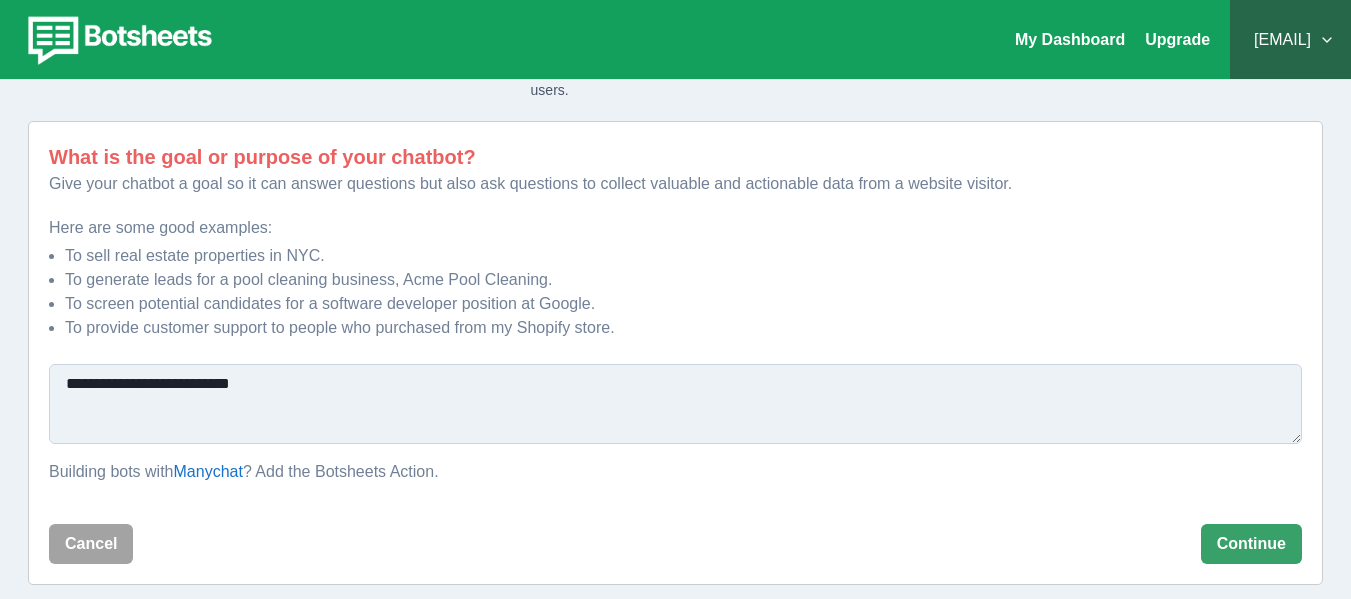 drag, startPoint x: 256, startPoint y: 389, endPoint x: 53, endPoint y: 379, distance: 203.24615 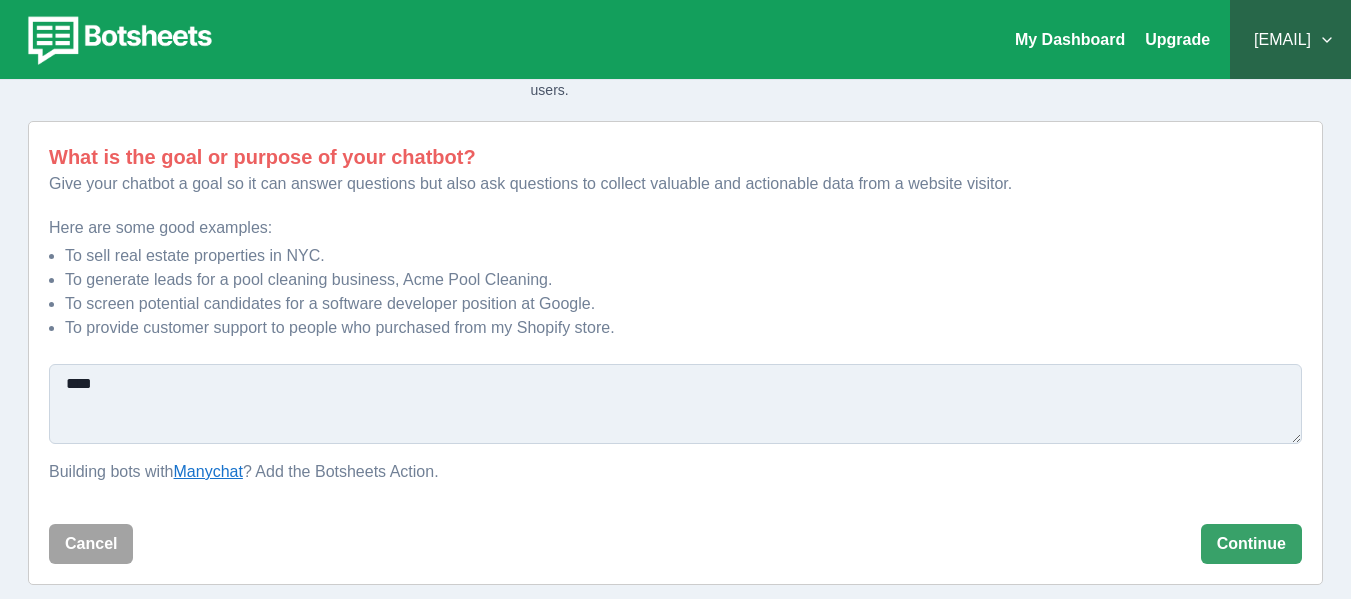 click on "Manychat" at bounding box center [208, 471] 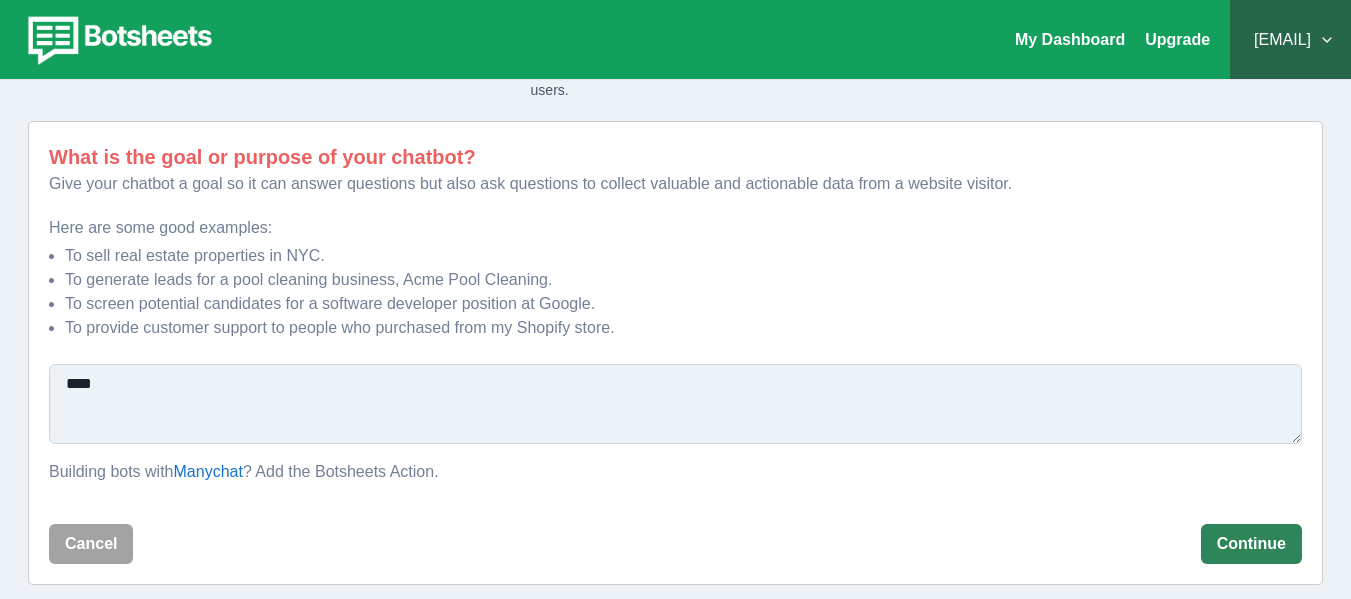 click on "Continue" at bounding box center (1251, 544) 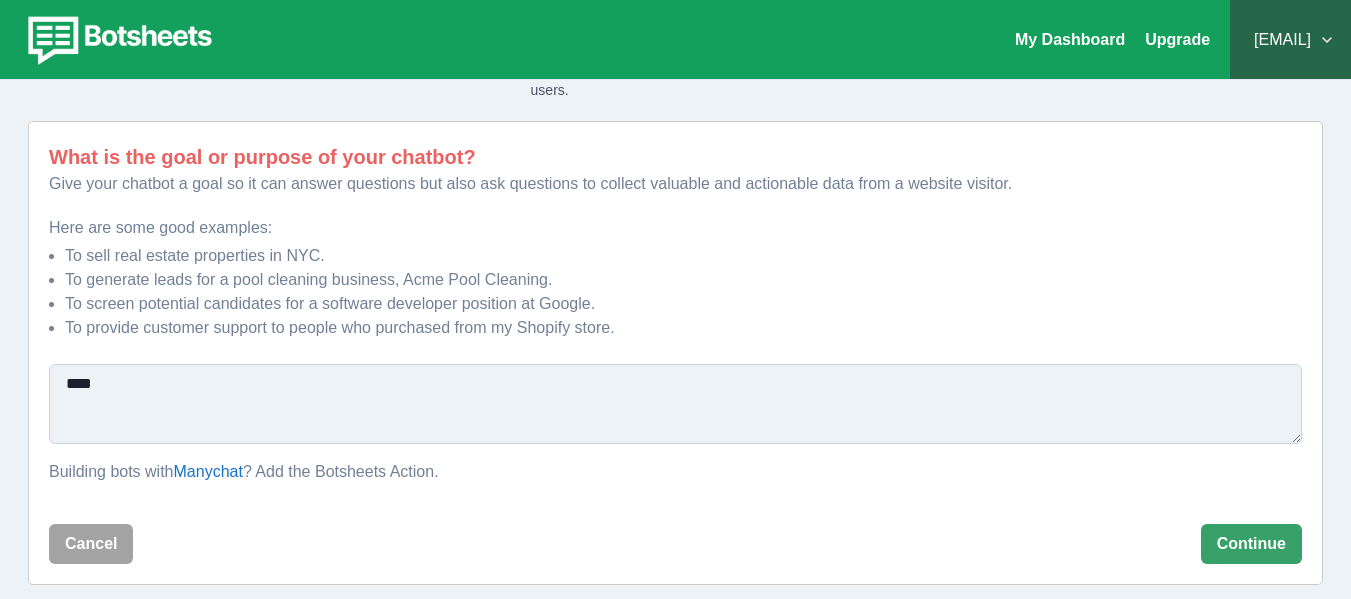 drag, startPoint x: 128, startPoint y: 377, endPoint x: 33, endPoint y: 381, distance: 95.084175 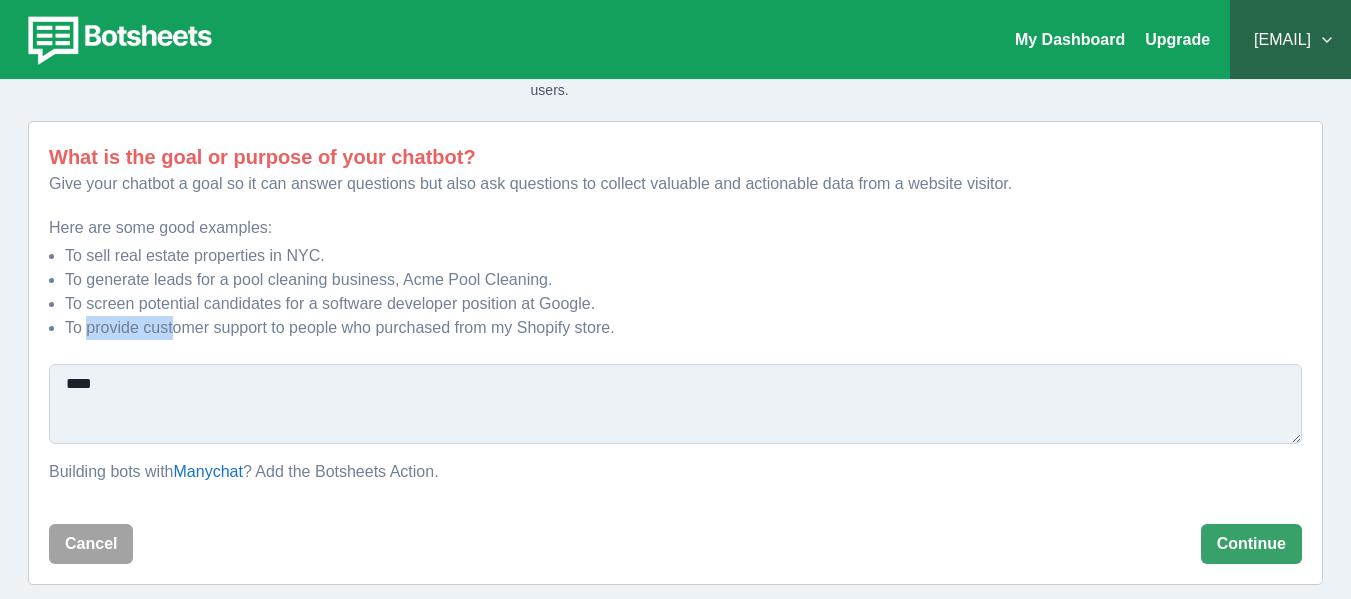 drag, startPoint x: 86, startPoint y: 329, endPoint x: 173, endPoint y: 330, distance: 87.005745 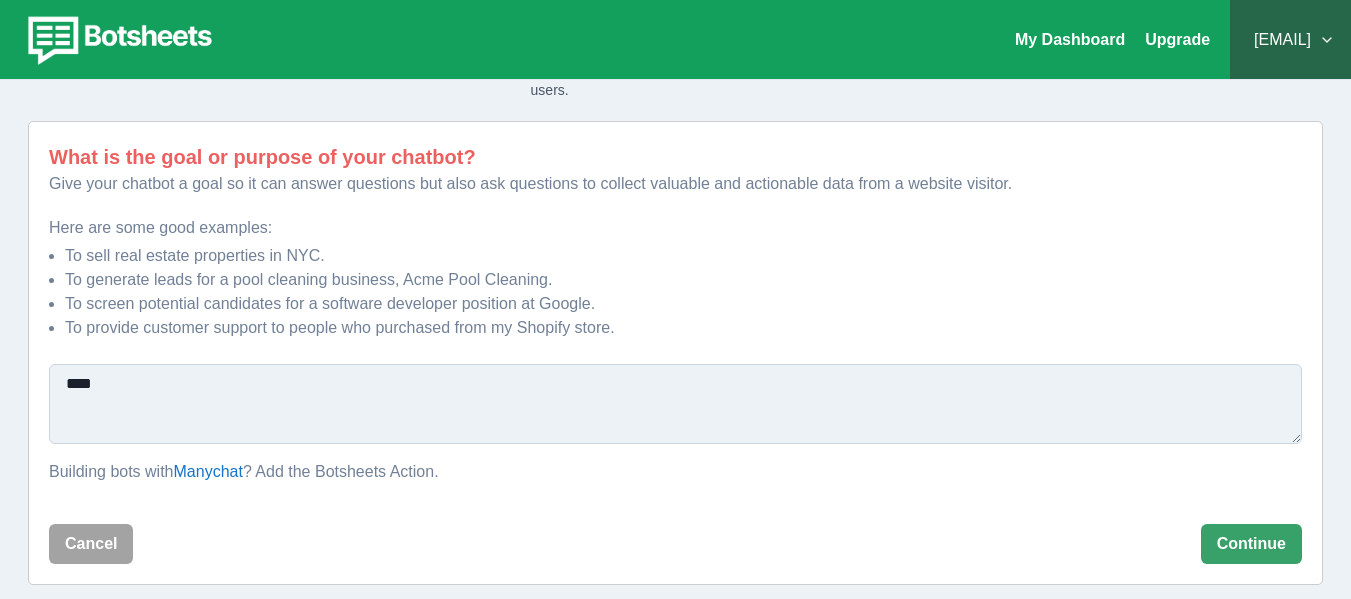 click on "To provide customer support to people who purchased from my Shopify store." at bounding box center [683, 328] 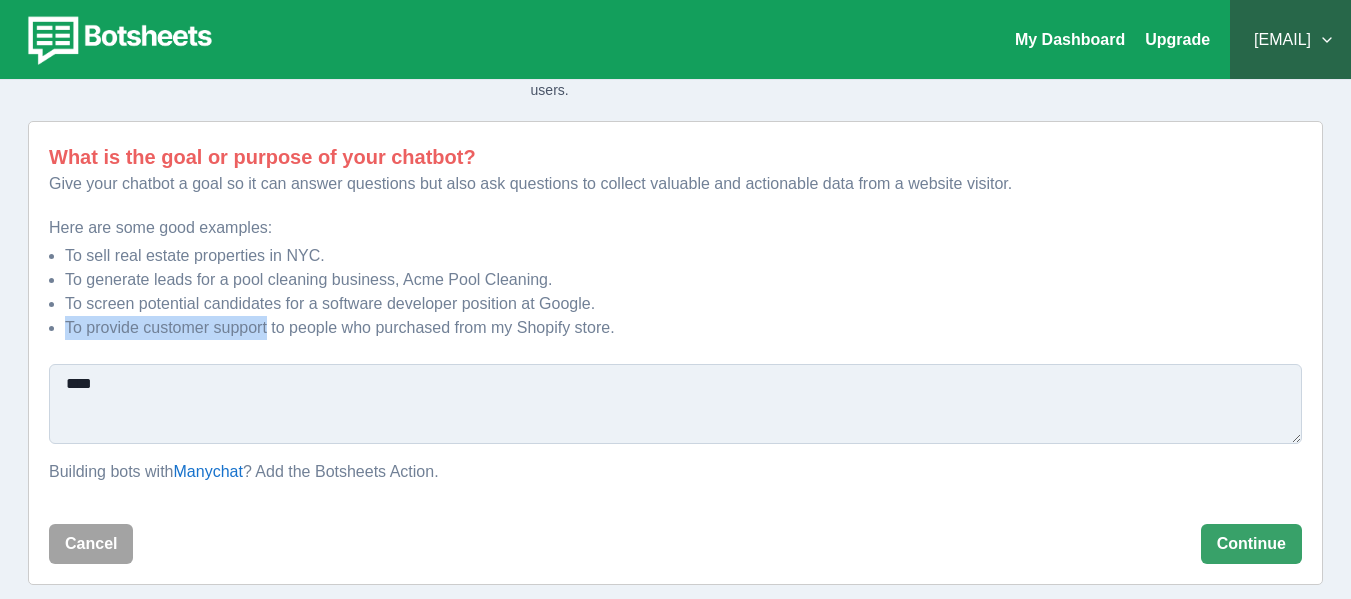 drag, startPoint x: 67, startPoint y: 321, endPoint x: 269, endPoint y: 333, distance: 202.35612 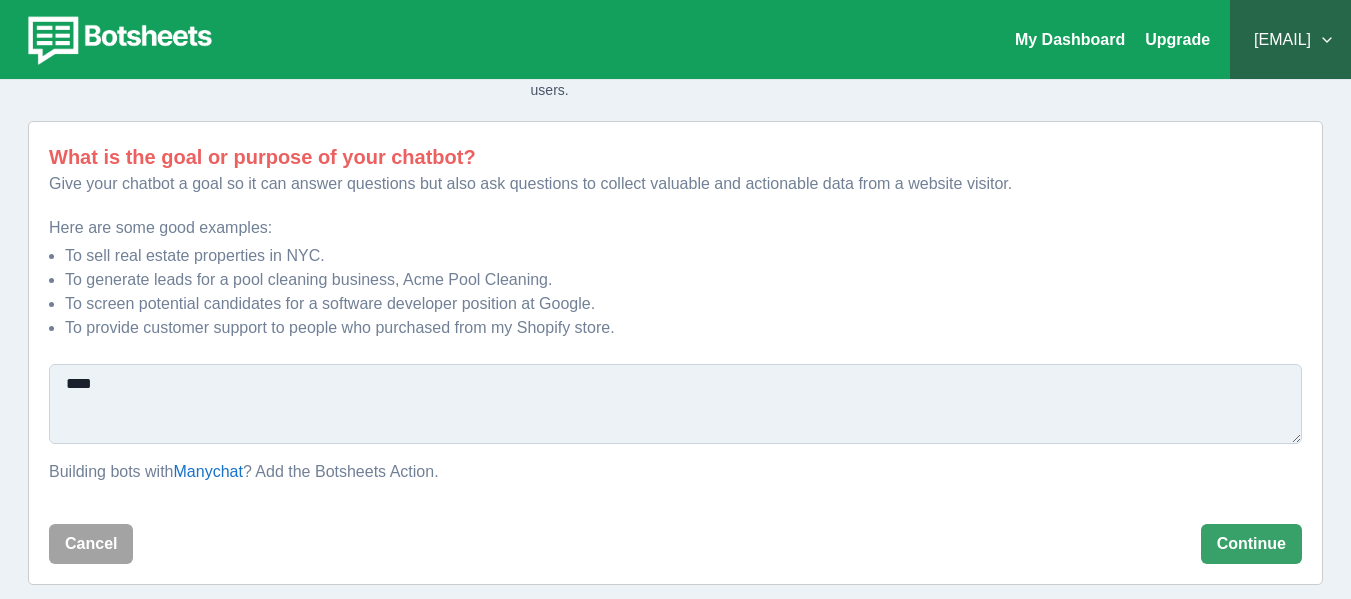 drag, startPoint x: 143, startPoint y: 384, endPoint x: 17, endPoint y: 387, distance: 126.035706 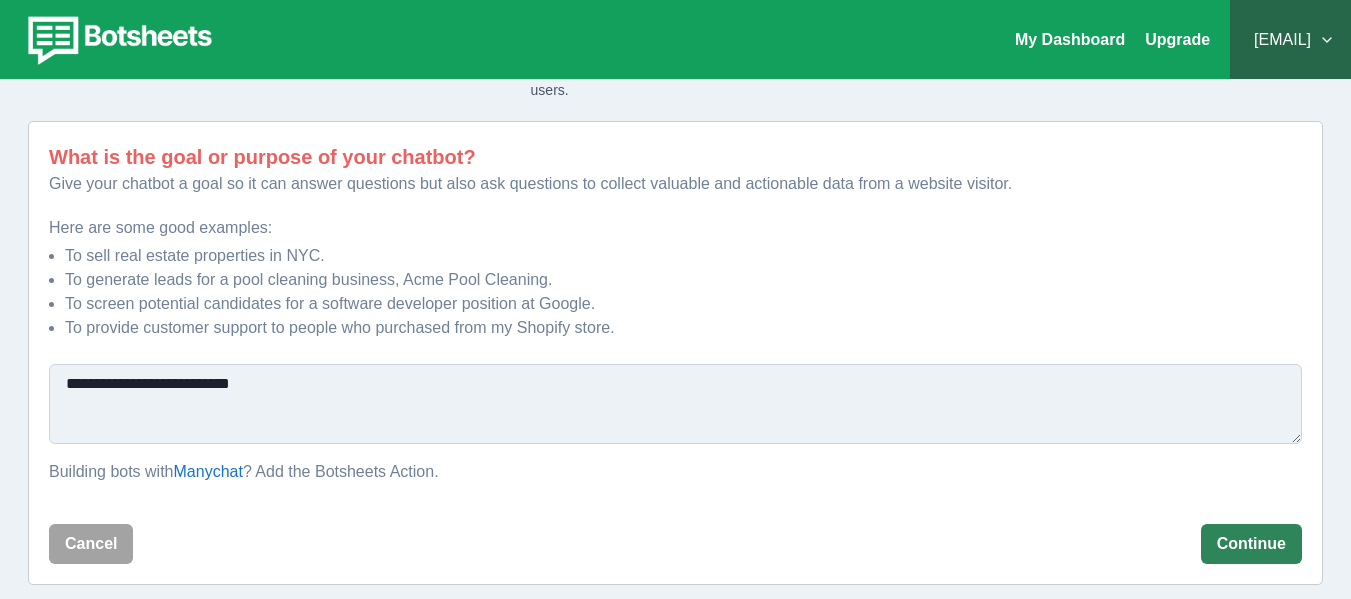 type on "**********" 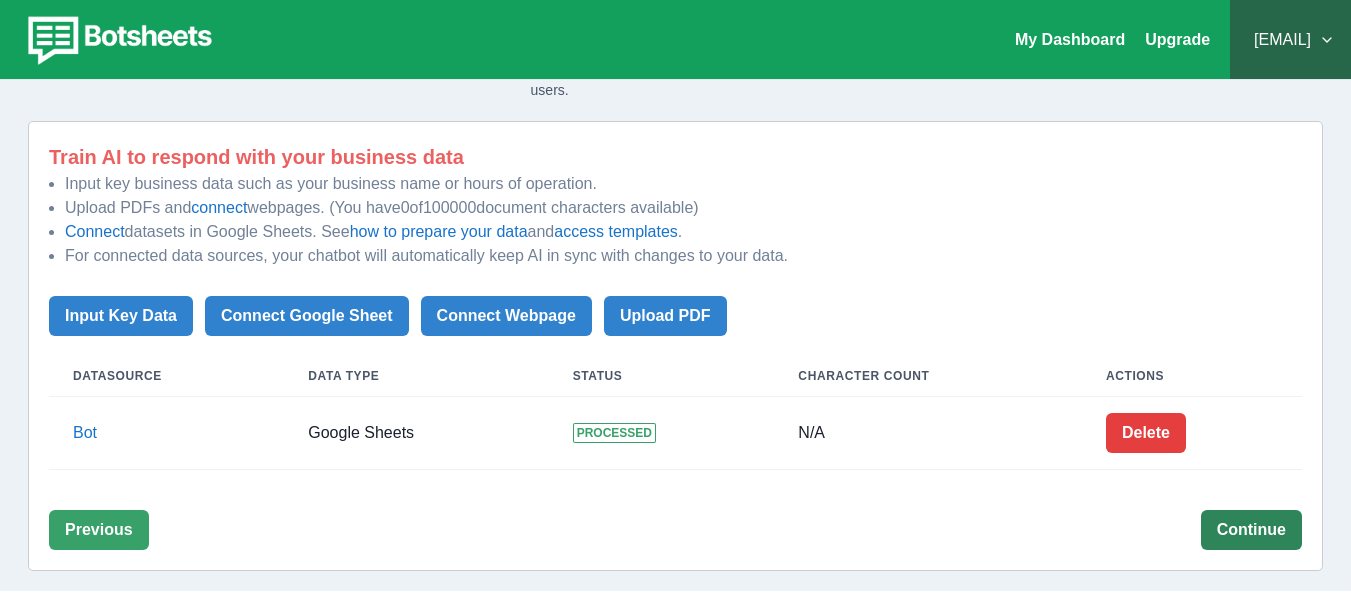 click on "Continue" at bounding box center [1251, 530] 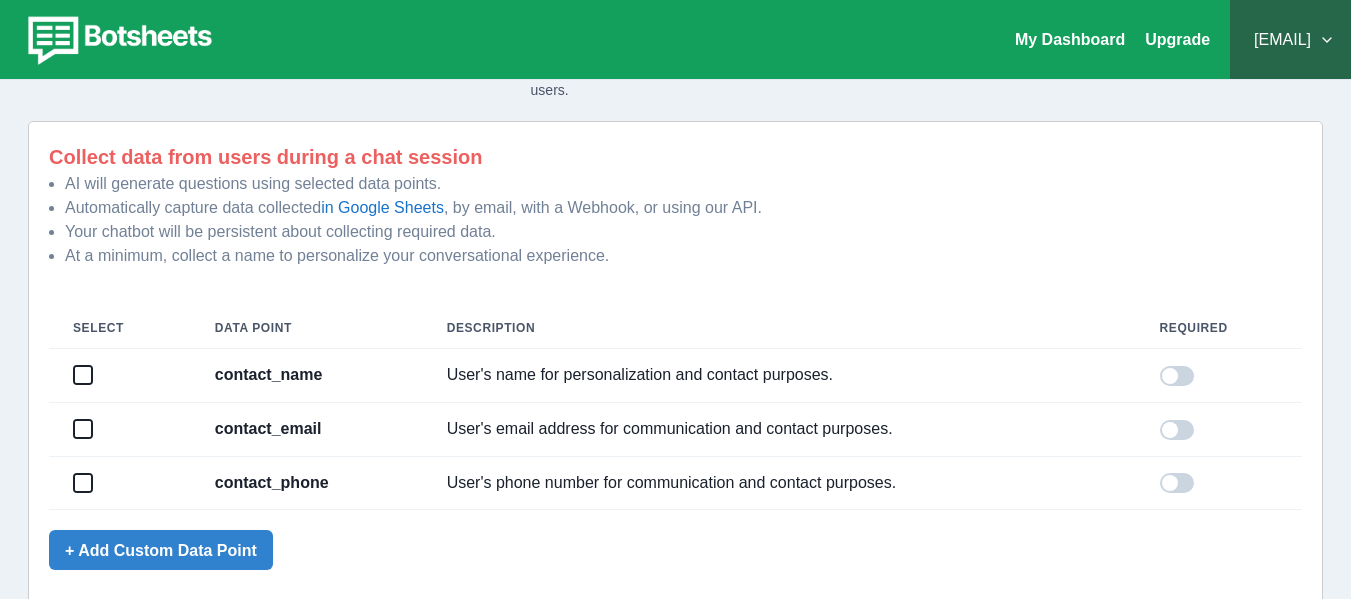 click at bounding box center (83, 375) 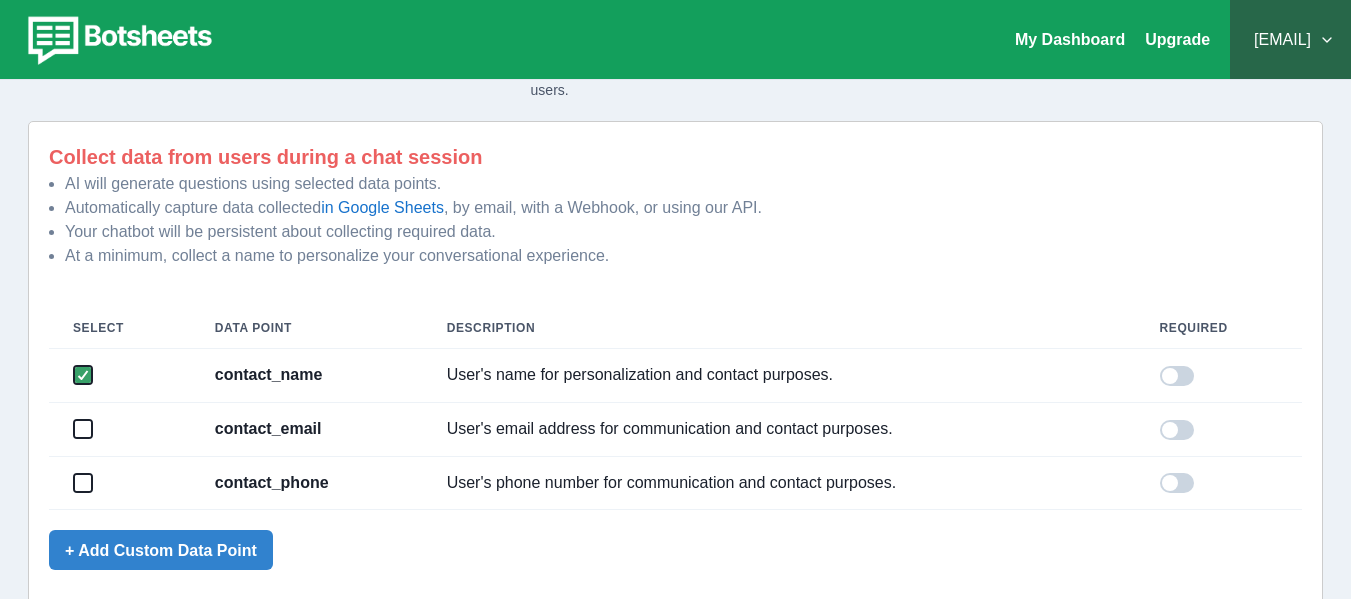 click at bounding box center (83, 429) 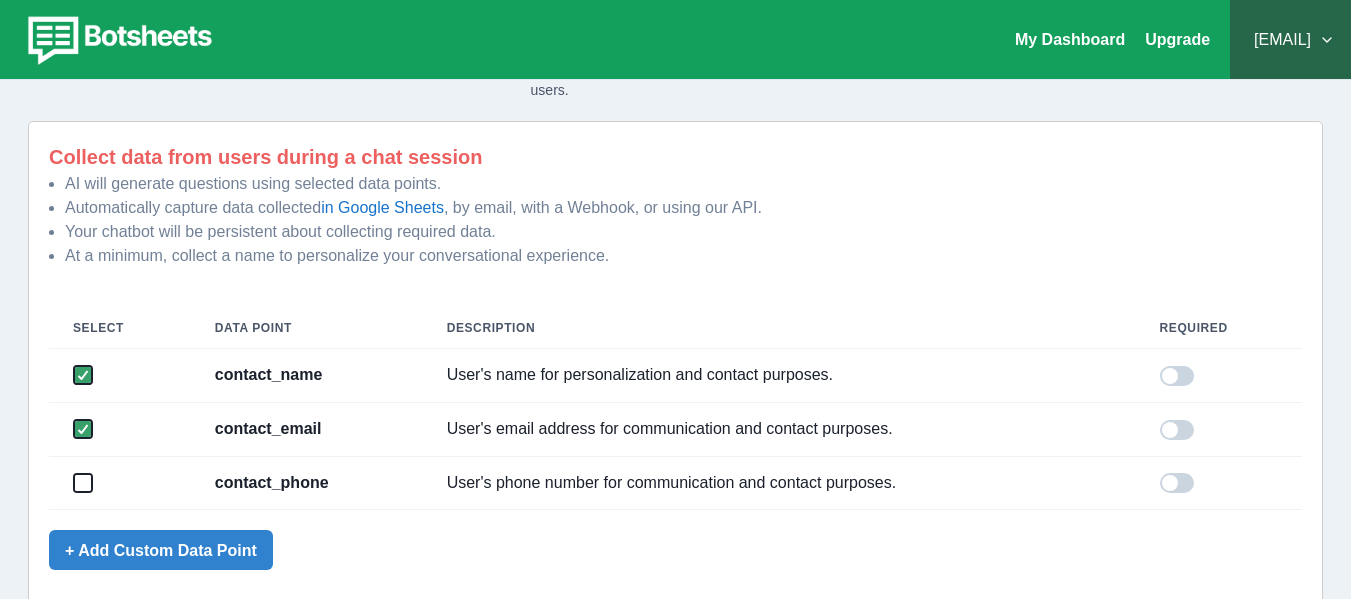 click at bounding box center (83, 483) 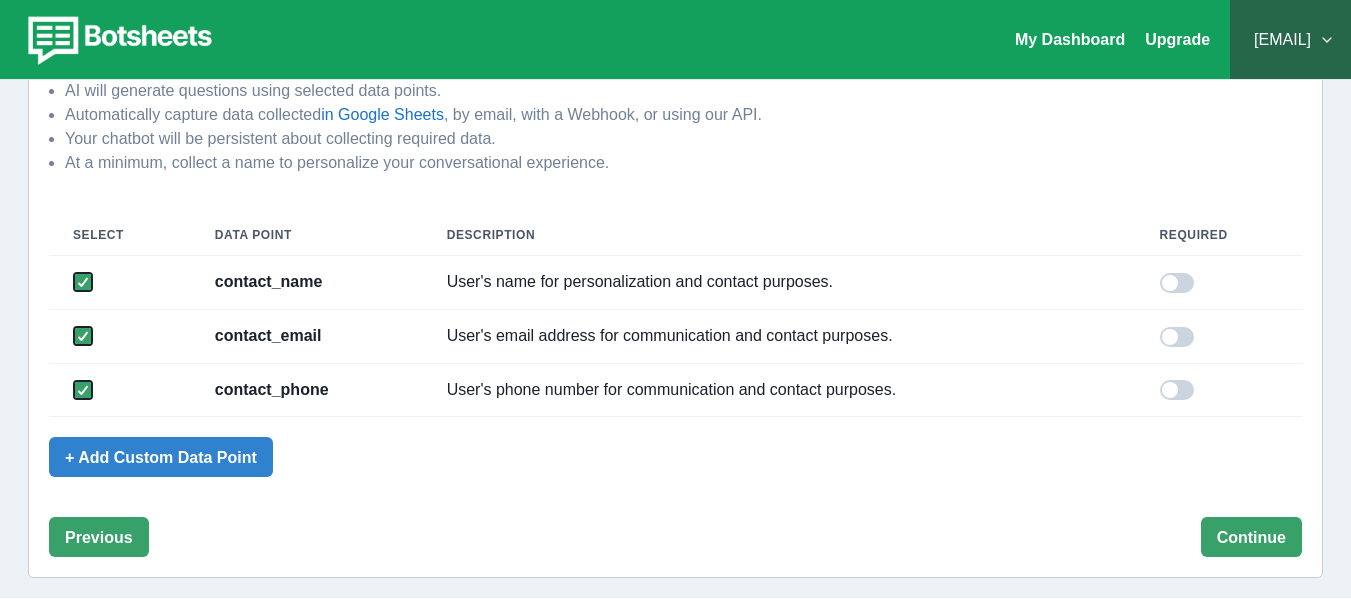 scroll, scrollTop: 242, scrollLeft: 0, axis: vertical 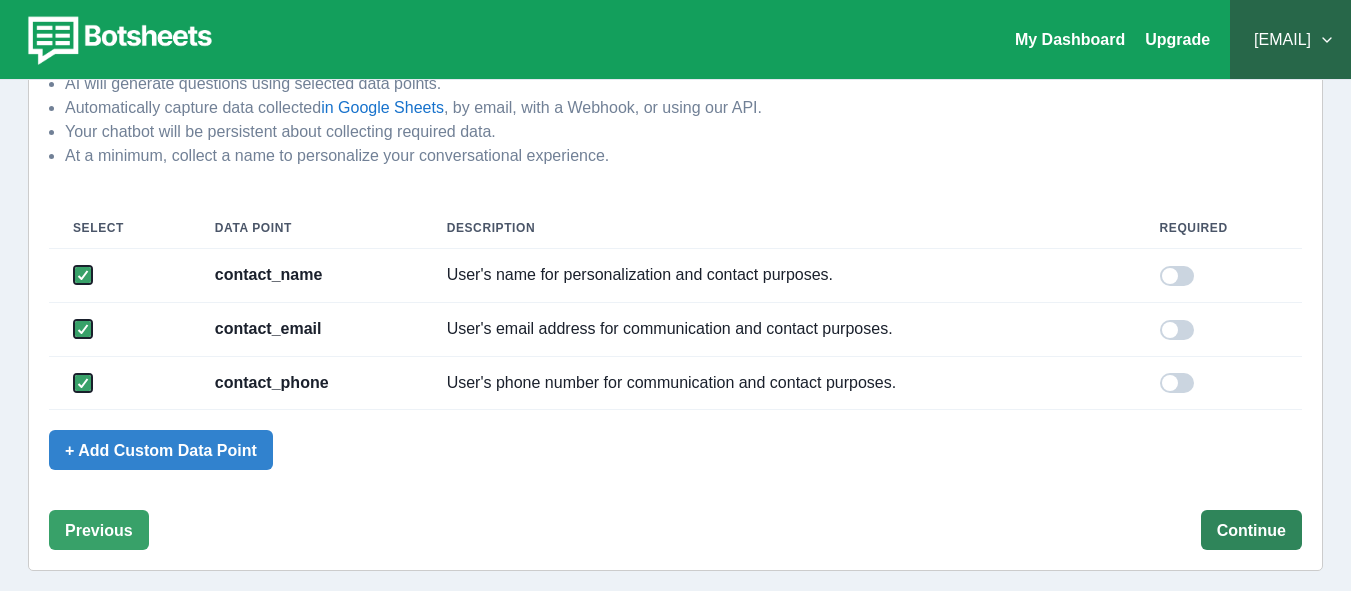 click on "Continue" at bounding box center (1251, 530) 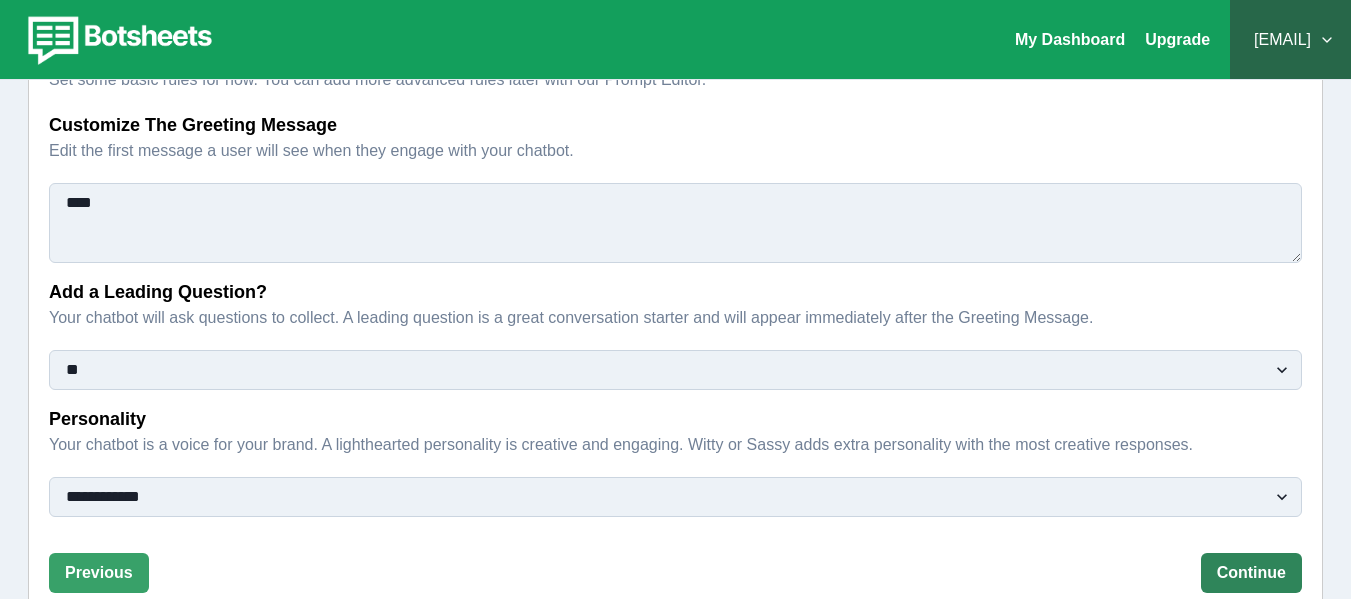 click on "Continue" at bounding box center [1251, 573] 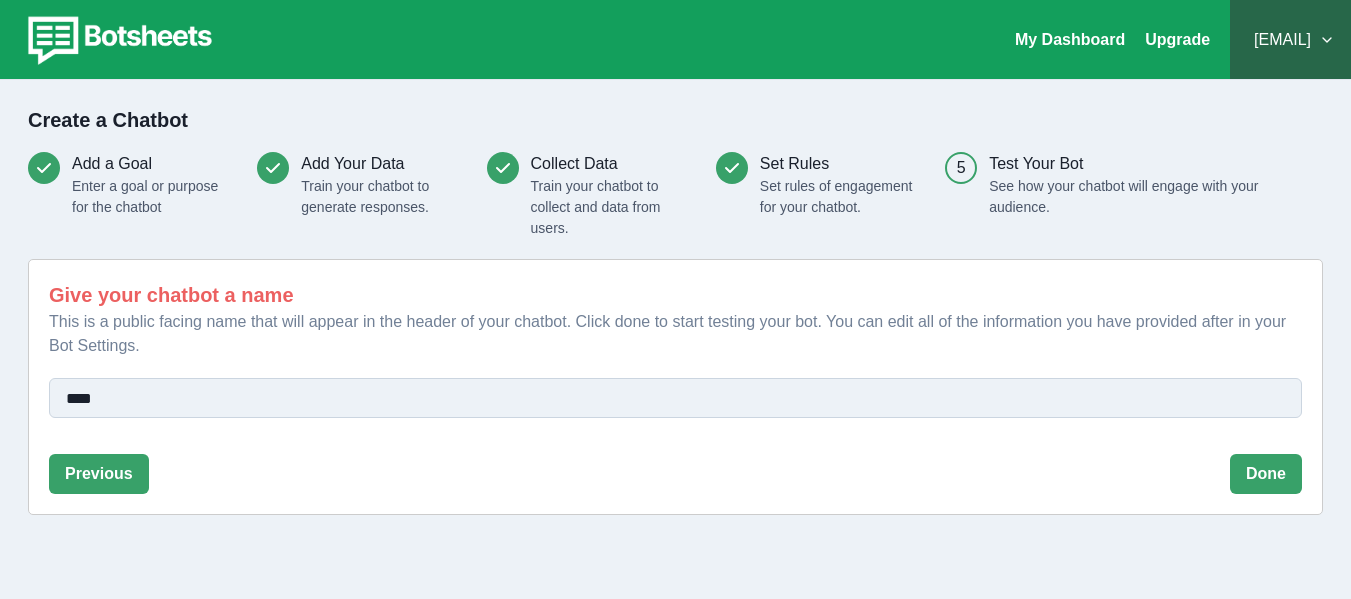scroll, scrollTop: 0, scrollLeft: 0, axis: both 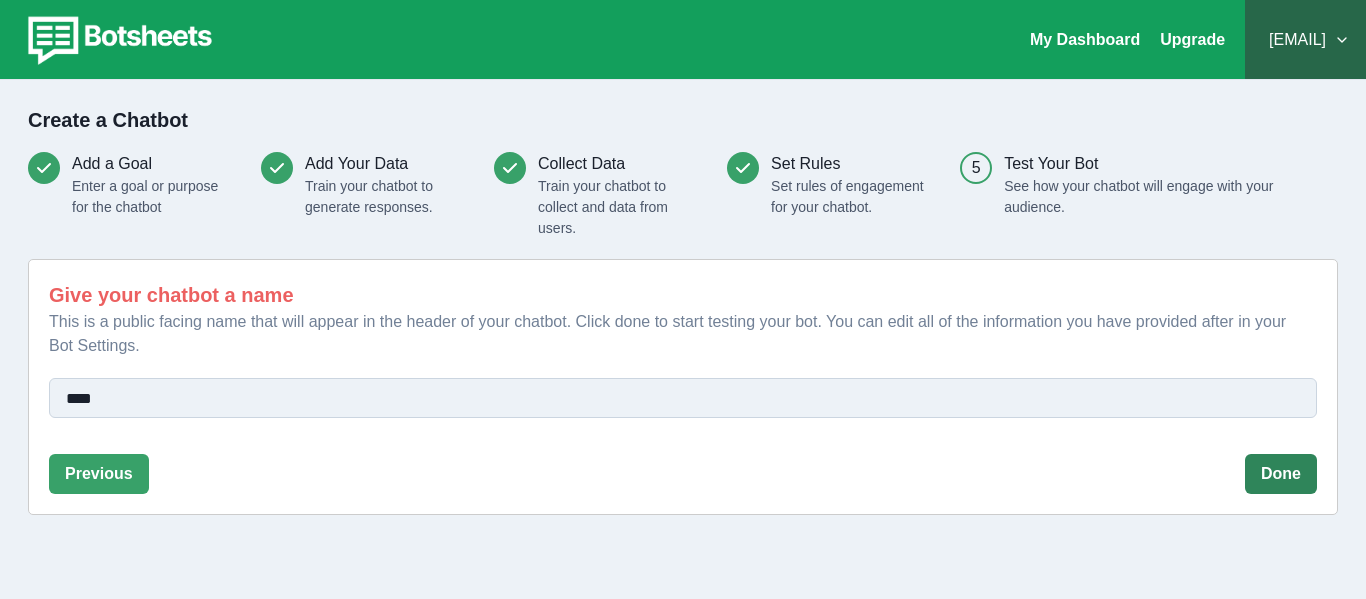 click on "Done" at bounding box center [1281, 474] 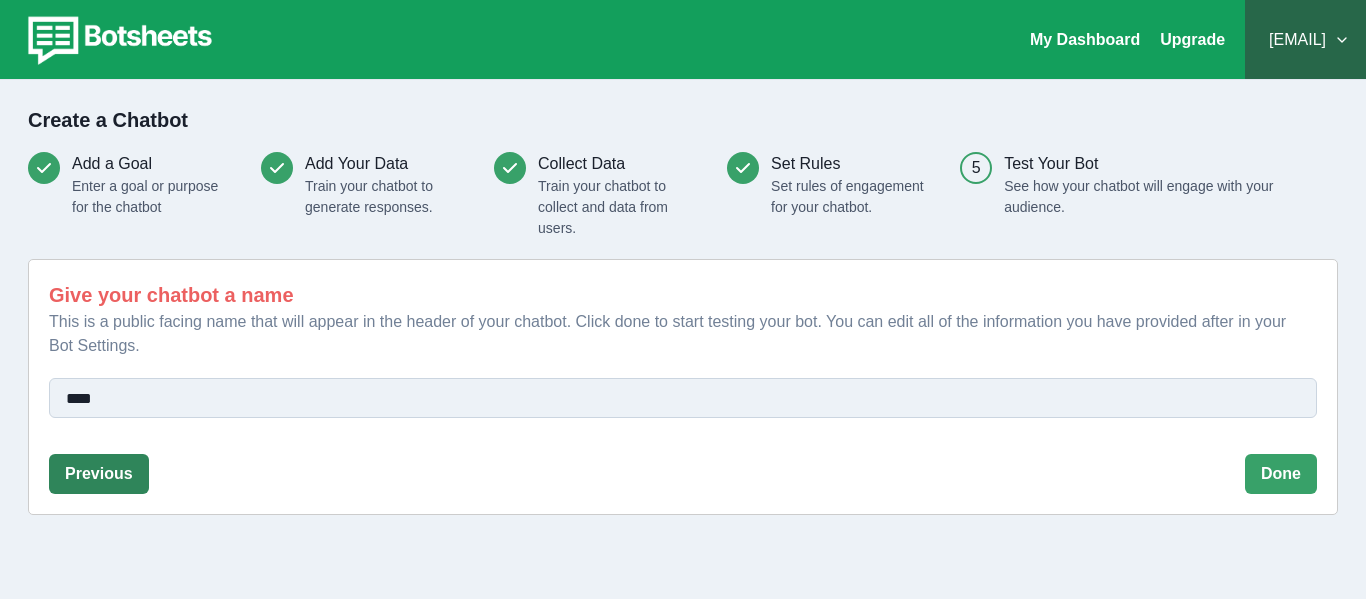 click on "Previous" at bounding box center (99, 474) 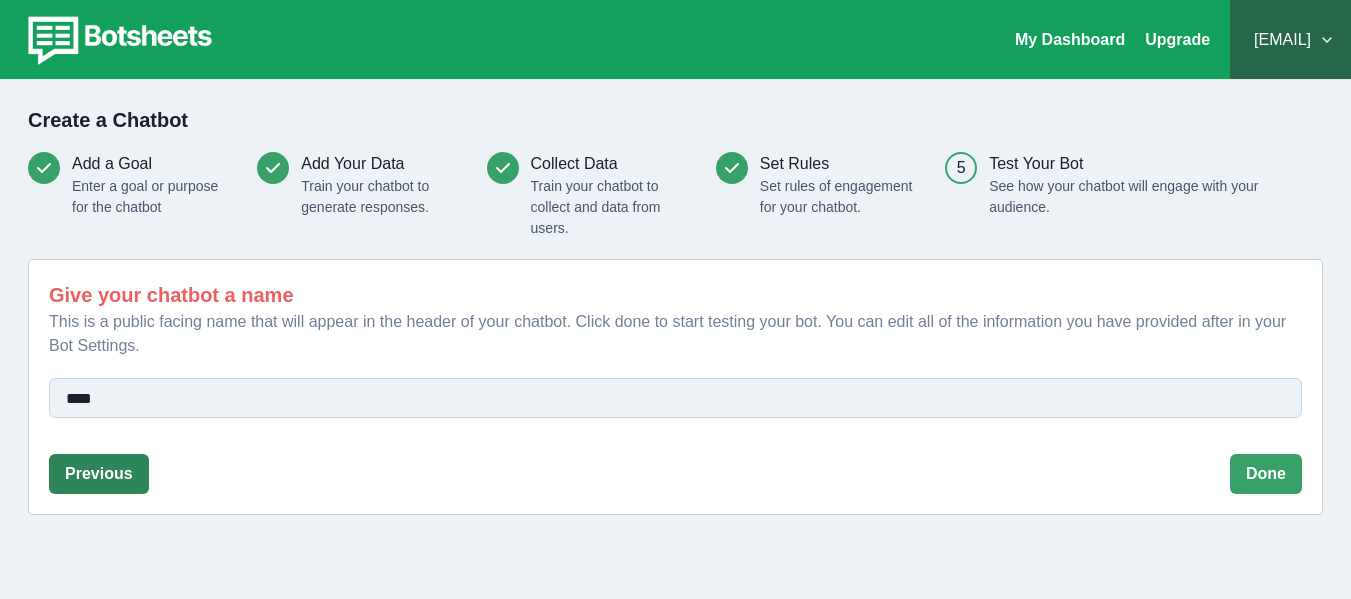 select on "**********" 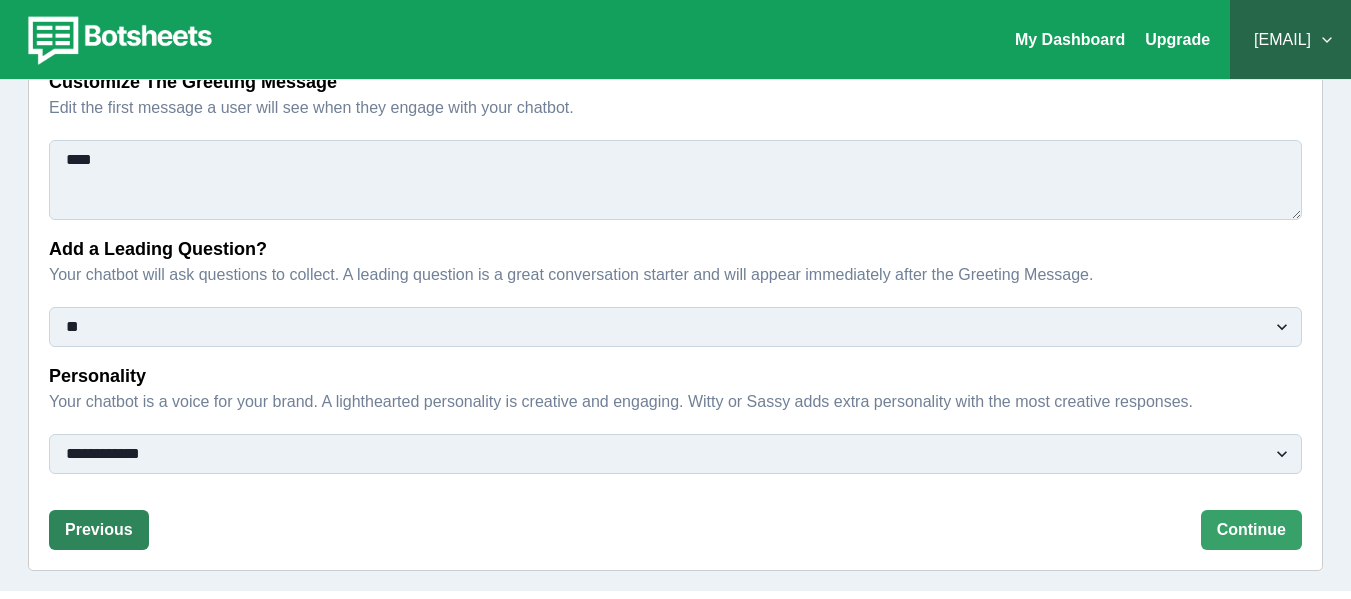 click on "Previous" at bounding box center (99, 530) 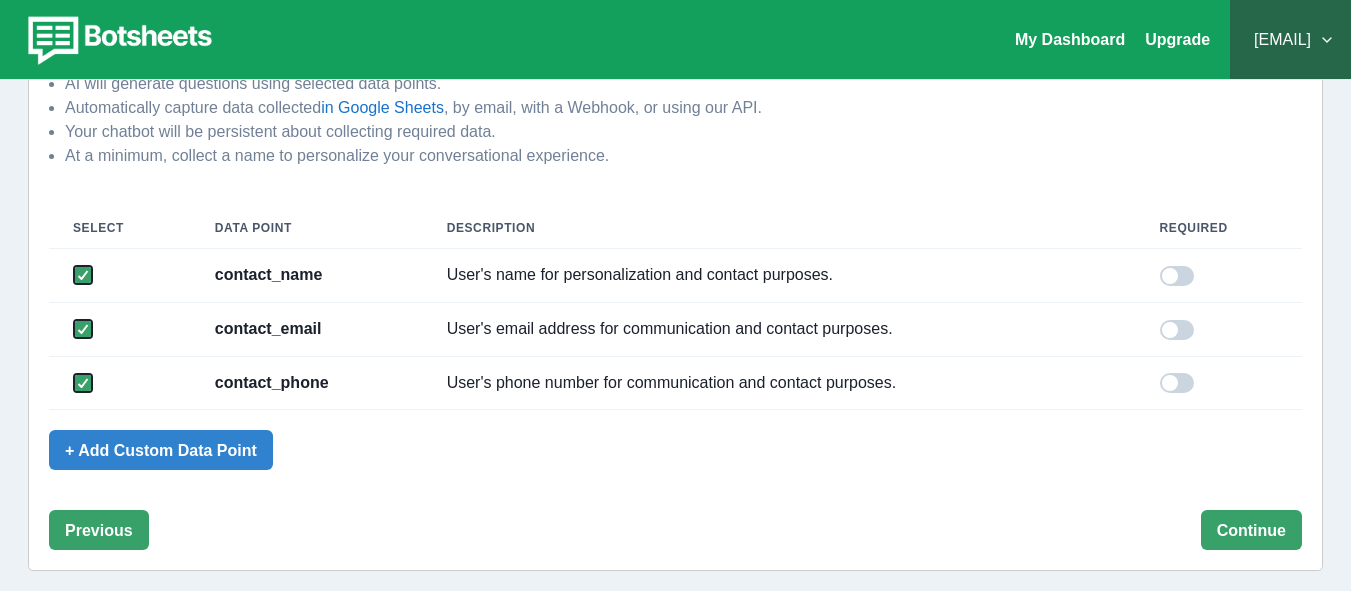 click on "Previous" at bounding box center [99, 530] 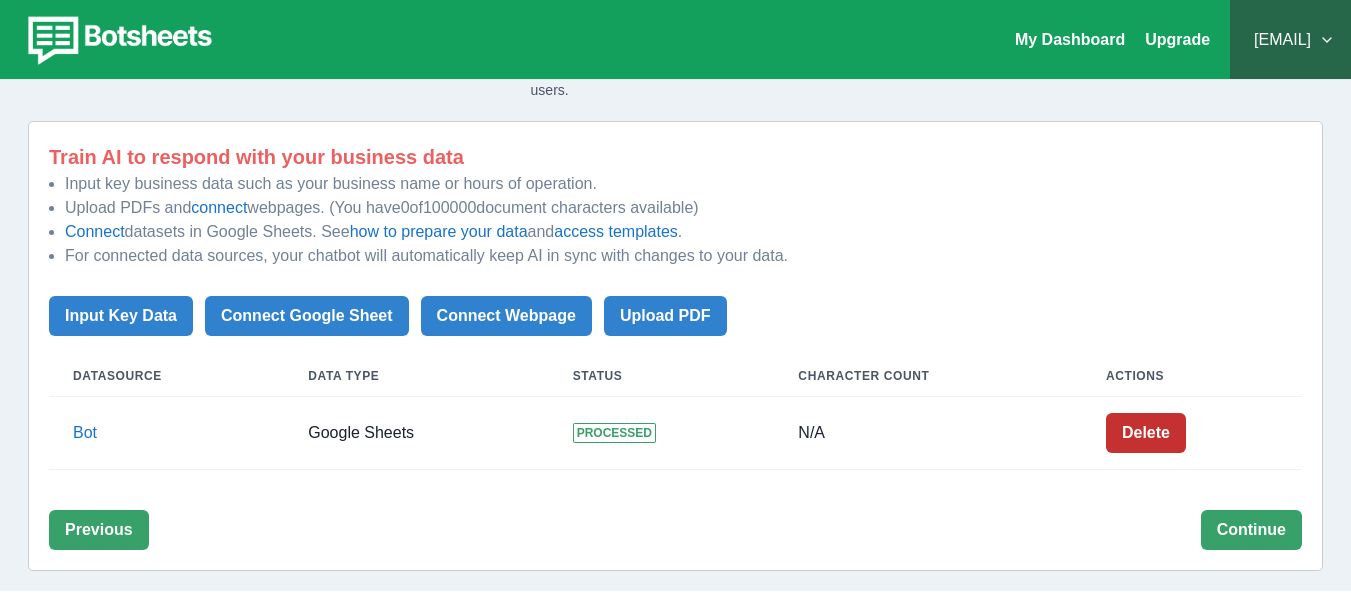 click on "Delete" at bounding box center (1146, 433) 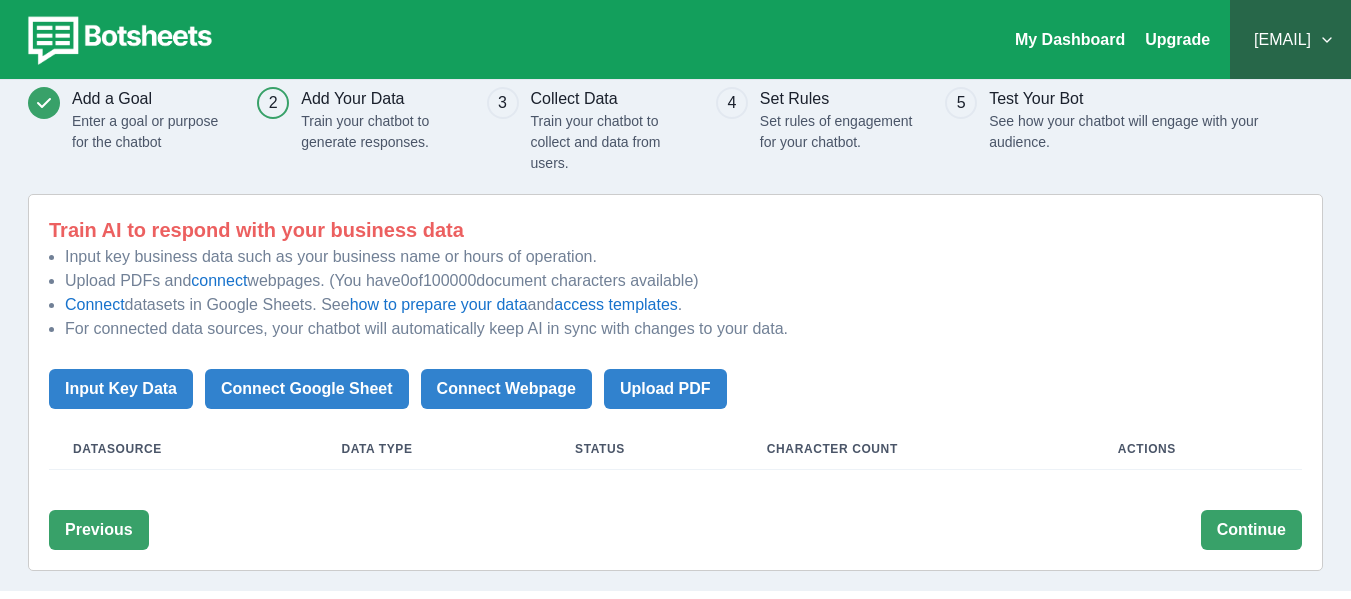scroll, scrollTop: 65, scrollLeft: 0, axis: vertical 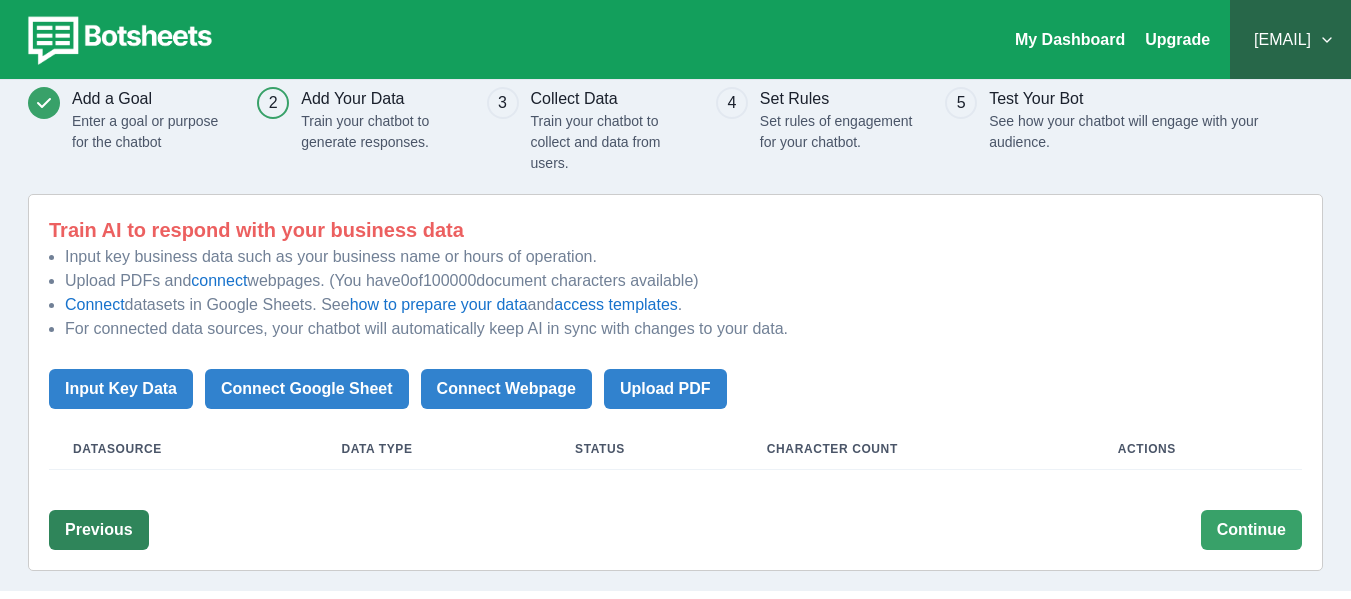 click on "Previous" at bounding box center (99, 530) 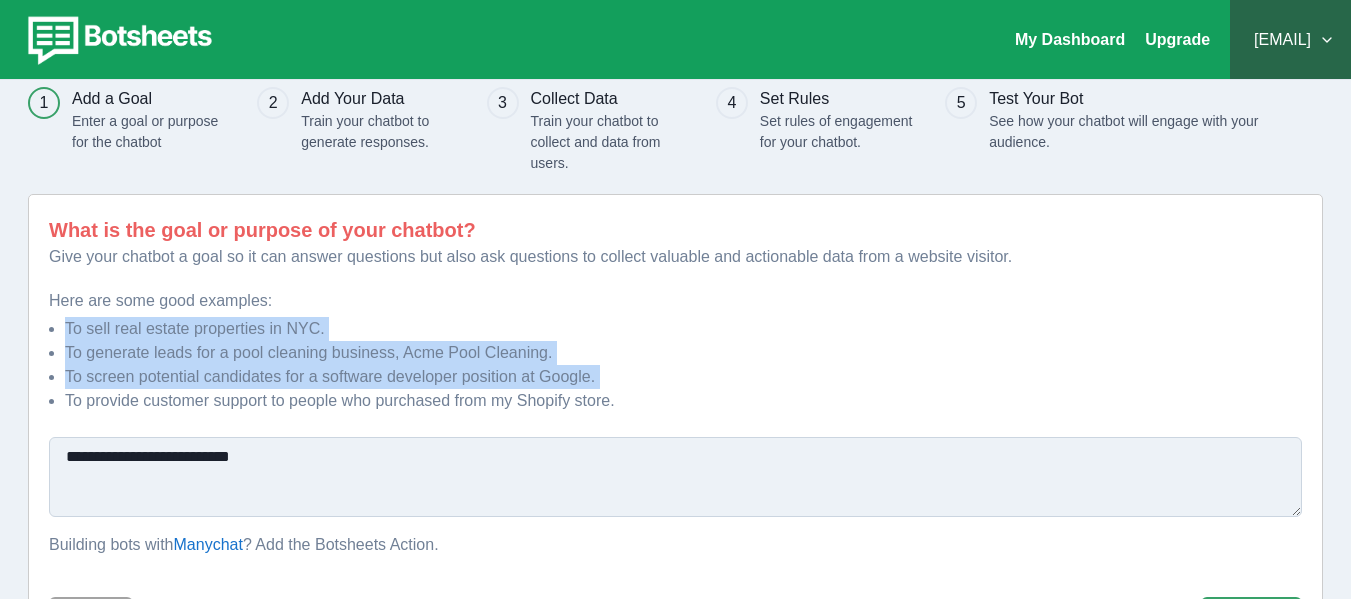 click on "**********" at bounding box center [675, 396] 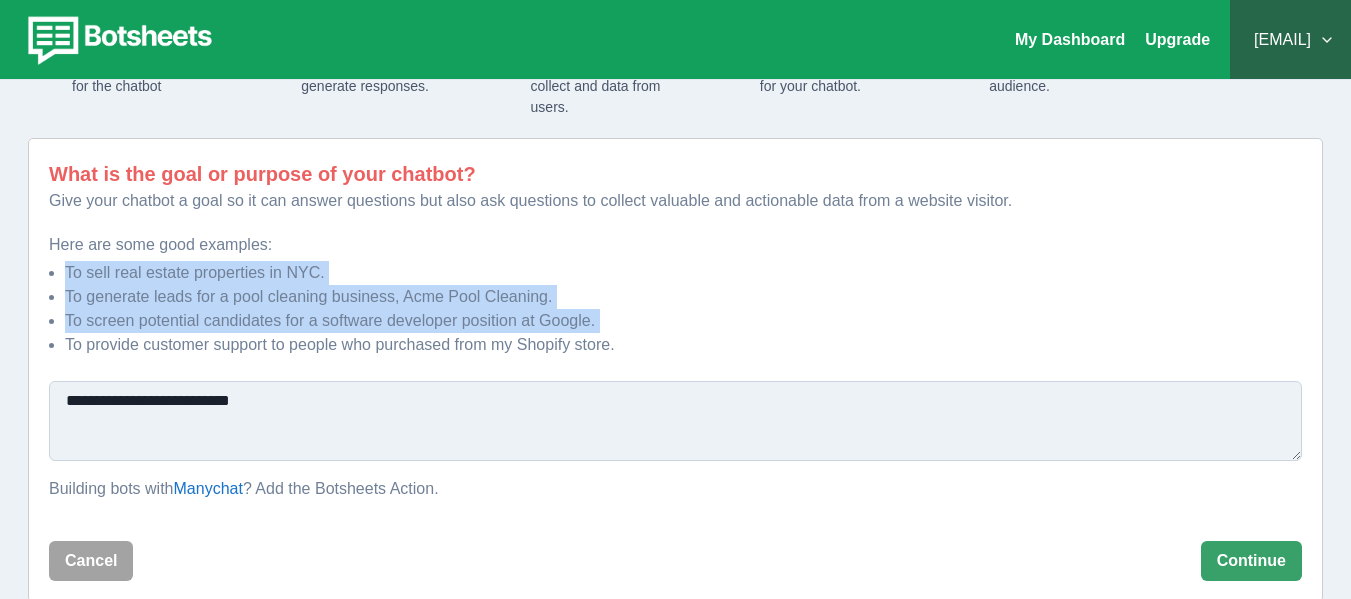 scroll, scrollTop: 152, scrollLeft: 0, axis: vertical 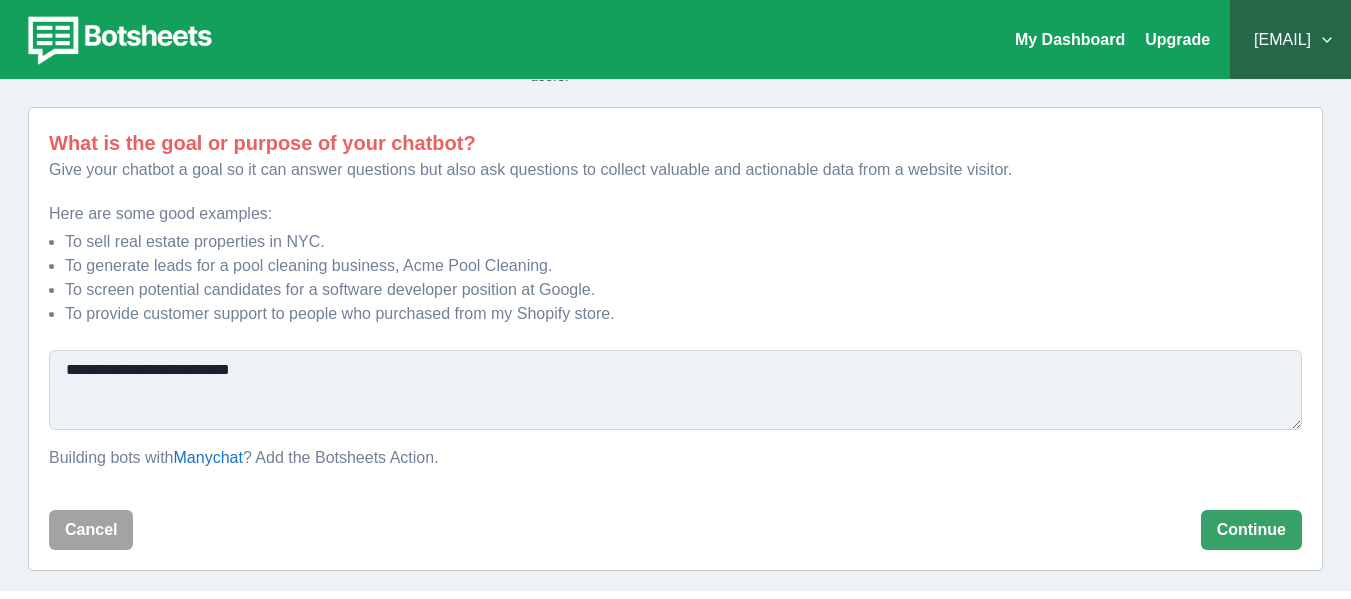 click on "**********" at bounding box center (675, 339) 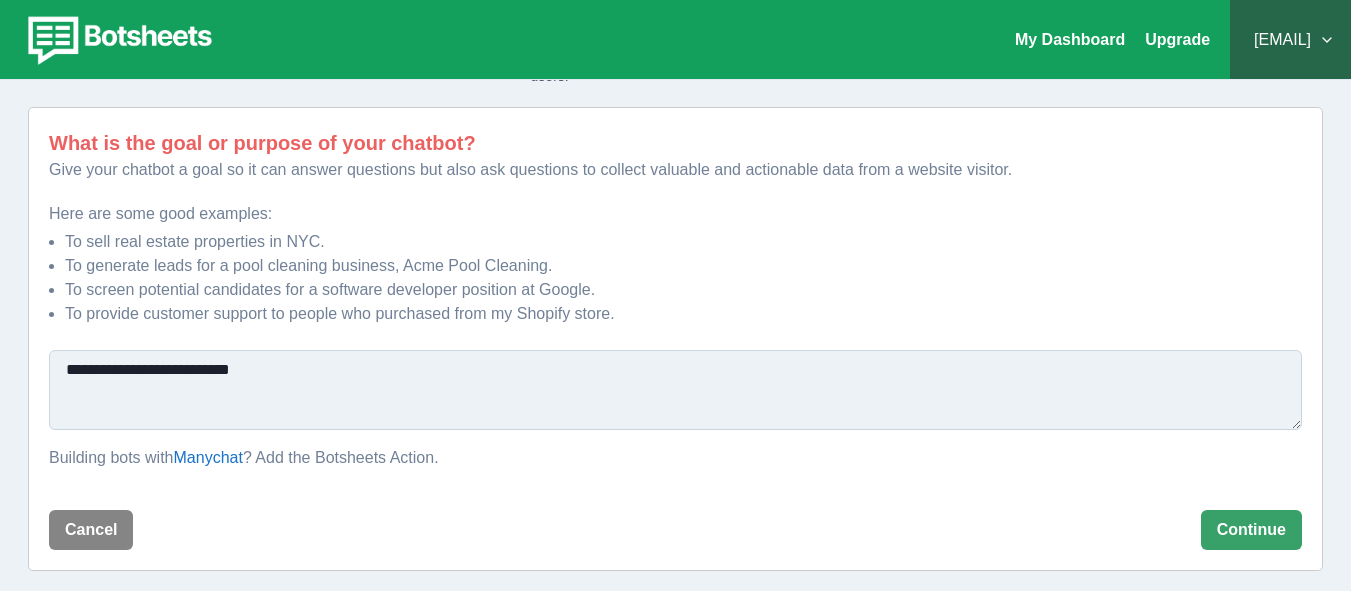click on "Cancel" at bounding box center [91, 530] 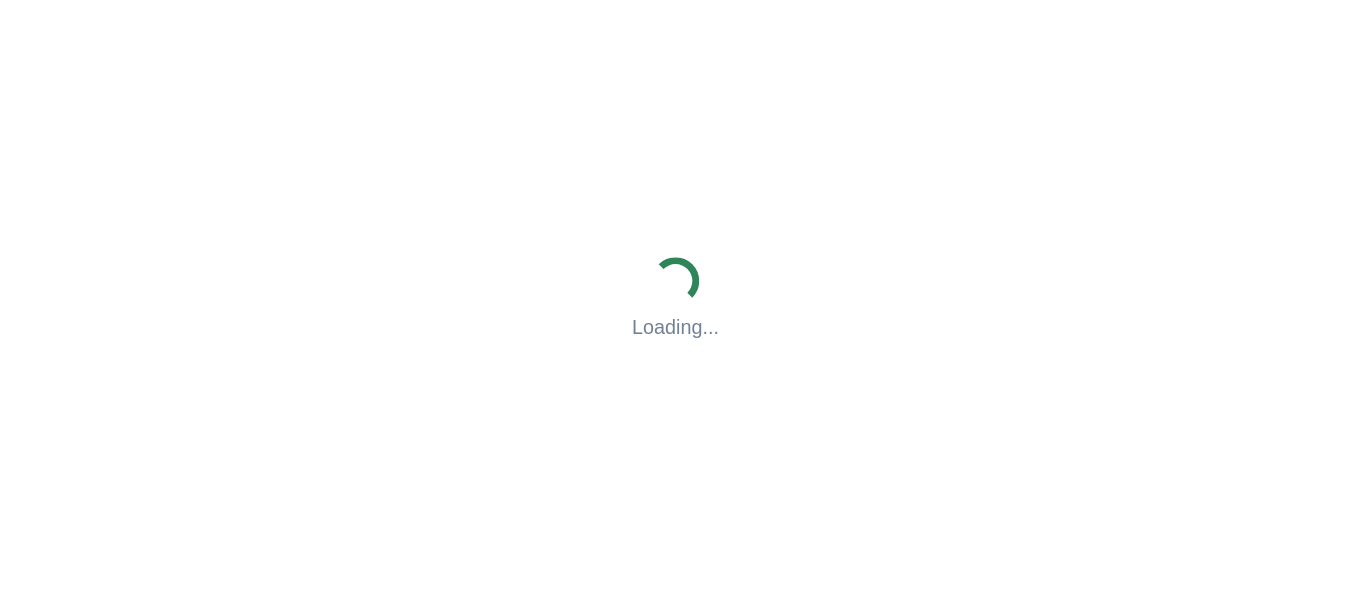 scroll, scrollTop: 0, scrollLeft: 0, axis: both 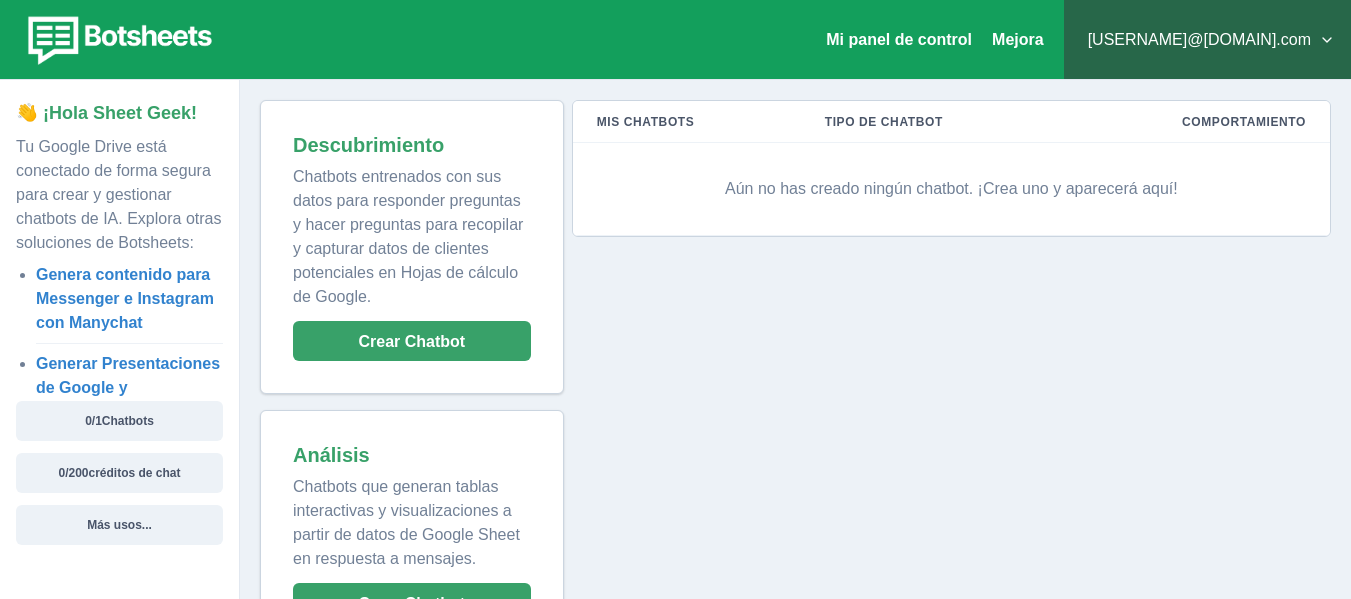 click on "Mis chatbots Tipo de chatbot Comportamiento Aún no has creado ningún chatbot. ¡Crea uno y aparecerá aquí!" at bounding box center [947, 378] 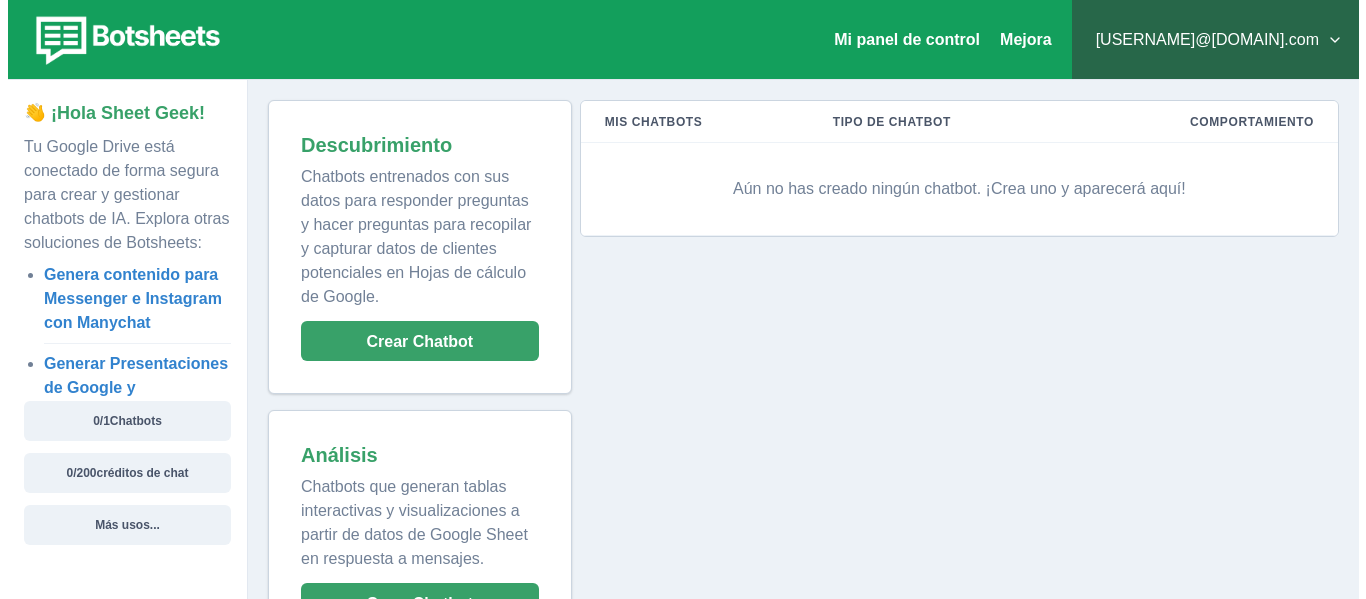 scroll, scrollTop: 77, scrollLeft: 0, axis: vertical 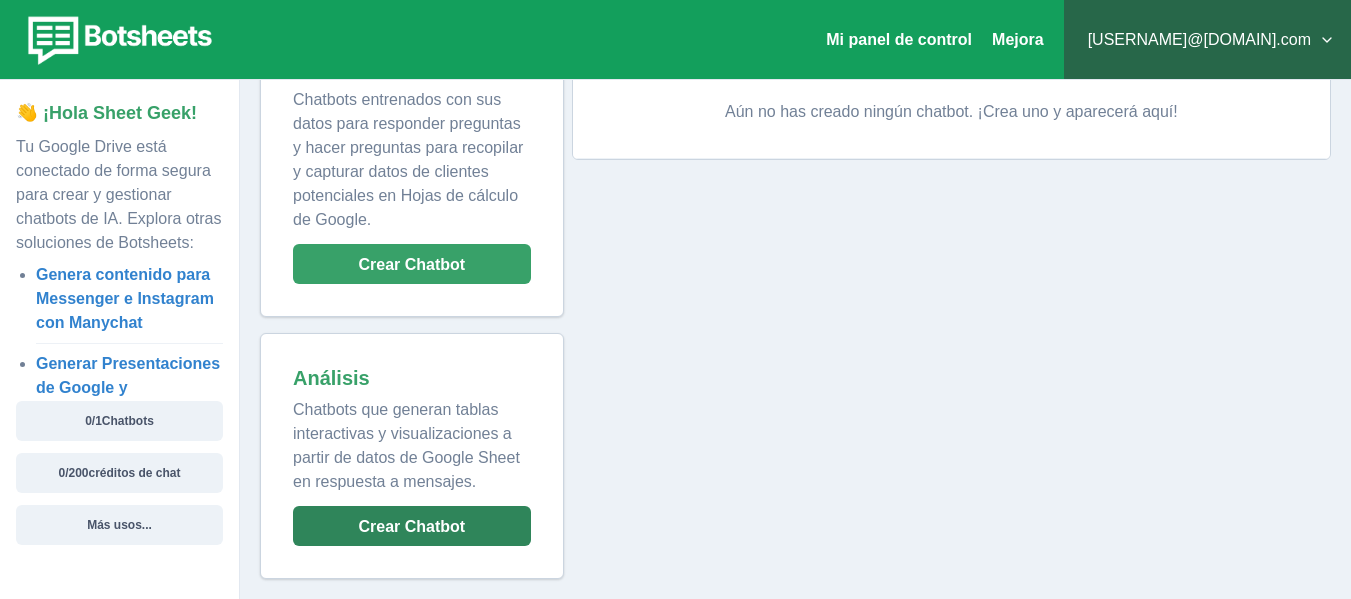 click on "Crear Chatbot" at bounding box center [412, 526] 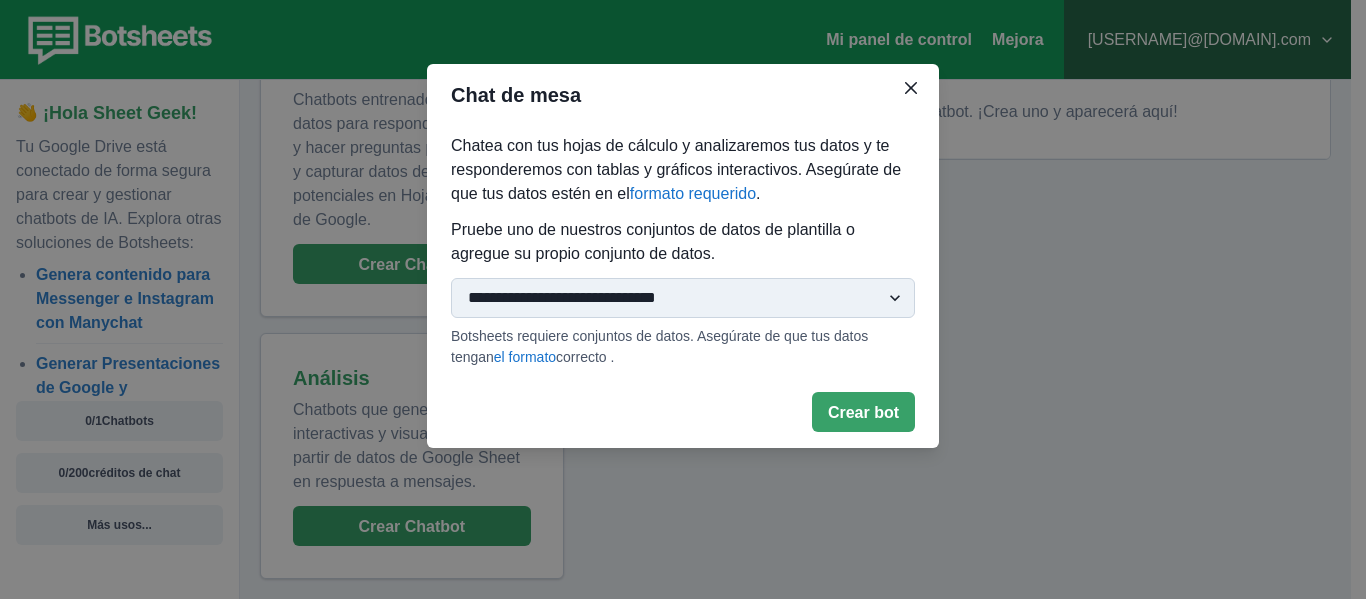 click on "**********" at bounding box center [683, 298] 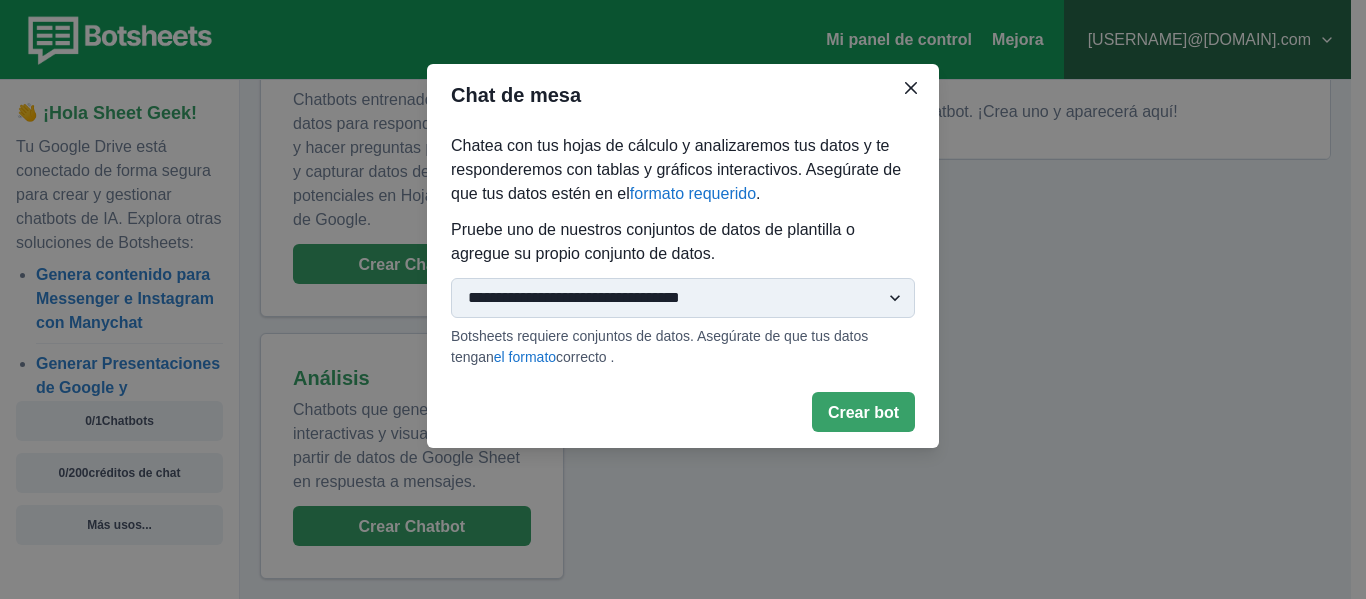 click on "**********" at bounding box center (683, 298) 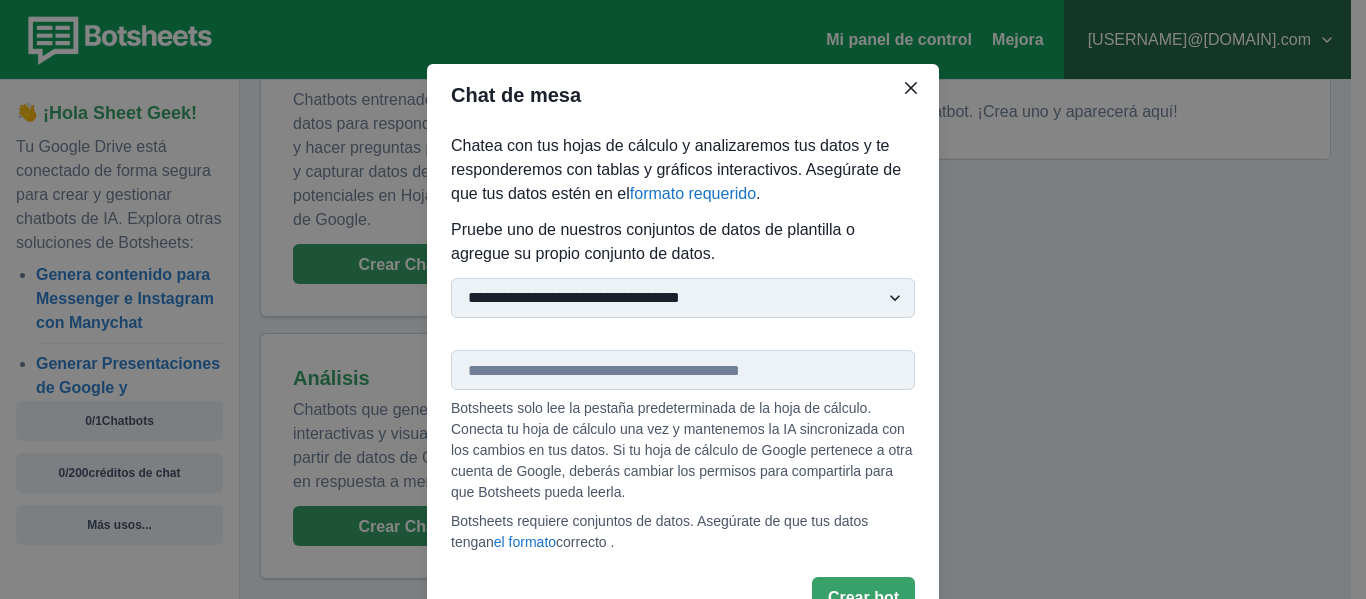 click at bounding box center [683, 370] 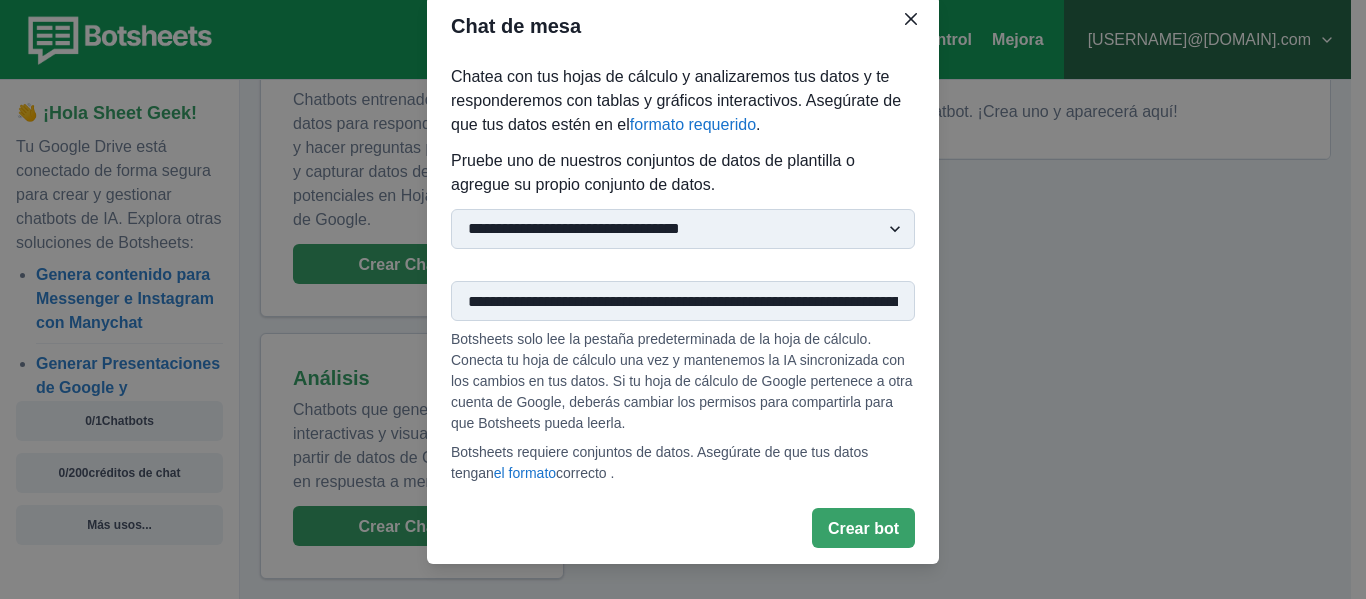 scroll, scrollTop: 98, scrollLeft: 0, axis: vertical 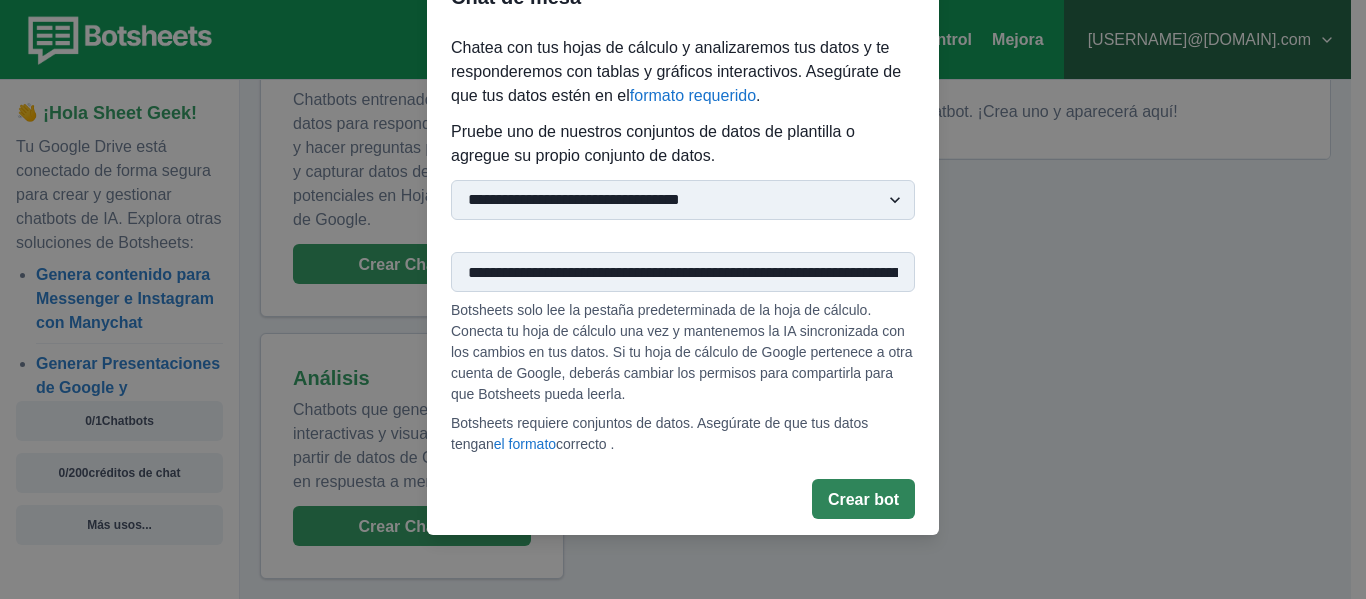 click on "Crear bot" at bounding box center (863, 499) 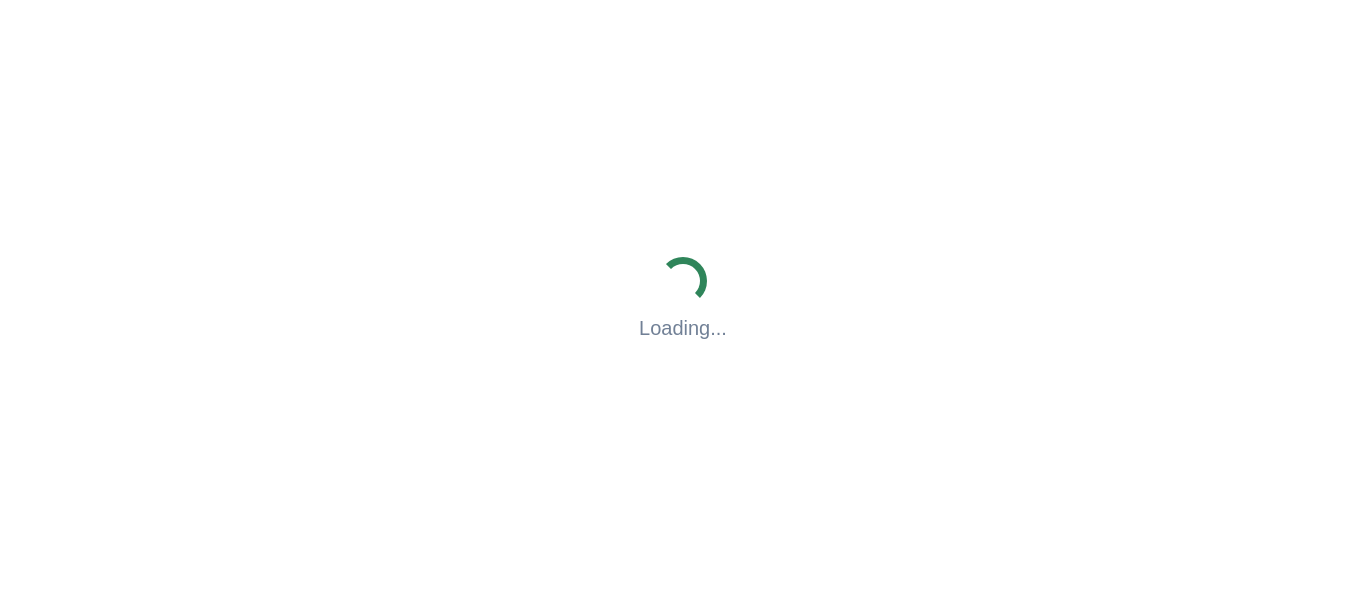 scroll, scrollTop: 0, scrollLeft: 0, axis: both 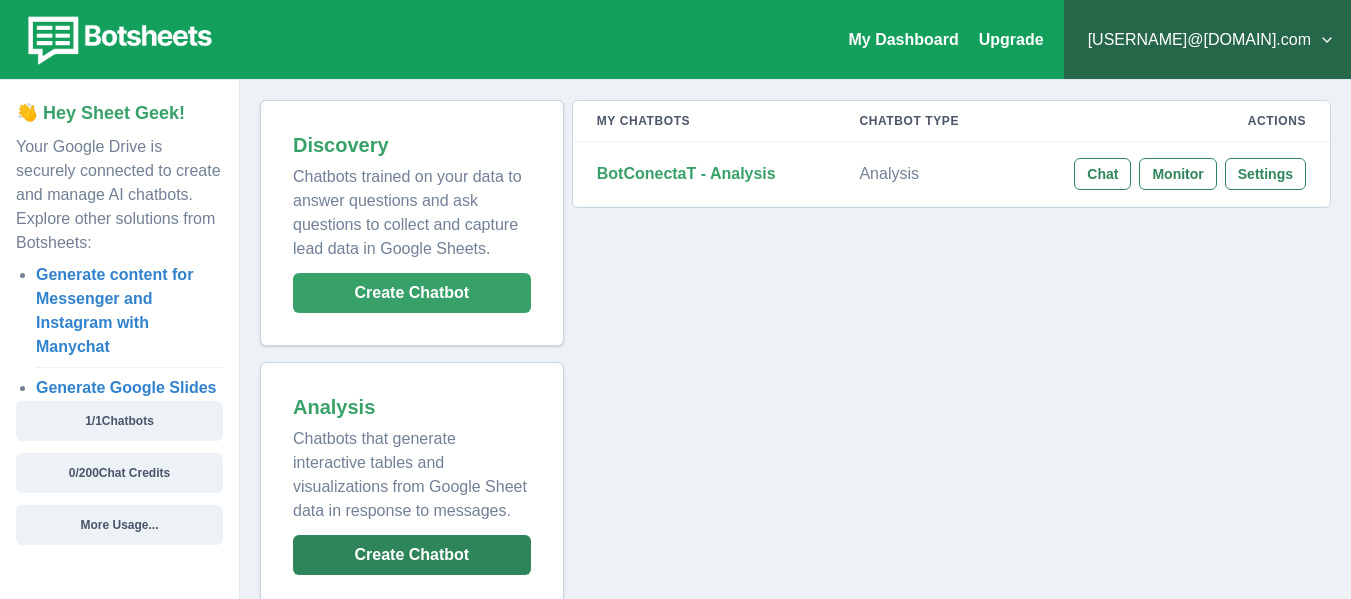 click on "Create Chatbot" at bounding box center (412, 555) 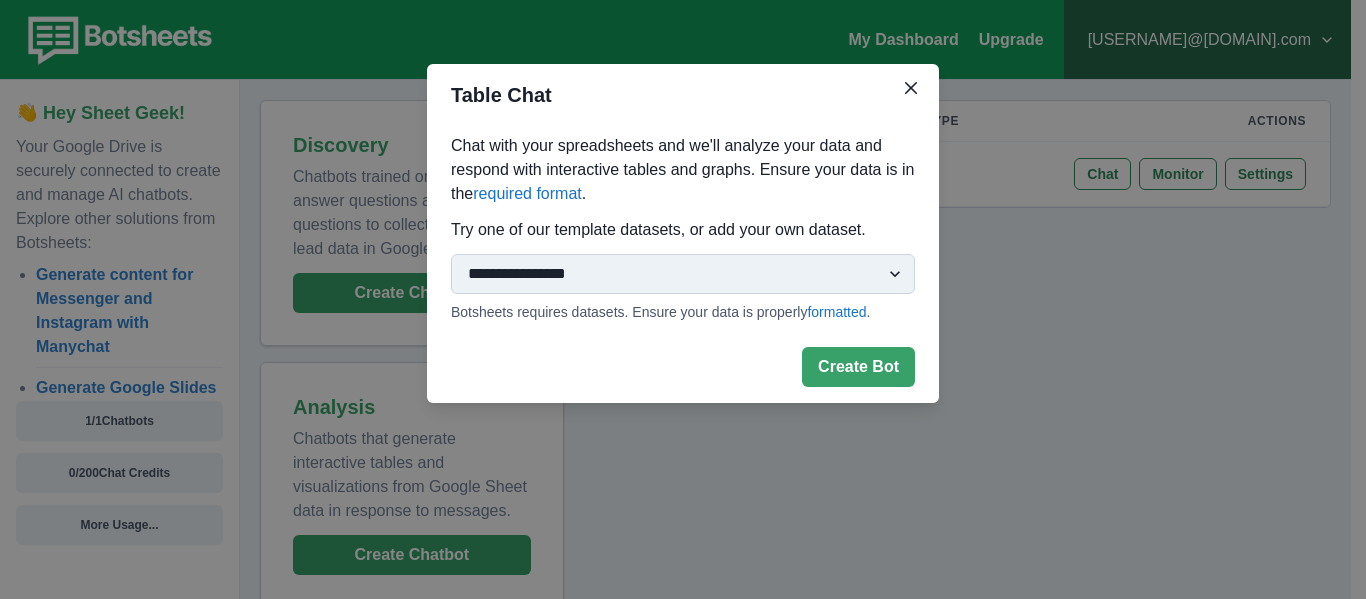 click on "**********" at bounding box center (683, 274) 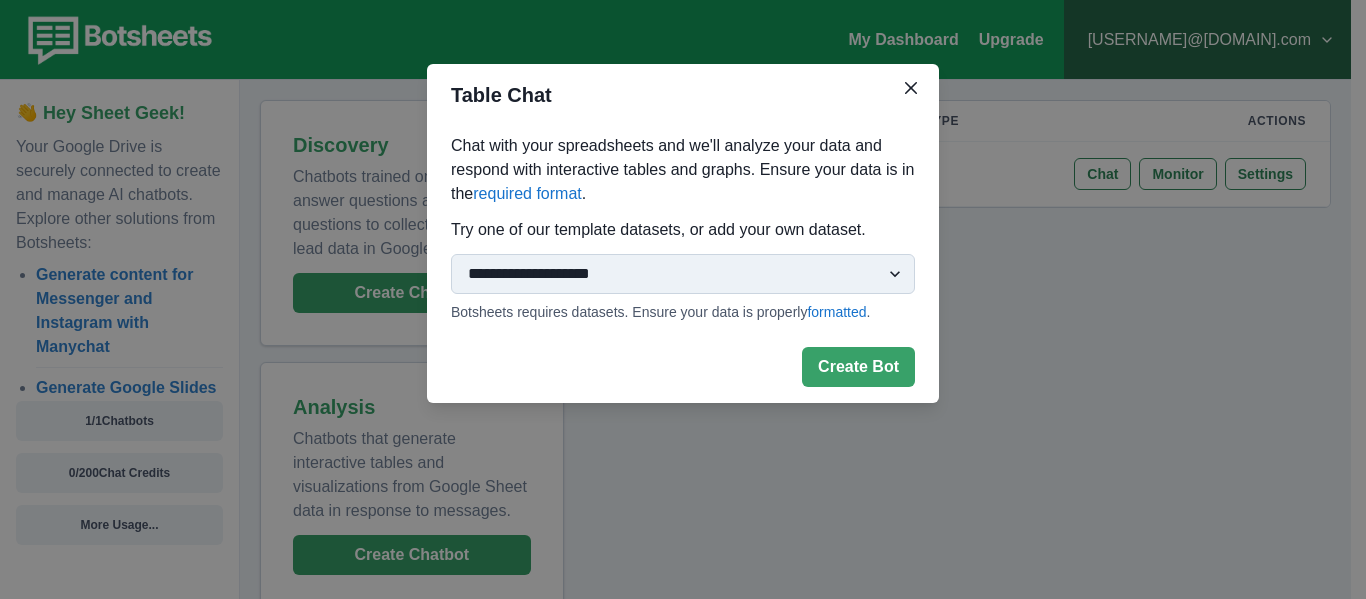 click on "**********" at bounding box center [683, 274] 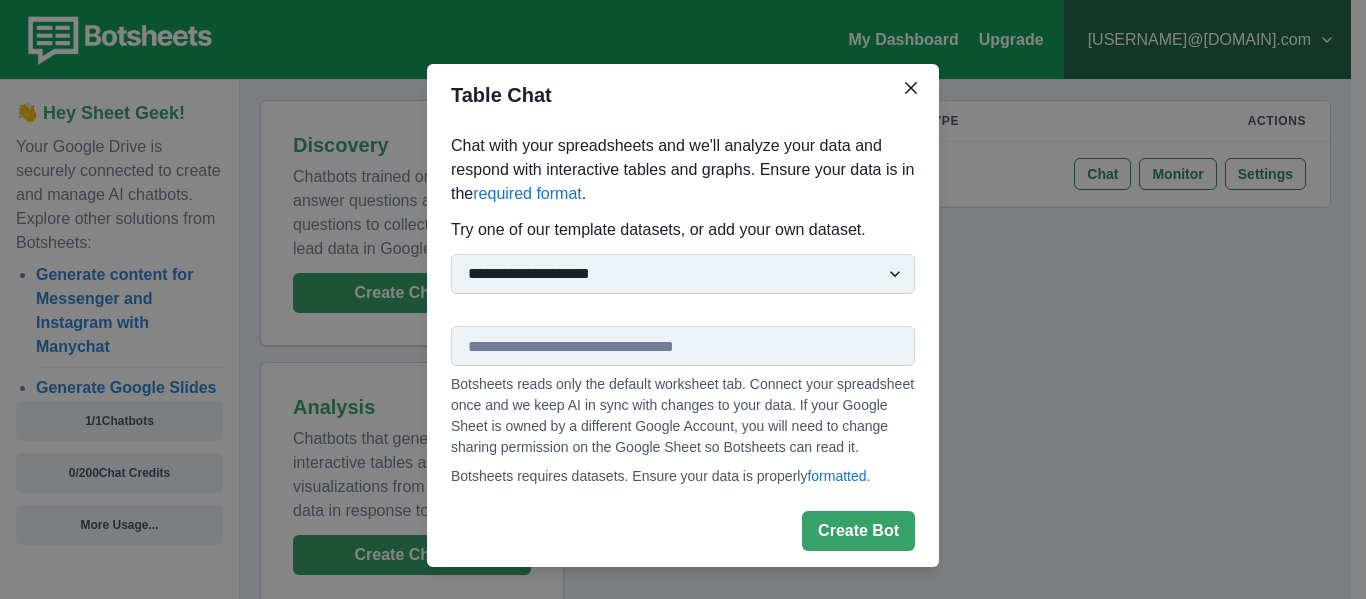 click at bounding box center (683, 346) 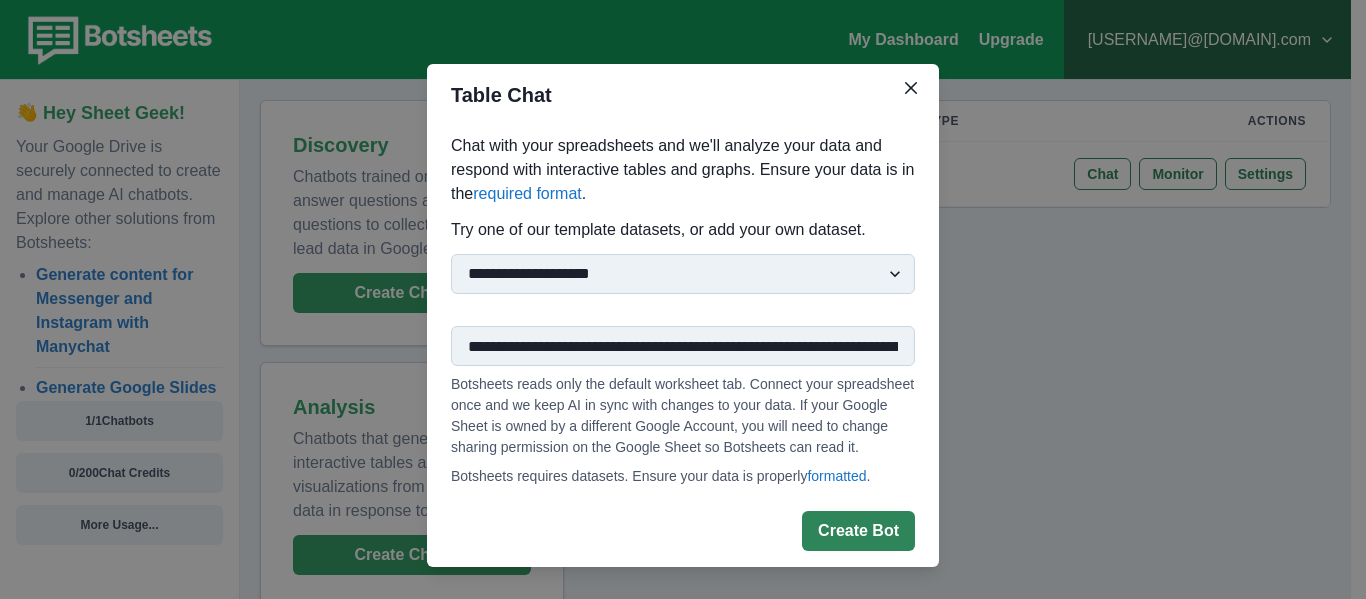click on "Create Bot" at bounding box center [858, 531] 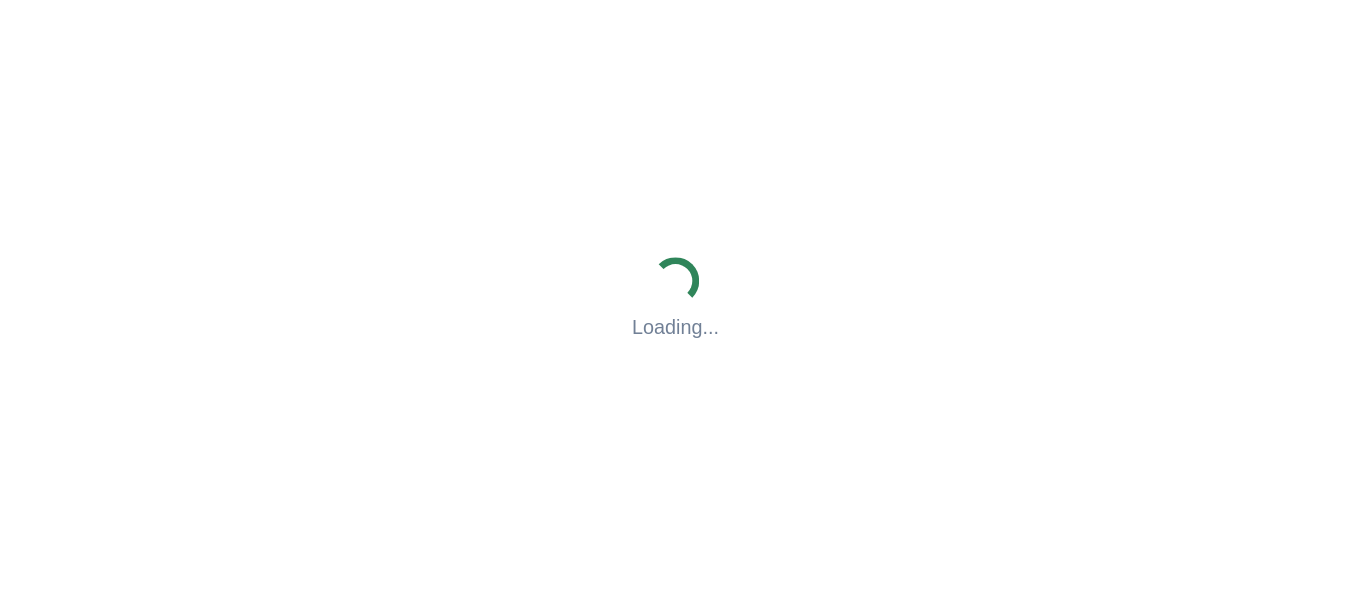 scroll, scrollTop: 0, scrollLeft: 0, axis: both 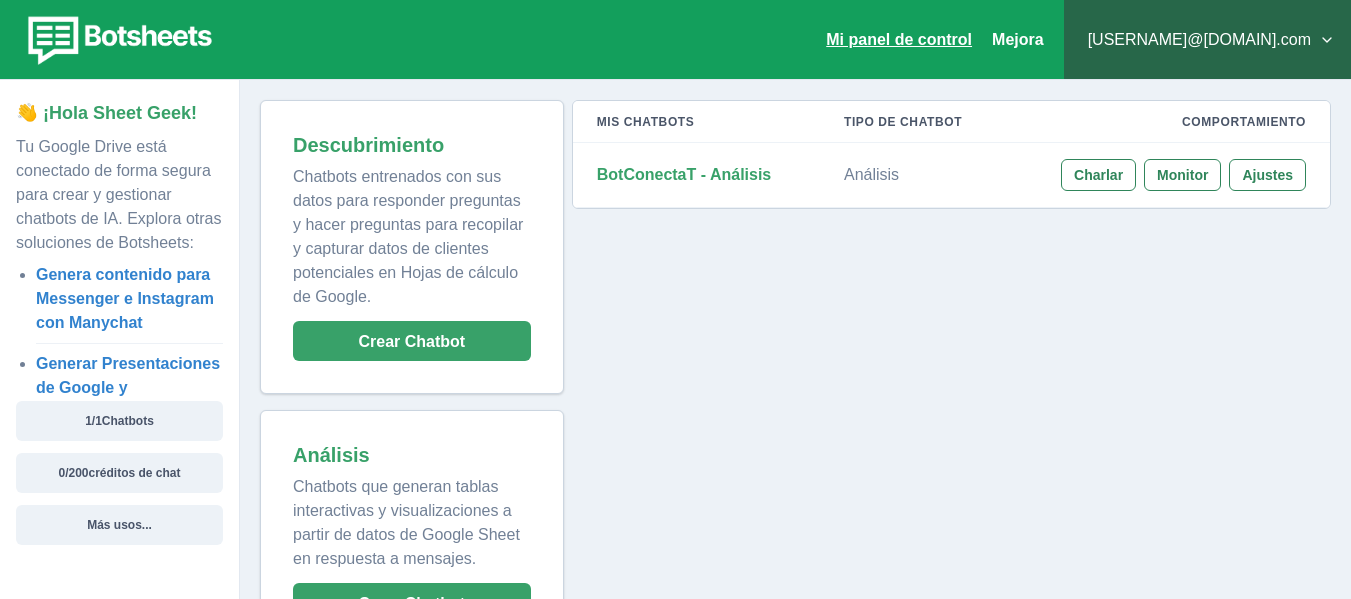click on "Mi panel de control" at bounding box center (899, 39) 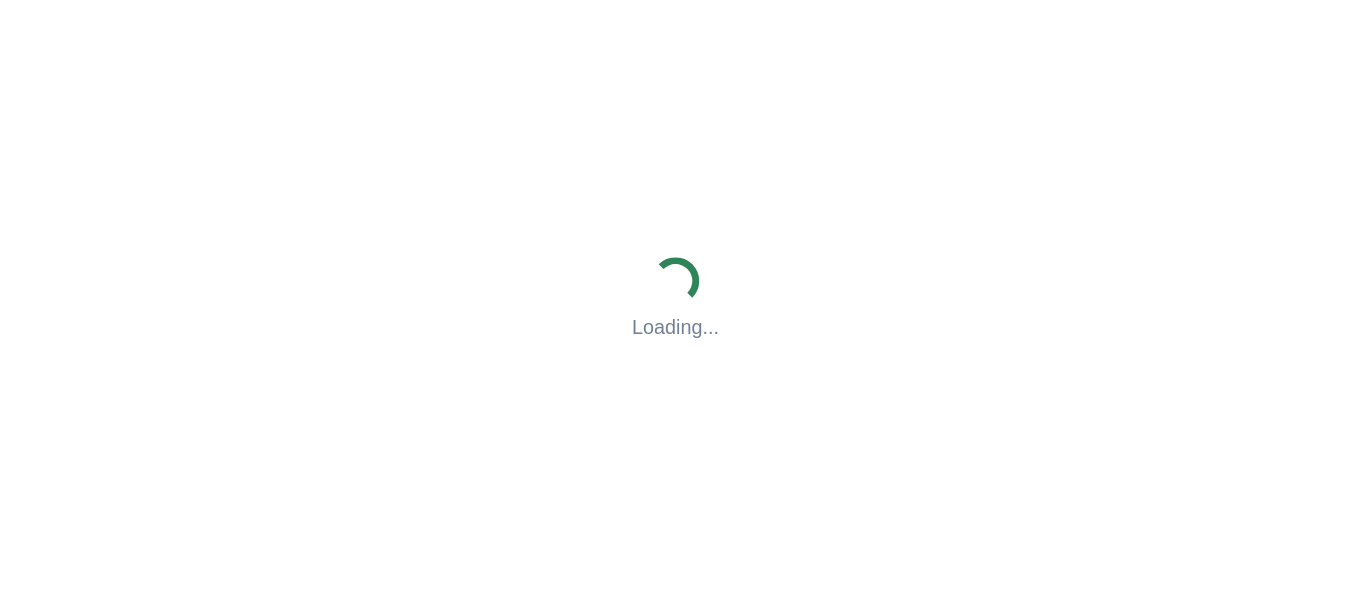 scroll, scrollTop: 0, scrollLeft: 0, axis: both 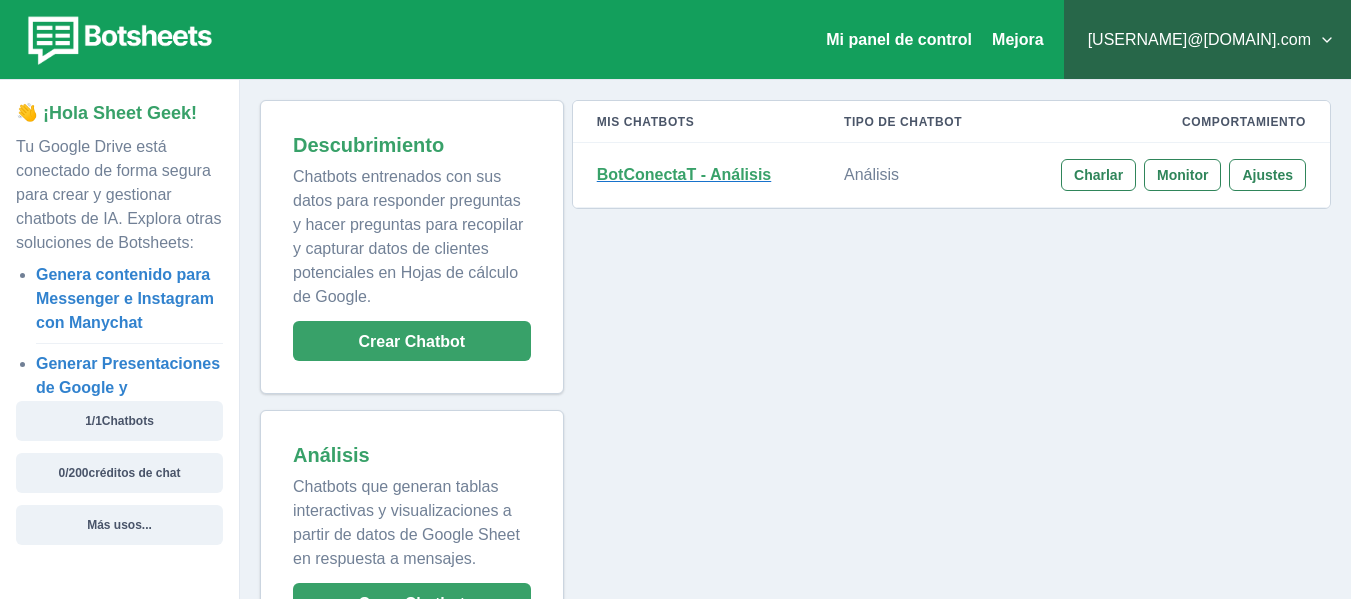 click on "BotConectaT - Análisis" at bounding box center (684, 174) 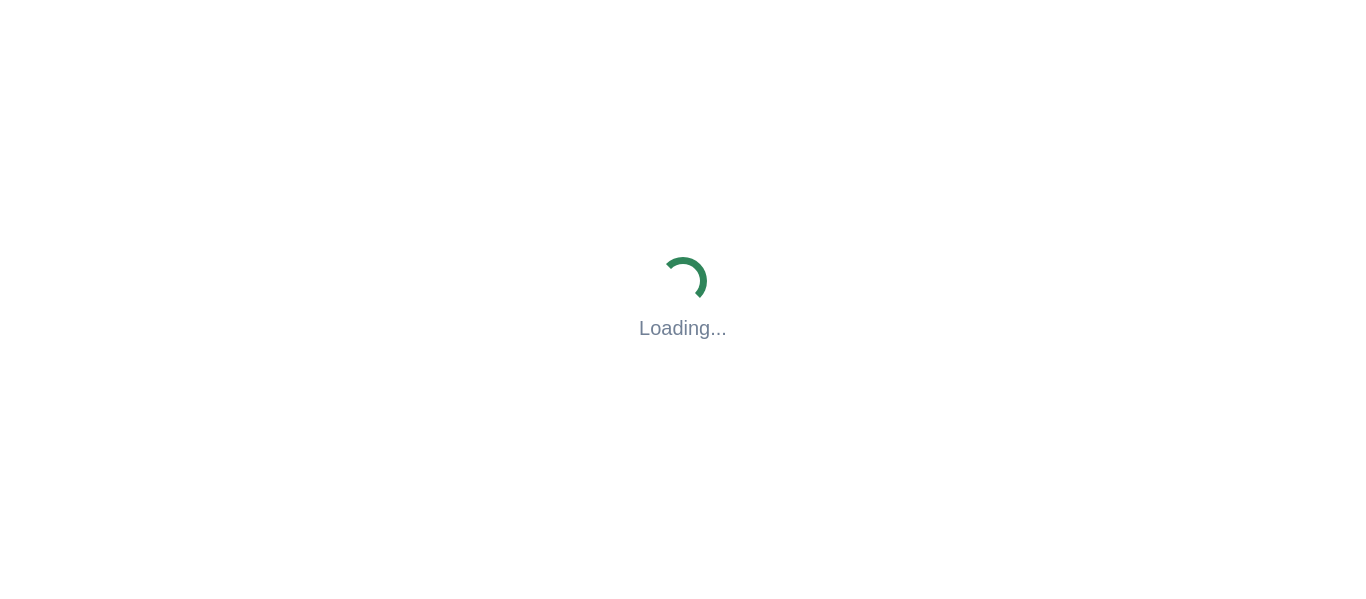scroll, scrollTop: 0, scrollLeft: 0, axis: both 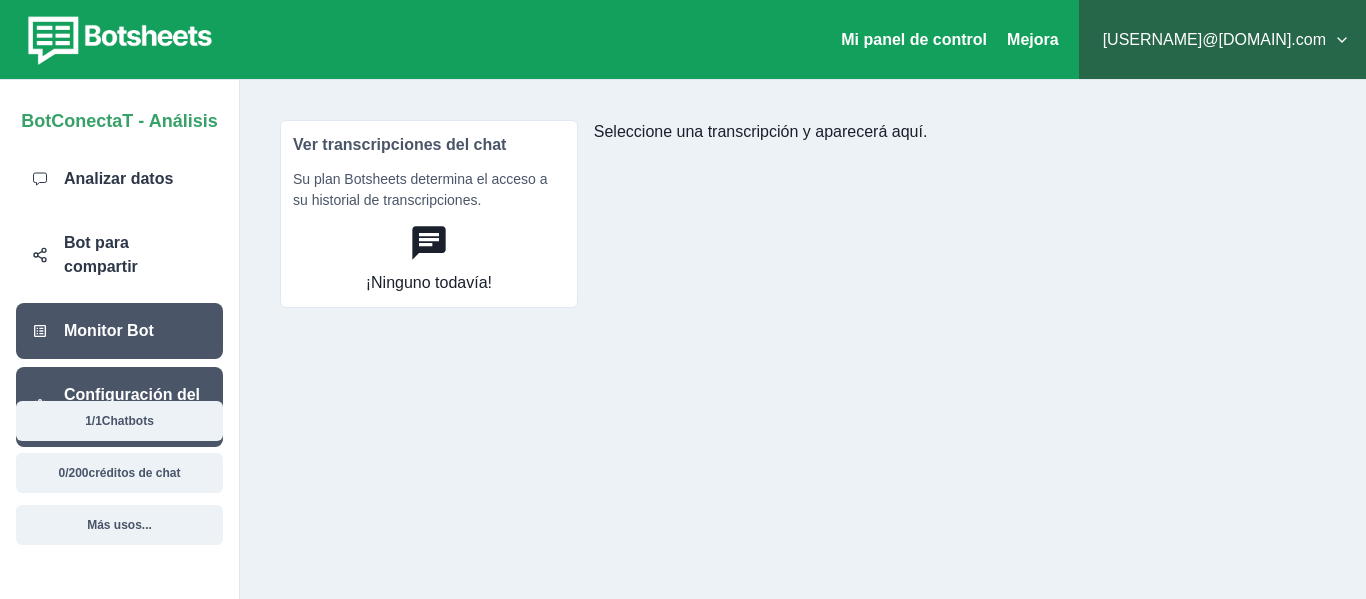 click on "Configuración del bot" at bounding box center [132, 406] 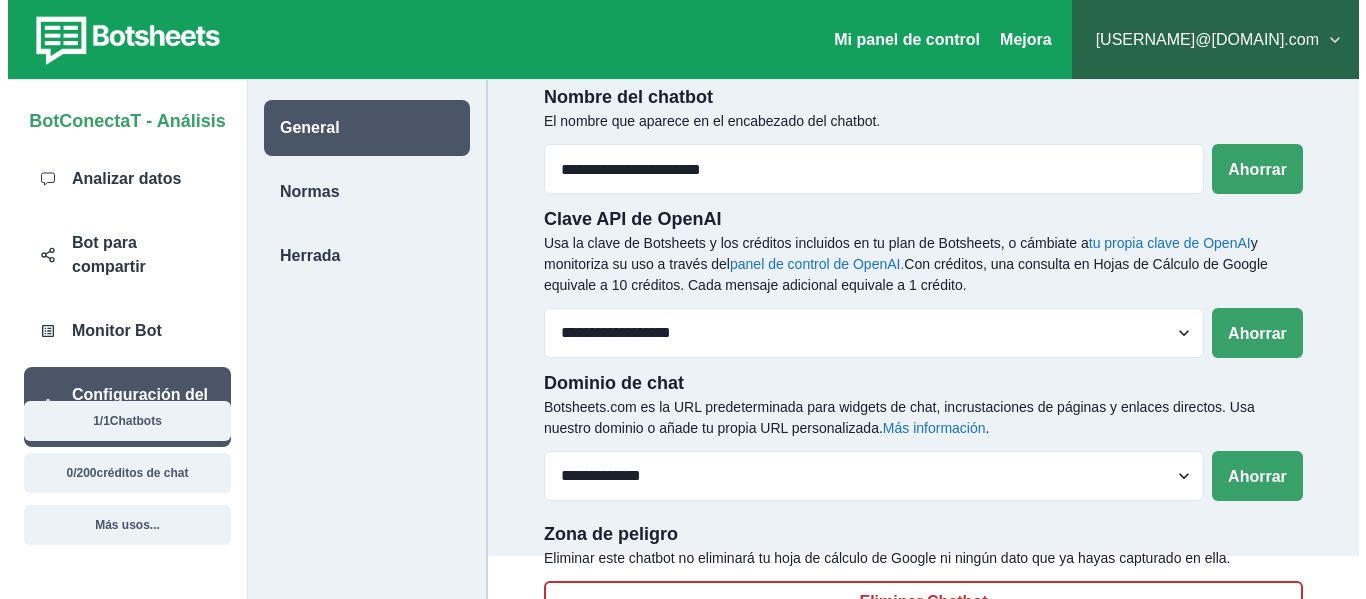 scroll, scrollTop: 145, scrollLeft: 0, axis: vertical 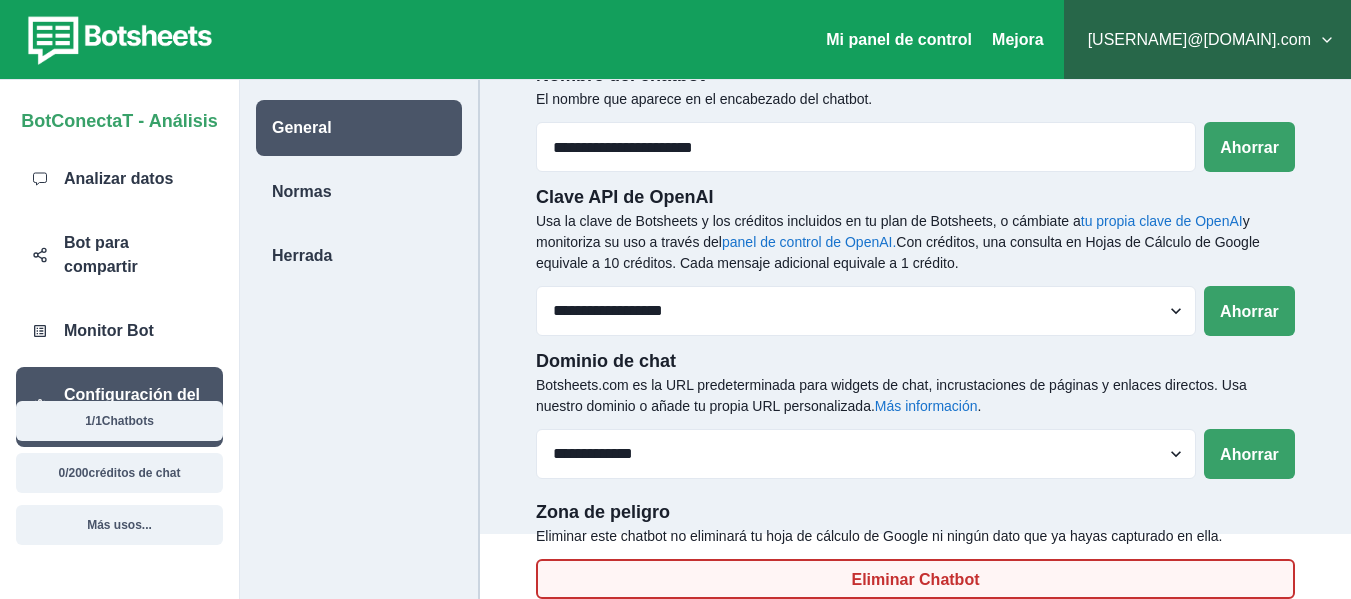 click on "Eliminar Chatbot" at bounding box center [915, 579] 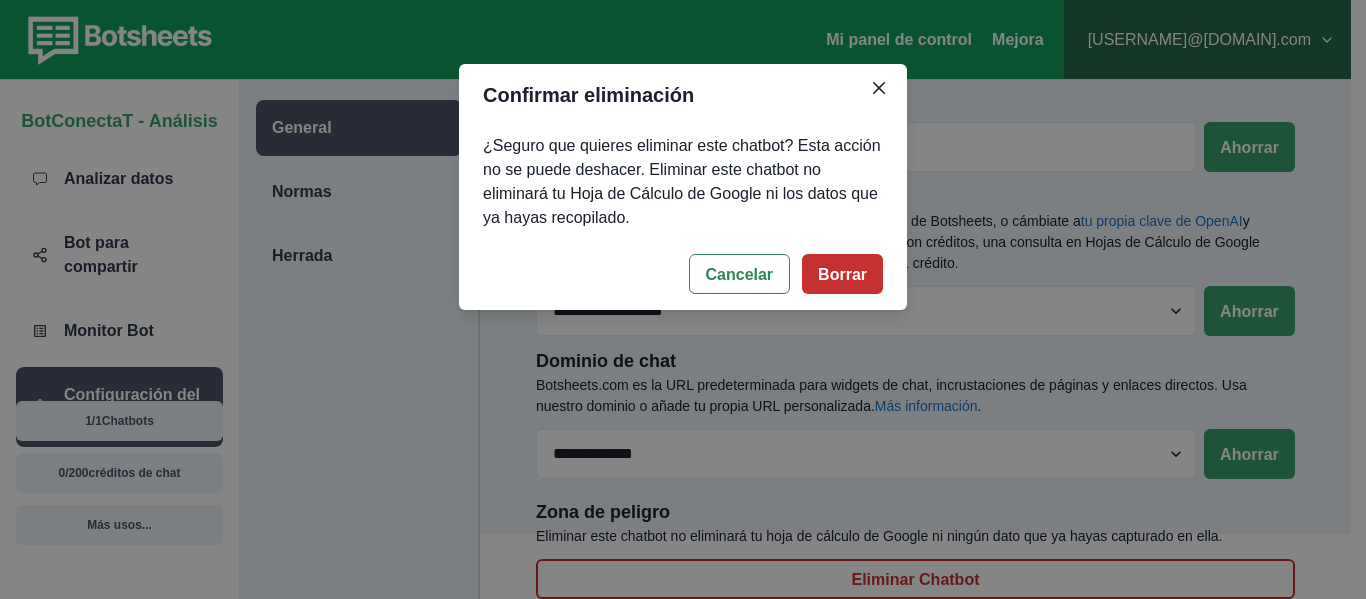 click on "Borrar" at bounding box center (842, 274) 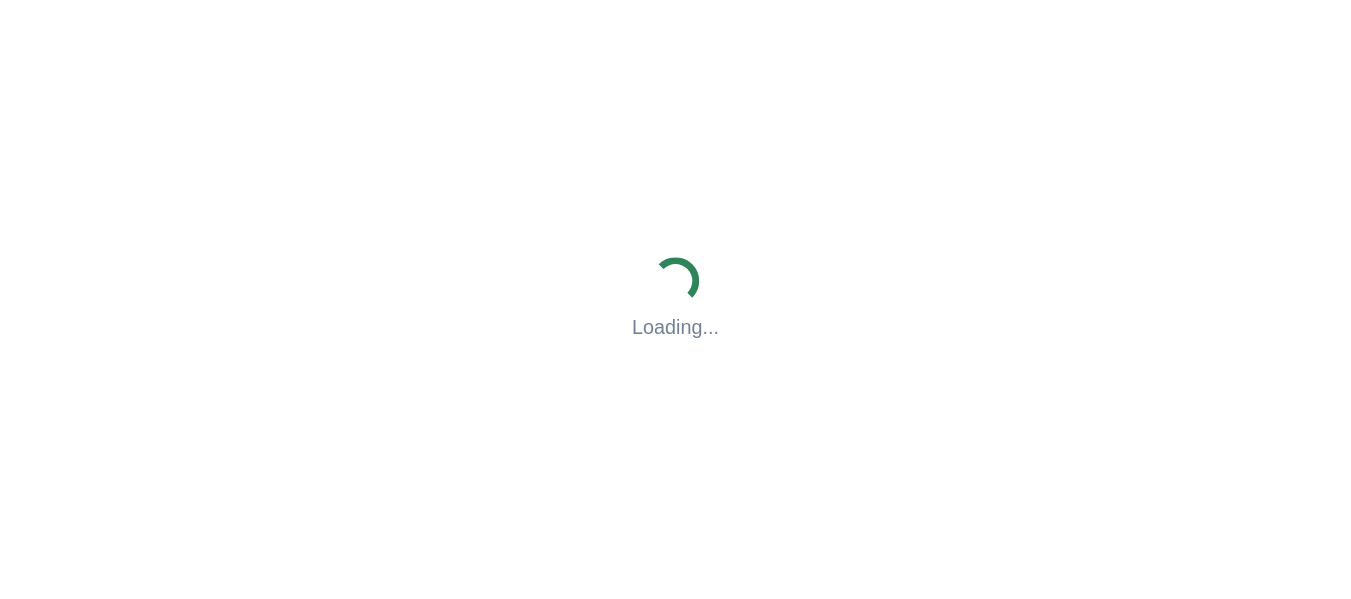 scroll, scrollTop: 0, scrollLeft: 0, axis: both 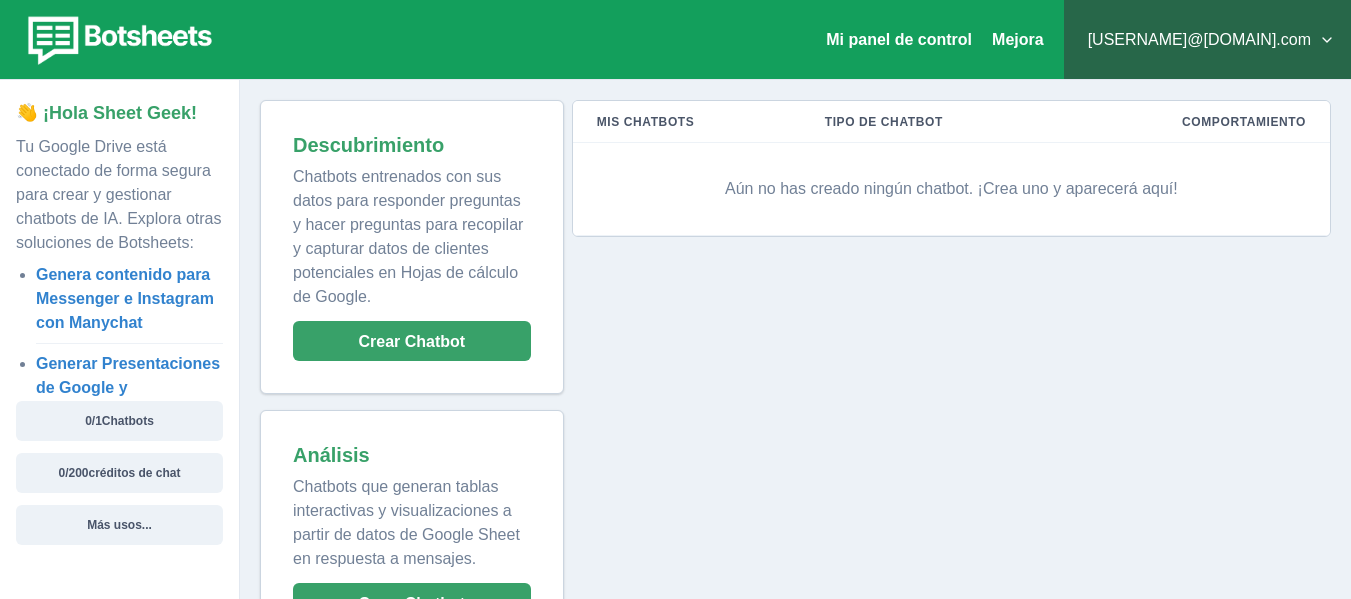 click on "Mis chatbots Tipo de chatbot Comportamiento Aún no has creado ningún chatbot. ¡Crea uno y aparecerá aquí!" at bounding box center [947, 378] 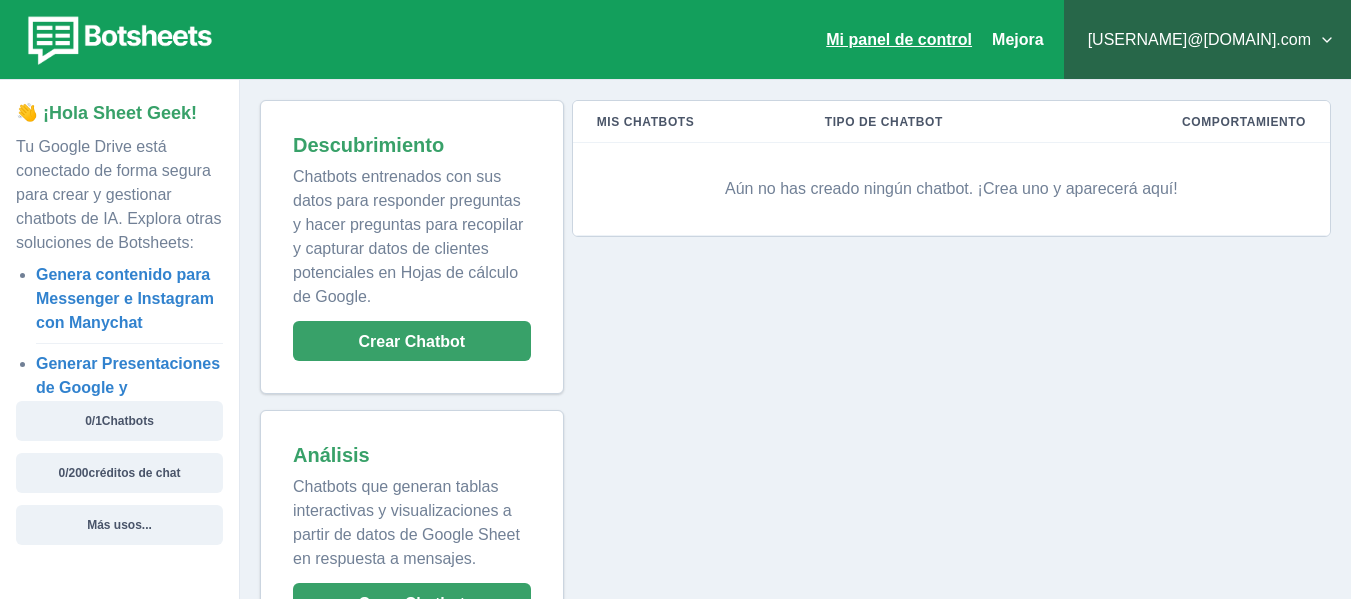 click on "Mi panel de control" at bounding box center (899, 39) 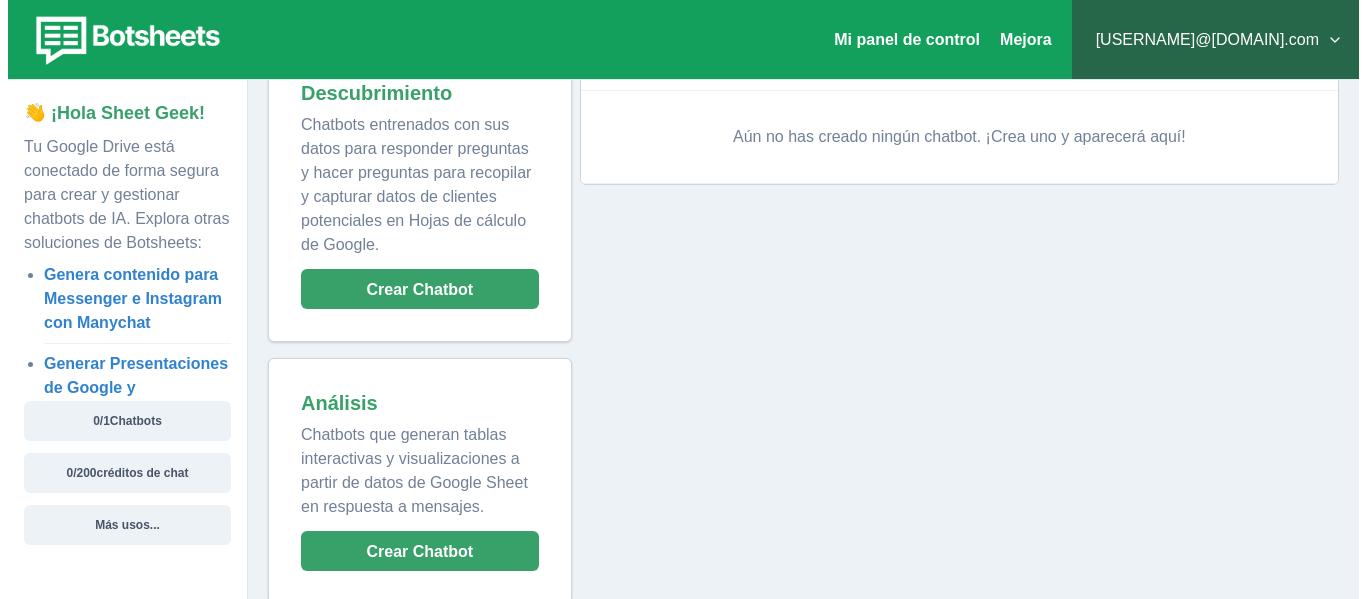 scroll, scrollTop: 77, scrollLeft: 0, axis: vertical 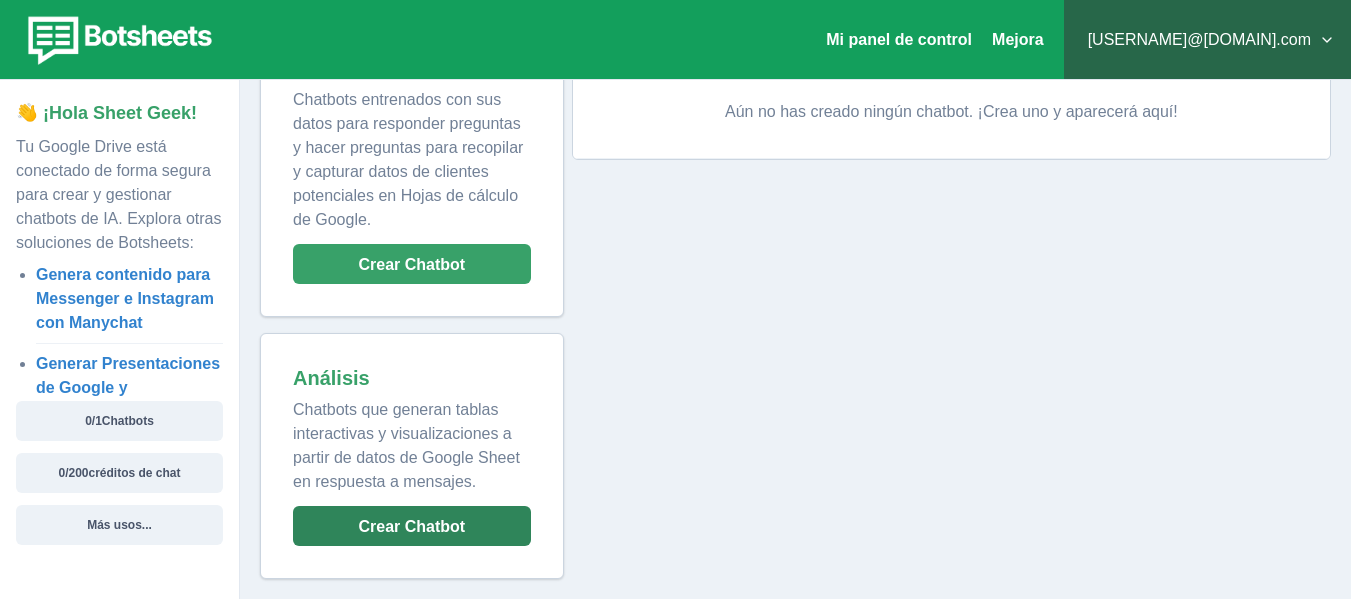 click on "Crear Chatbot" at bounding box center [412, 526] 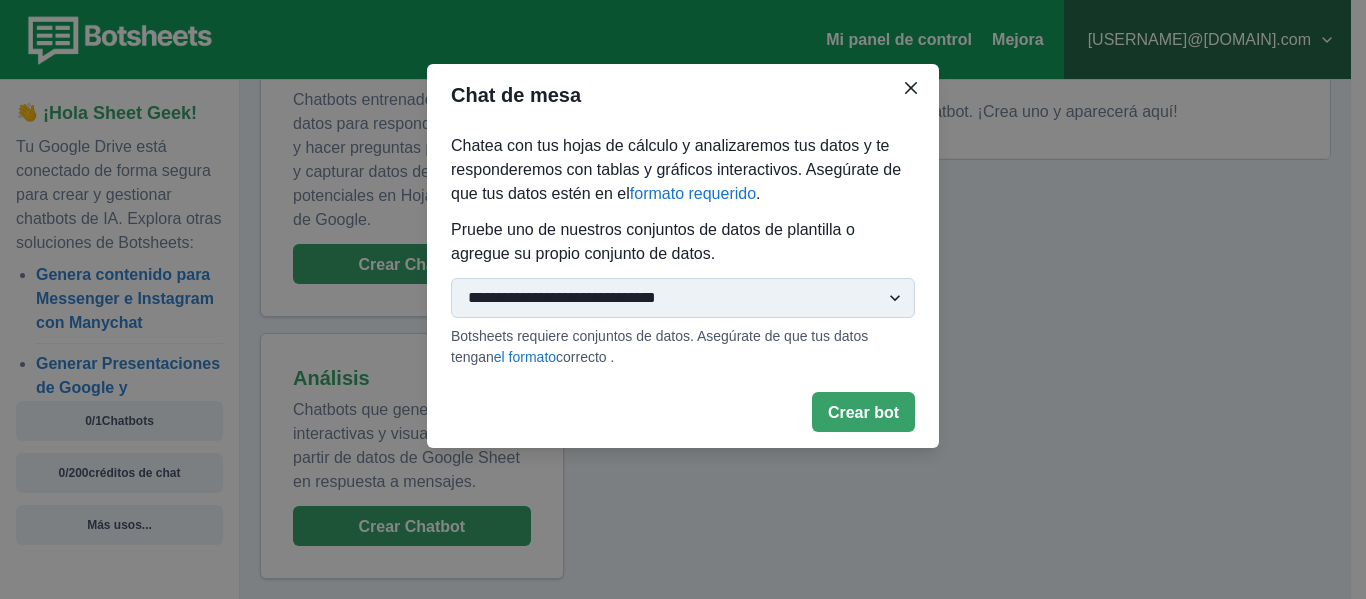 click on "**********" at bounding box center [683, 298] 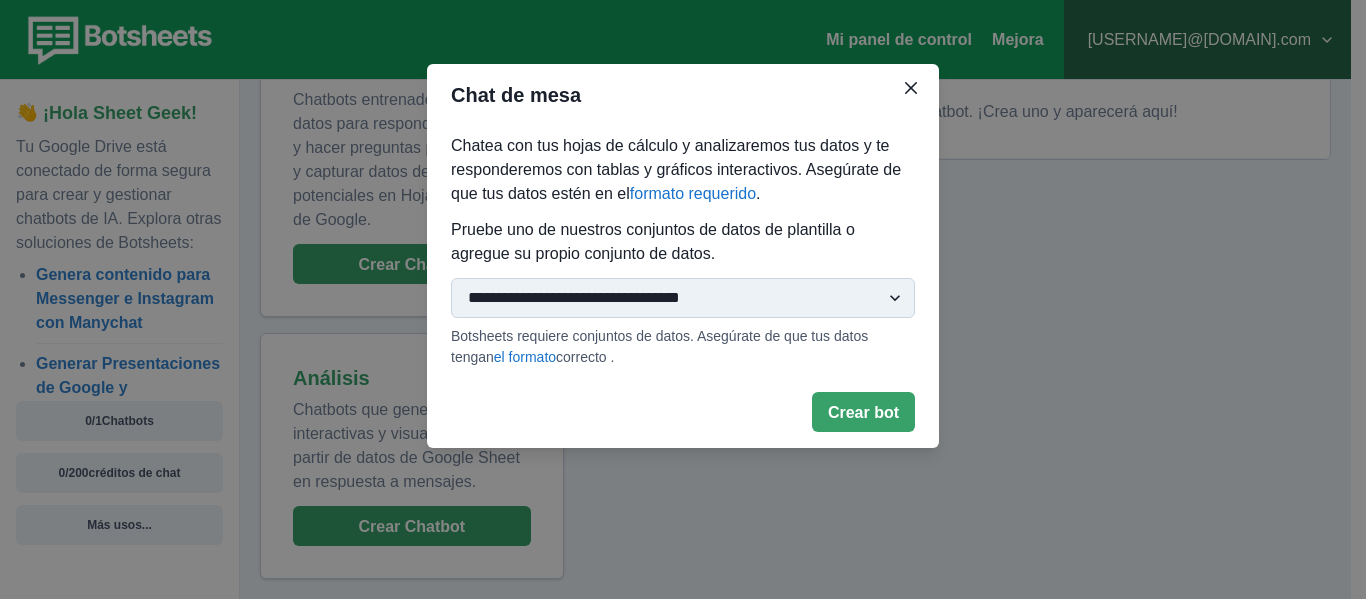 click on "**********" at bounding box center [683, 298] 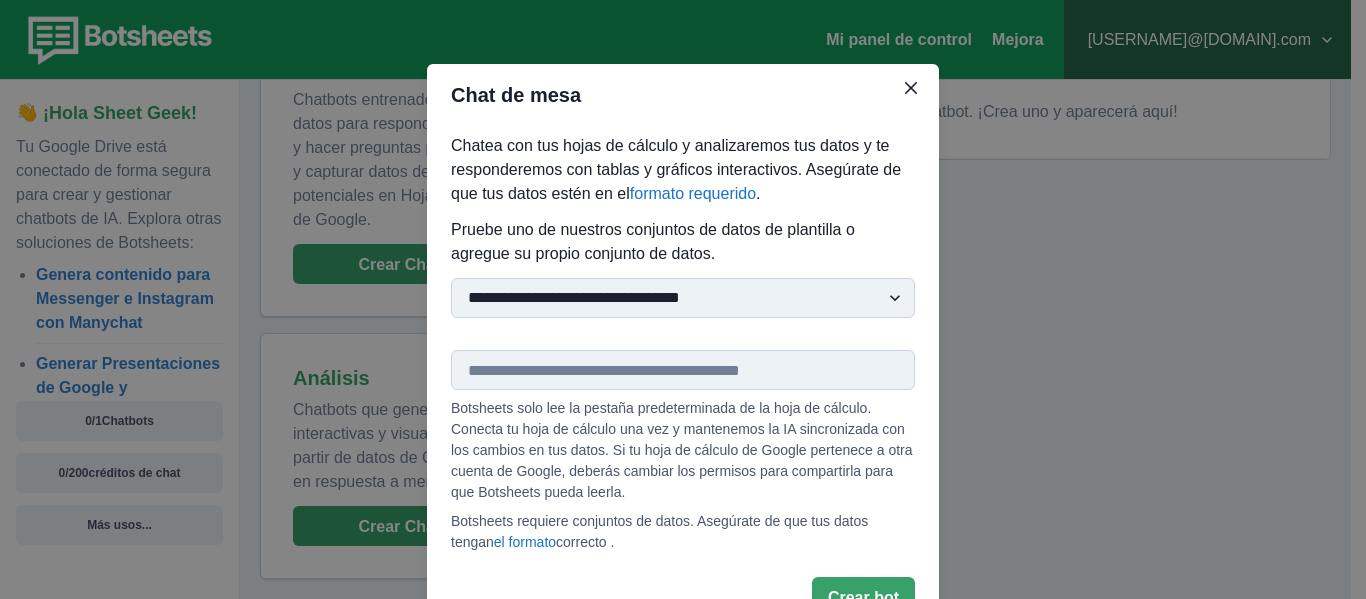 click at bounding box center [683, 370] 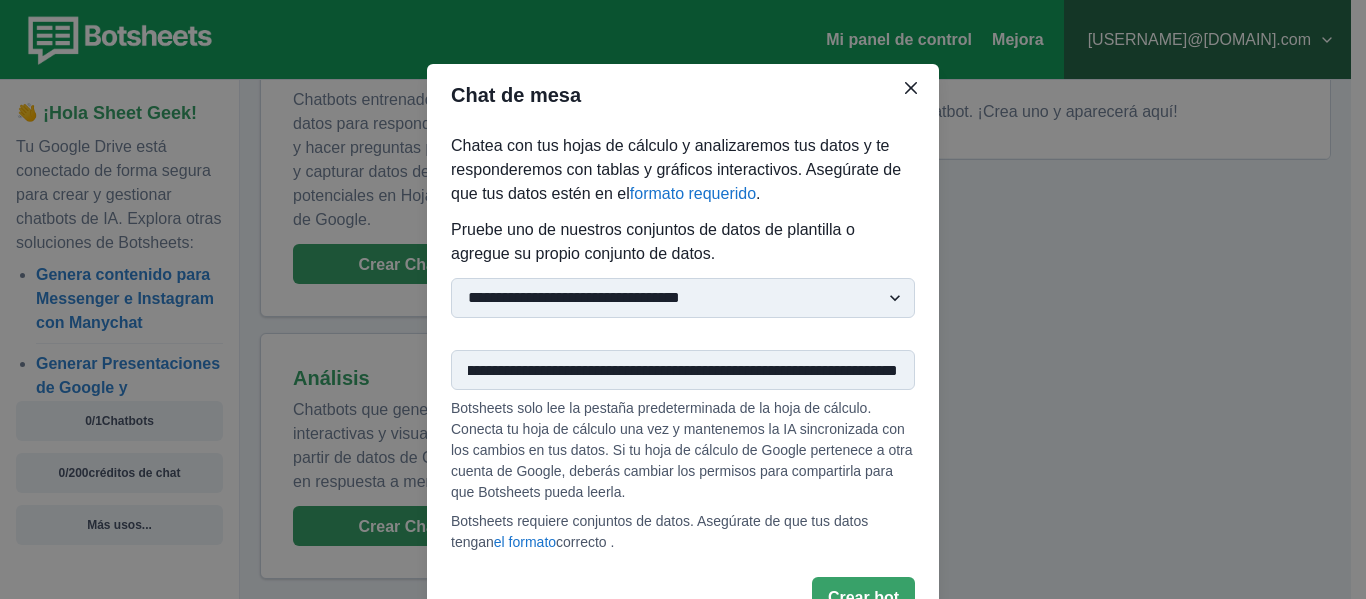 scroll, scrollTop: 0, scrollLeft: 514, axis: horizontal 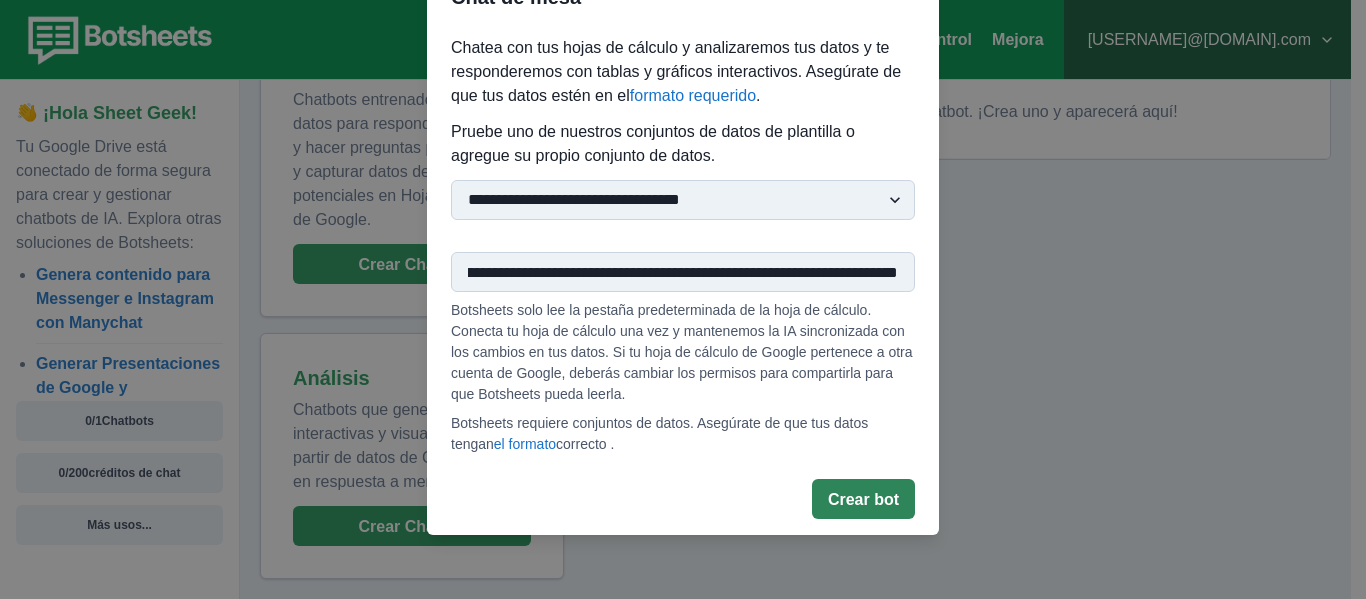 type on "**********" 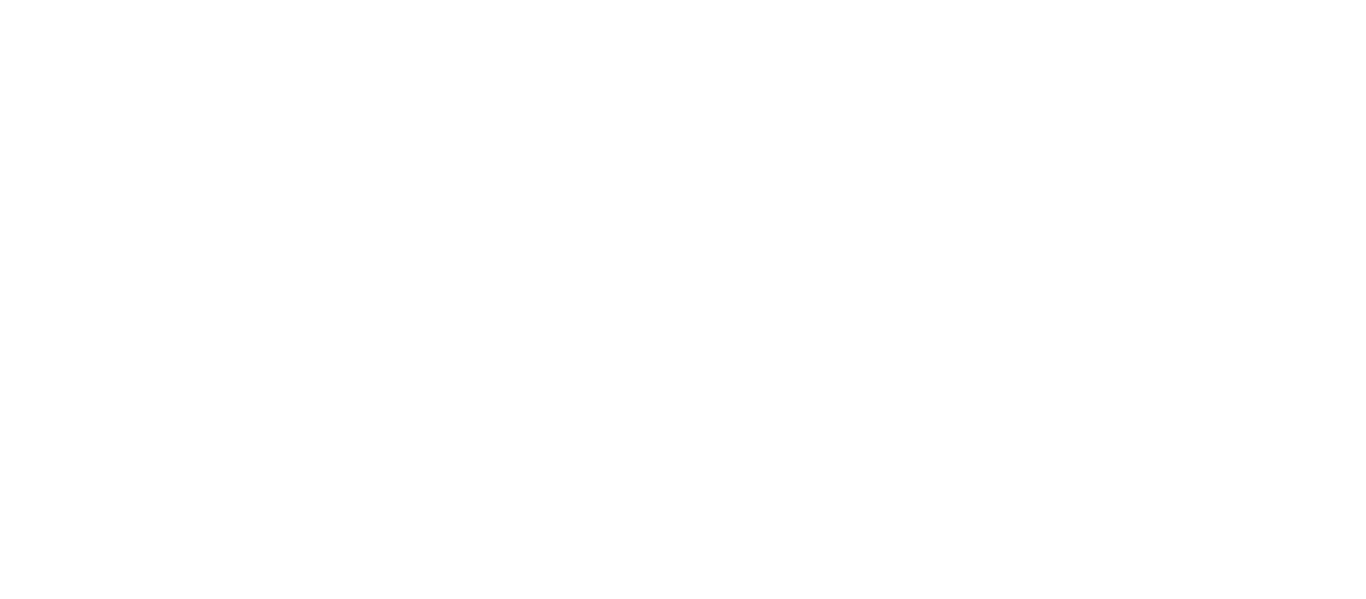 scroll, scrollTop: 0, scrollLeft: 0, axis: both 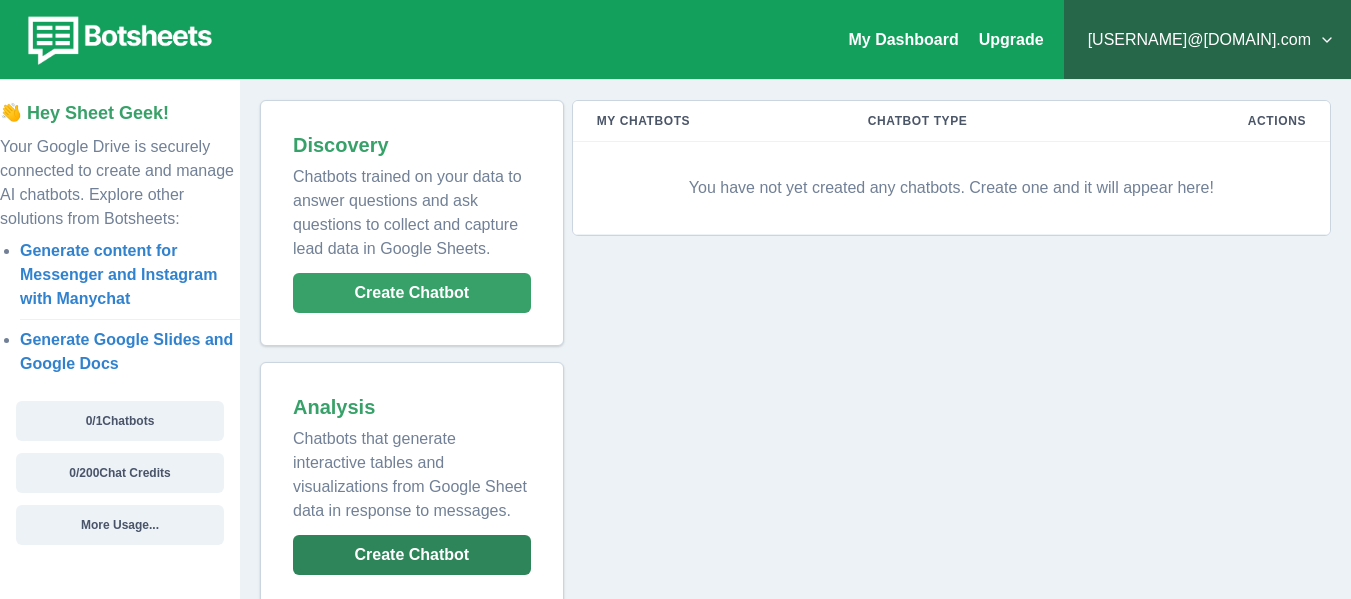 click on "Create Chatbot" at bounding box center (412, 555) 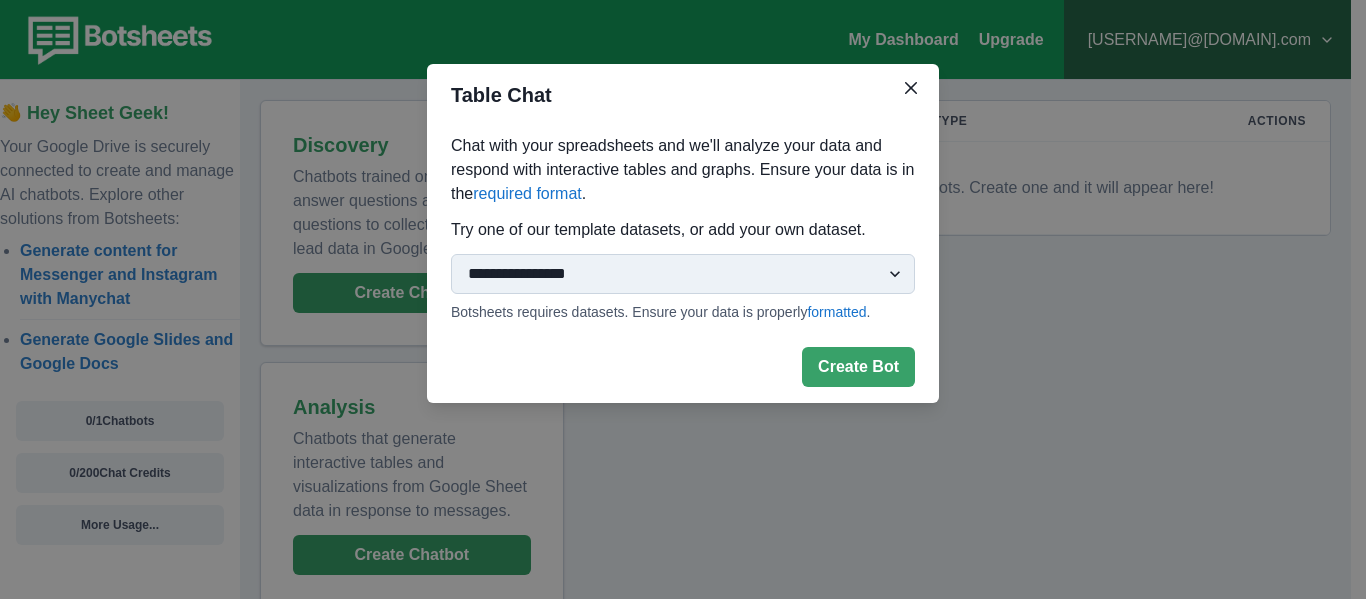 click on "**********" at bounding box center (683, 274) 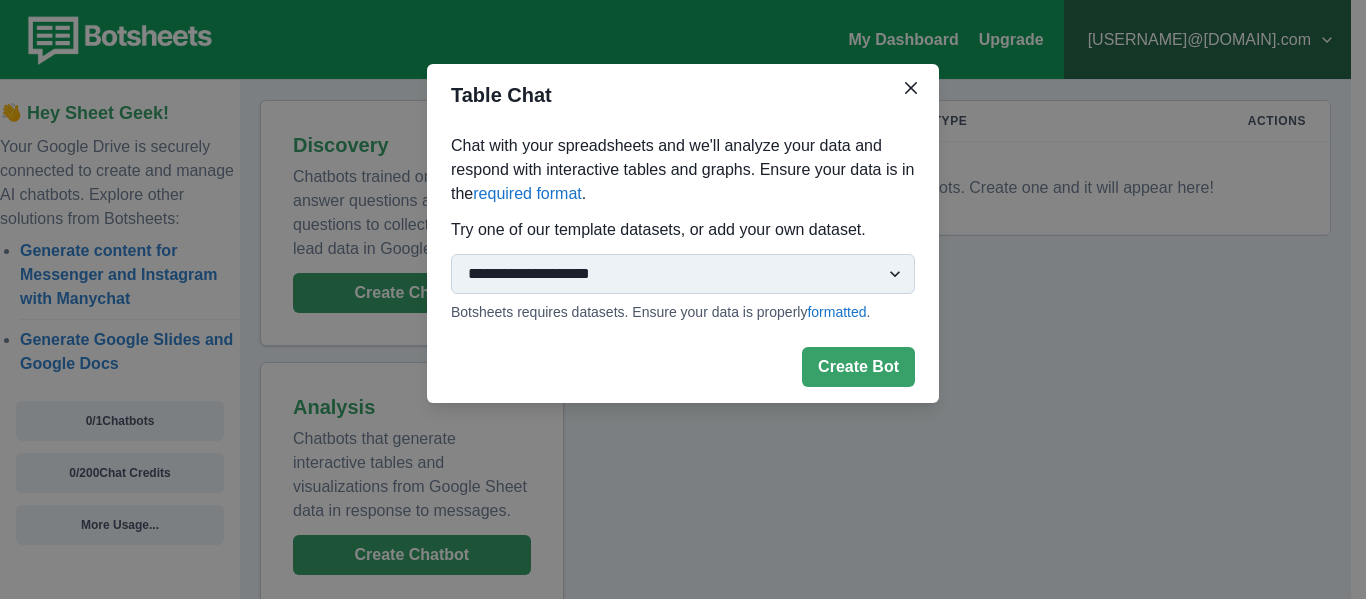 click on "**********" at bounding box center [683, 274] 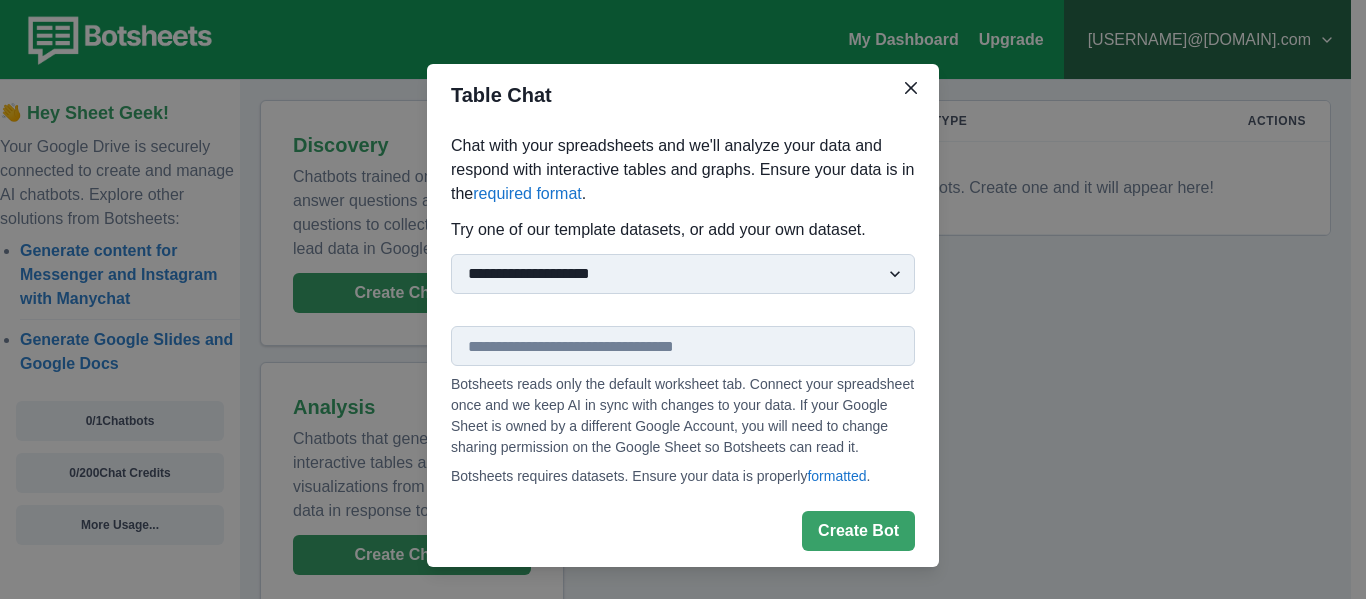 click at bounding box center (683, 346) 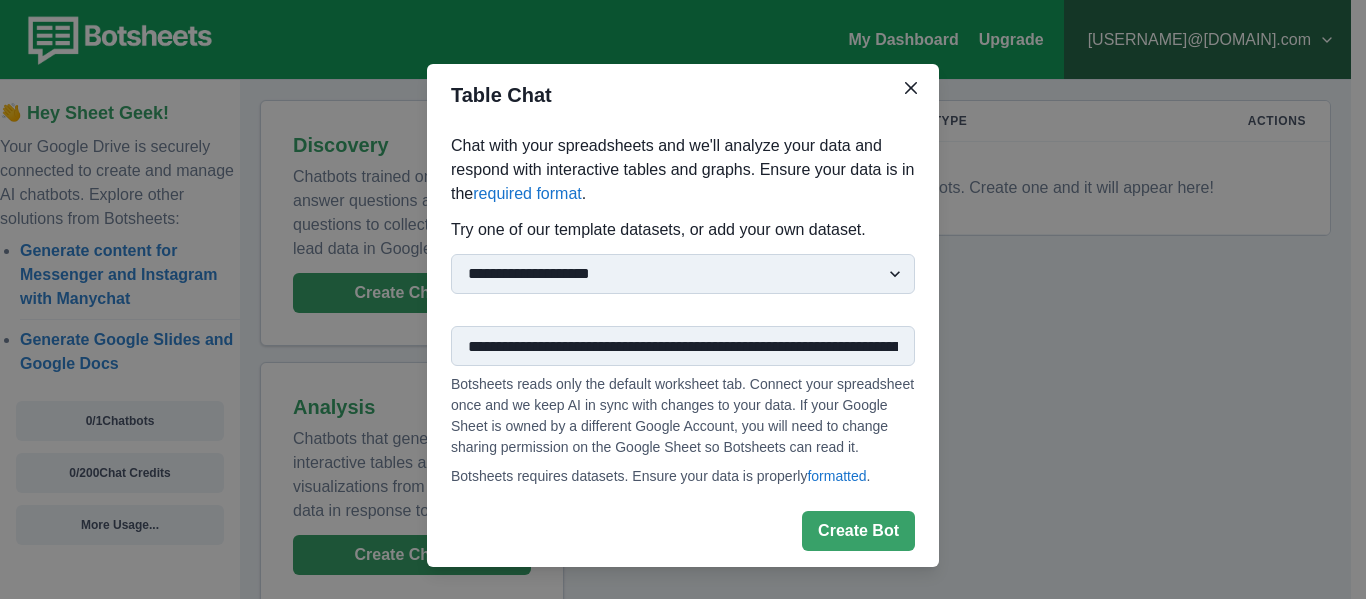 scroll, scrollTop: 0, scrollLeft: 515, axis: horizontal 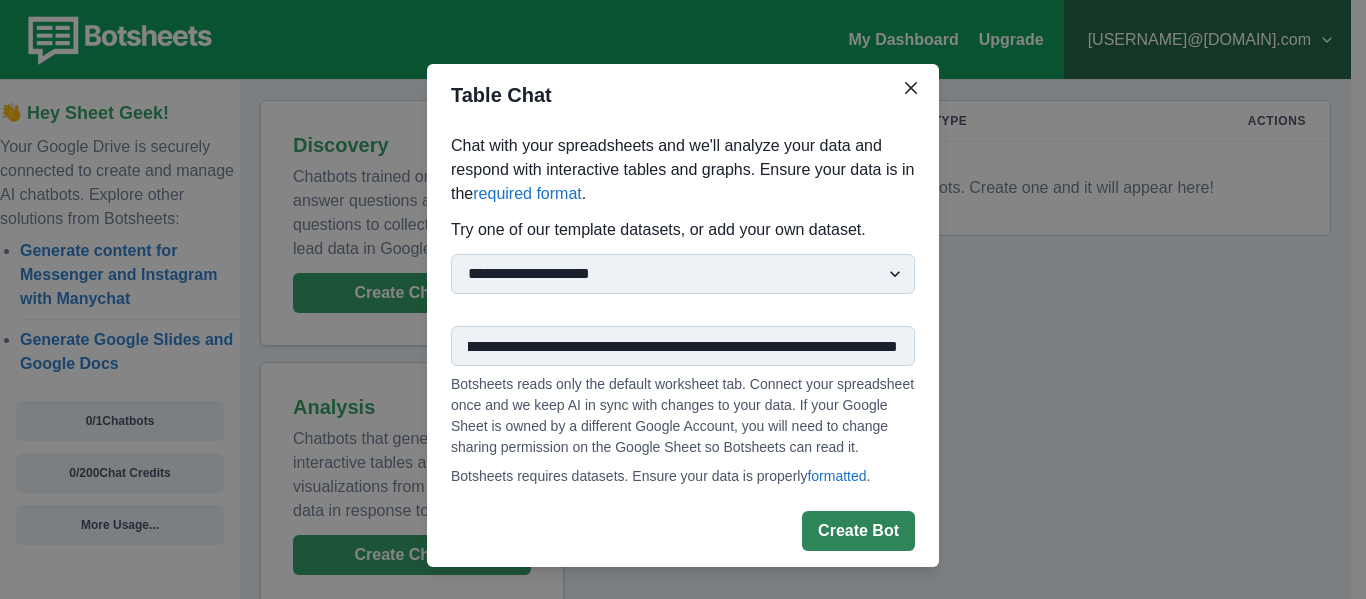type on "**********" 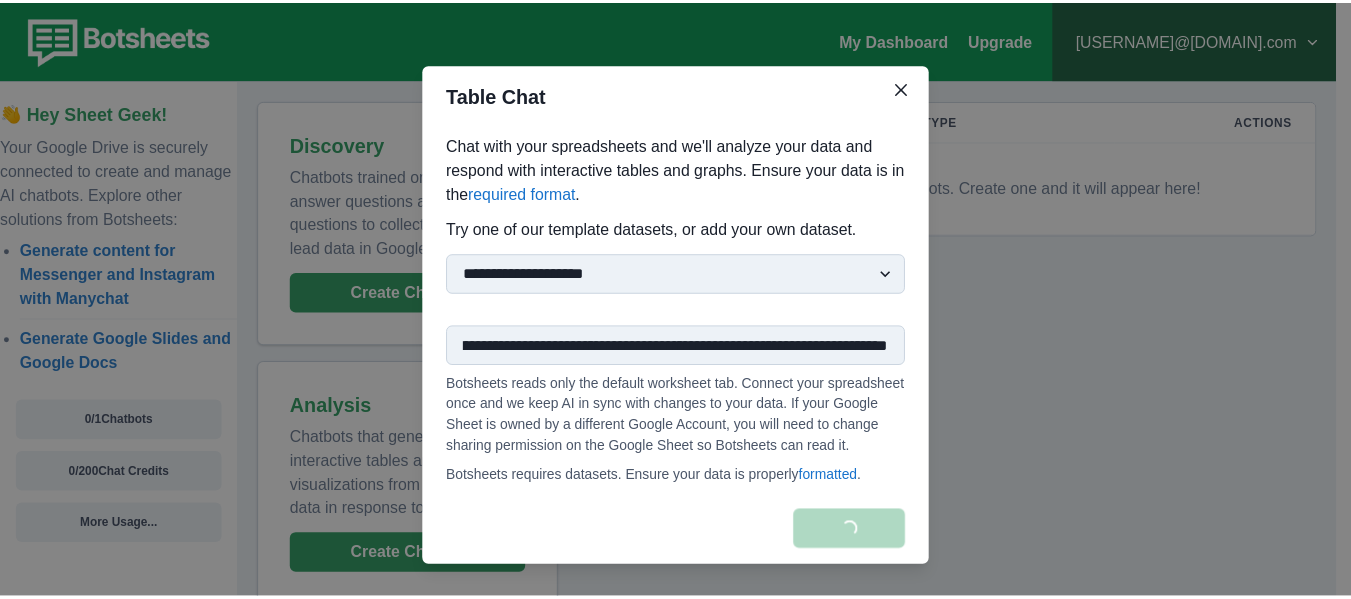 scroll, scrollTop: 0, scrollLeft: 0, axis: both 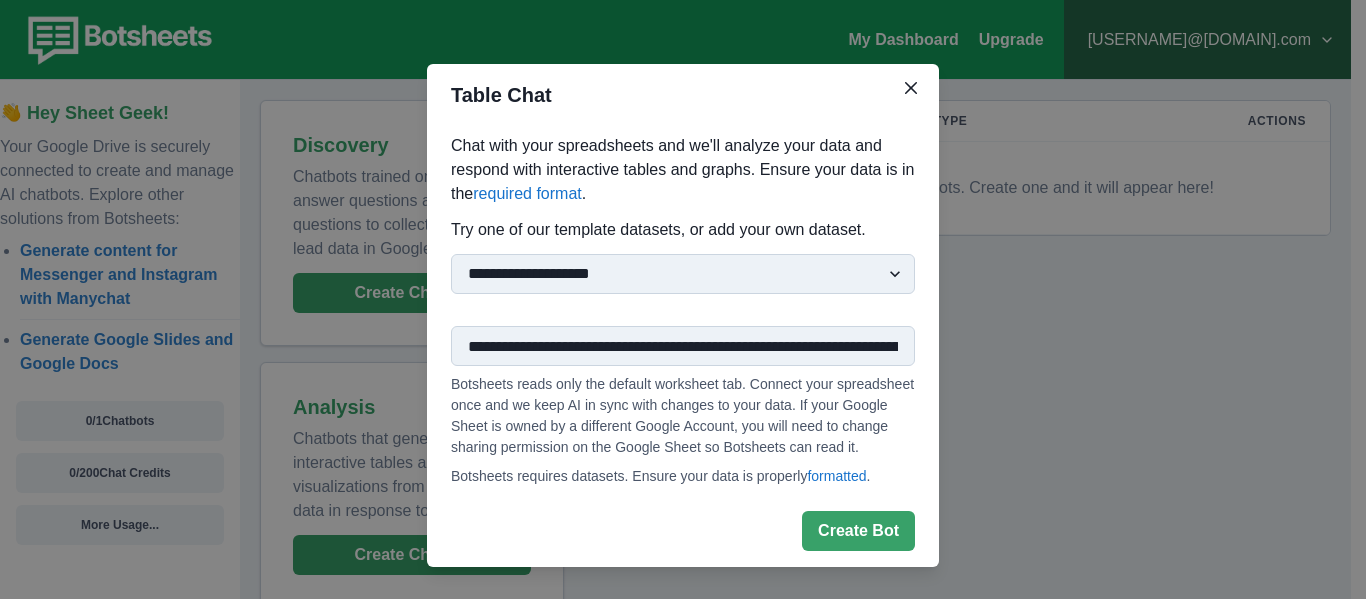 click on "**********" at bounding box center [683, 299] 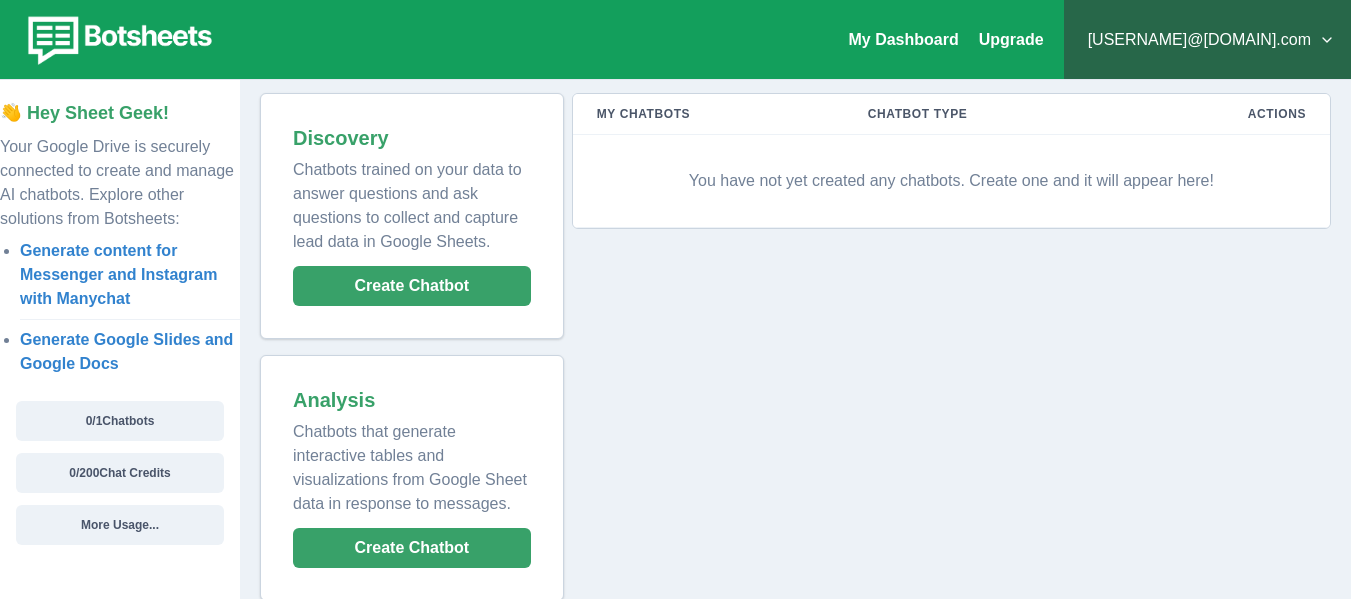 scroll, scrollTop: 0, scrollLeft: 0, axis: both 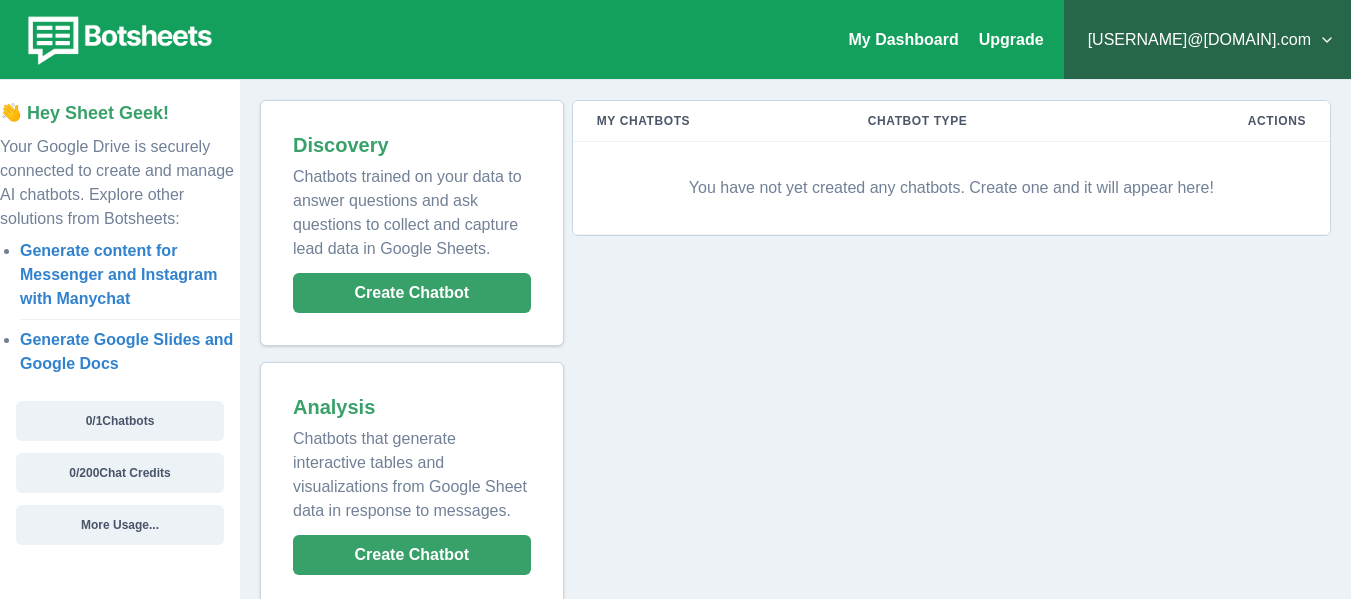 click on "[USERNAME]@[DOMAIN].com" at bounding box center (1207, 40) 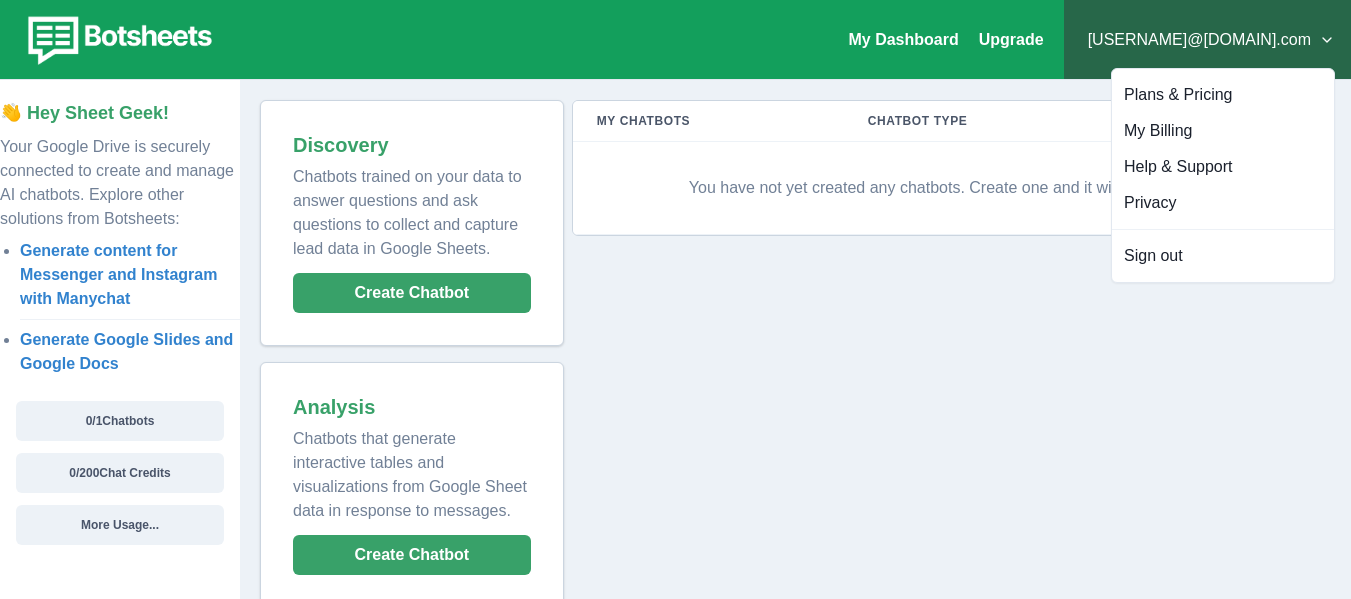 click on "My Chatbots Chatbot Type Actions You have not yet created any chatbots. Create one and it will appear here!" at bounding box center [947, 354] 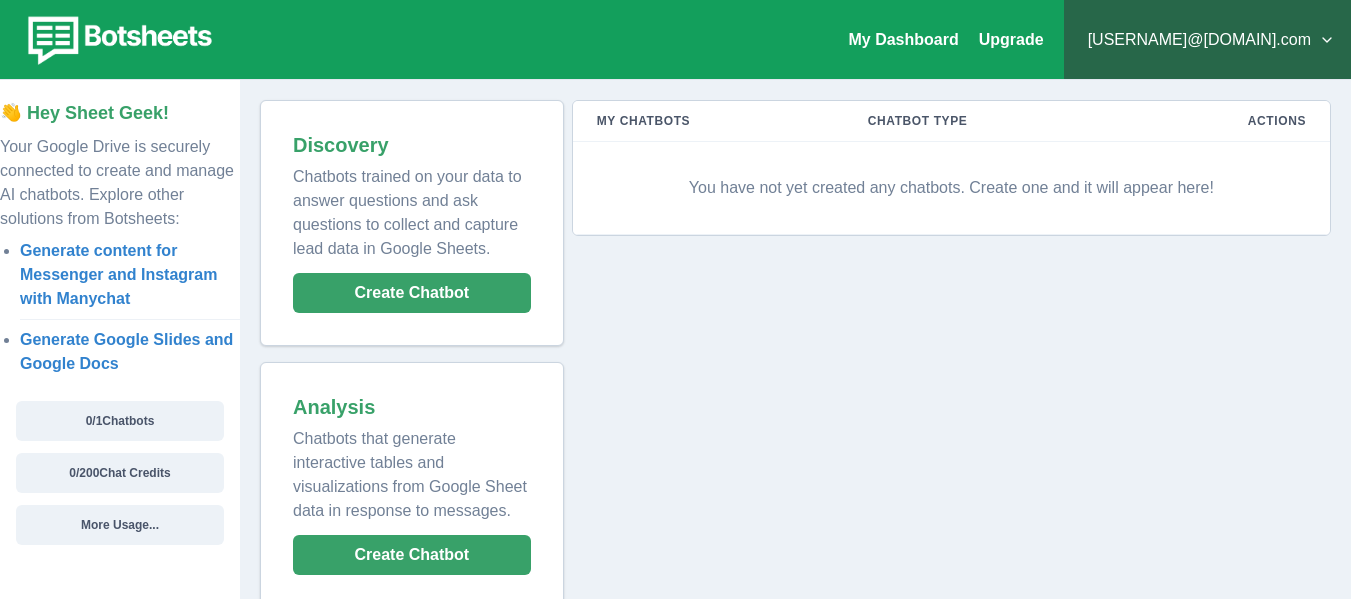 click on "[USERNAME]@[DOMAIN].com" at bounding box center [1207, 40] 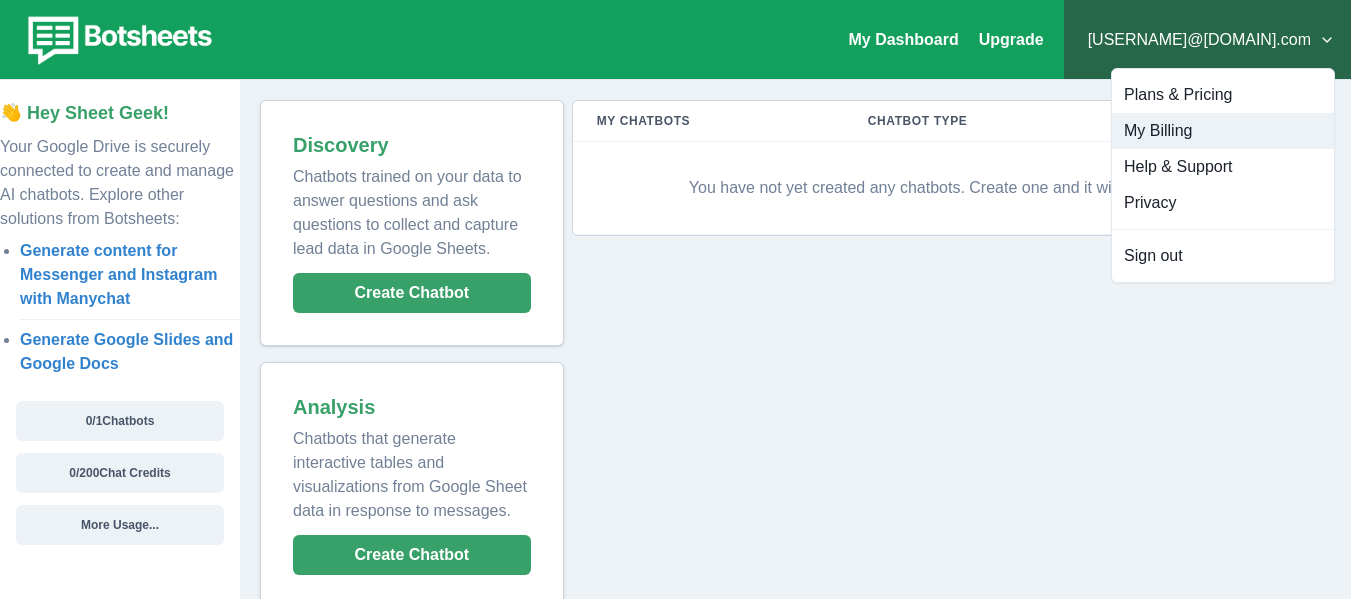 click on "My Billing" at bounding box center [1223, 131] 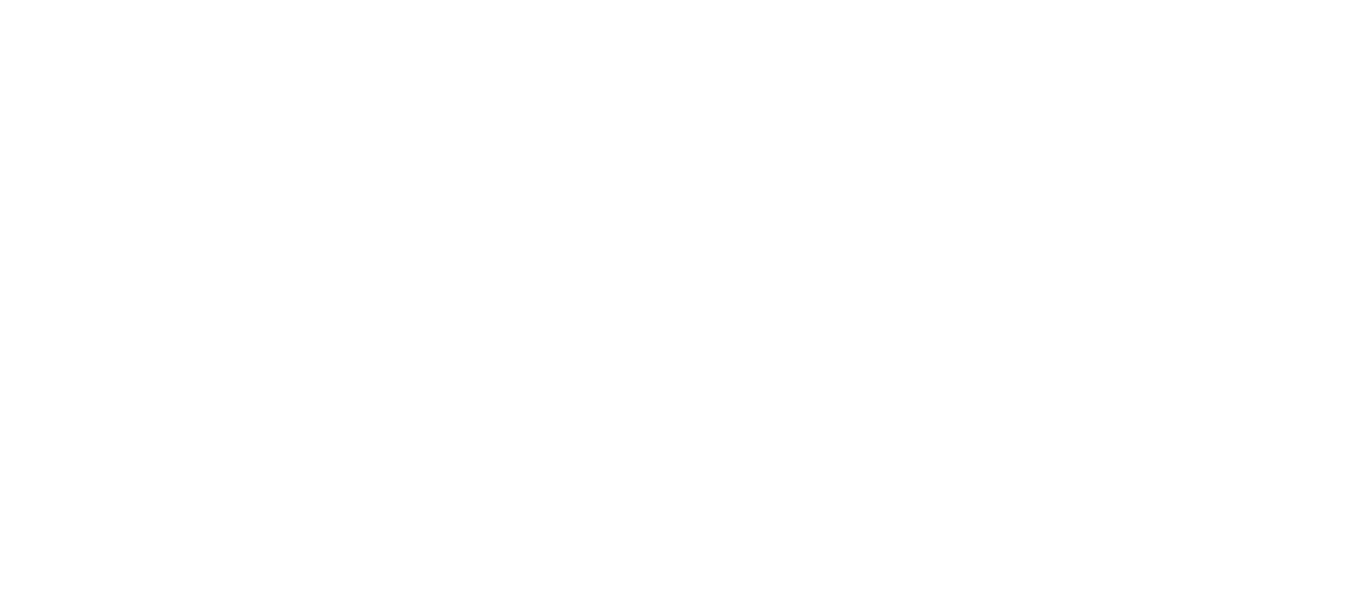scroll, scrollTop: 0, scrollLeft: 0, axis: both 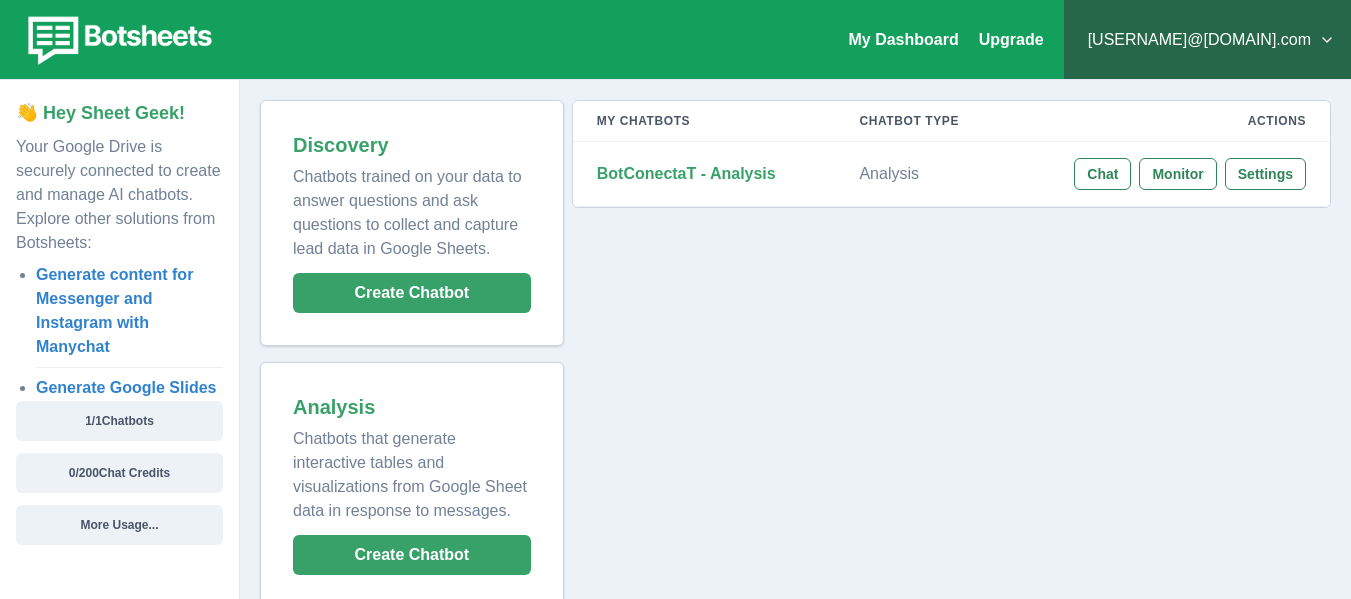 click on "My Chatbots Chatbot Type Actions BotConectaT - Analysis  Analysis Chat Monitor Settings" at bounding box center (947, 354) 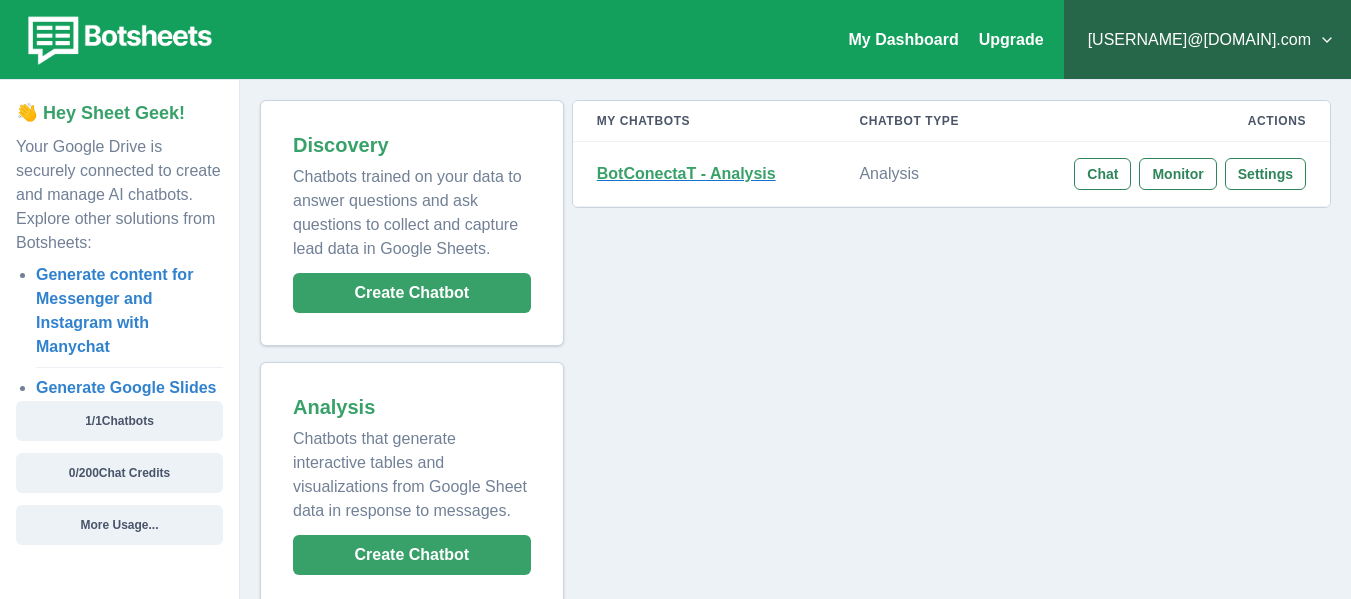 click on "BotConectaT - Analysis" at bounding box center (686, 173) 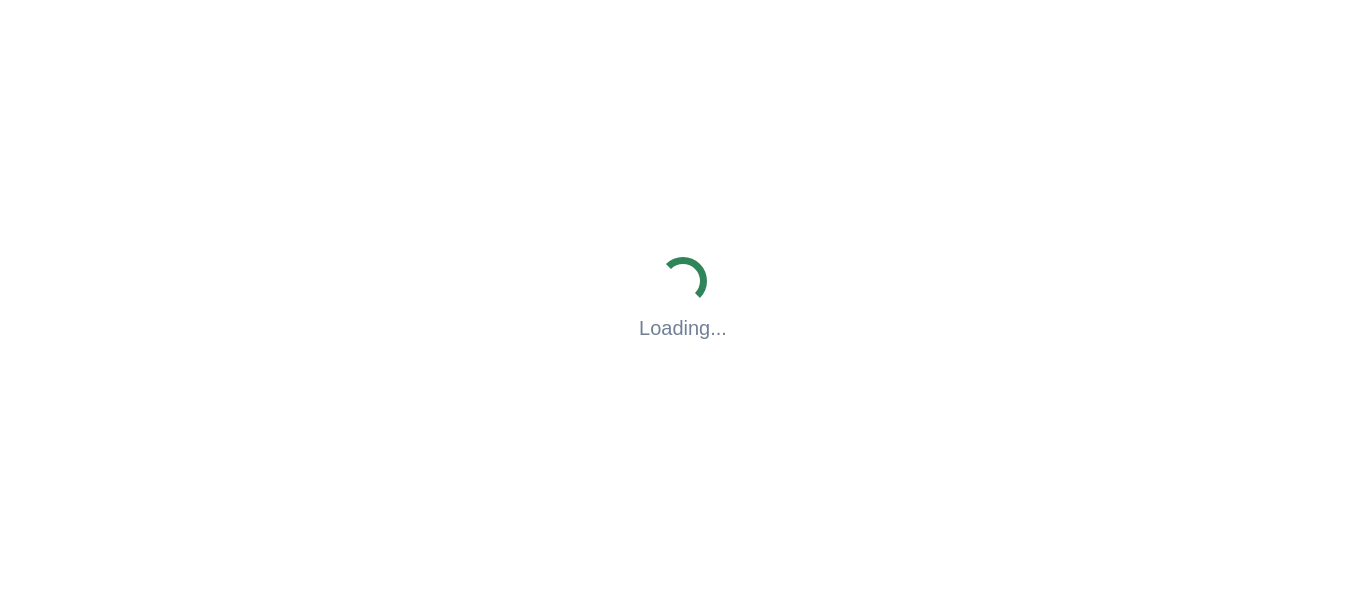 scroll, scrollTop: 0, scrollLeft: 0, axis: both 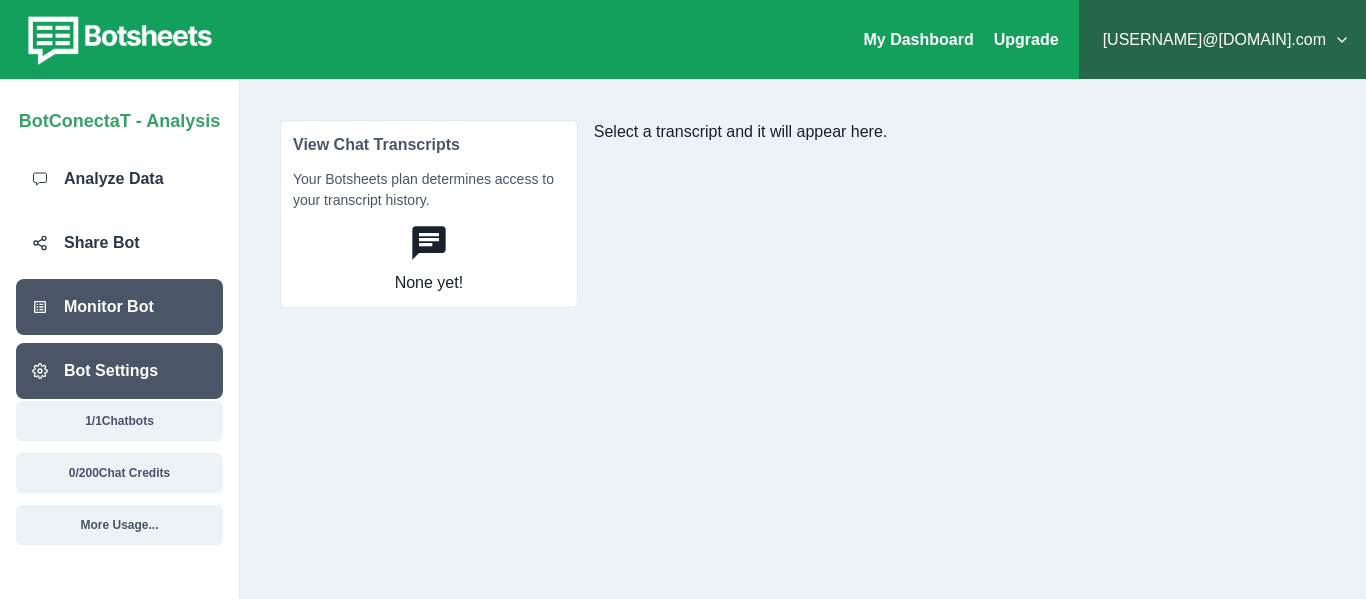 click on "Bot Settings" at bounding box center (111, 371) 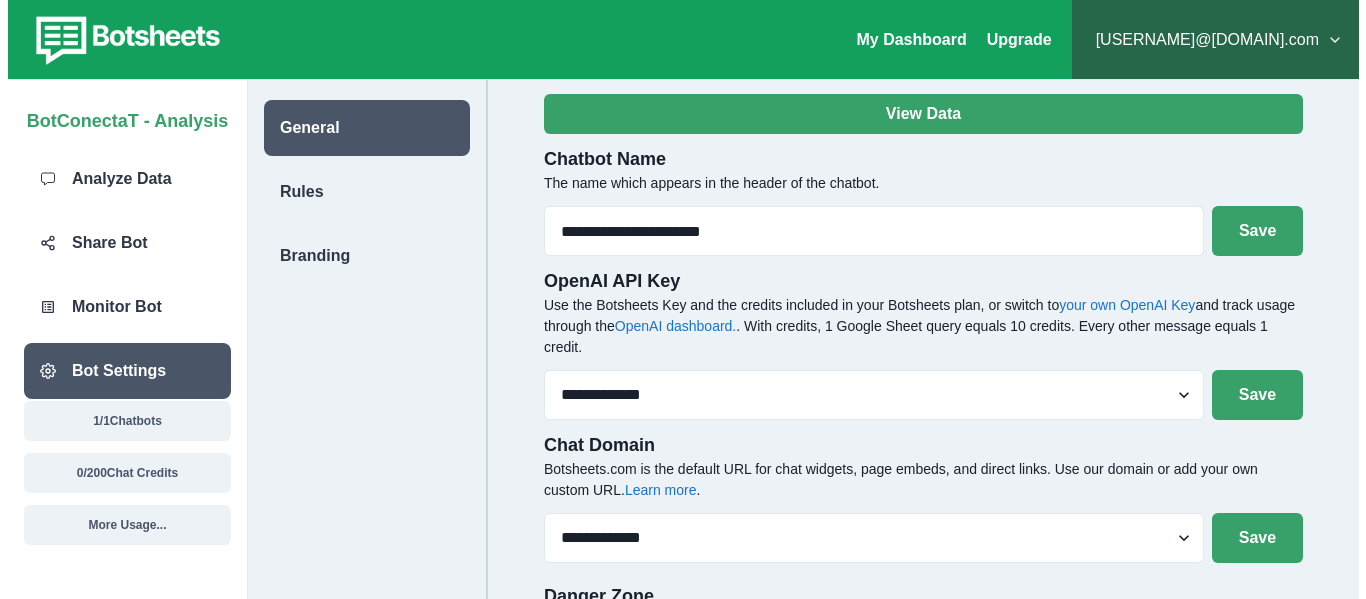 scroll, scrollTop: 124, scrollLeft: 0, axis: vertical 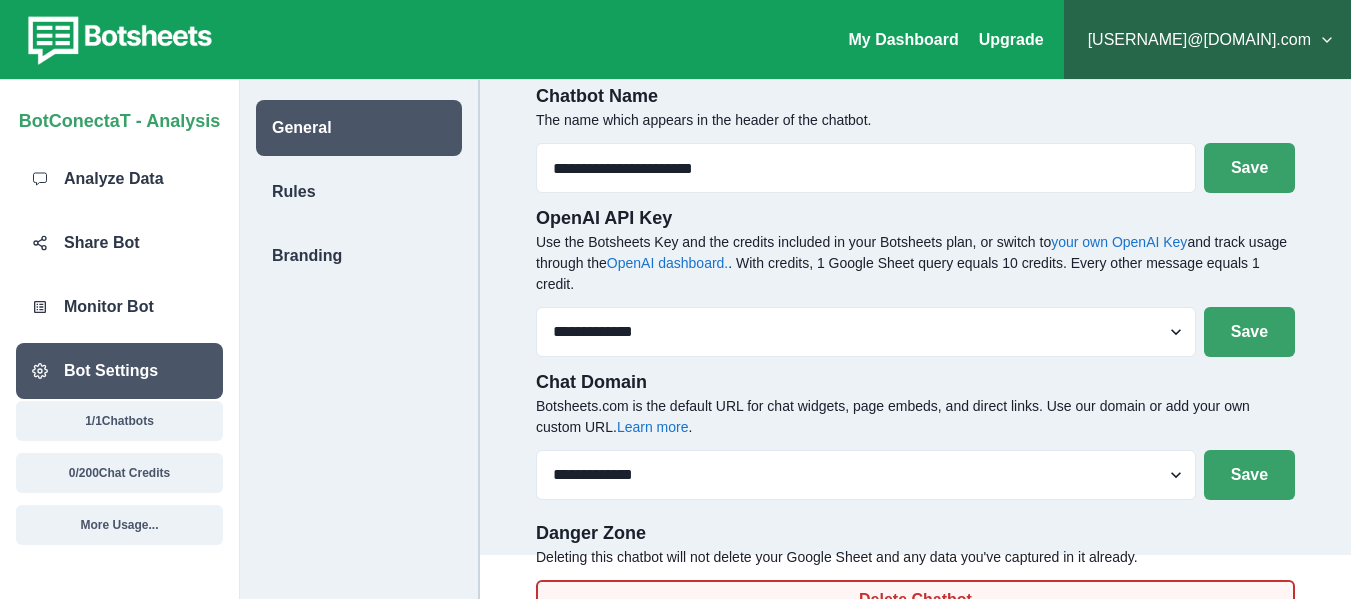 click on "Delete Chatbot" at bounding box center (915, 600) 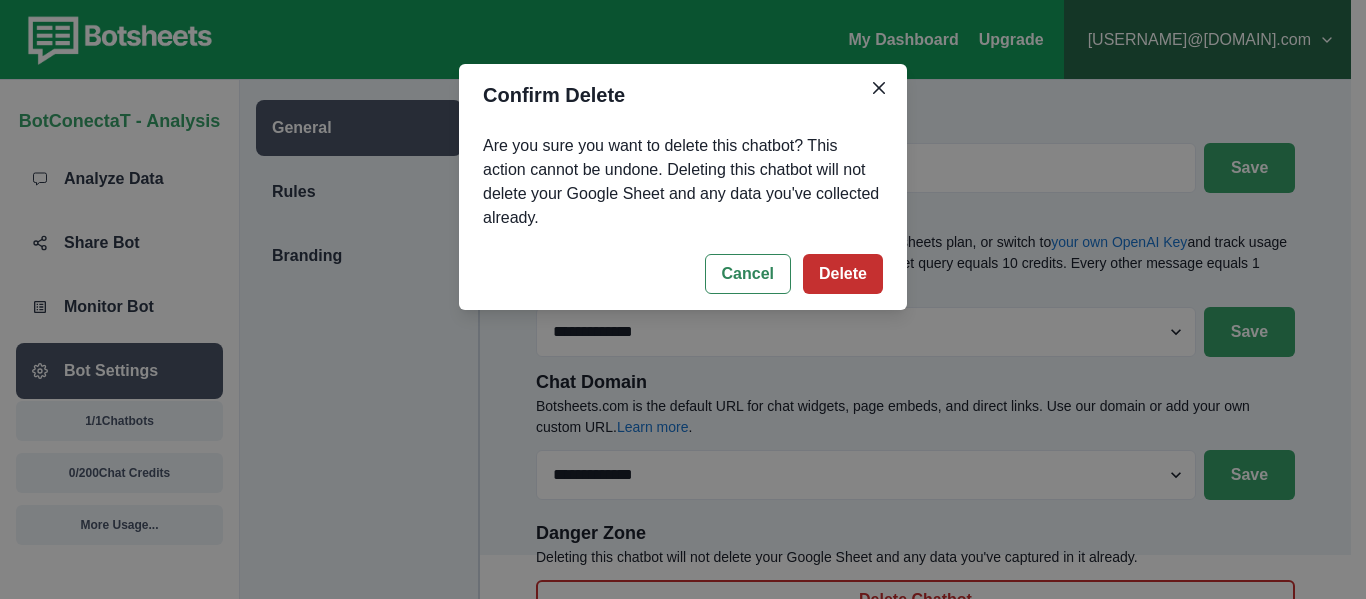 click on "Delete" at bounding box center (843, 274) 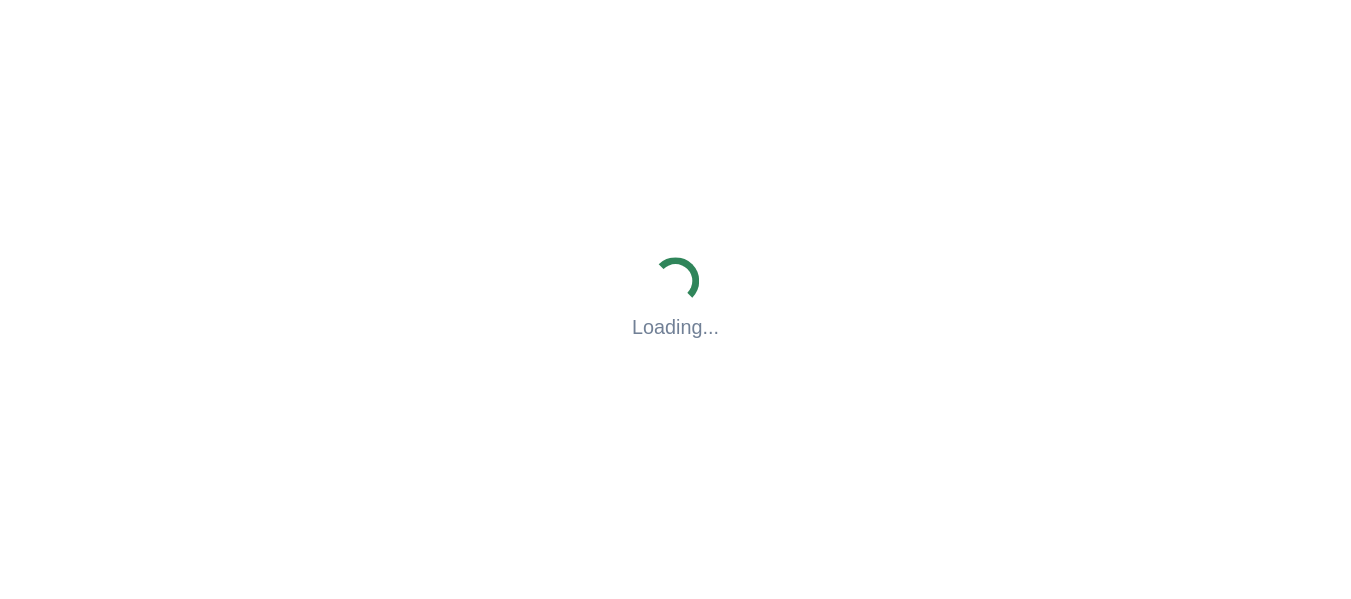 scroll, scrollTop: 0, scrollLeft: 0, axis: both 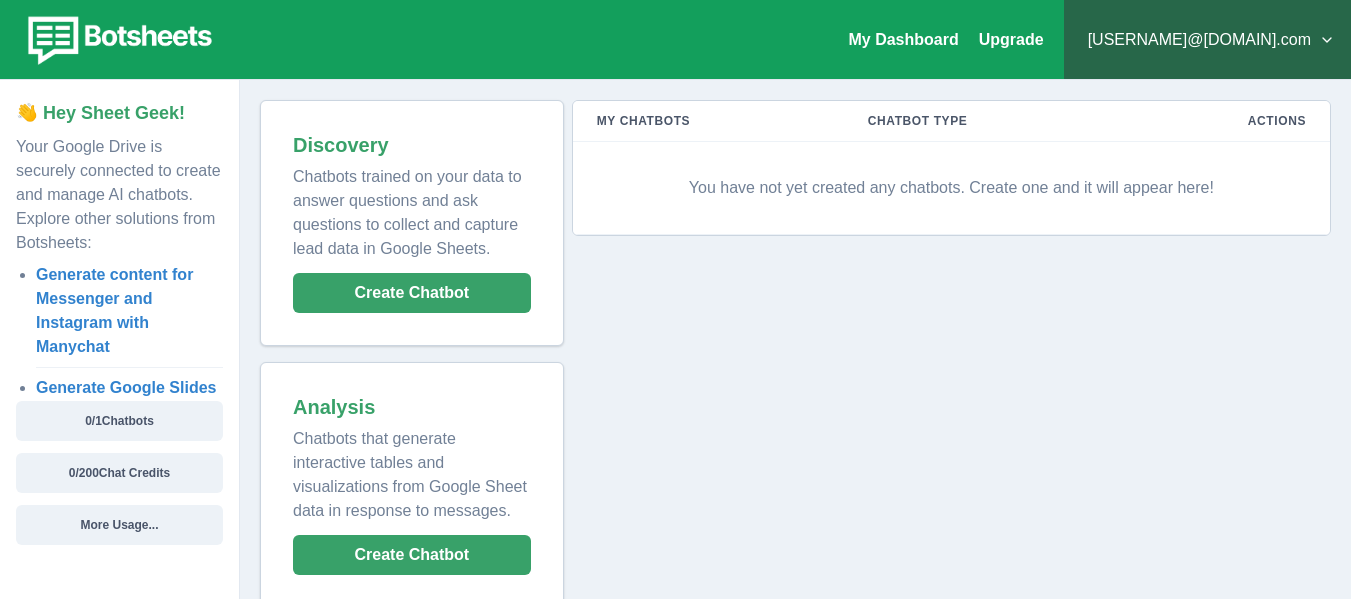 click on "My Chatbots Chatbot Type Actions You have not yet created any chatbots. Create one and it will appear here!" at bounding box center (947, 354) 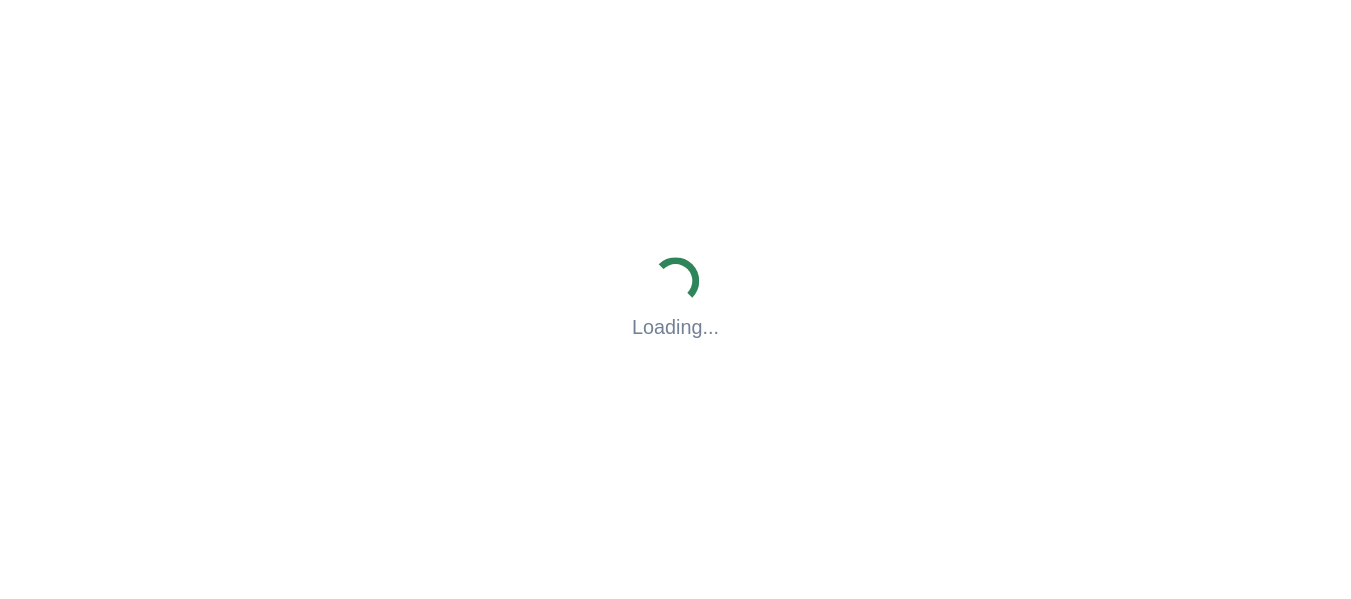 scroll, scrollTop: 0, scrollLeft: 0, axis: both 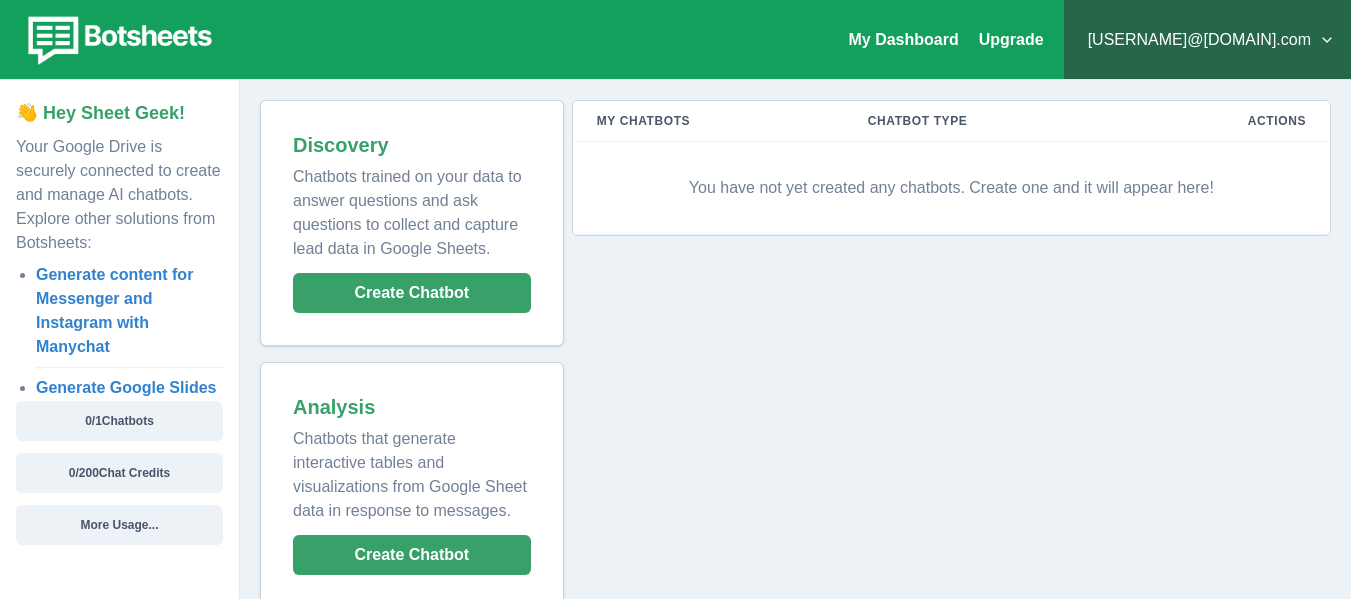 click on "[USERNAME]@[DOMAIN].com" at bounding box center (1207, 40) 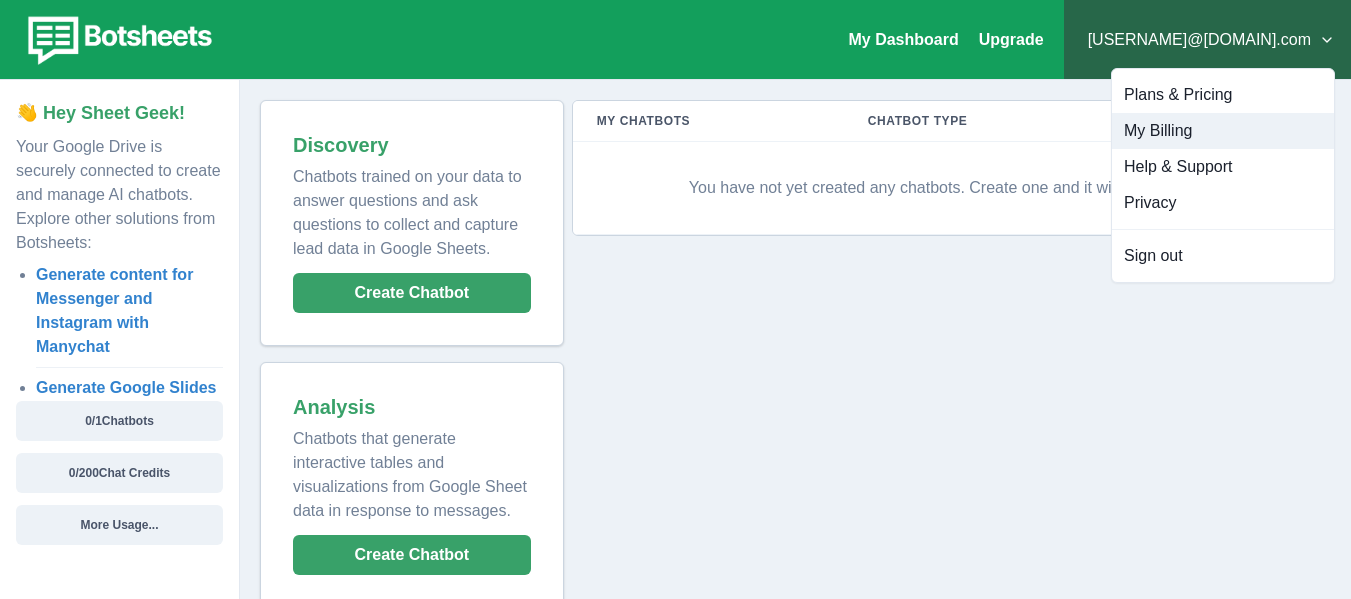 click on "My Billing" at bounding box center (1223, 131) 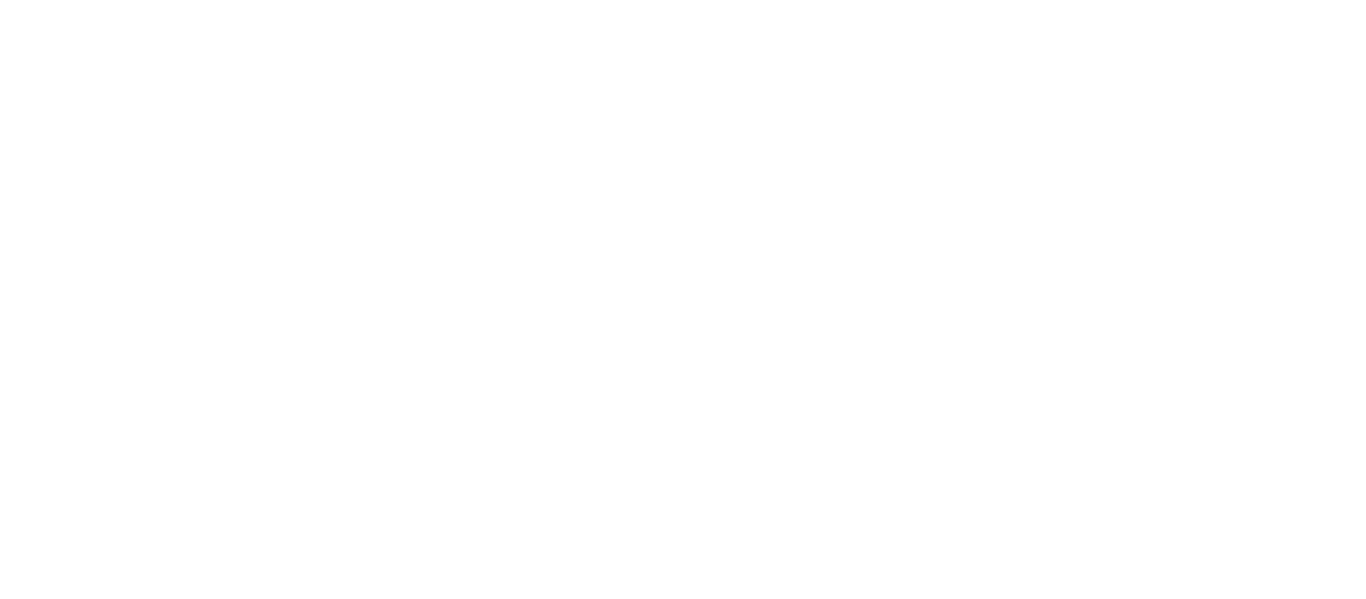 scroll, scrollTop: 0, scrollLeft: 0, axis: both 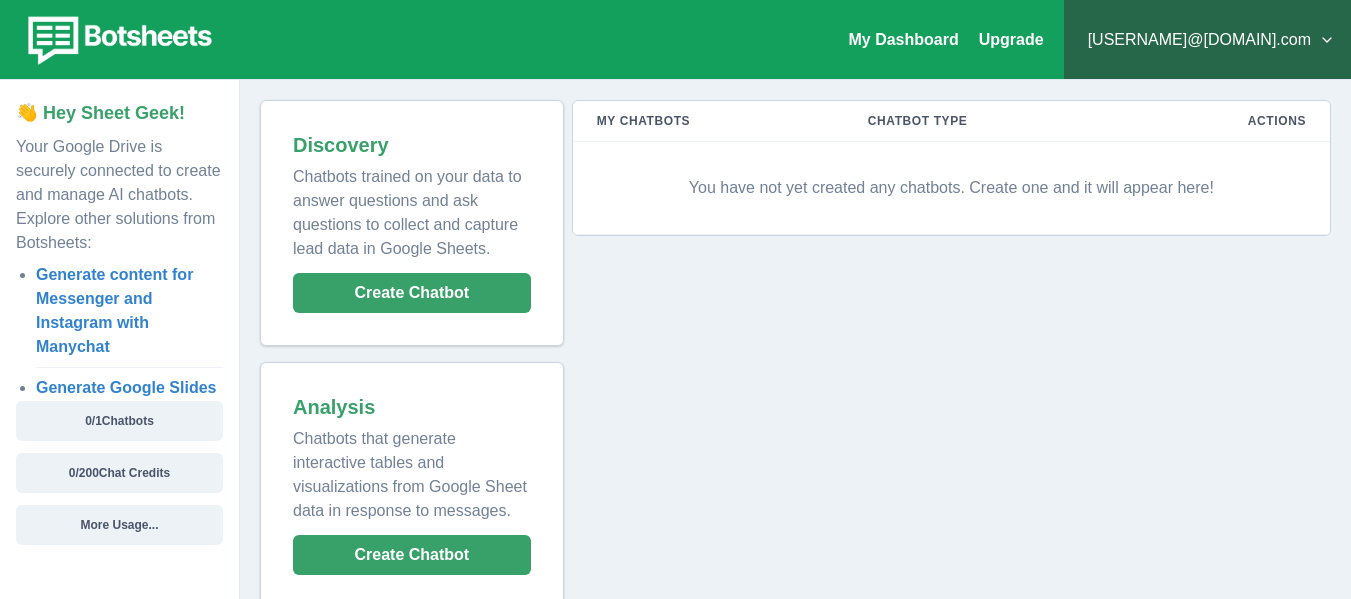 click on "My Chatbots Chatbot Type Actions You have not yet created any chatbots. Create one and it will appear here!" at bounding box center [947, 354] 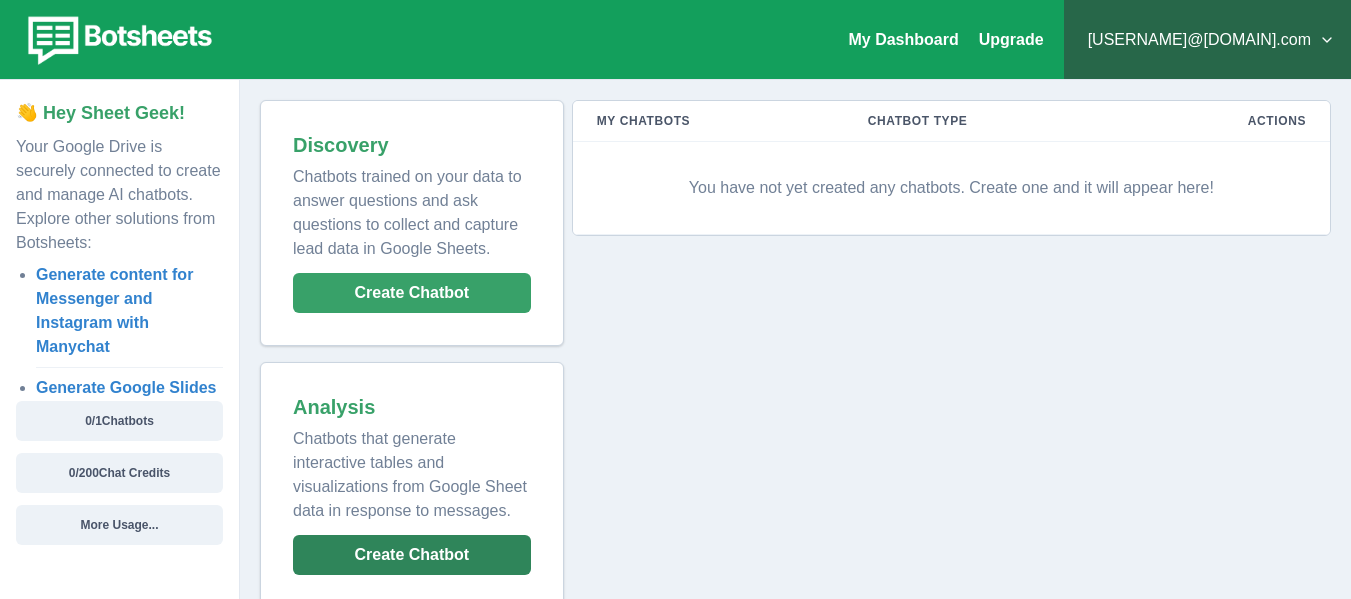 click on "Create Chatbot" at bounding box center [412, 555] 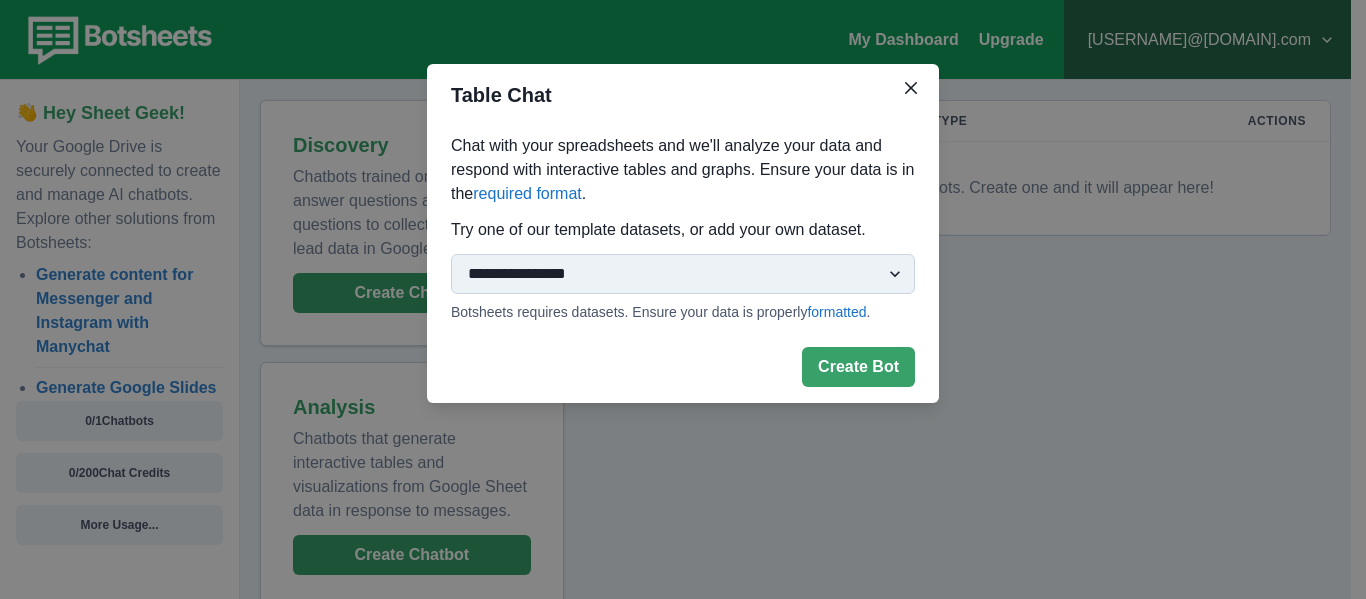 click on "**********" at bounding box center (683, 274) 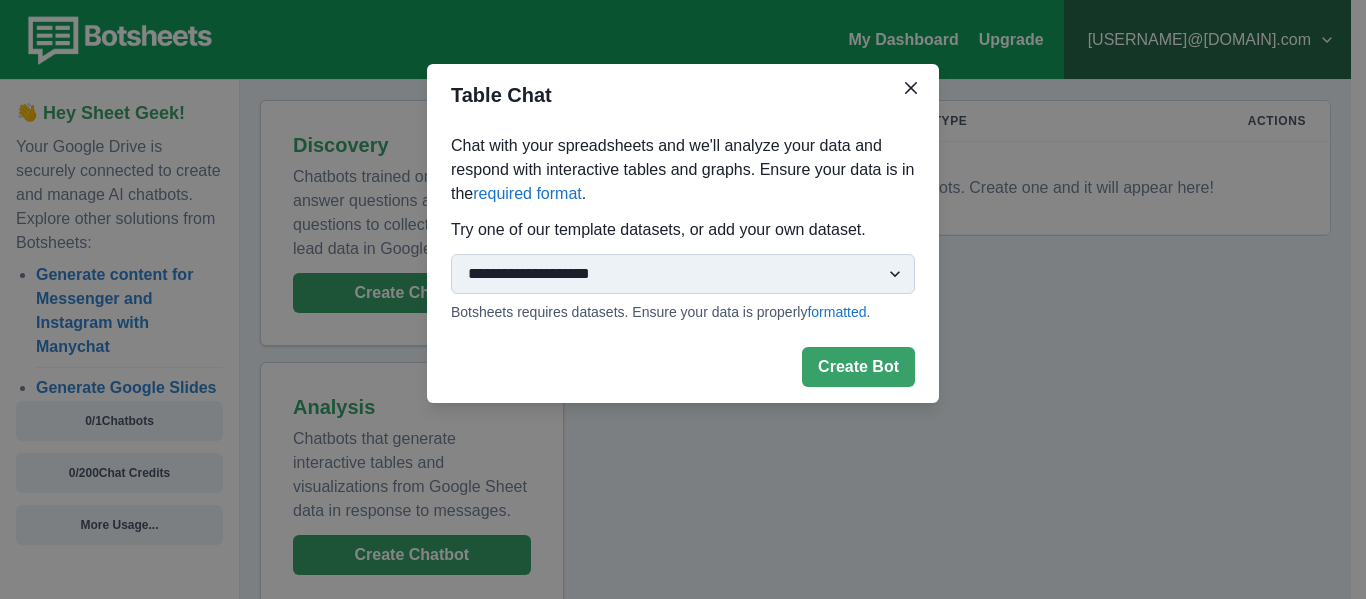 click on "**********" at bounding box center (683, 274) 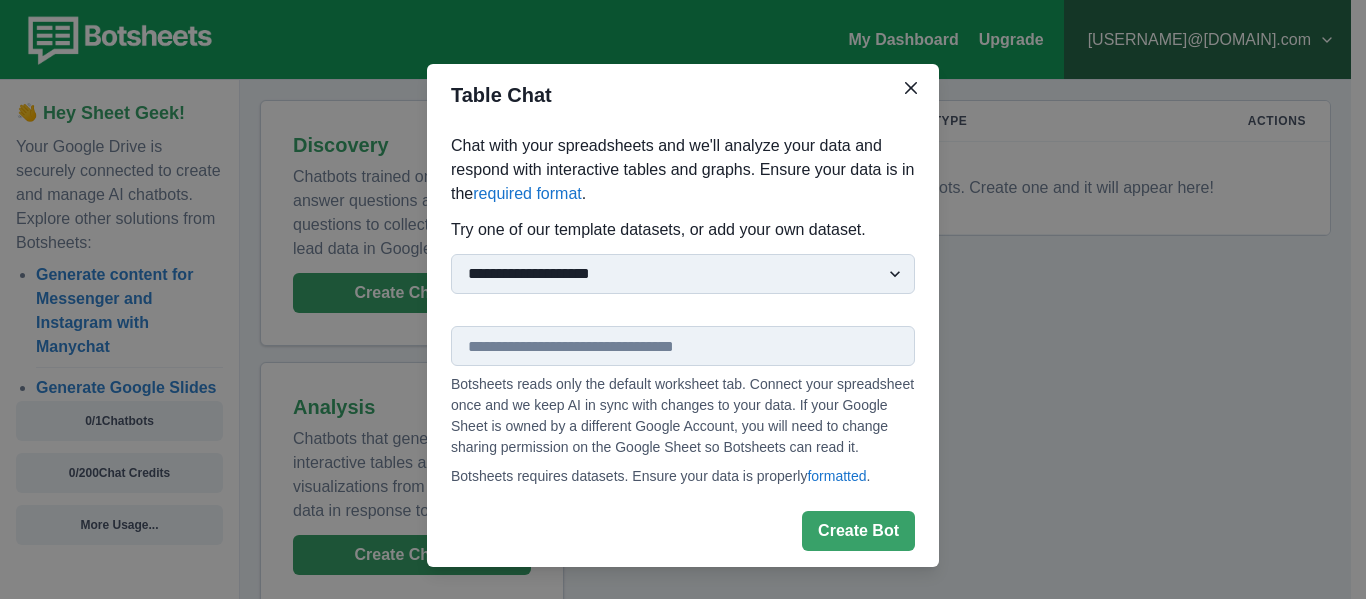 click at bounding box center (683, 346) 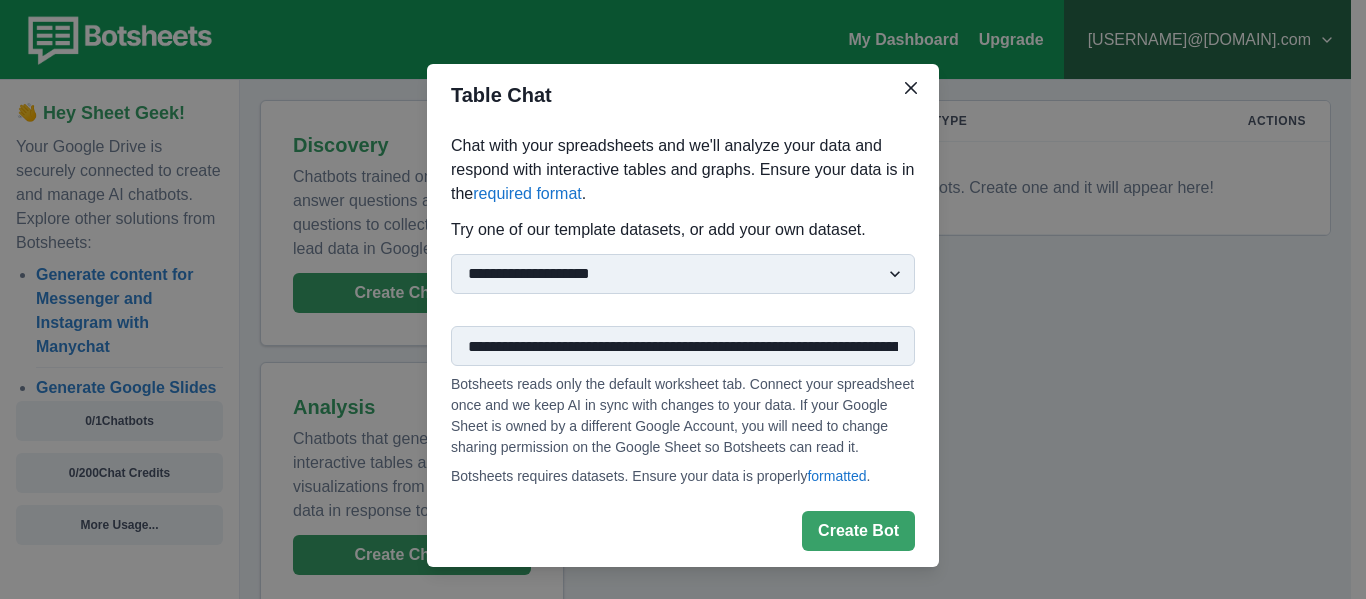scroll, scrollTop: 0, scrollLeft: 515, axis: horizontal 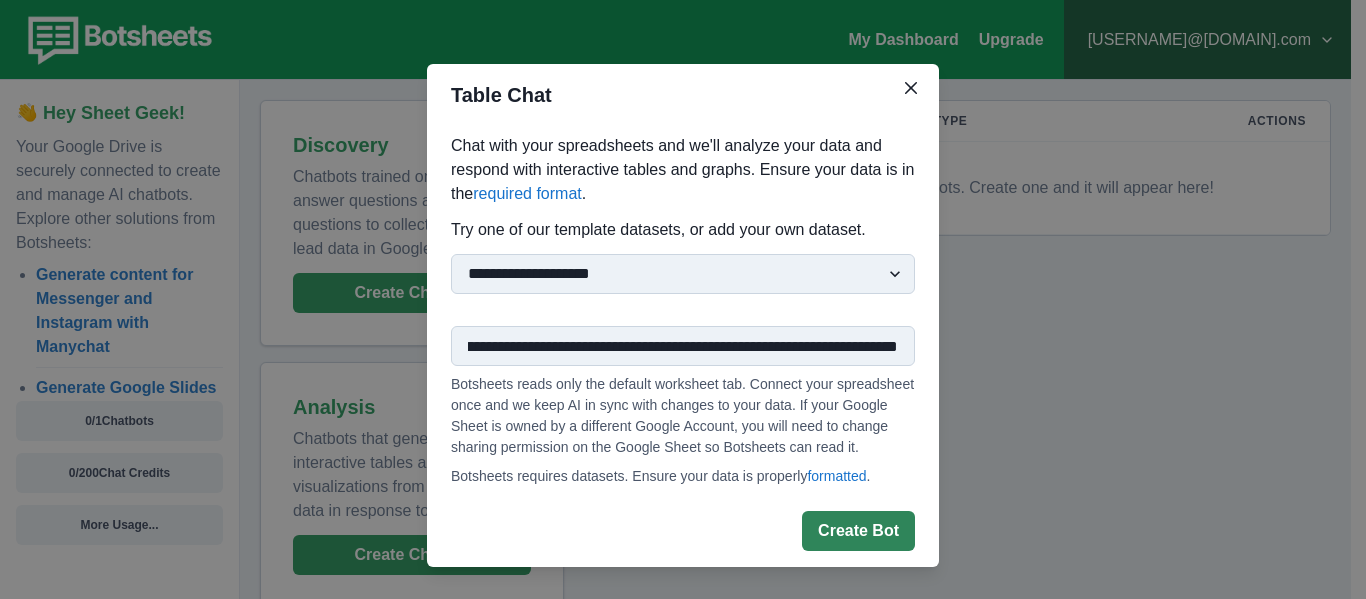 type on "**********" 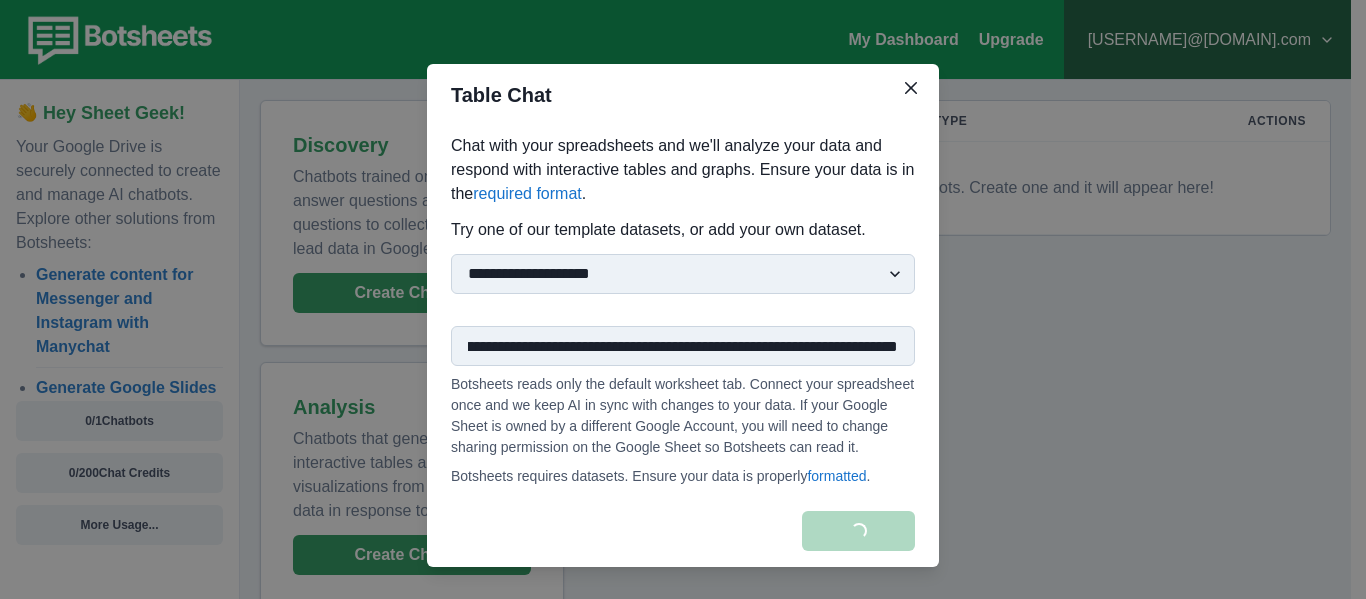 scroll, scrollTop: 0, scrollLeft: 0, axis: both 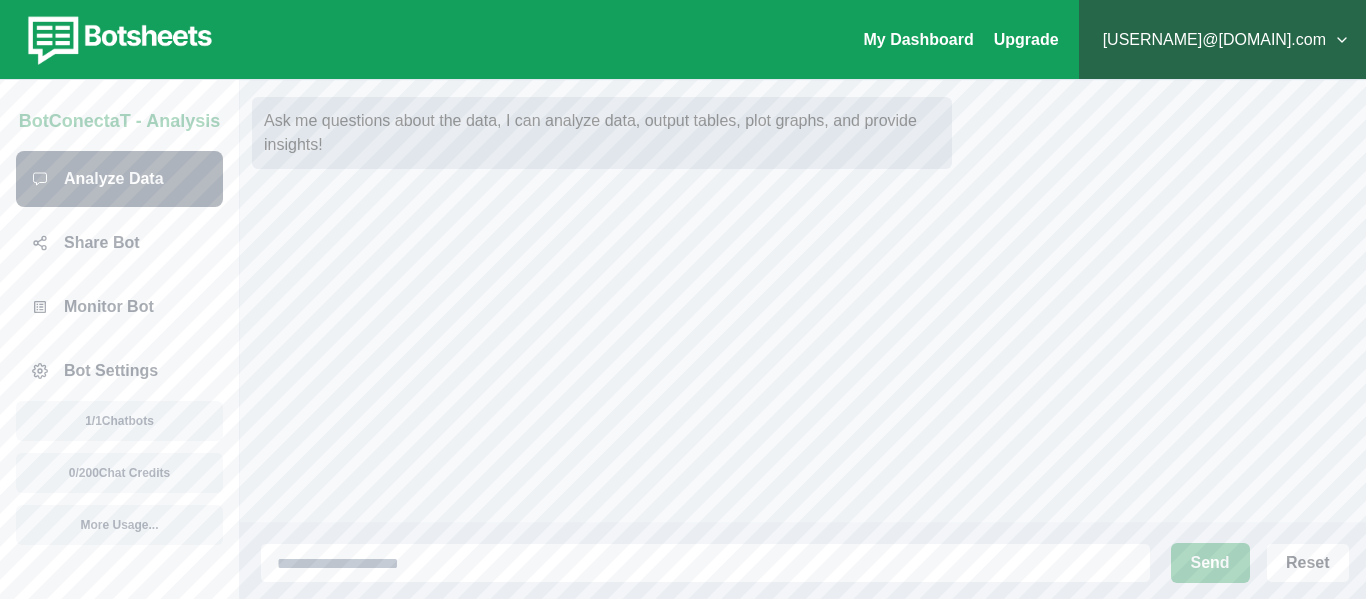 click at bounding box center (117, 40) 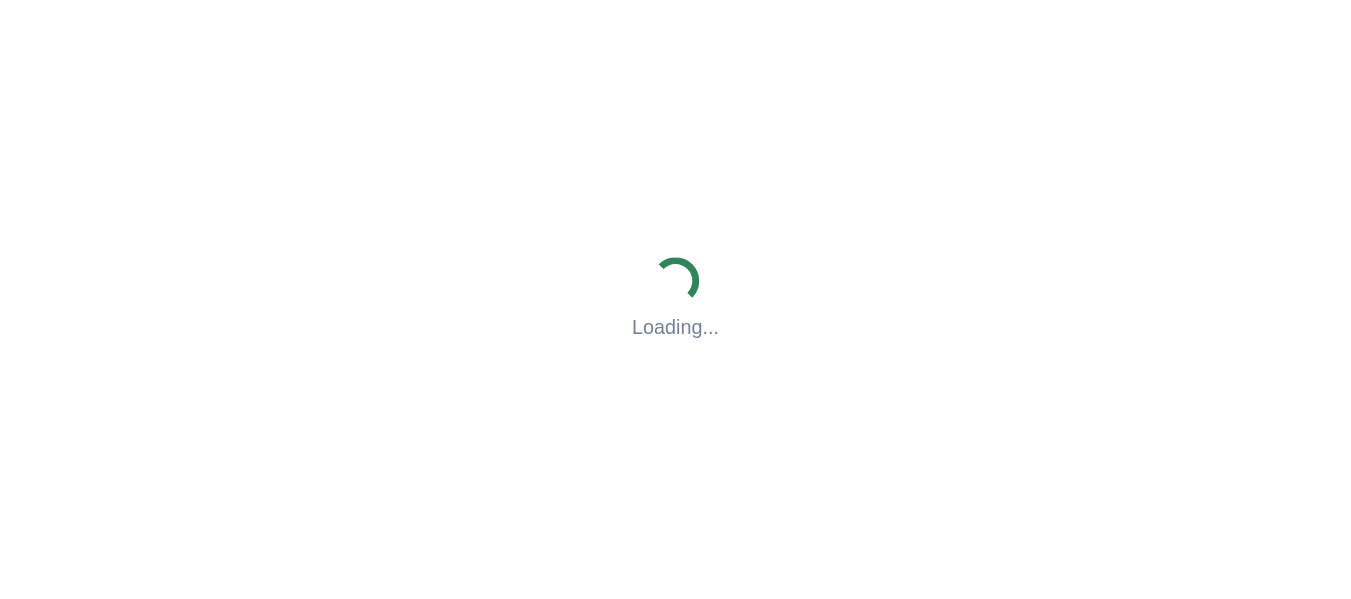 scroll, scrollTop: 0, scrollLeft: 0, axis: both 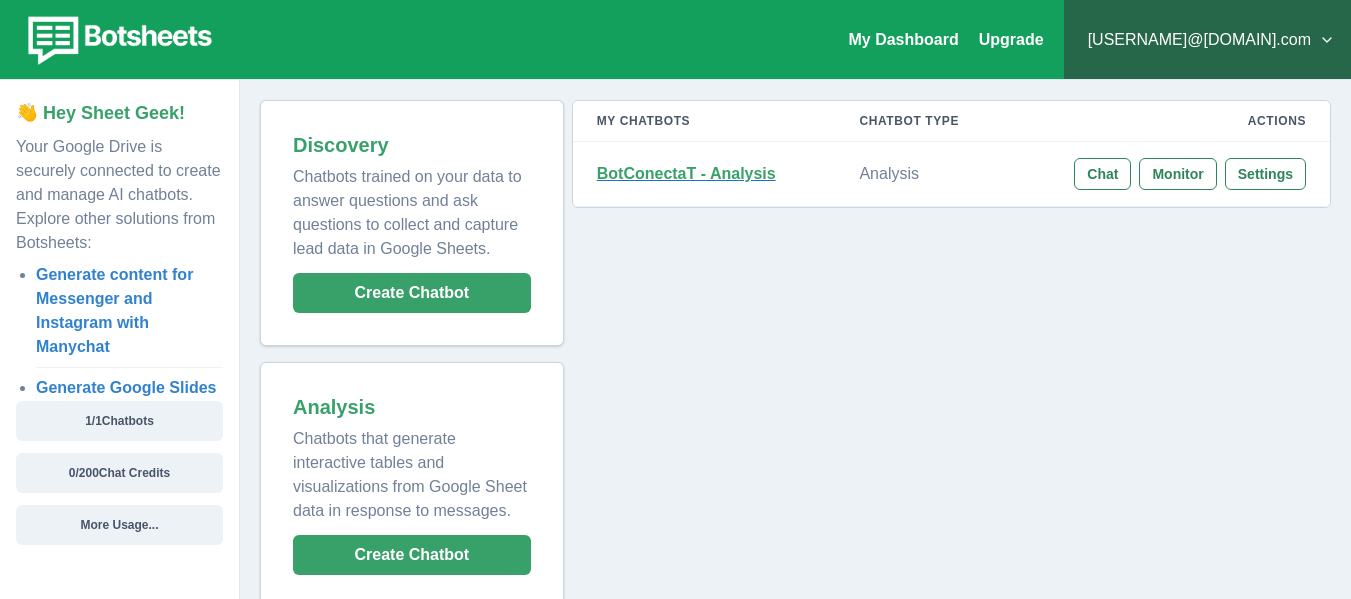 click on "BotConectaT - Analysis" at bounding box center [686, 173] 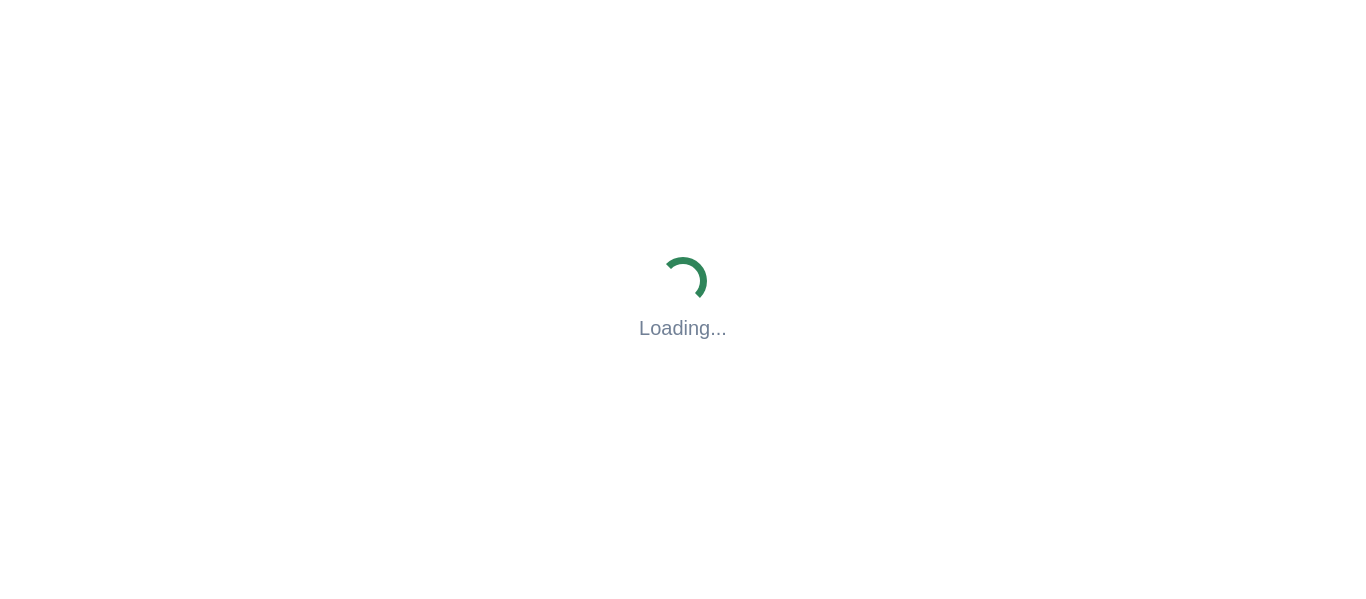 scroll, scrollTop: 0, scrollLeft: 0, axis: both 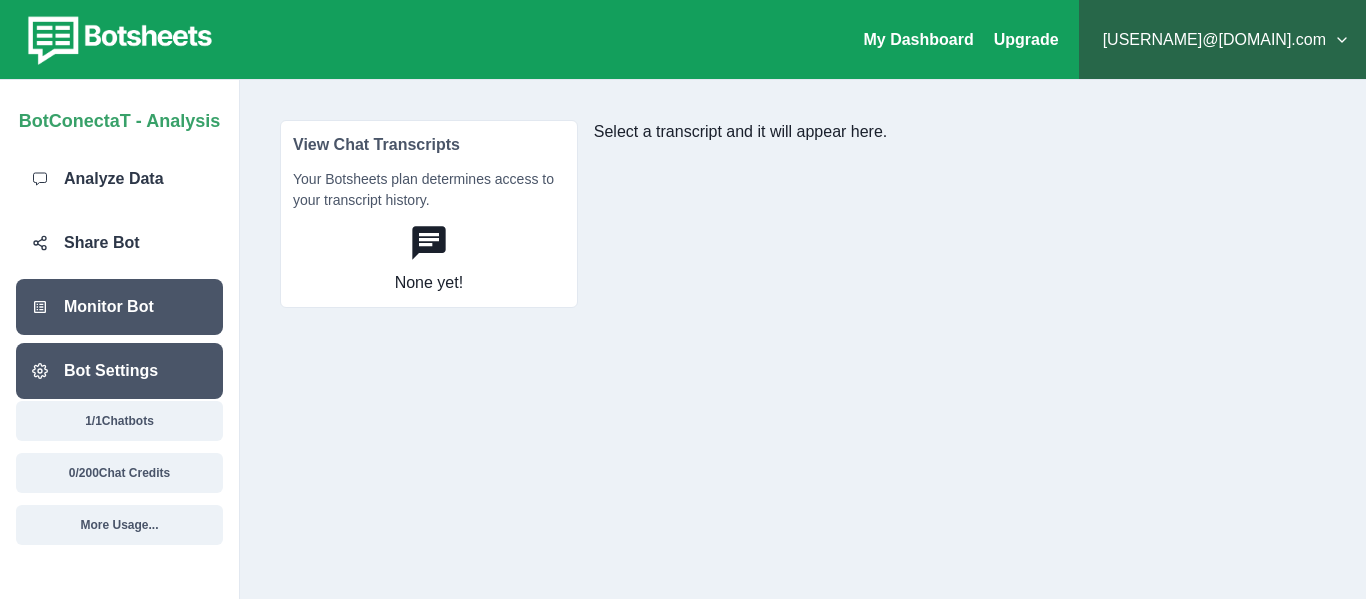 click on "Bot Settings" at bounding box center [111, 371] 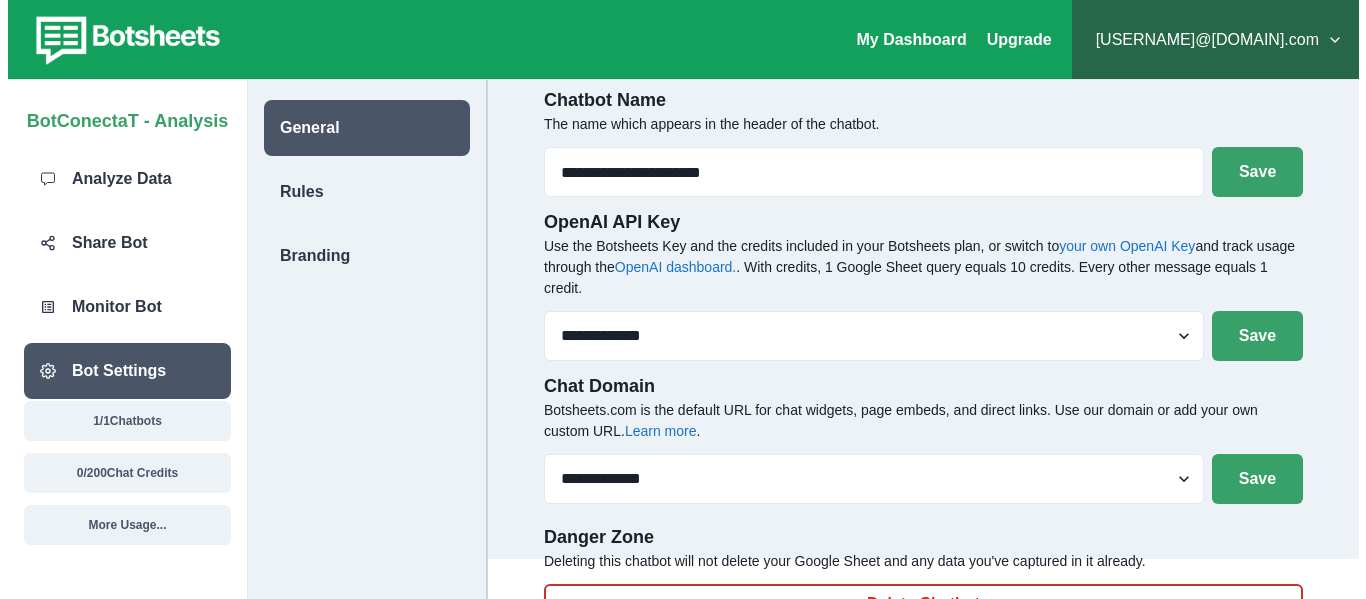 scroll, scrollTop: 124, scrollLeft: 0, axis: vertical 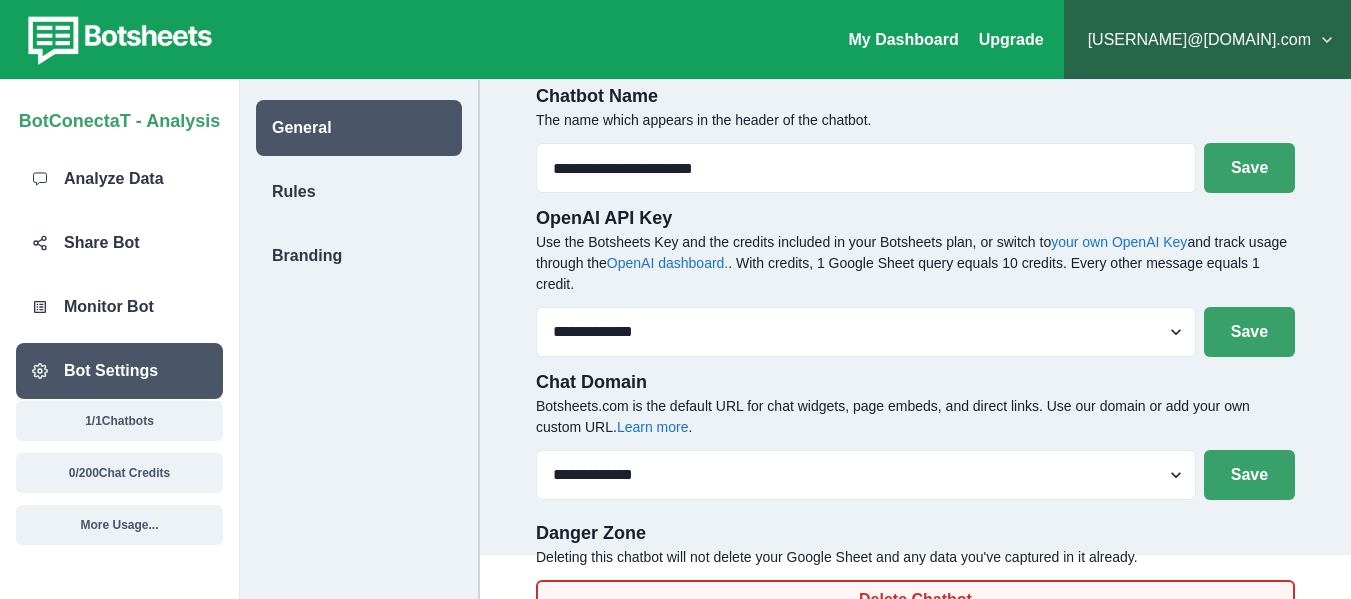 click on "Delete Chatbot" at bounding box center (915, 600) 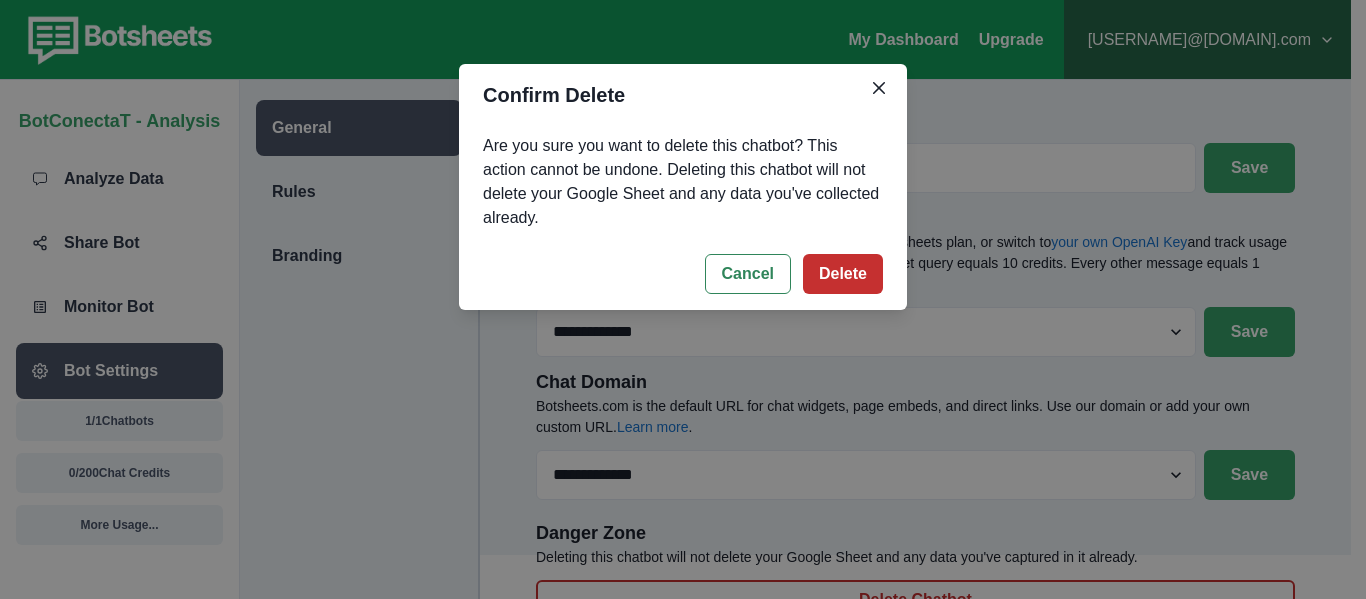 click on "Delete" at bounding box center [843, 274] 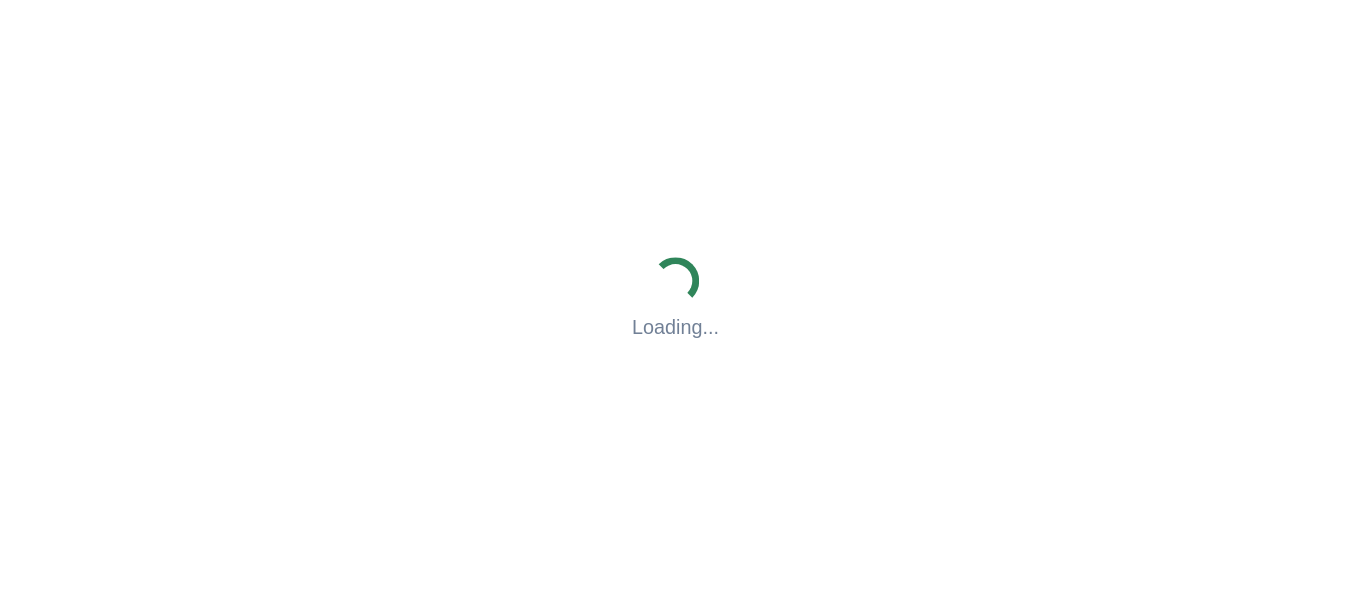 scroll, scrollTop: 0, scrollLeft: 0, axis: both 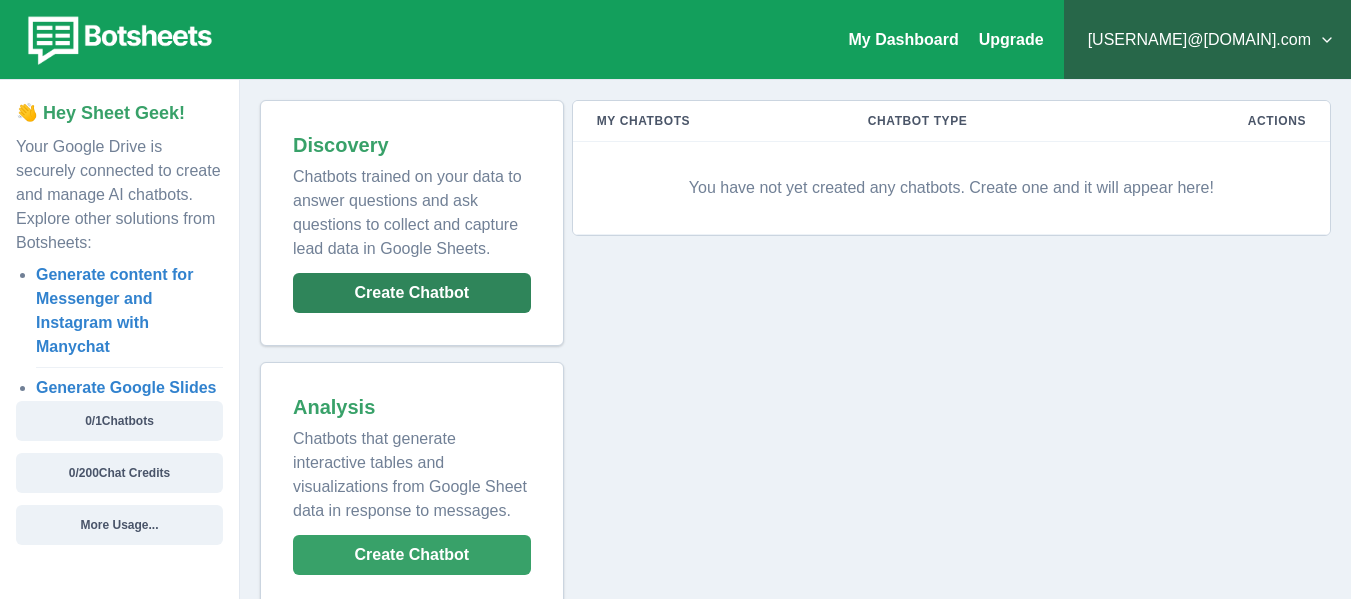 click on "Create Chatbot" at bounding box center (412, 293) 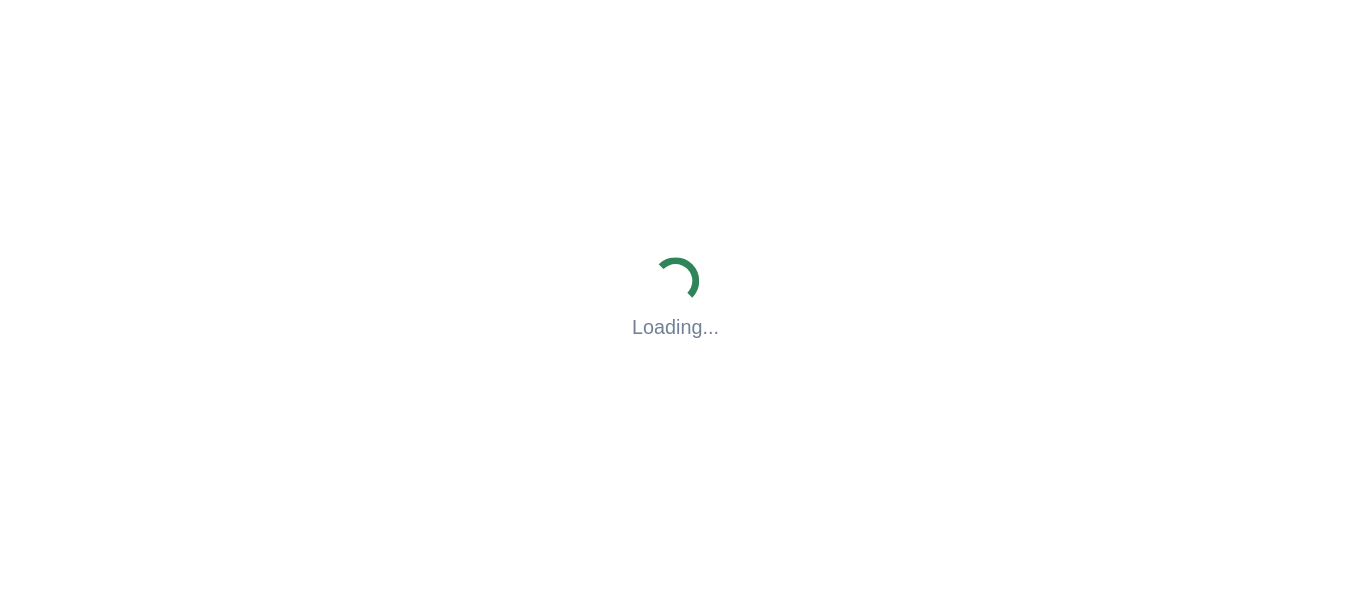 scroll, scrollTop: 0, scrollLeft: 0, axis: both 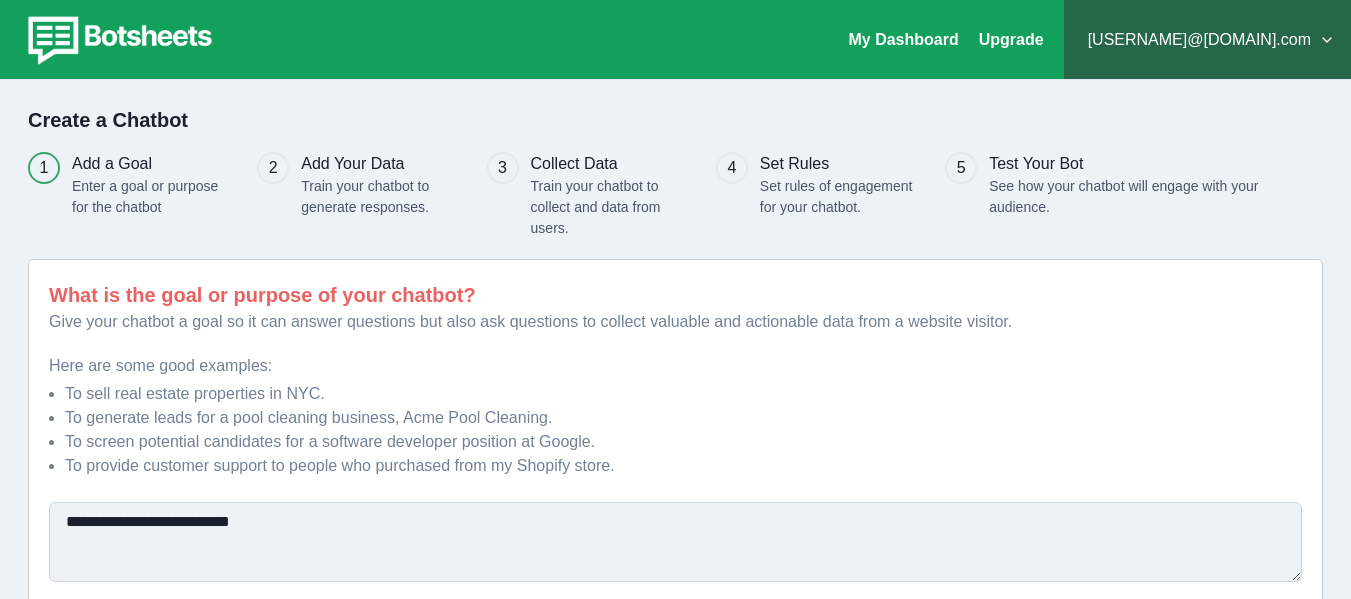 click on "**********" at bounding box center [675, 542] 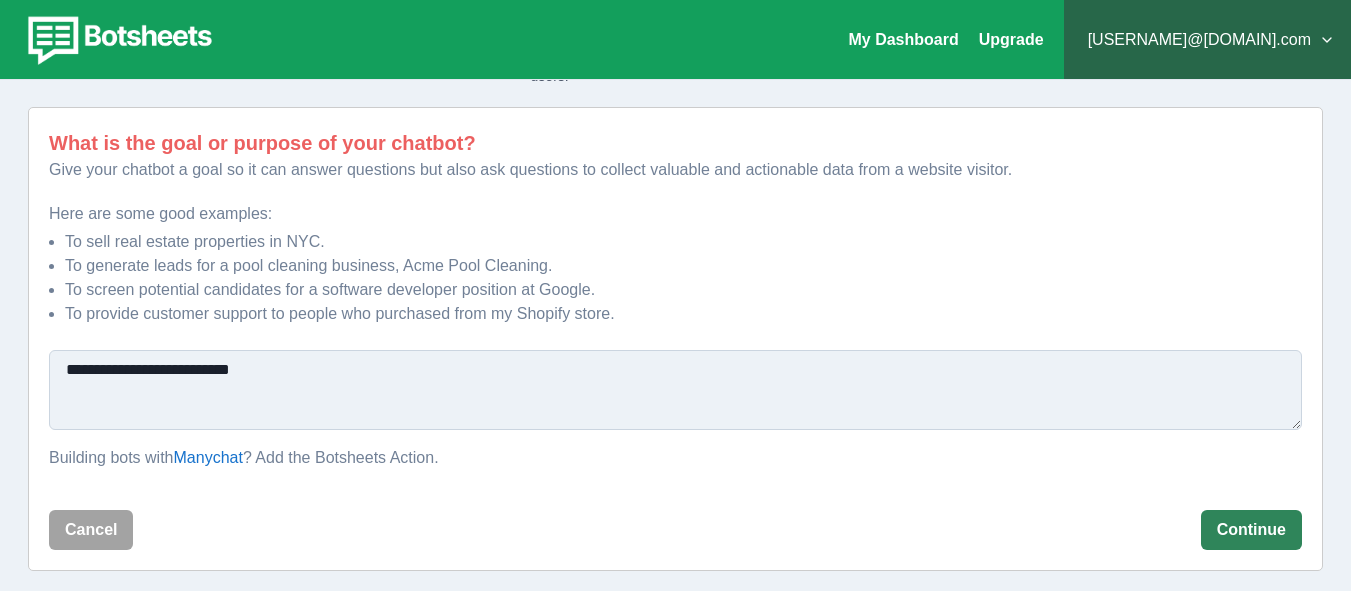 click on "Continue" at bounding box center [1251, 530] 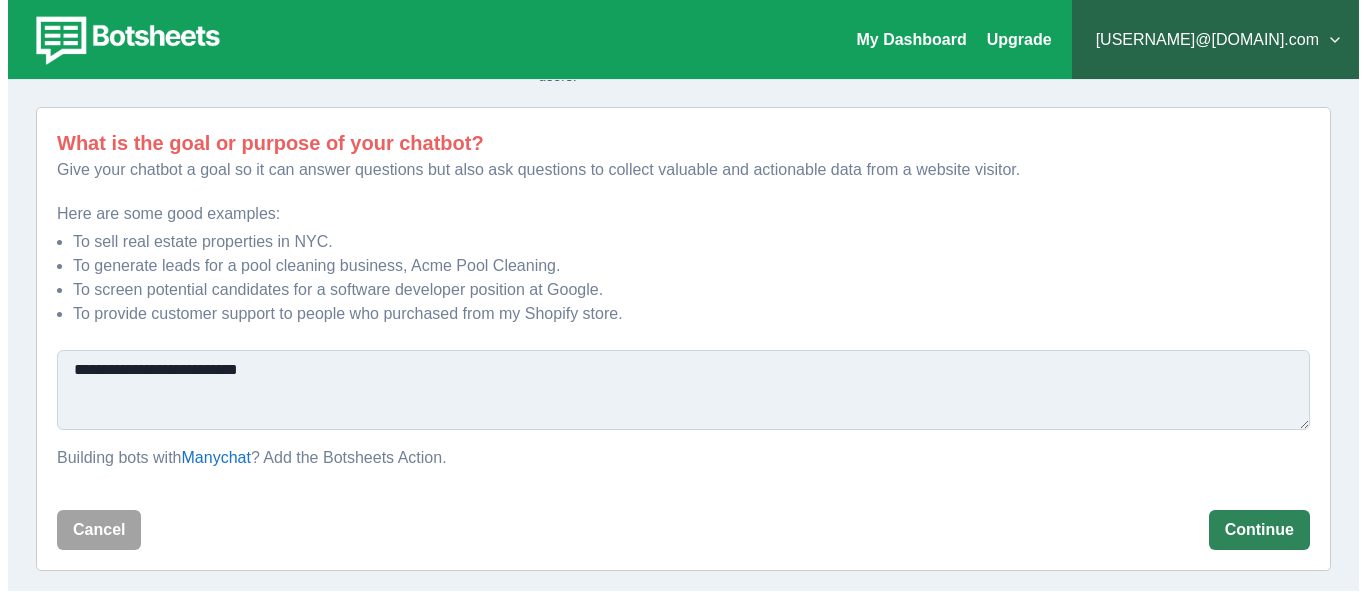 scroll, scrollTop: 65, scrollLeft: 0, axis: vertical 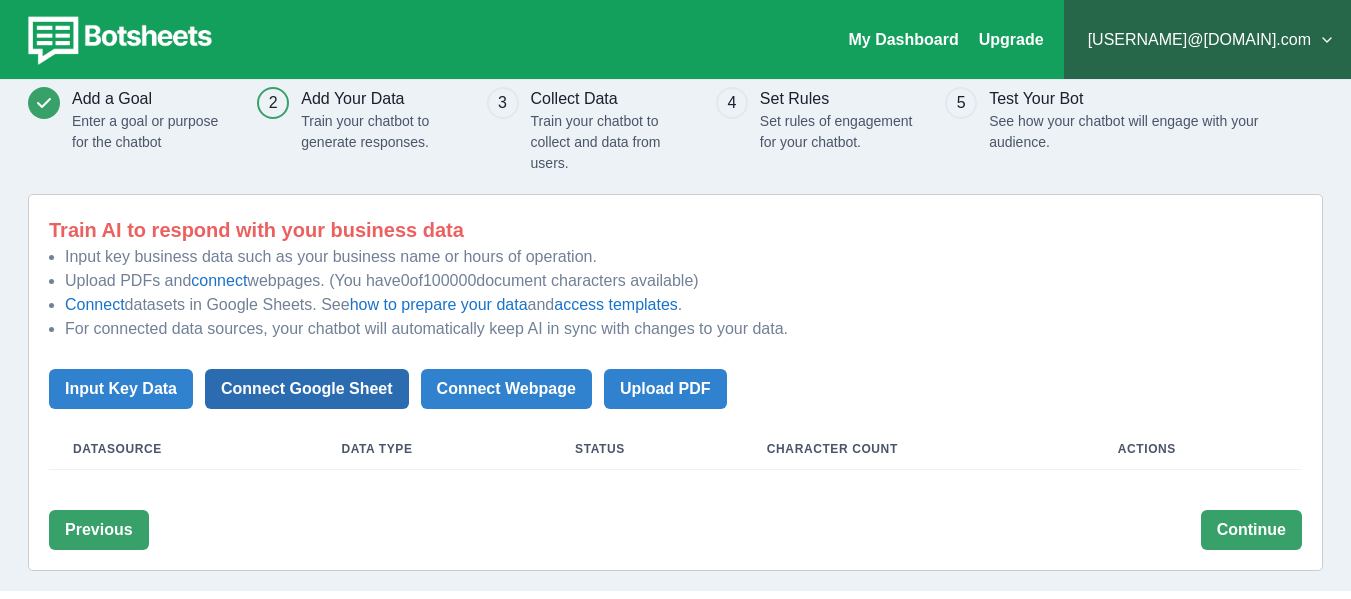 click on "Connect Google Sheet" at bounding box center (307, 389) 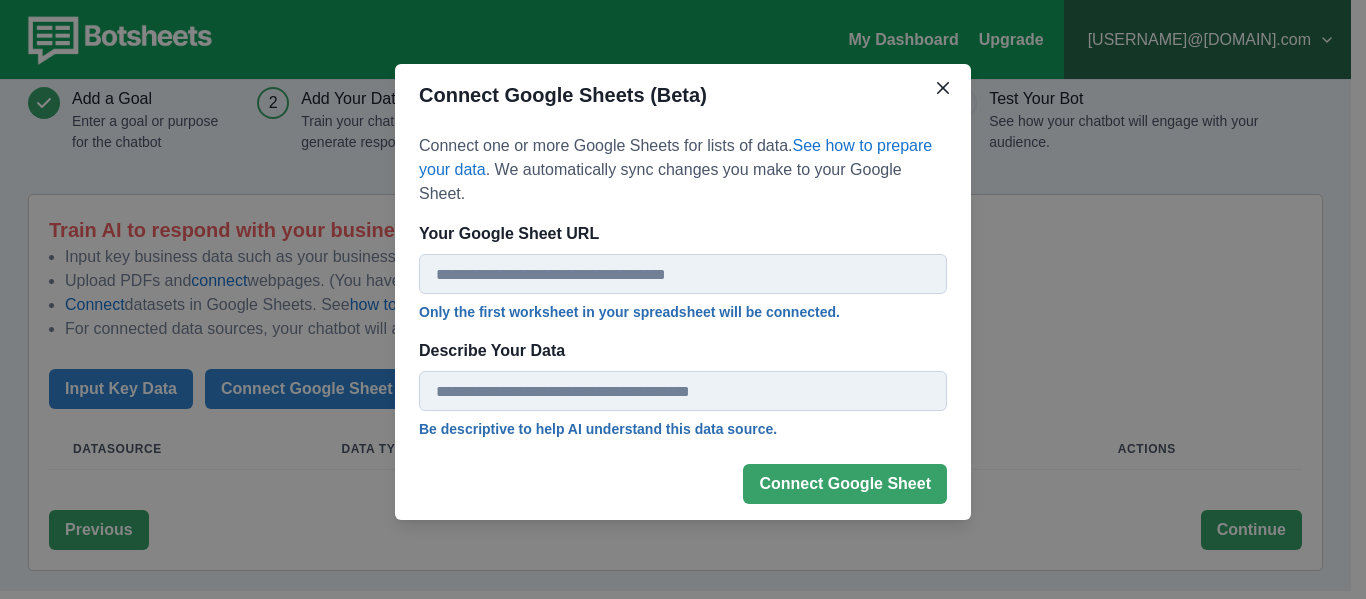 click on "Your Google Sheet URL" at bounding box center [683, 274] 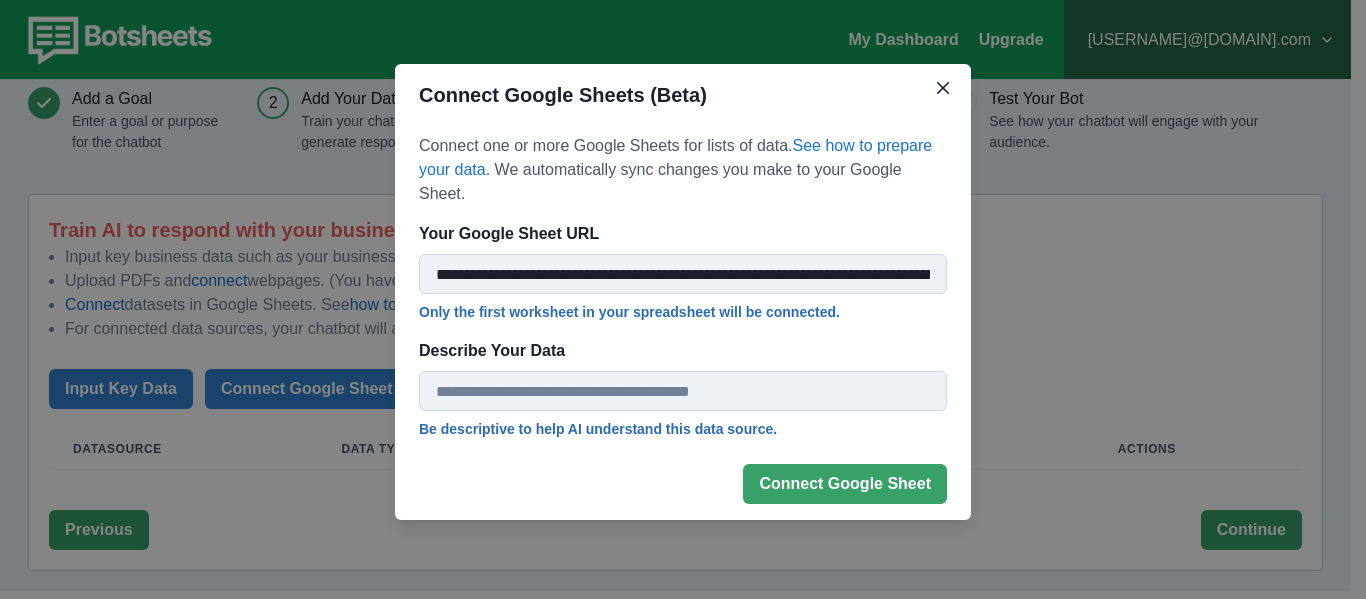 scroll, scrollTop: 0, scrollLeft: 450, axis: horizontal 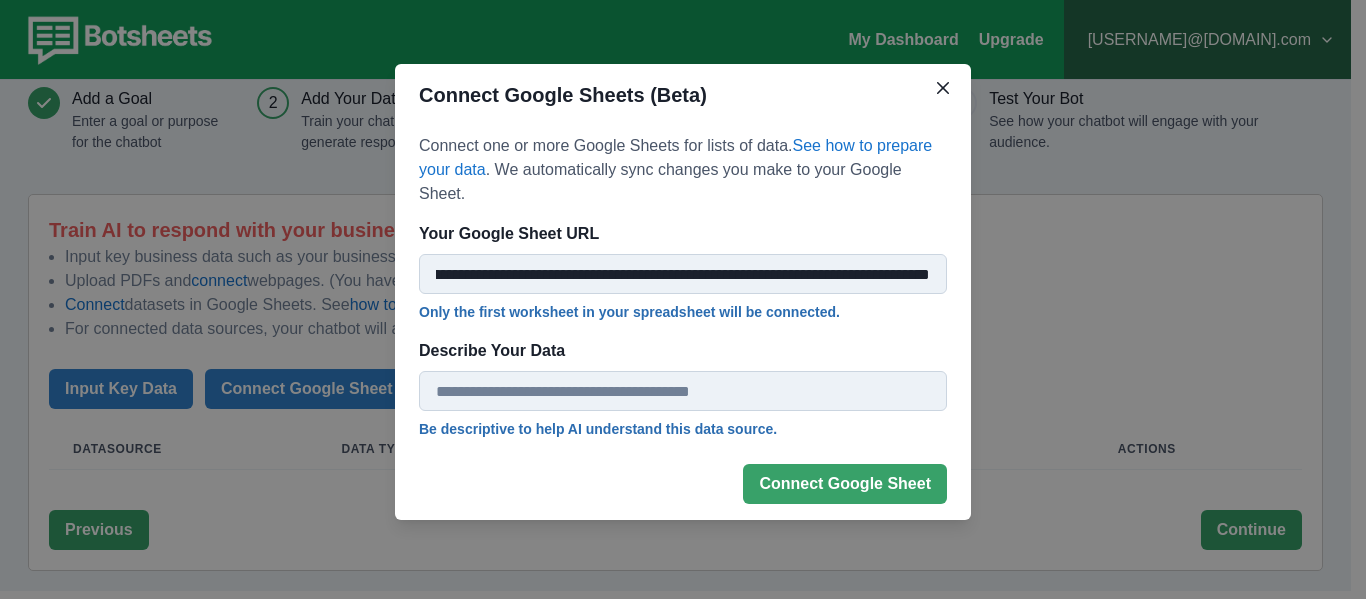 type on "**********" 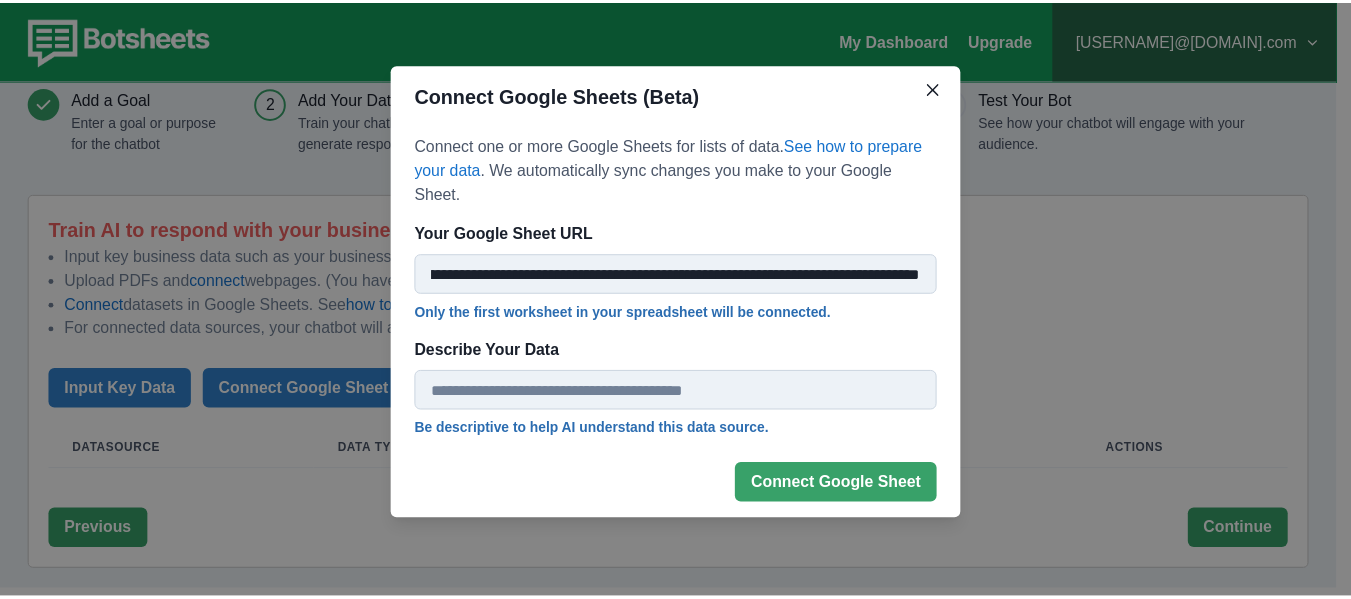 scroll, scrollTop: 0, scrollLeft: 0, axis: both 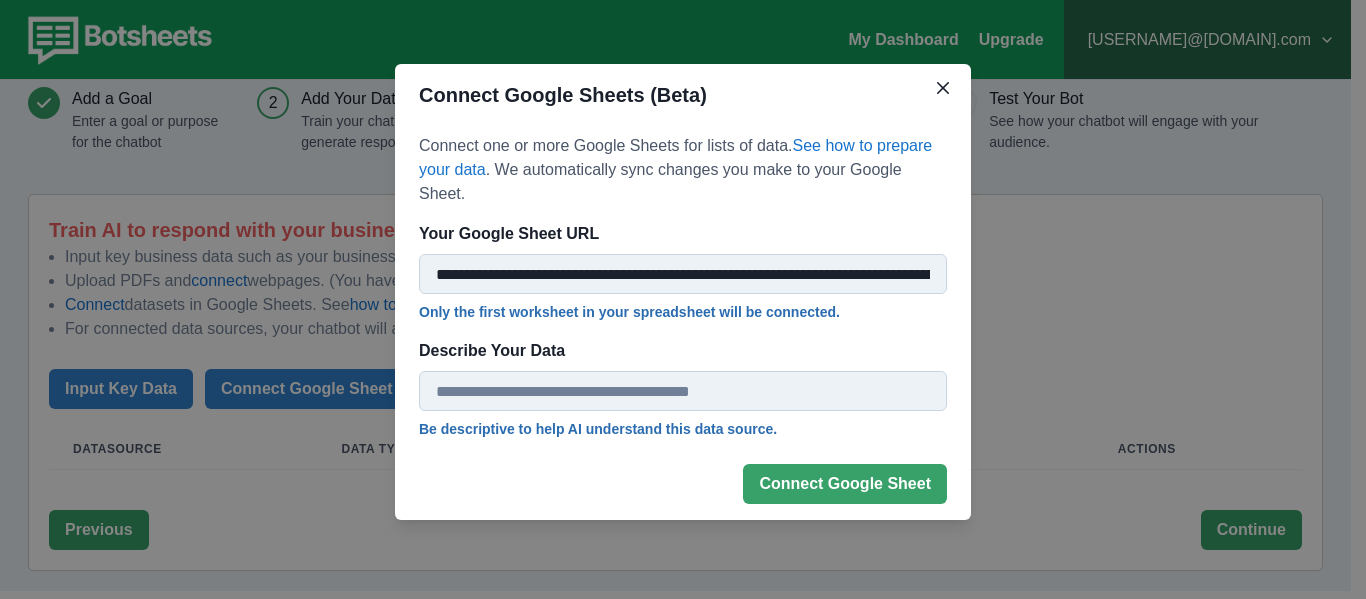 type on "*********" 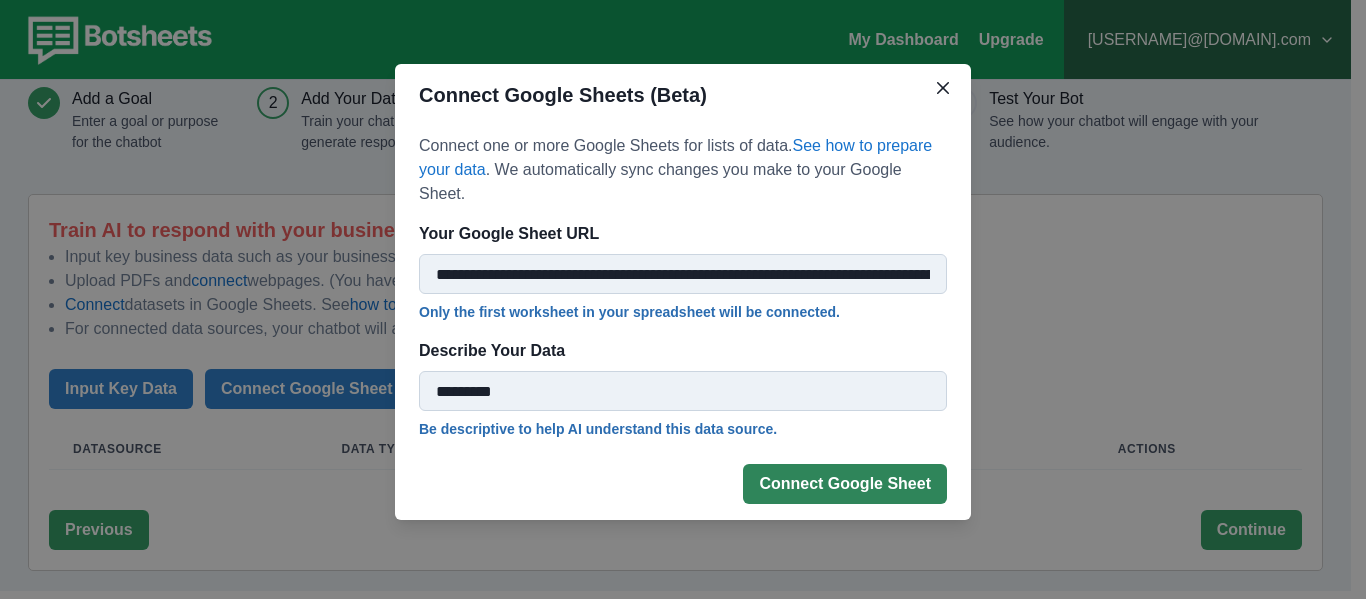 click on "Connect Google Sheet" at bounding box center [845, 484] 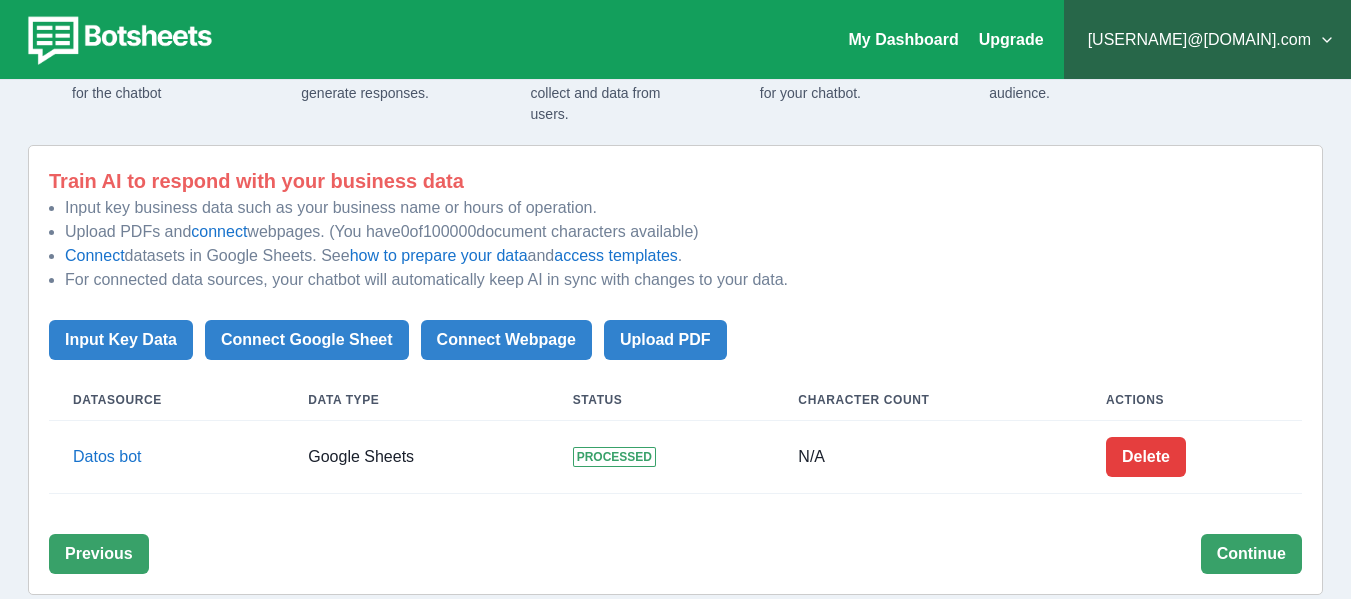 scroll, scrollTop: 138, scrollLeft: 0, axis: vertical 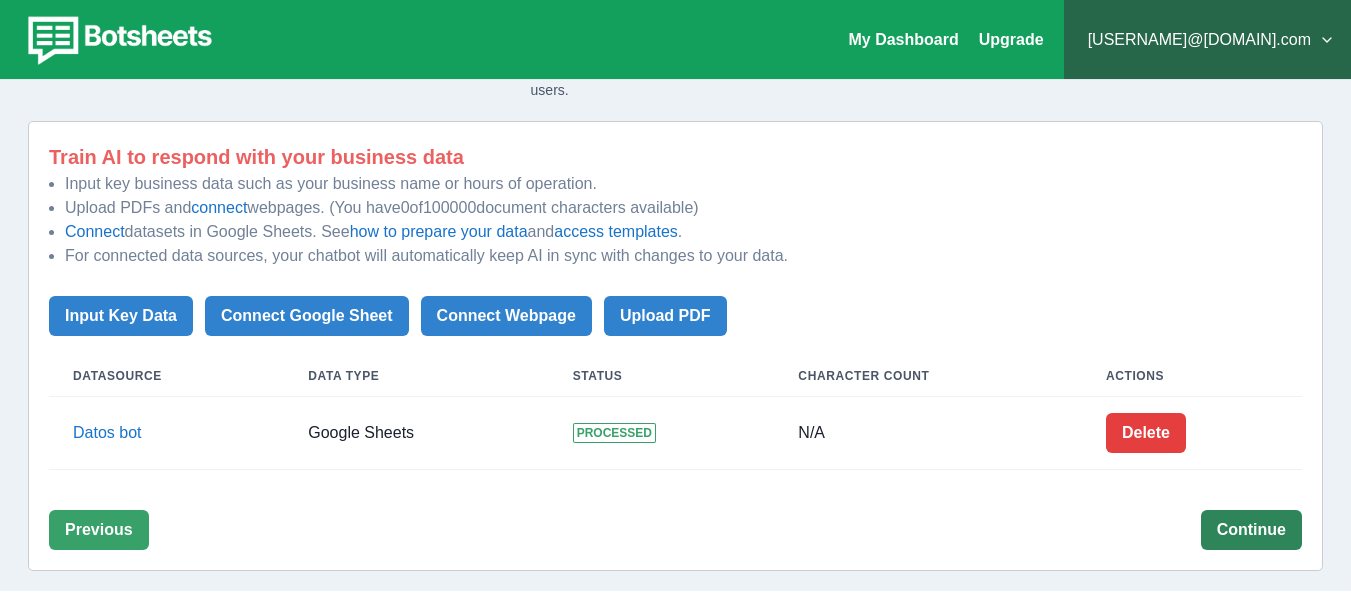 click on "Continue" at bounding box center [1251, 530] 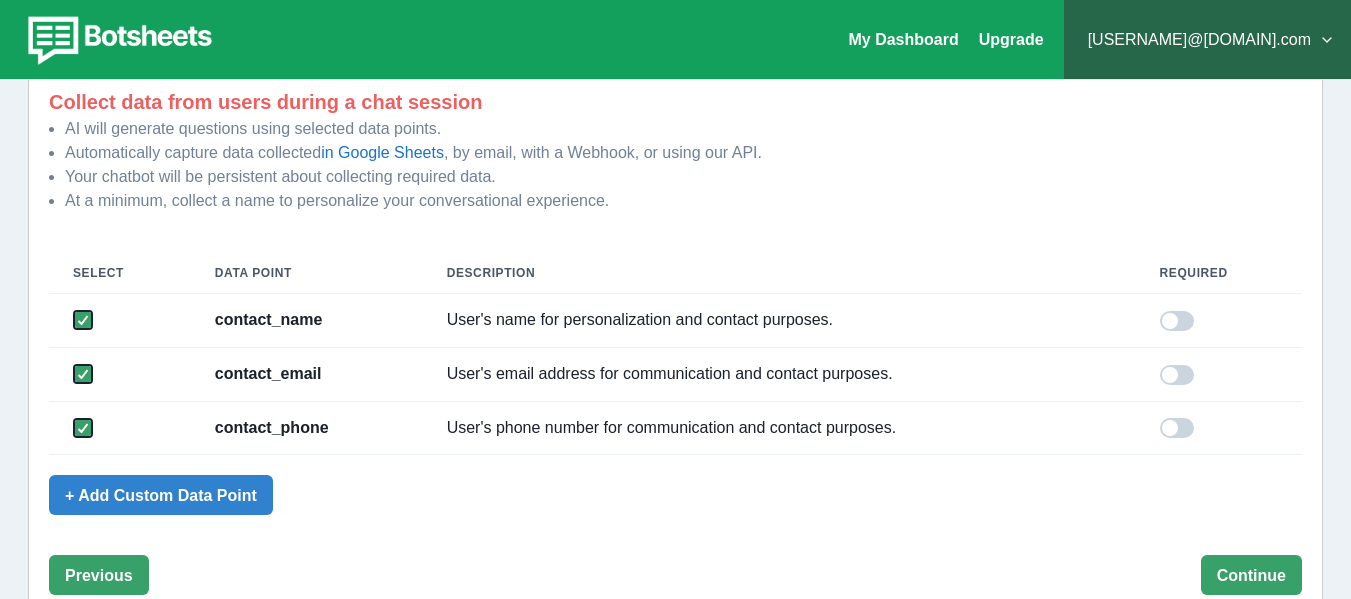 scroll, scrollTop: 242, scrollLeft: 0, axis: vertical 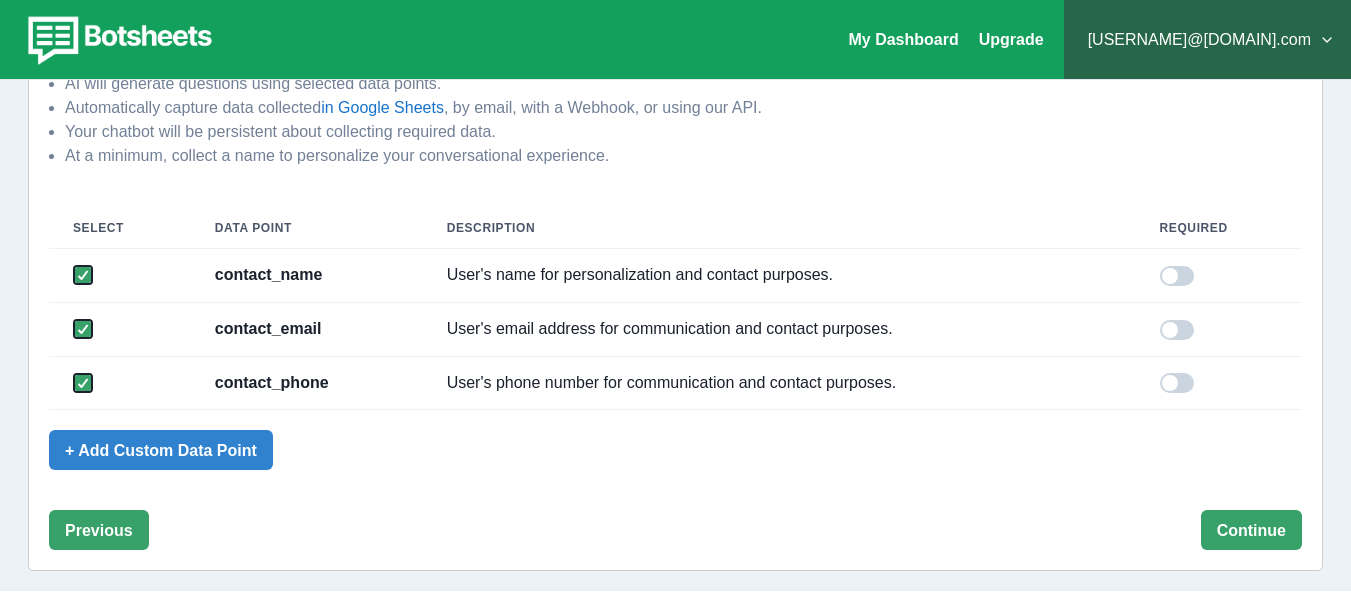 click at bounding box center (1177, 276) 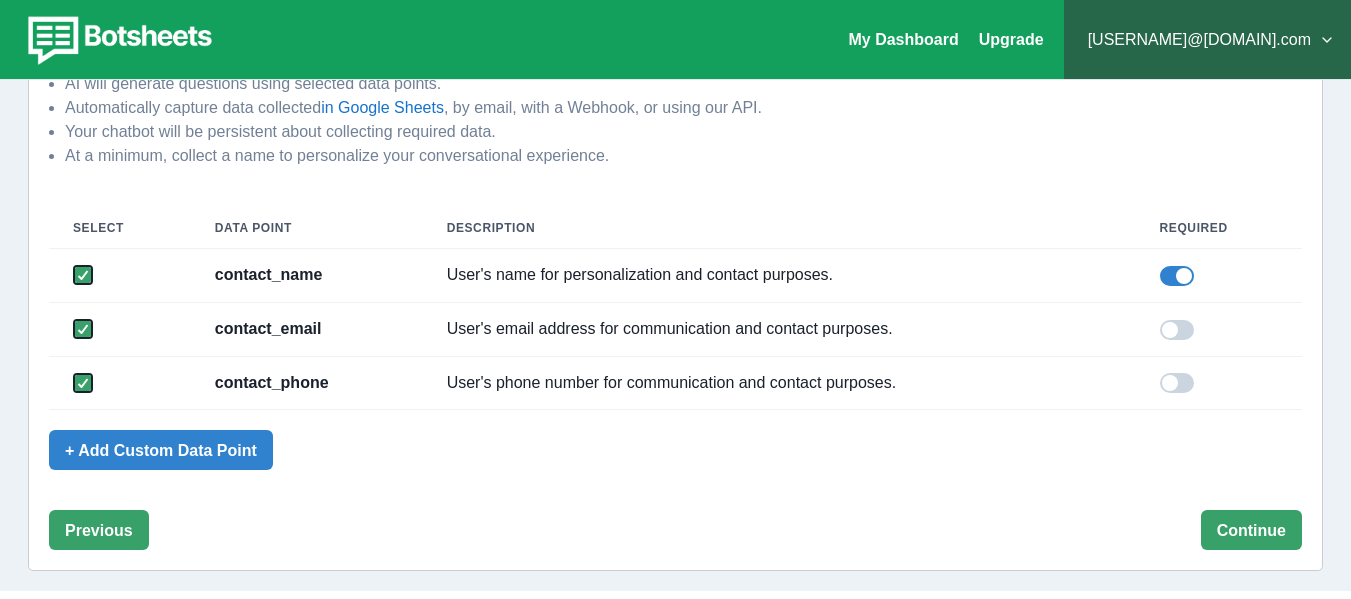 click at bounding box center [1219, 329] 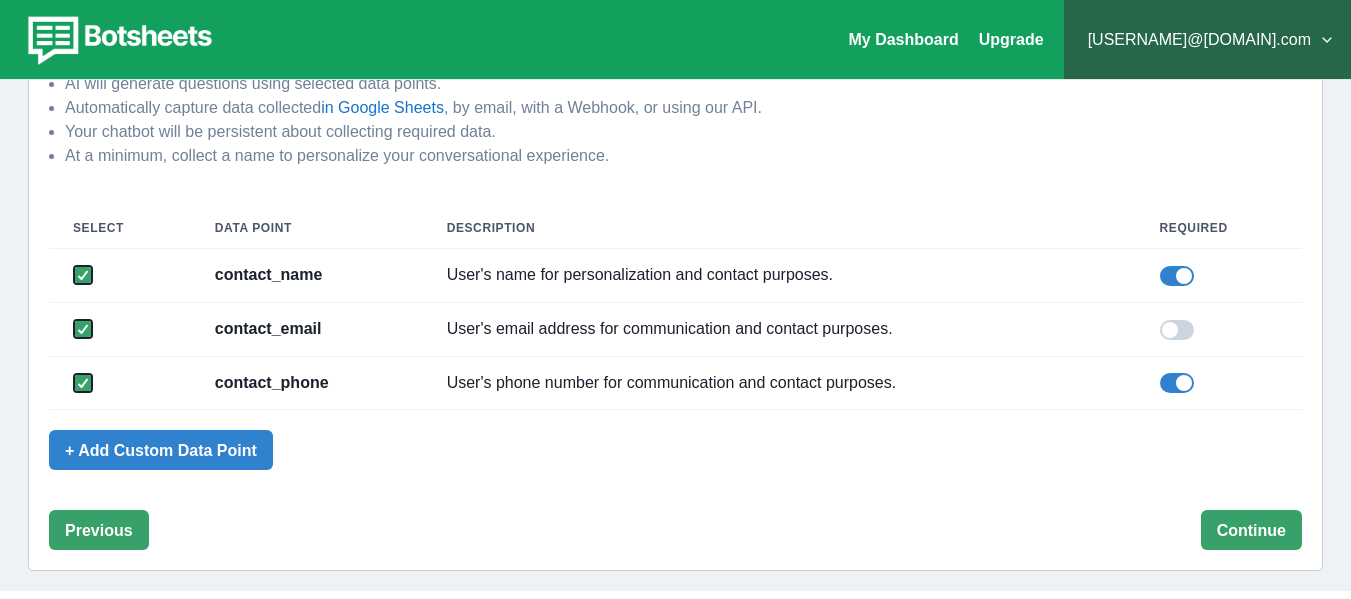 click at bounding box center [1177, 330] 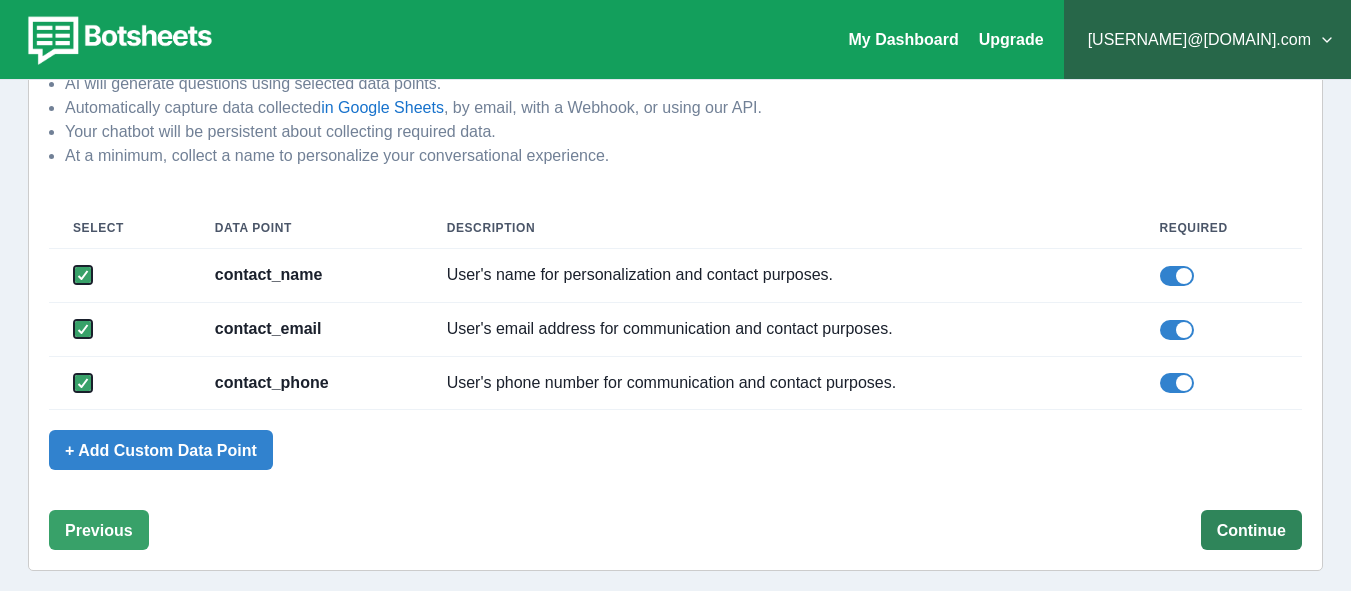 click on "Continue" at bounding box center [1251, 530] 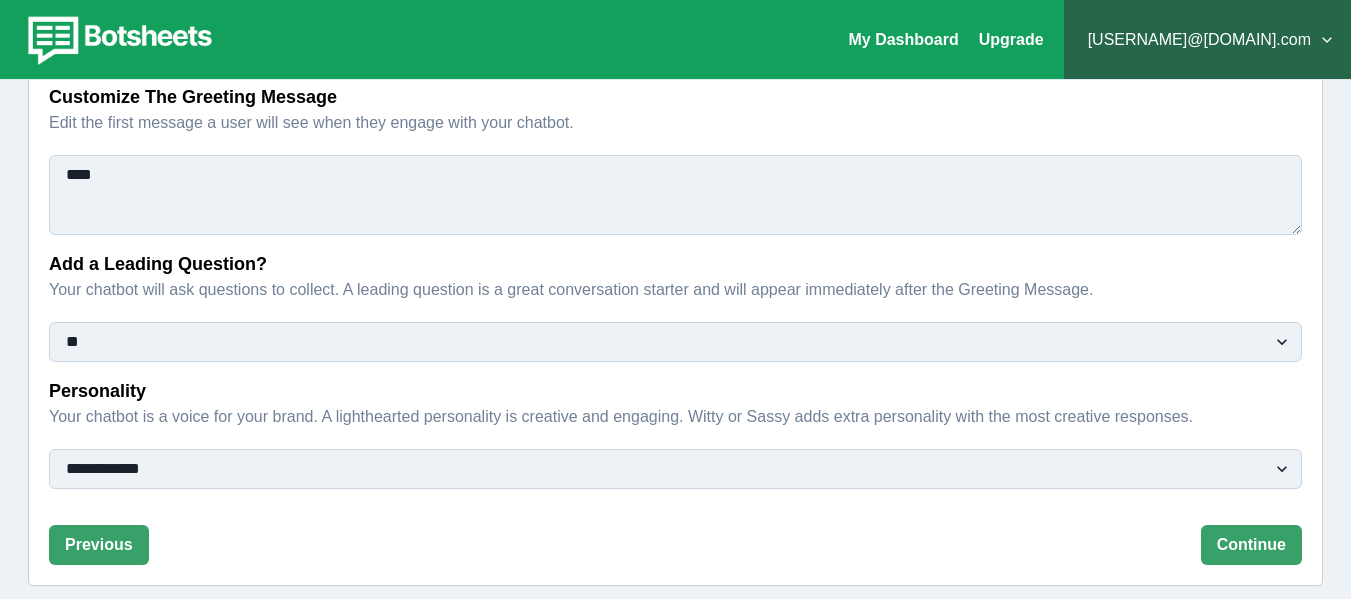 scroll, scrollTop: 285, scrollLeft: 0, axis: vertical 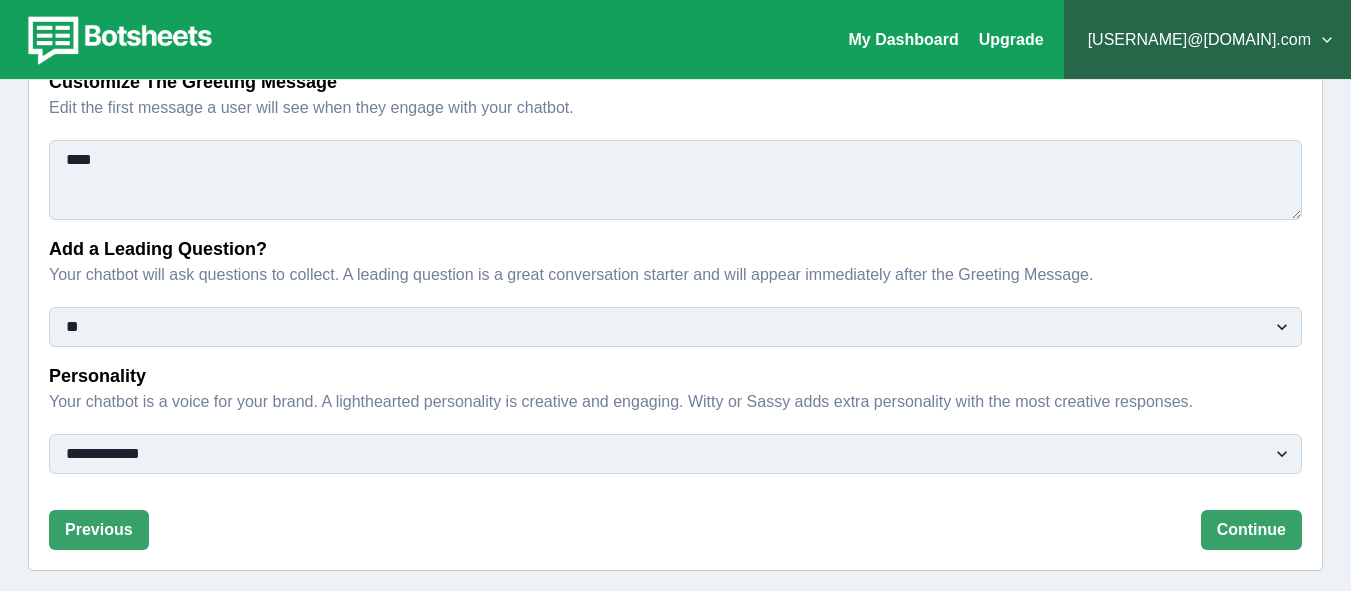 click on "Continue" at bounding box center (1251, 530) 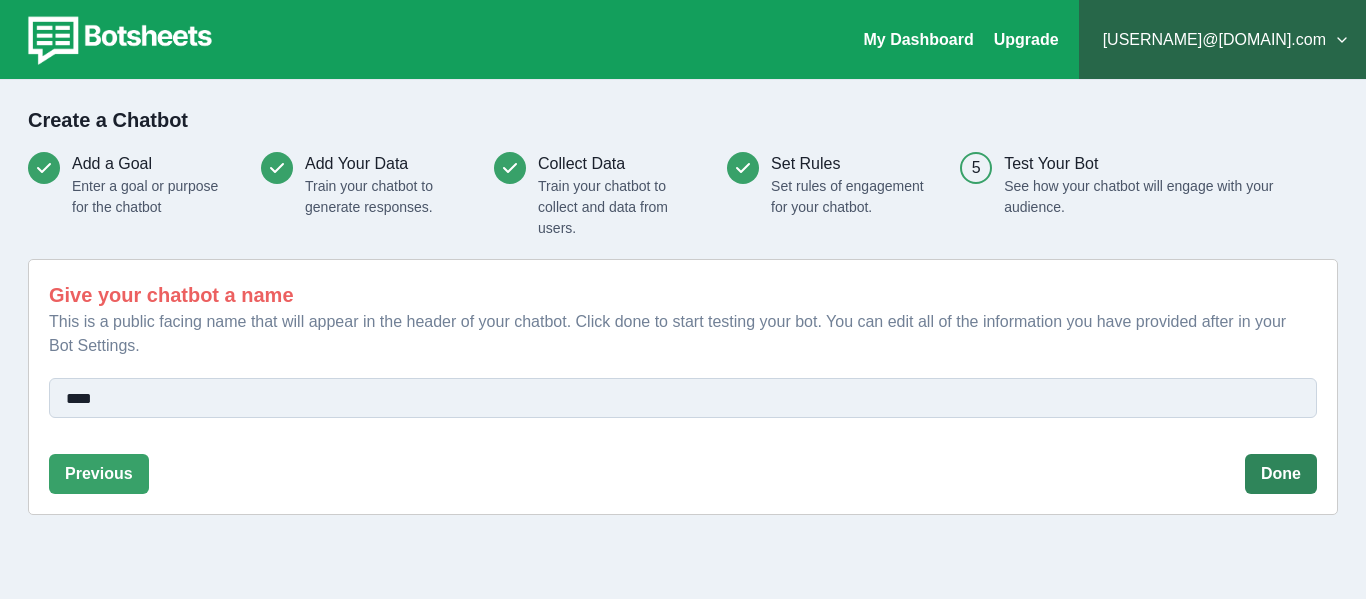 click on "Done" at bounding box center [1281, 474] 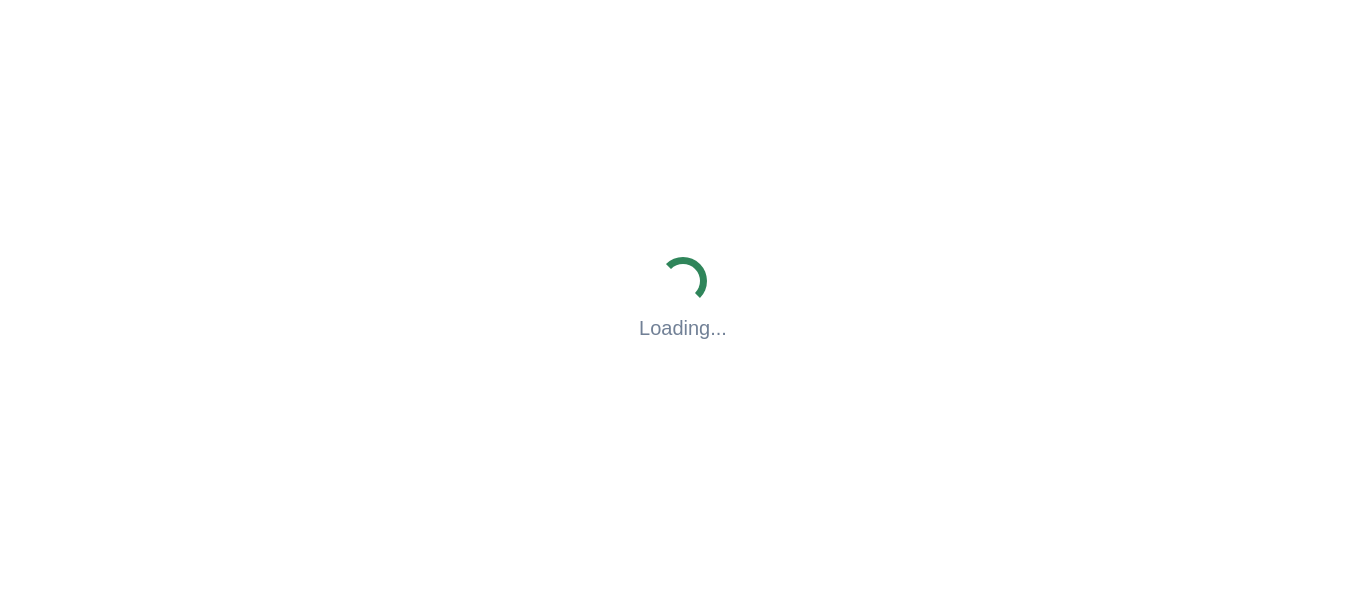 scroll, scrollTop: 0, scrollLeft: 0, axis: both 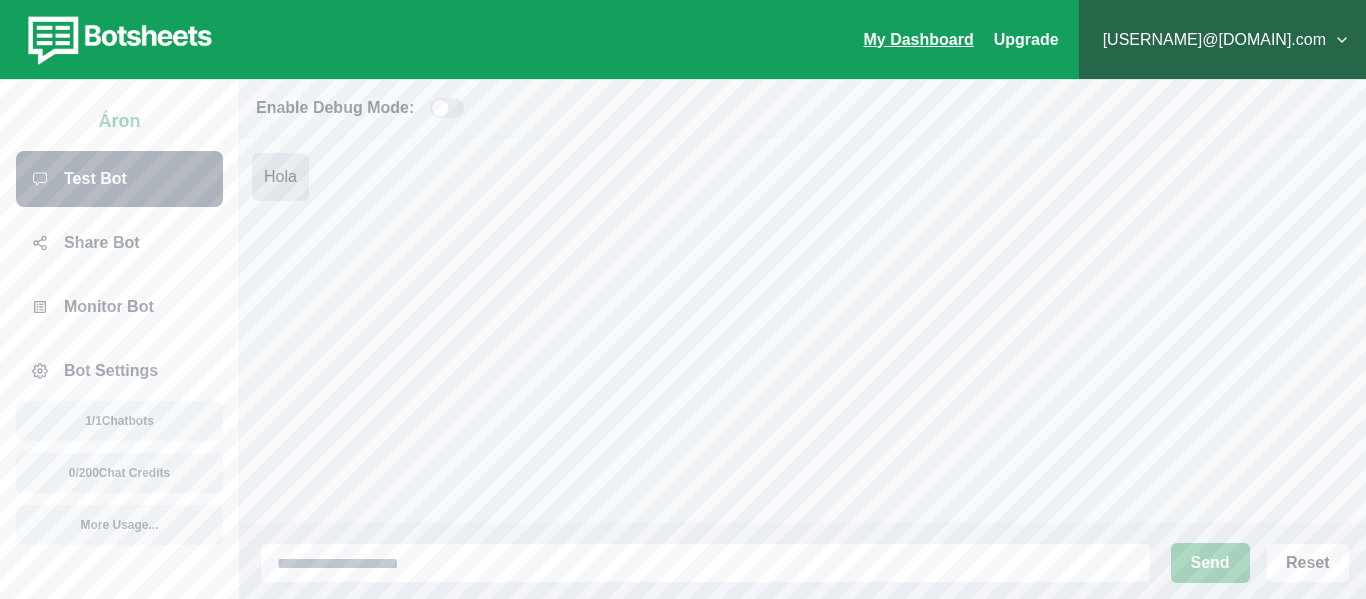 click on "My Dashboard" at bounding box center [918, 39] 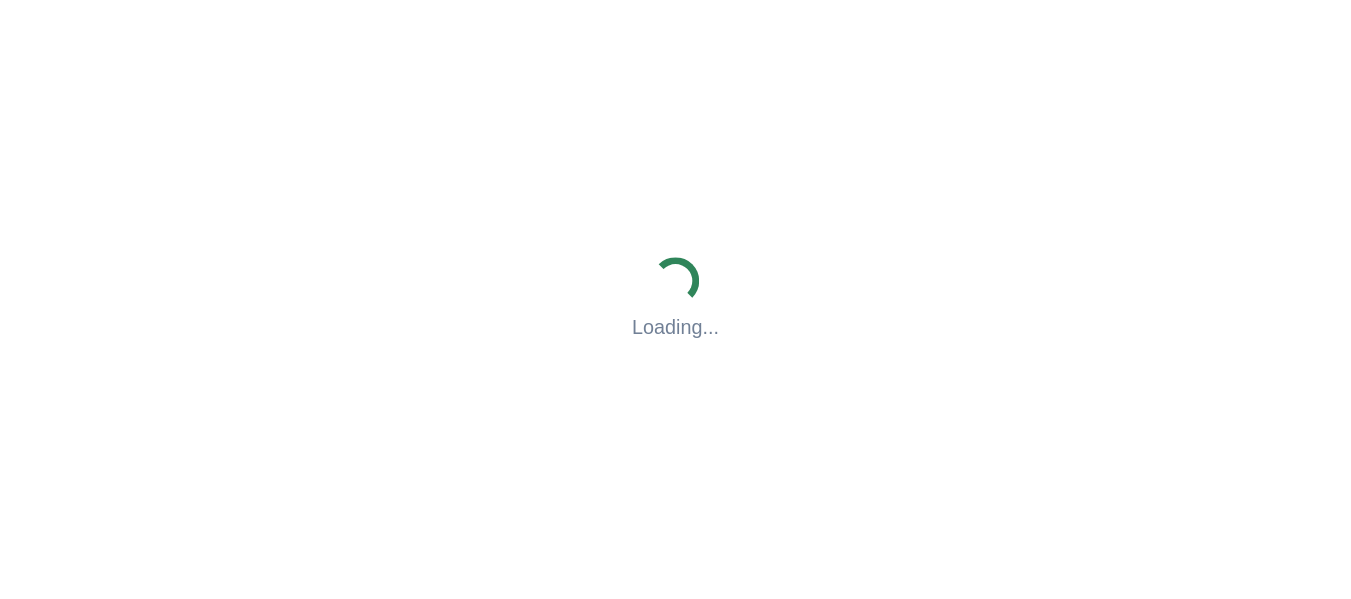 scroll, scrollTop: 0, scrollLeft: 0, axis: both 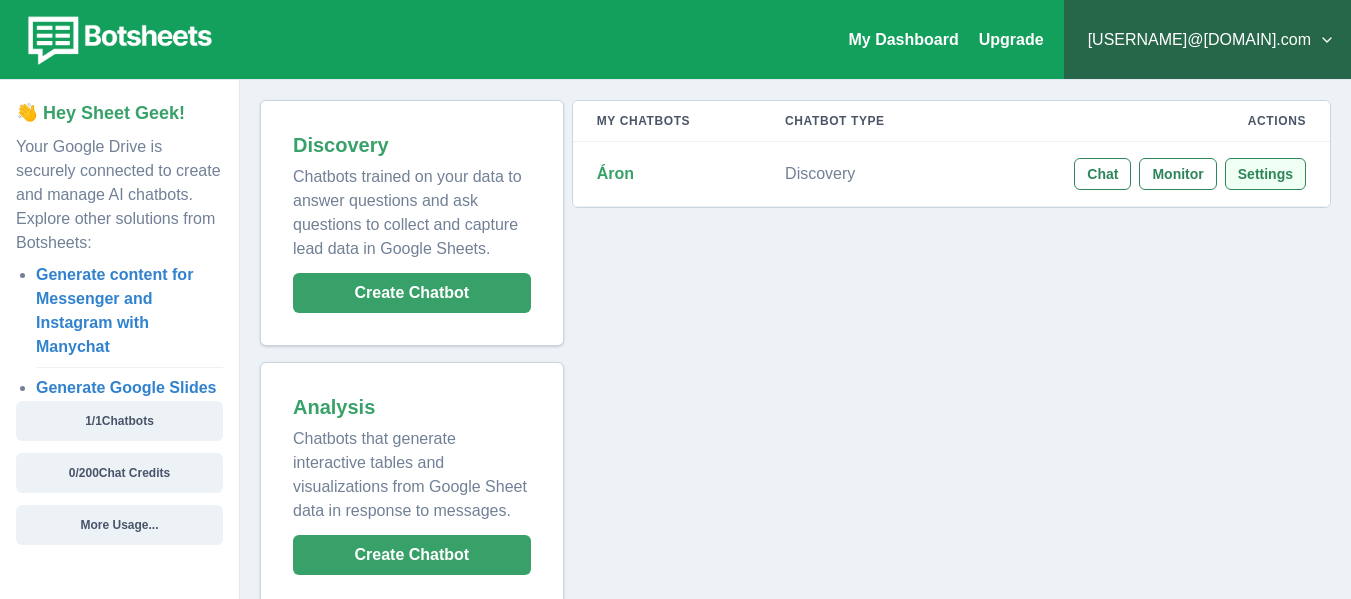 click on "Settings" at bounding box center (1265, 174) 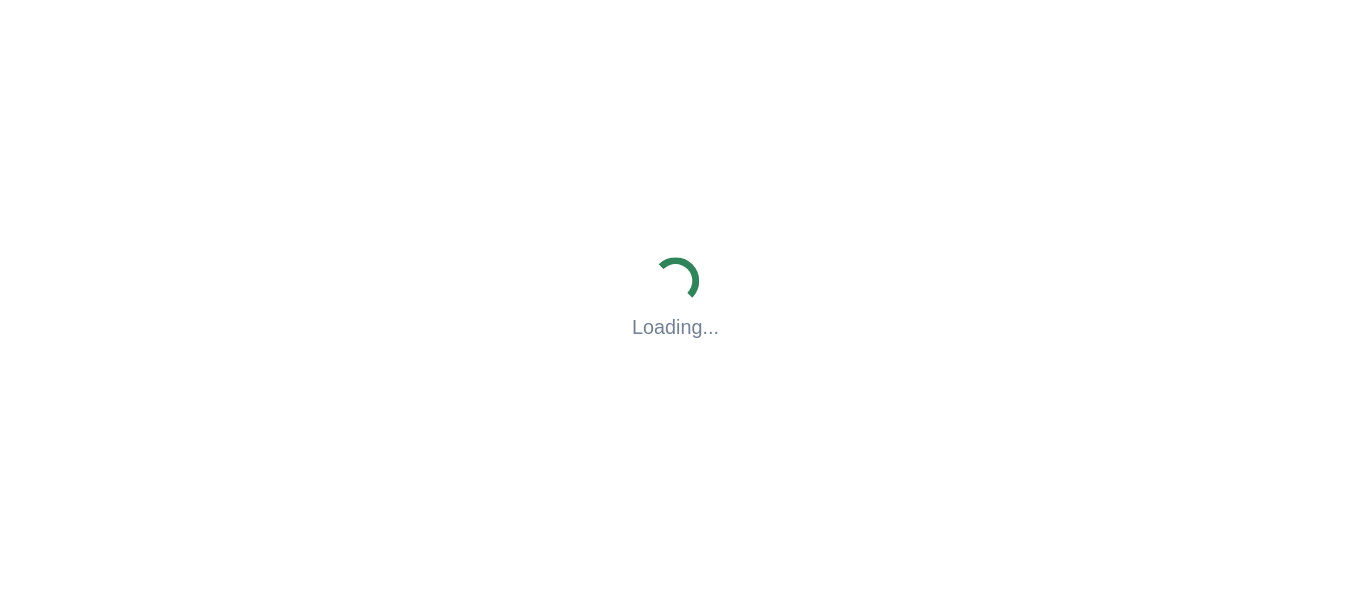 scroll, scrollTop: 0, scrollLeft: 0, axis: both 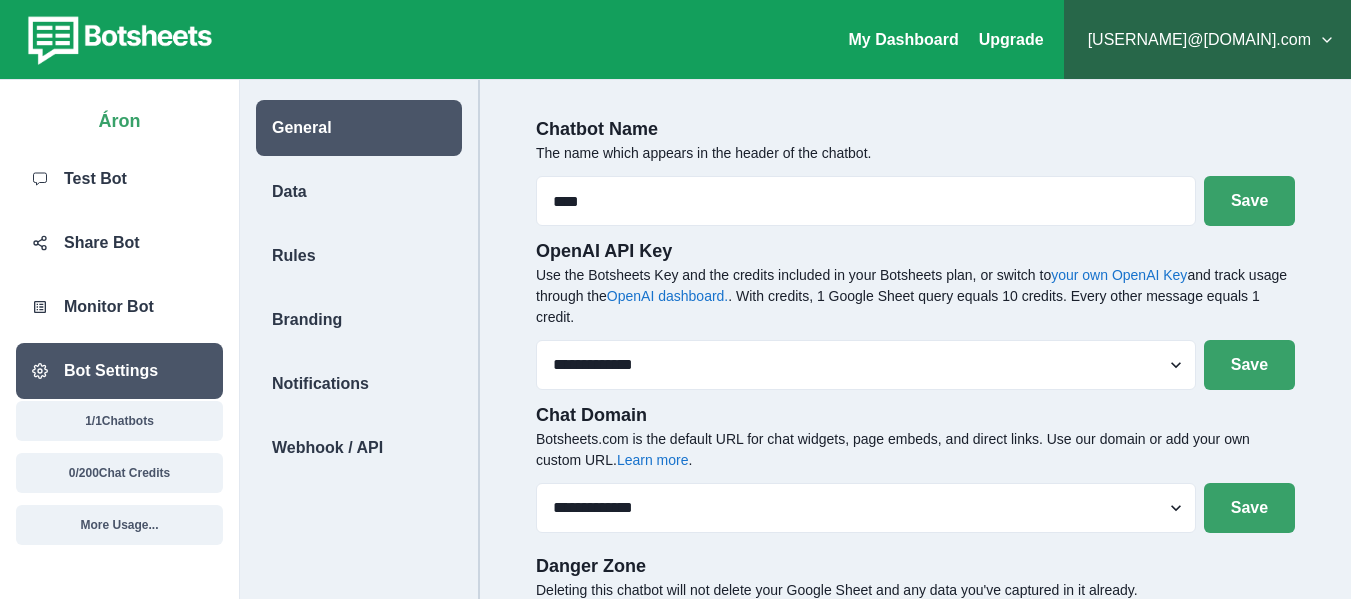 click on "Bot Settings" at bounding box center [111, 371] 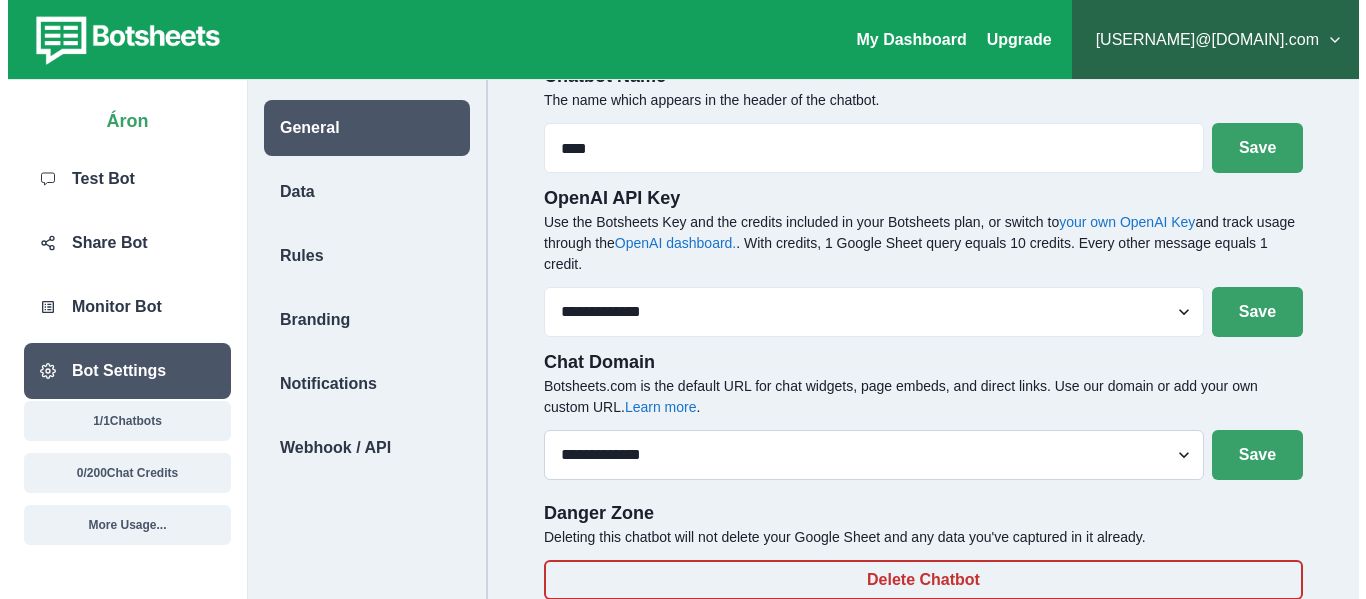 scroll, scrollTop: 80, scrollLeft: 0, axis: vertical 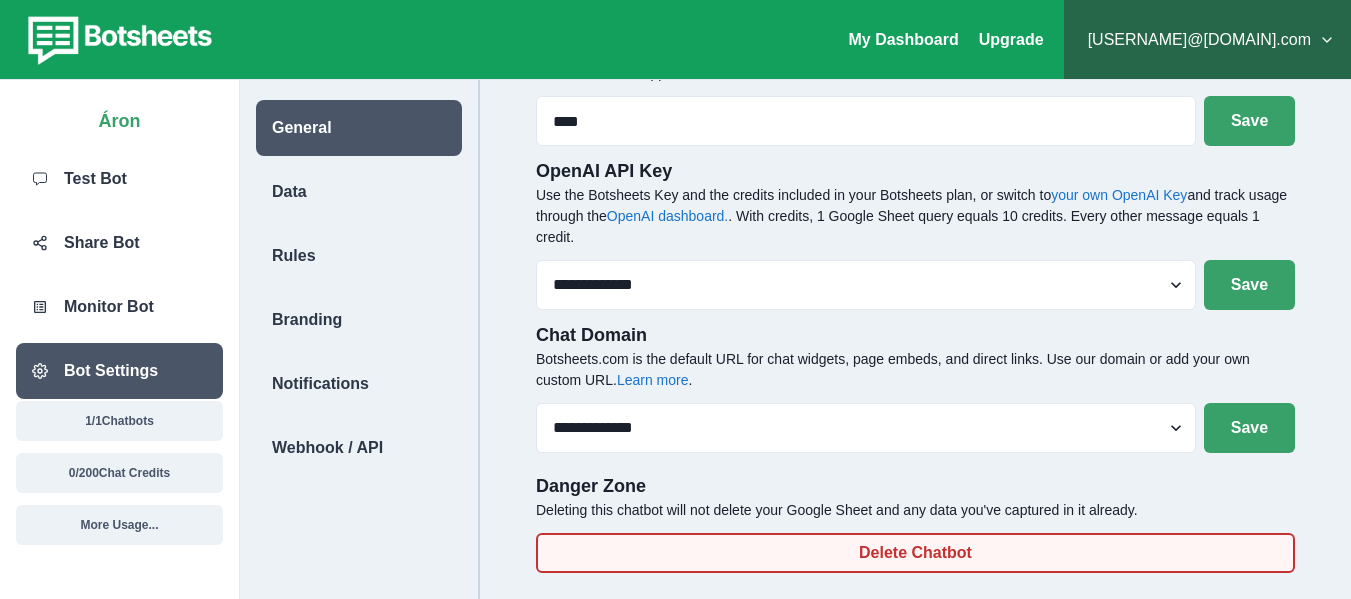 click on "Delete Chatbot" at bounding box center (915, 553) 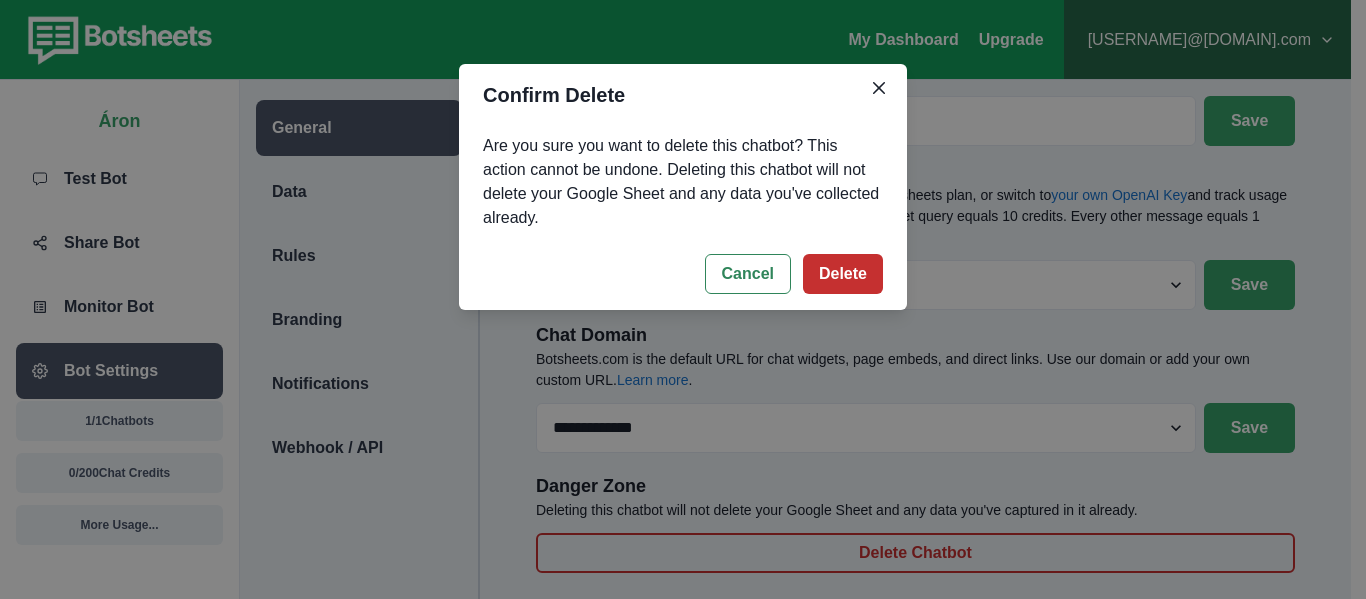click on "Delete" at bounding box center (843, 274) 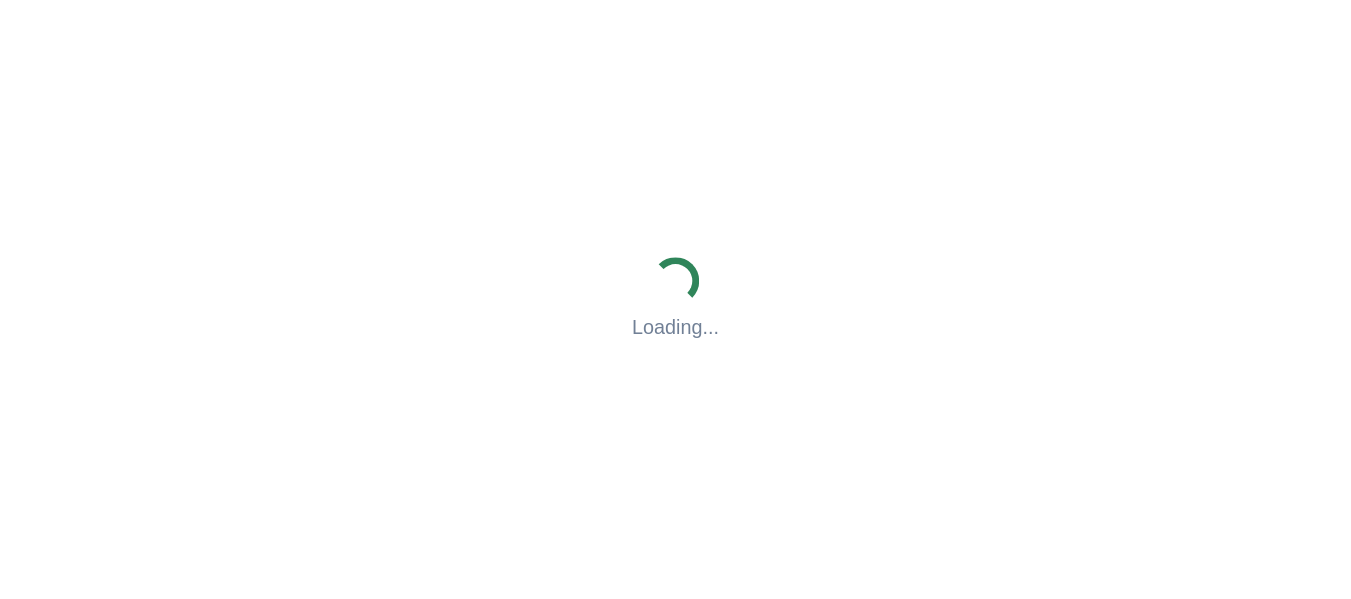 scroll, scrollTop: 0, scrollLeft: 0, axis: both 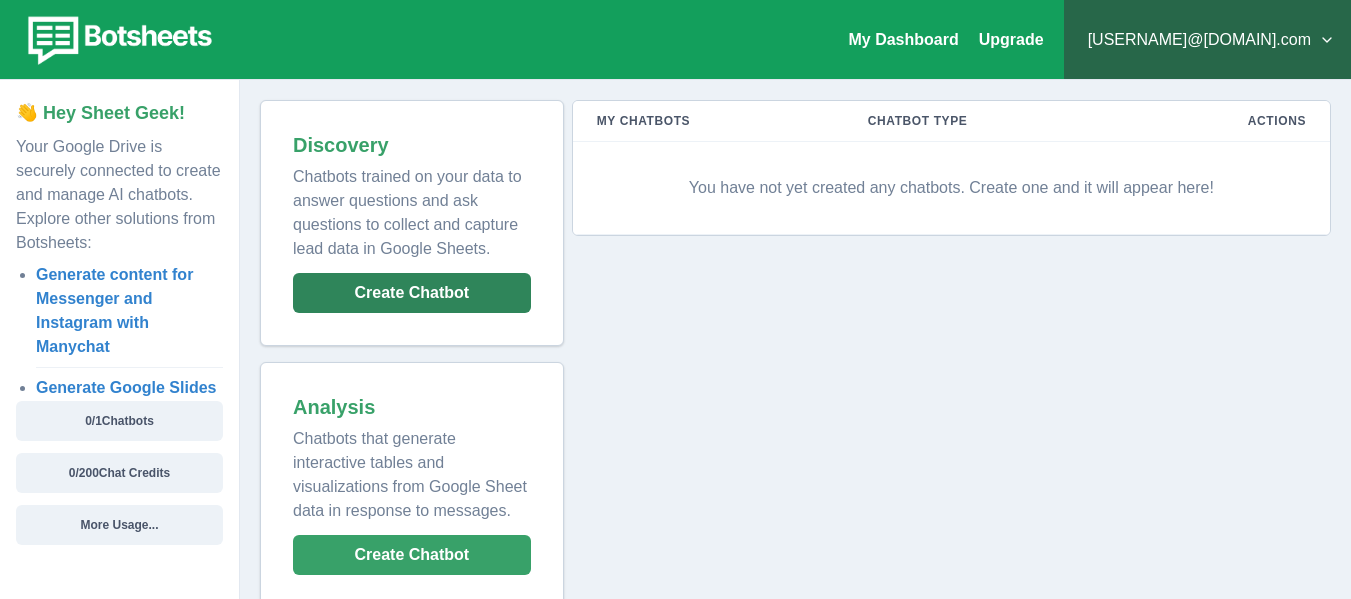 click on "Create Chatbot" at bounding box center [412, 293] 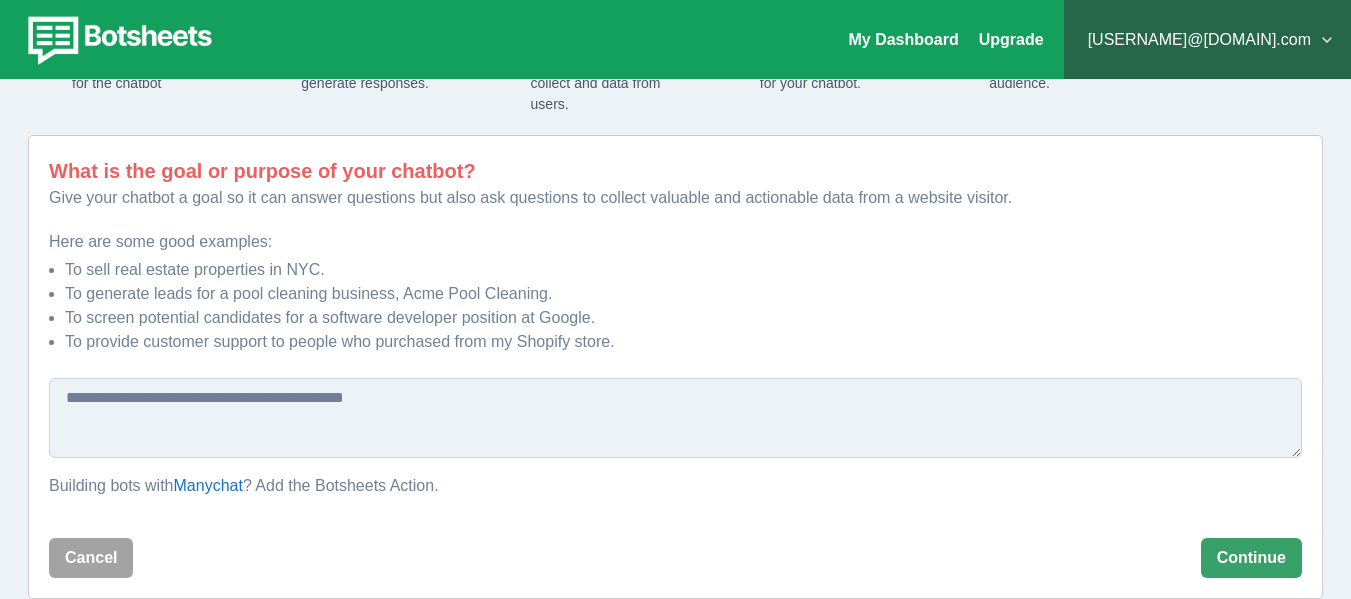 scroll, scrollTop: 152, scrollLeft: 0, axis: vertical 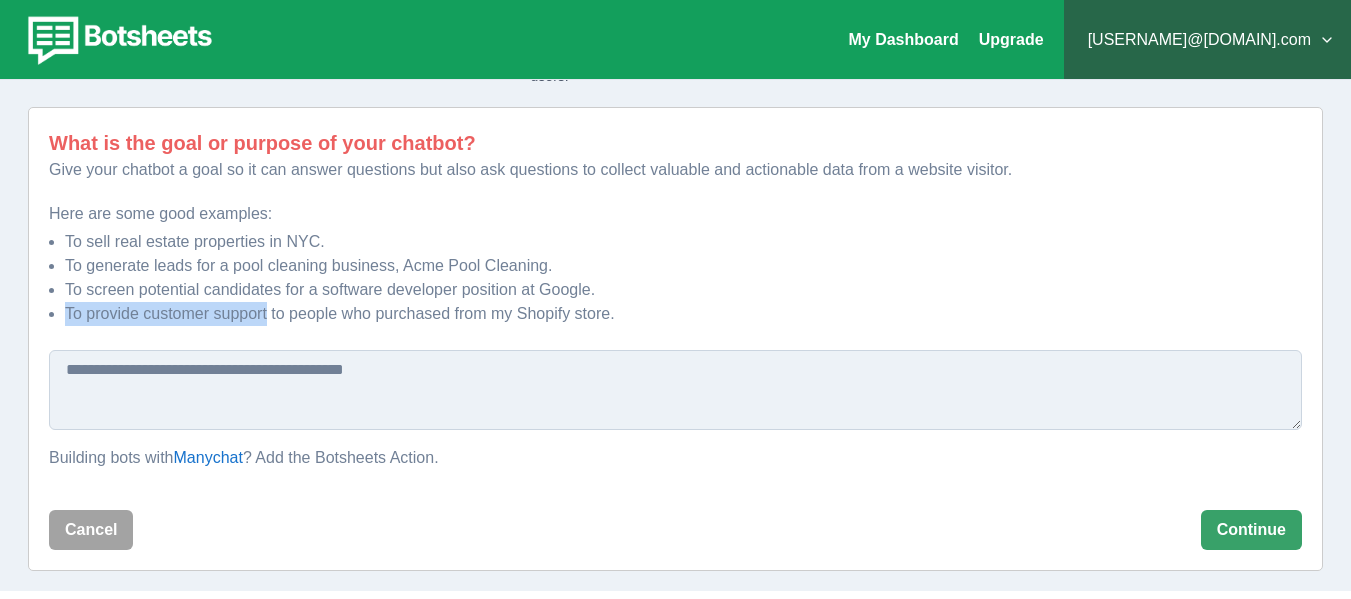 drag, startPoint x: 67, startPoint y: 312, endPoint x: 268, endPoint y: 317, distance: 201.06218 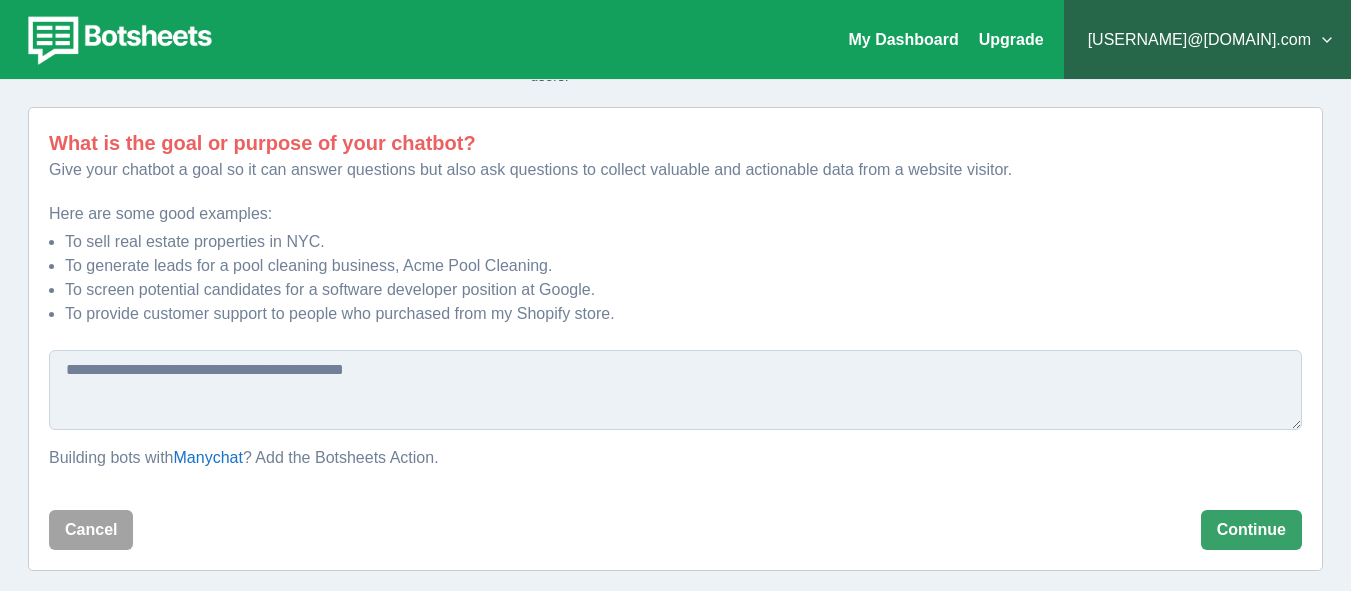 click at bounding box center (675, 390) 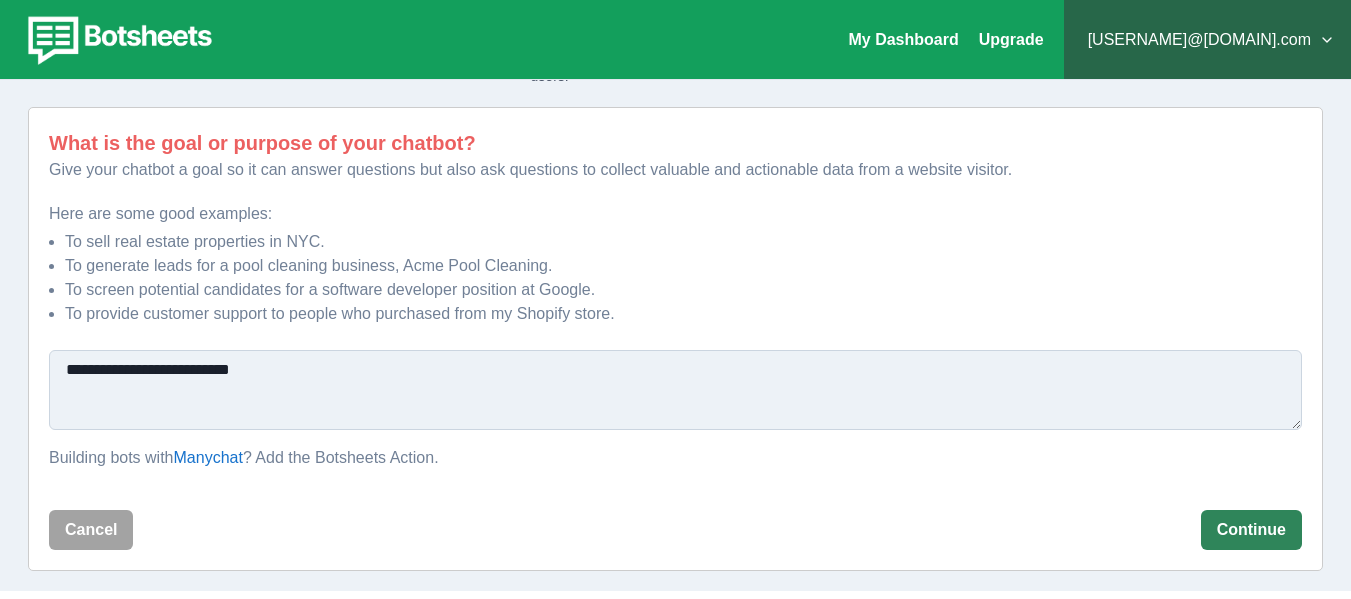 type on "**********" 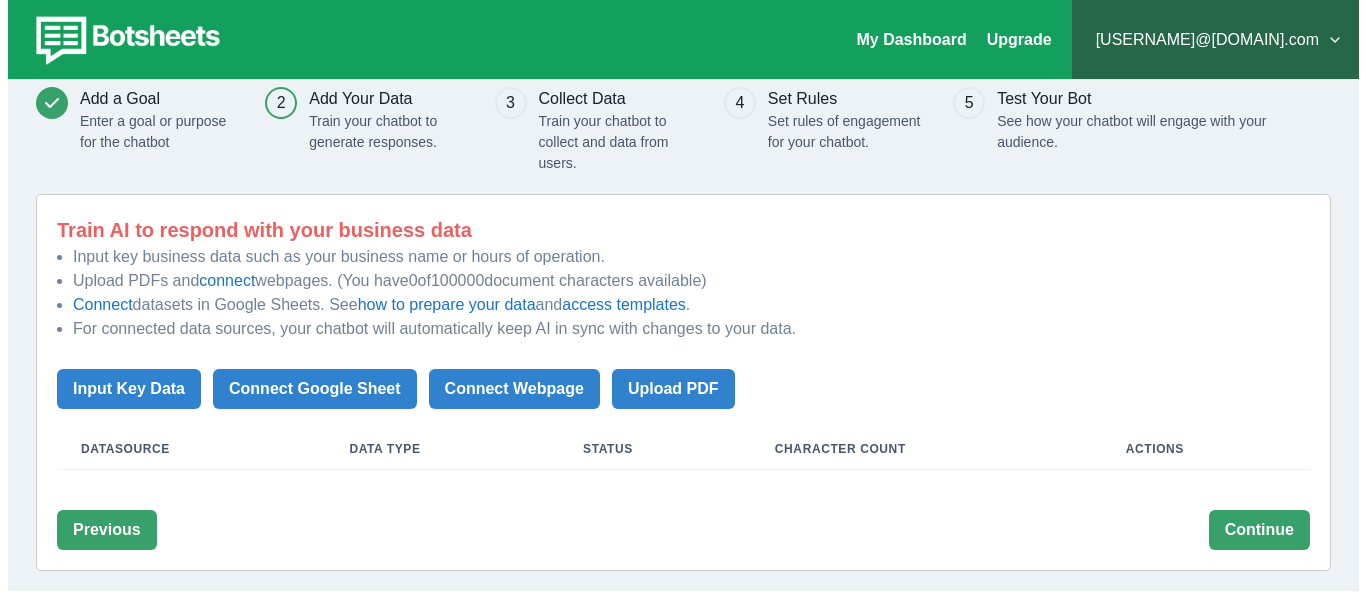 scroll, scrollTop: 65, scrollLeft: 0, axis: vertical 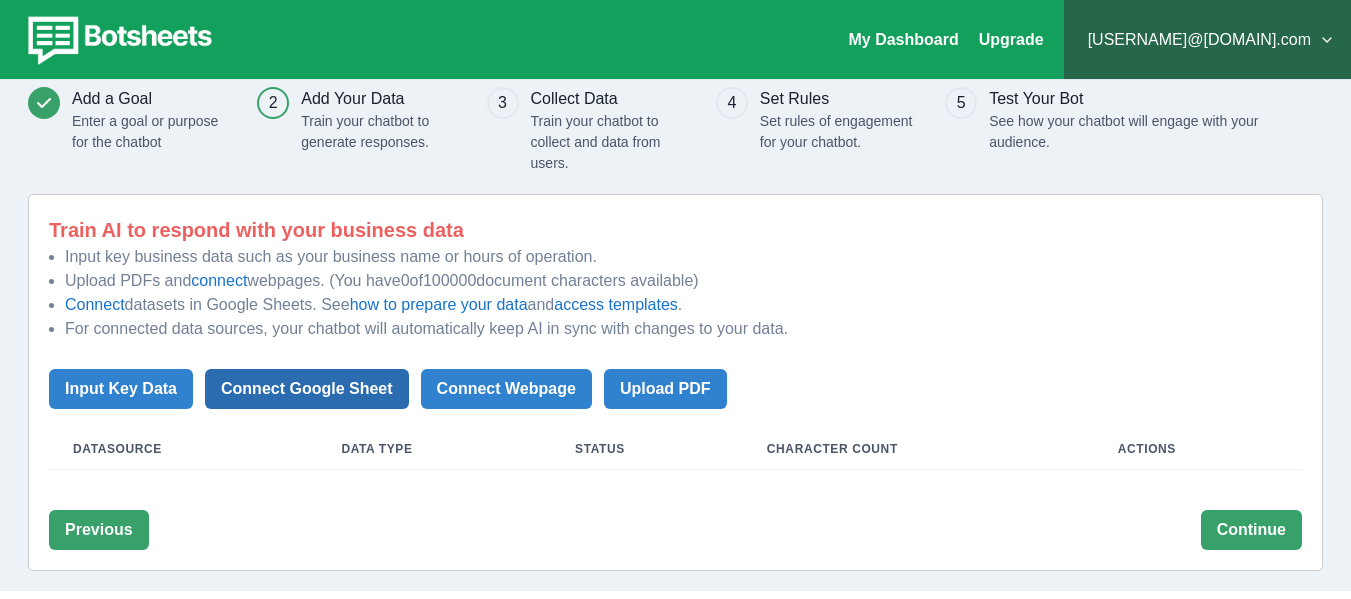 click on "Connect Google Sheet" at bounding box center (307, 389) 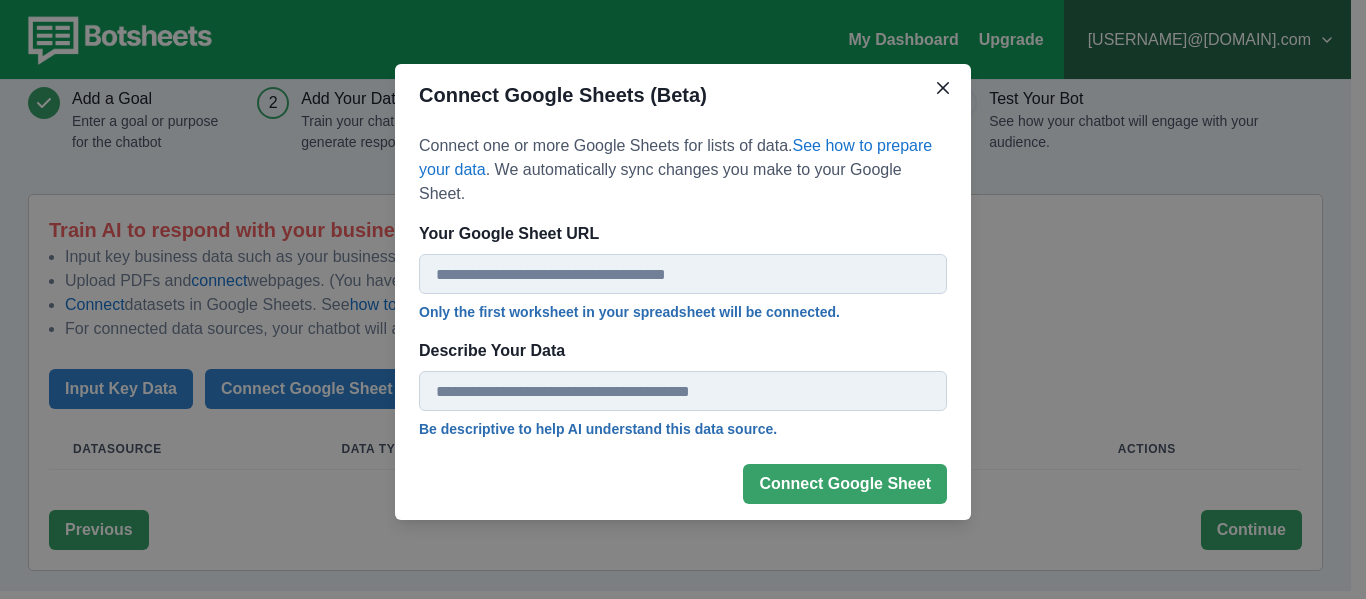 click on "Your Google Sheet URL" at bounding box center [683, 274] 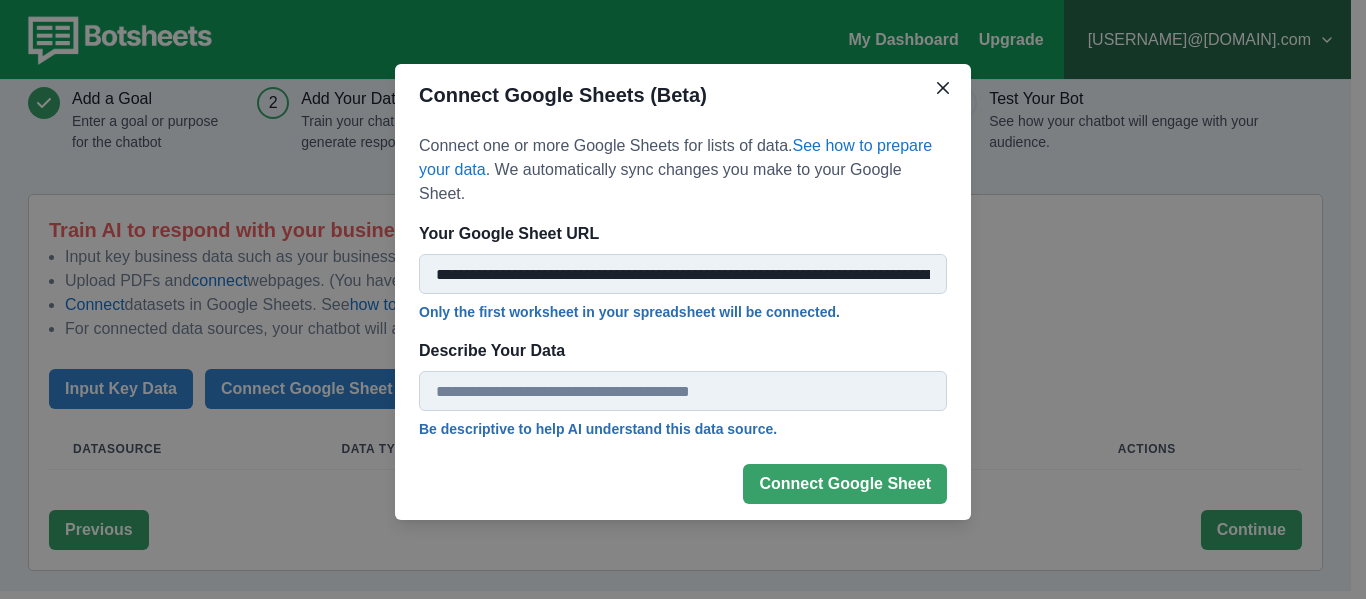 scroll, scrollTop: 0, scrollLeft: 463, axis: horizontal 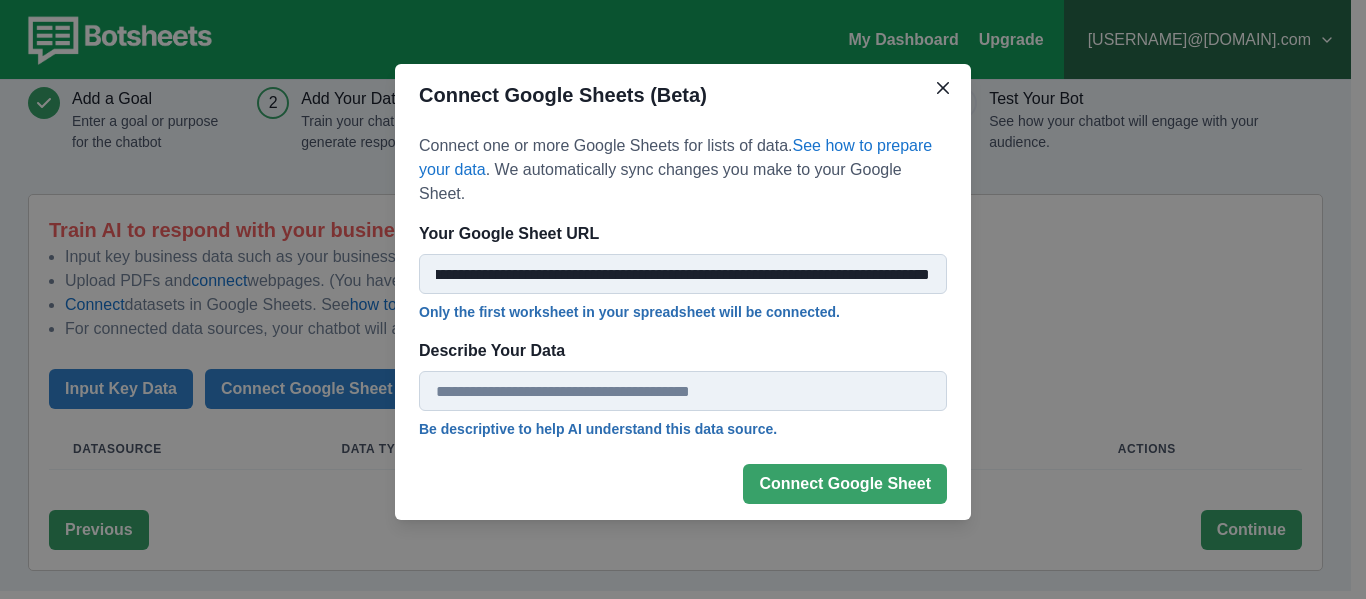 type on "**********" 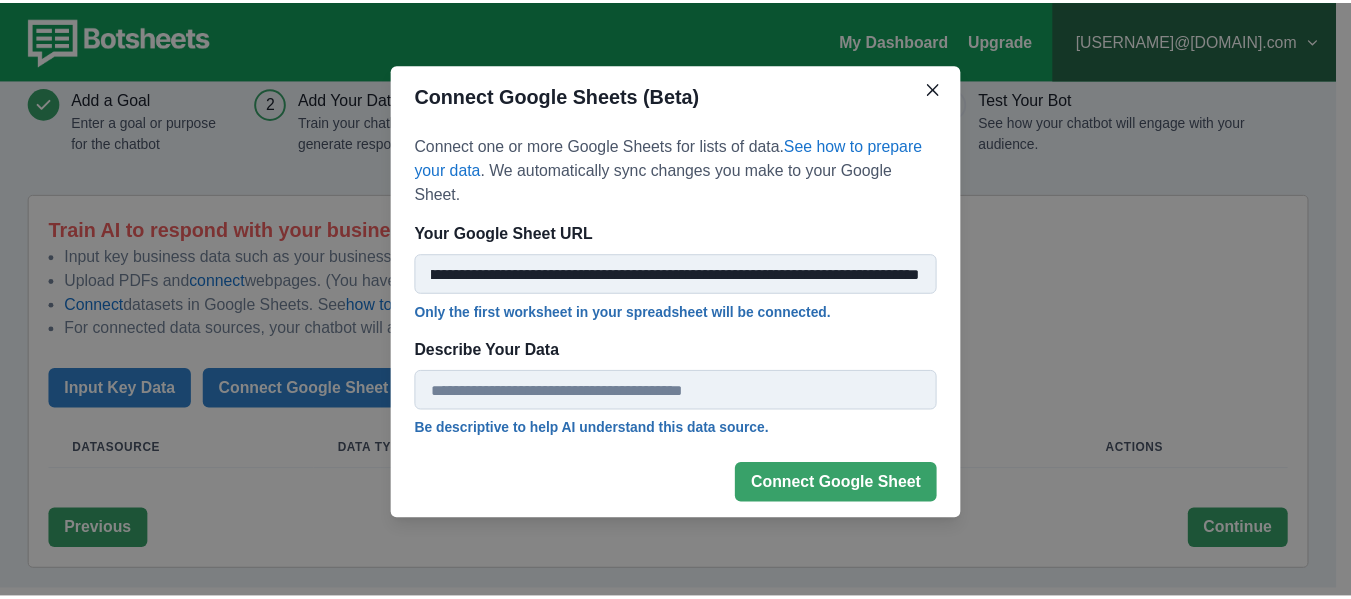 scroll, scrollTop: 0, scrollLeft: 0, axis: both 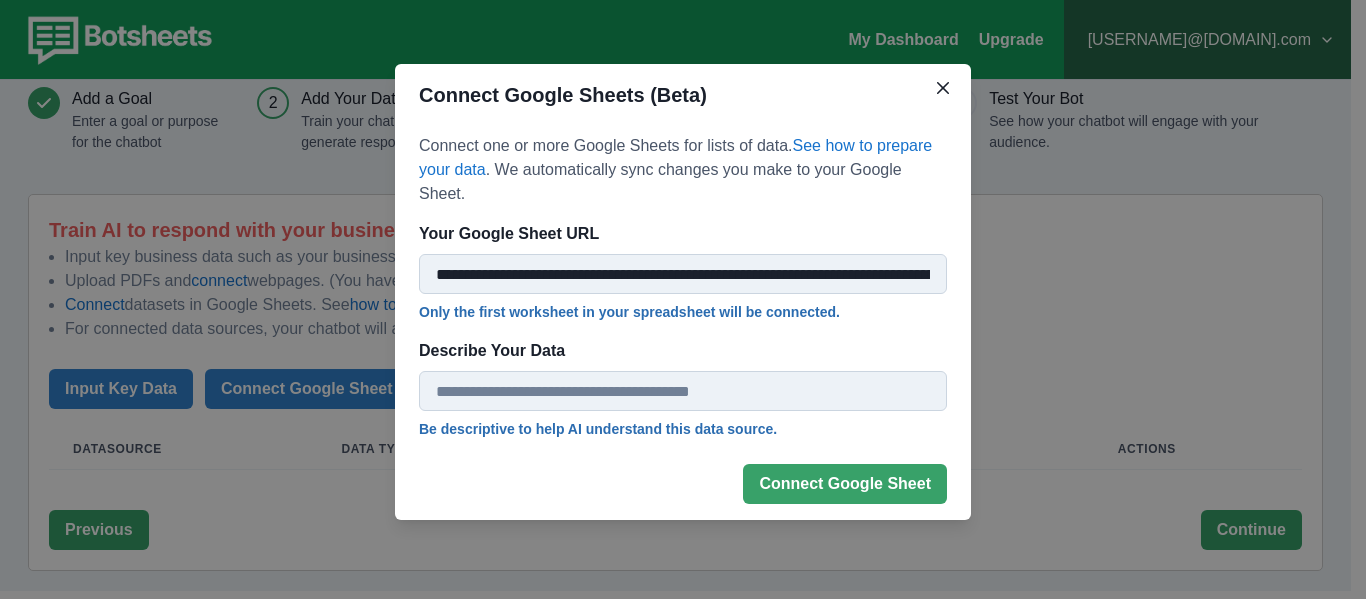 type on "*********" 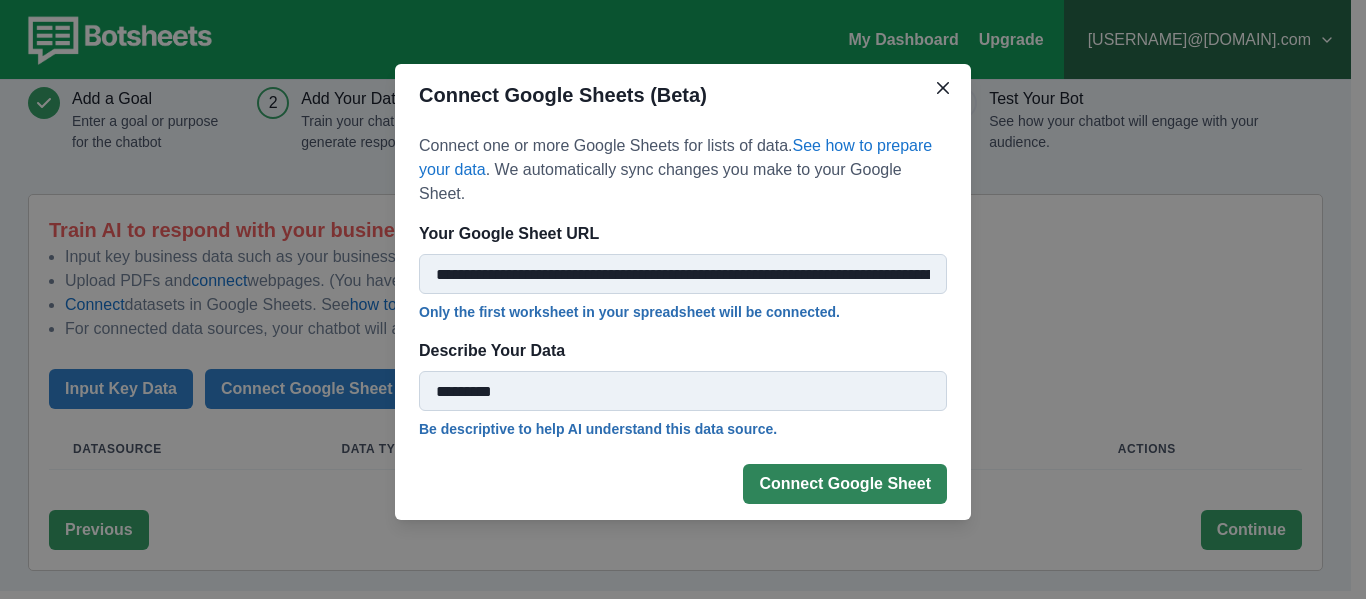 click on "Connect Google Sheet" at bounding box center [845, 484] 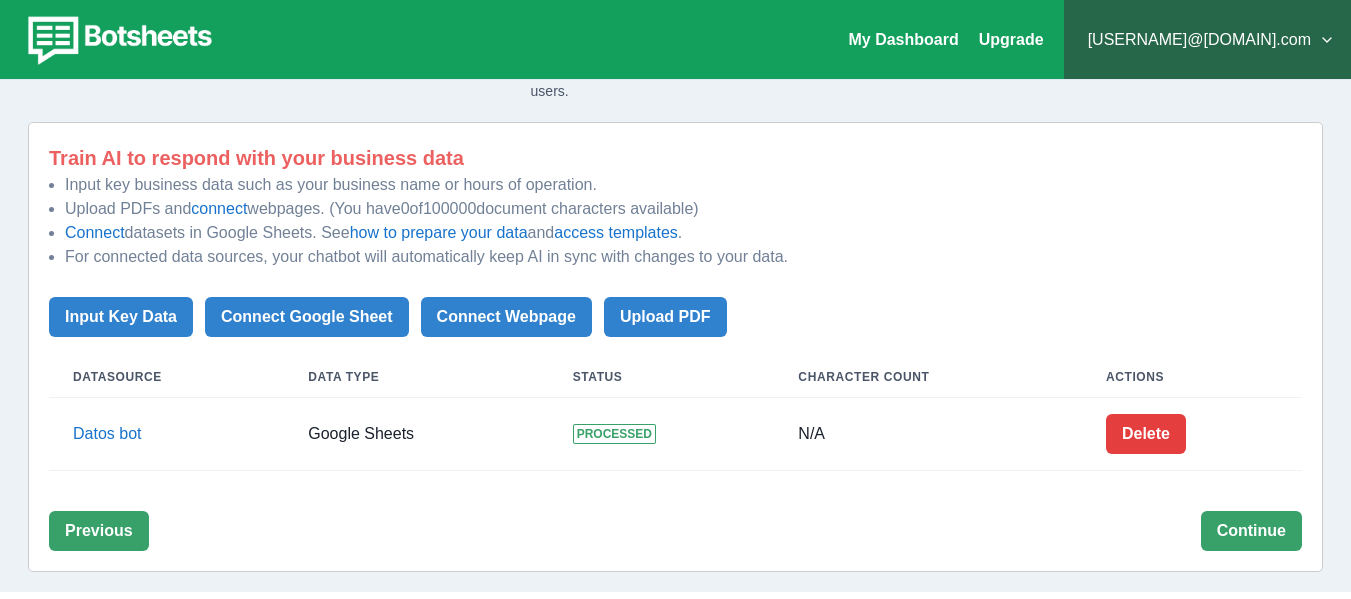 scroll, scrollTop: 138, scrollLeft: 0, axis: vertical 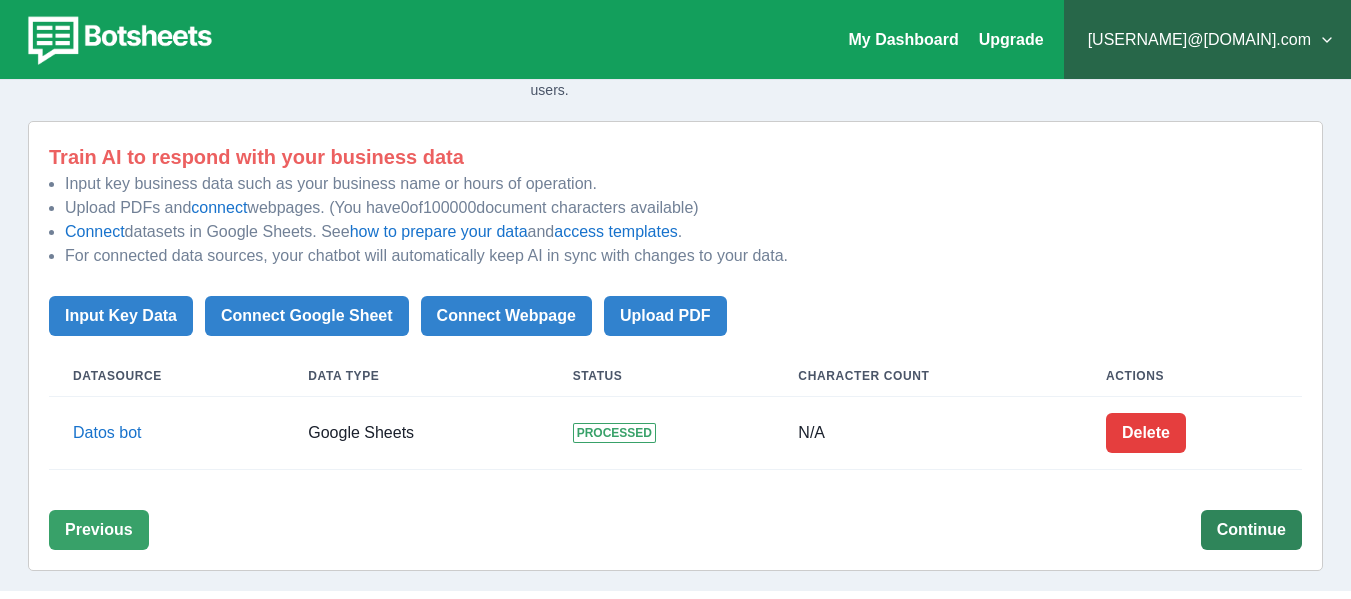 click on "Continue" at bounding box center [1251, 530] 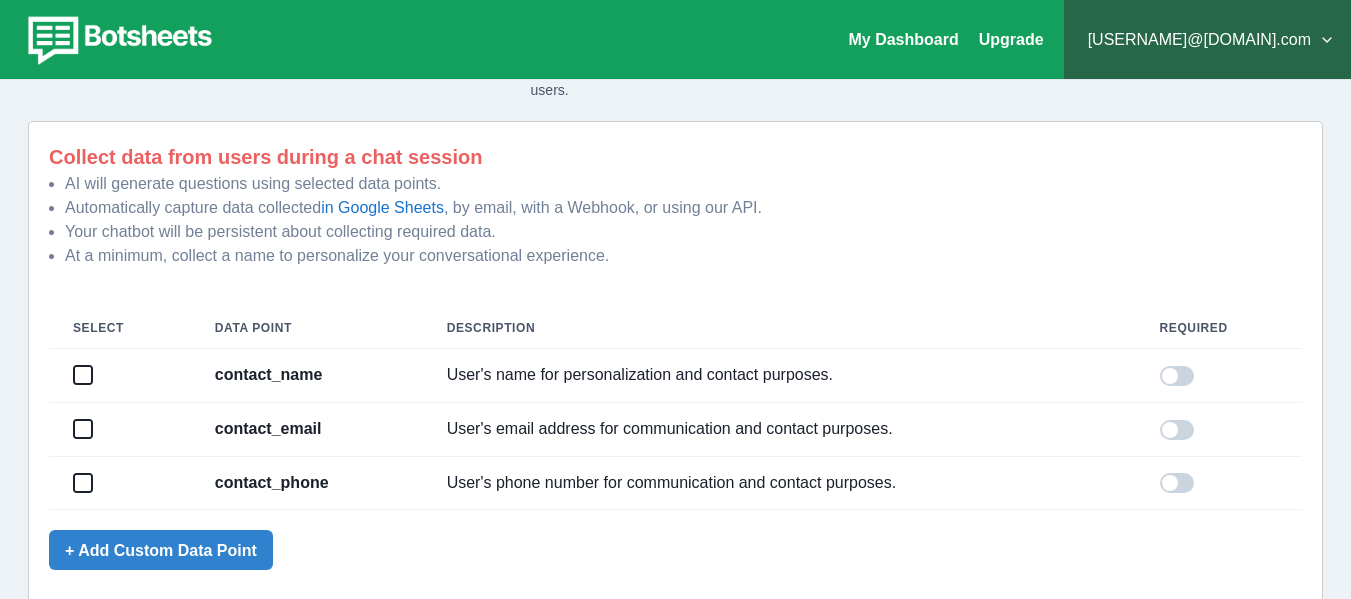 click at bounding box center (83, 375) 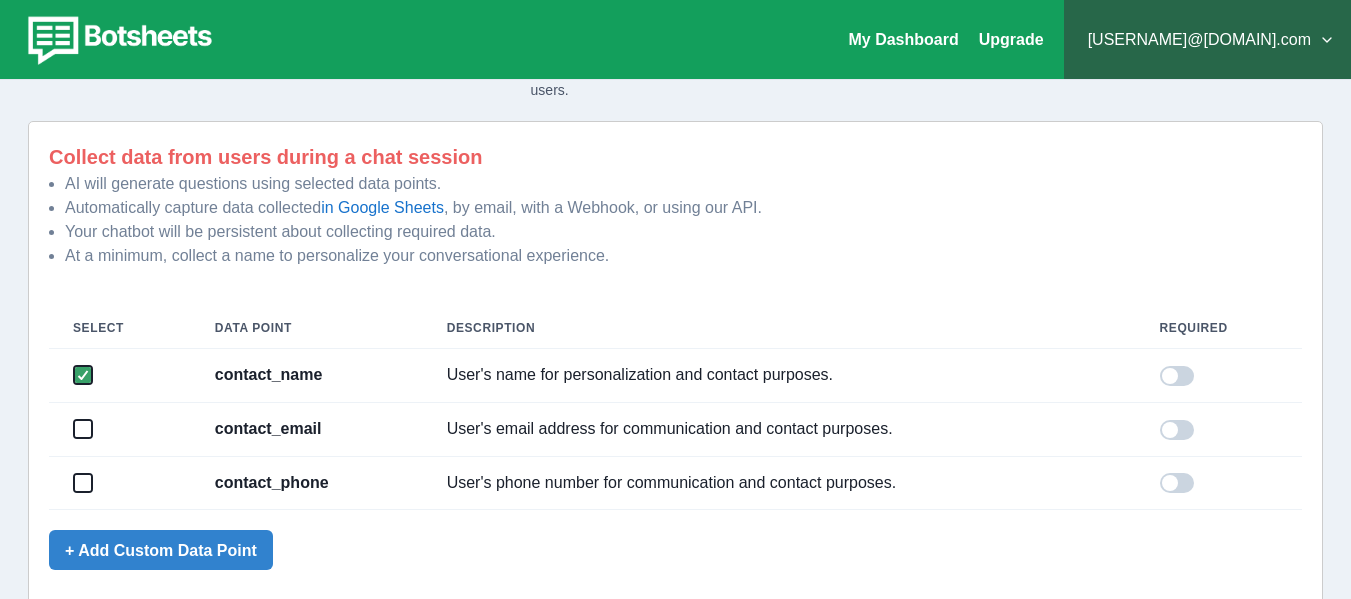 click at bounding box center [120, 429] 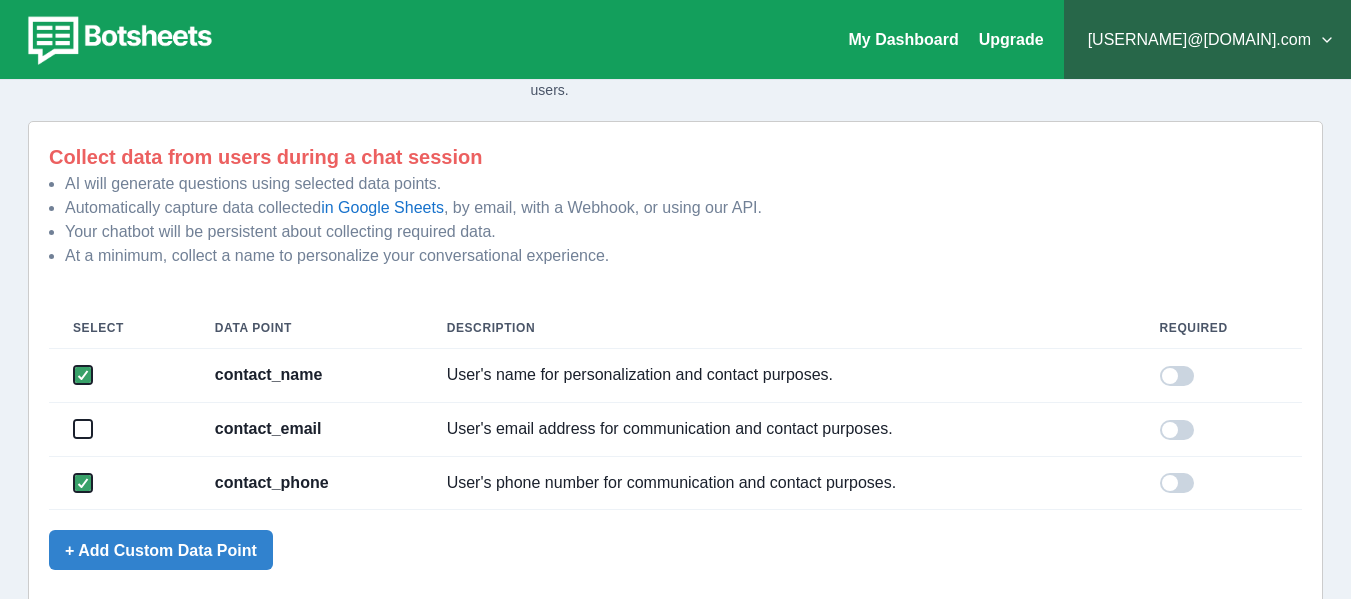 click at bounding box center [83, 429] 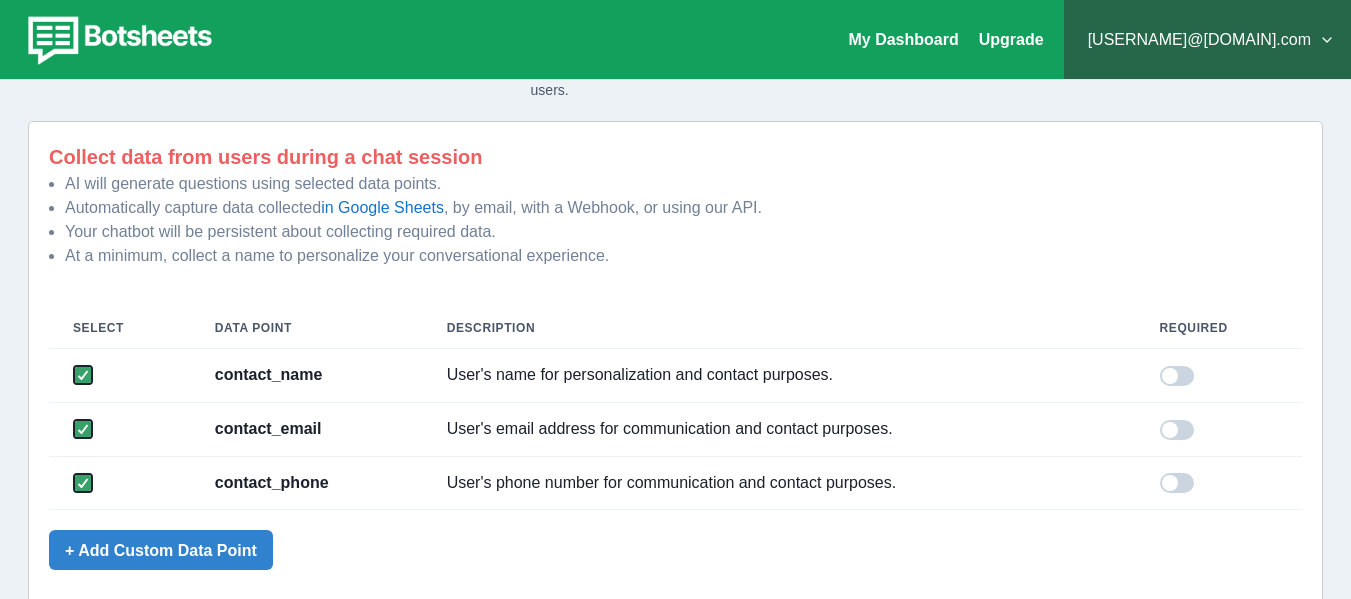 click at bounding box center [1177, 376] 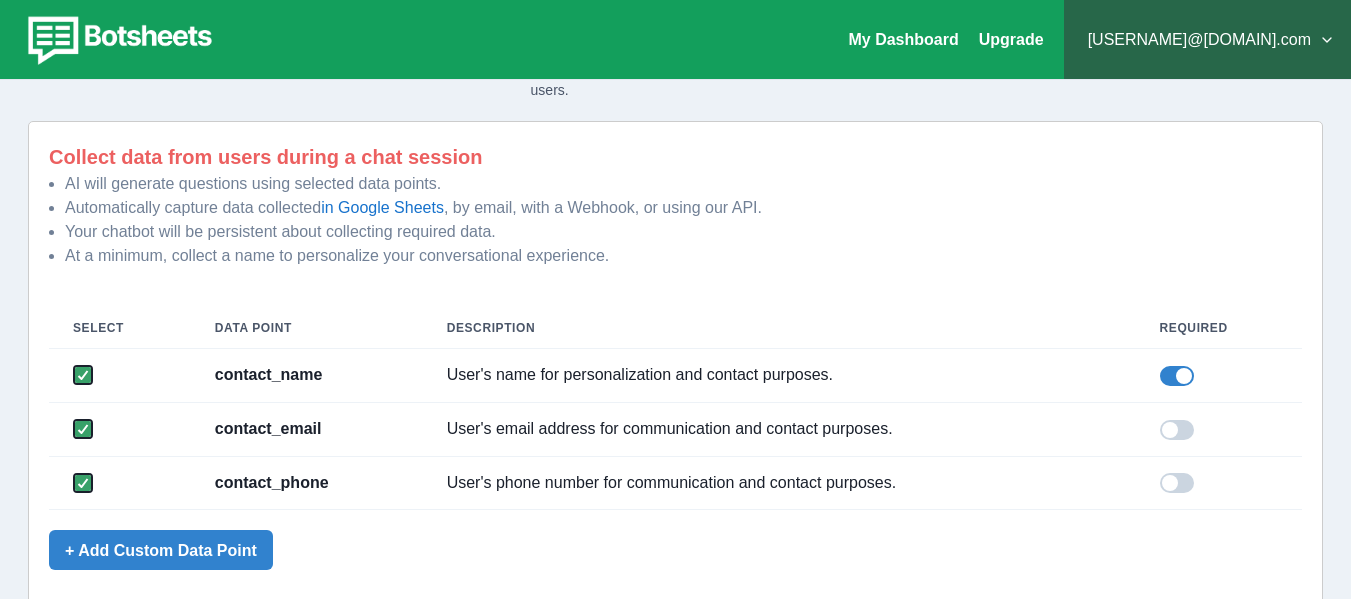 click at bounding box center [1177, 430] 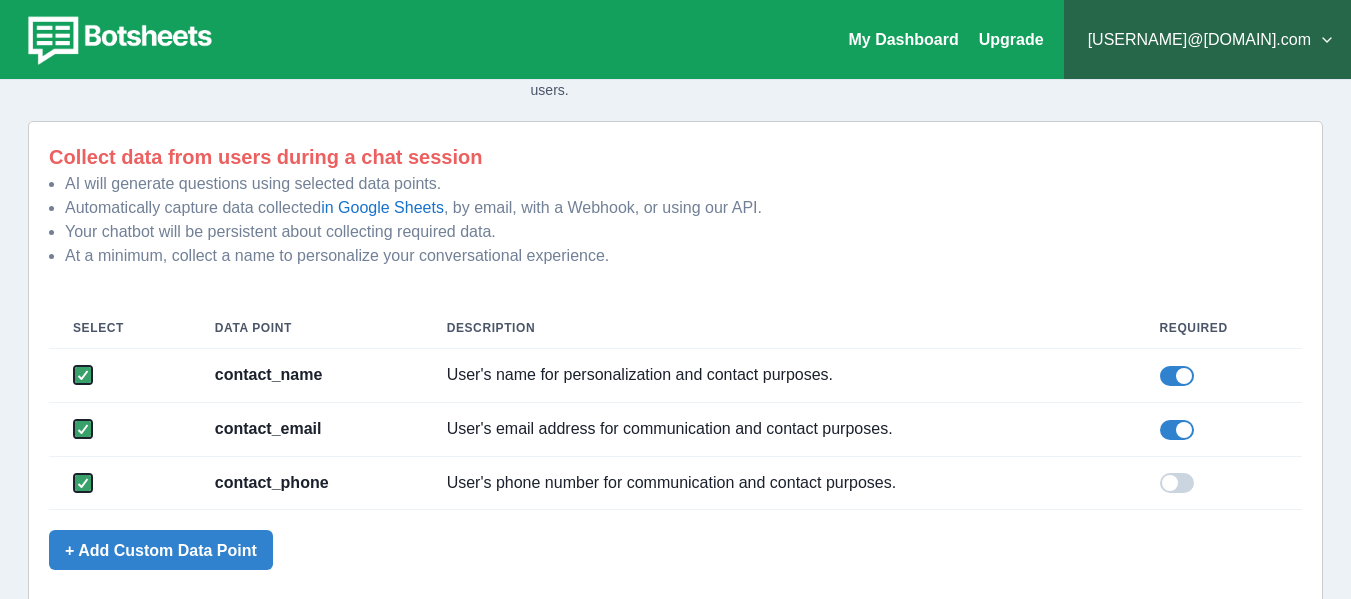 click at bounding box center [1177, 483] 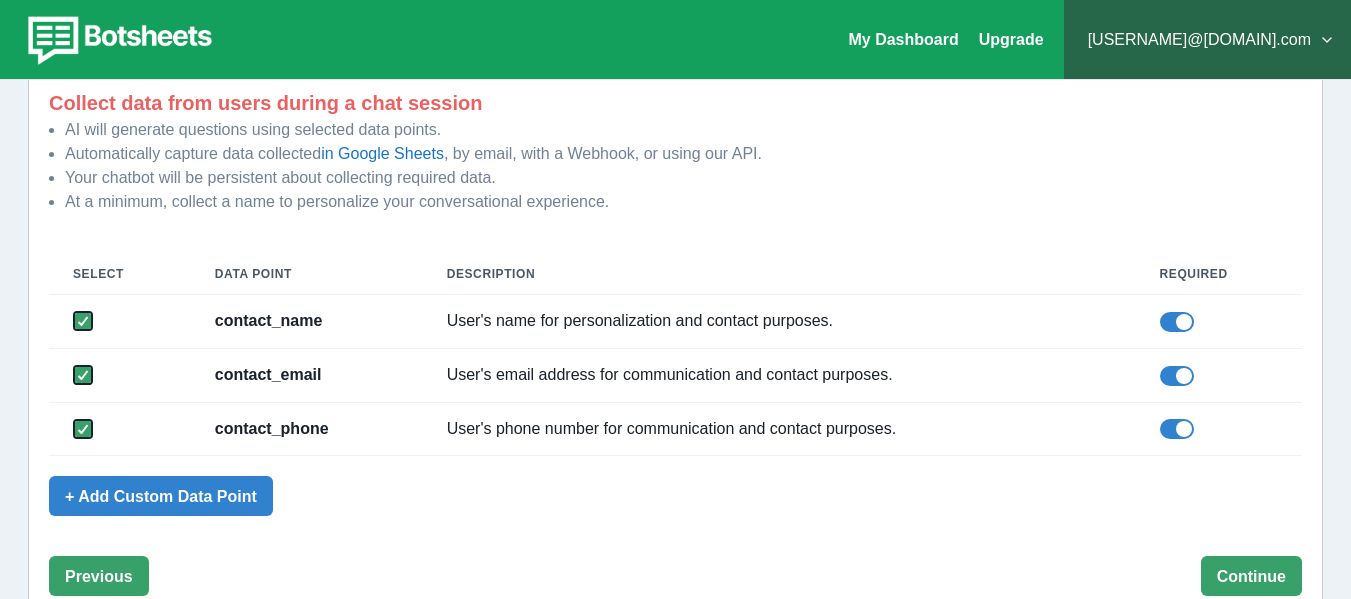 scroll, scrollTop: 238, scrollLeft: 0, axis: vertical 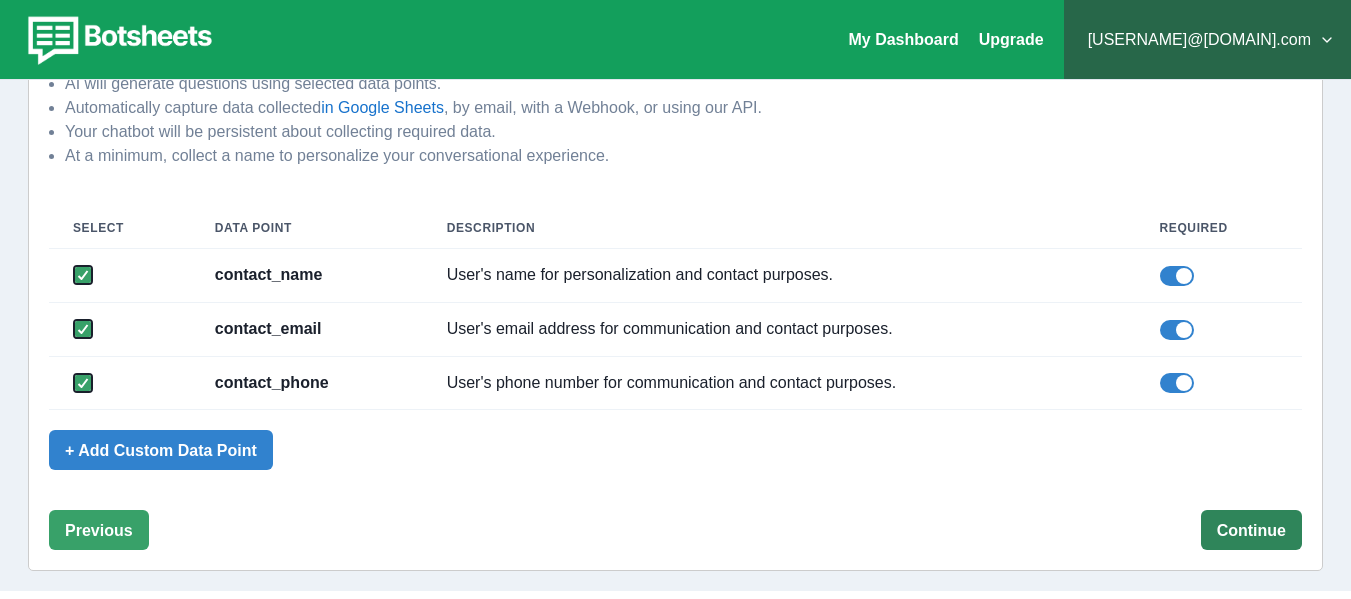 click on "Continue" at bounding box center [1251, 530] 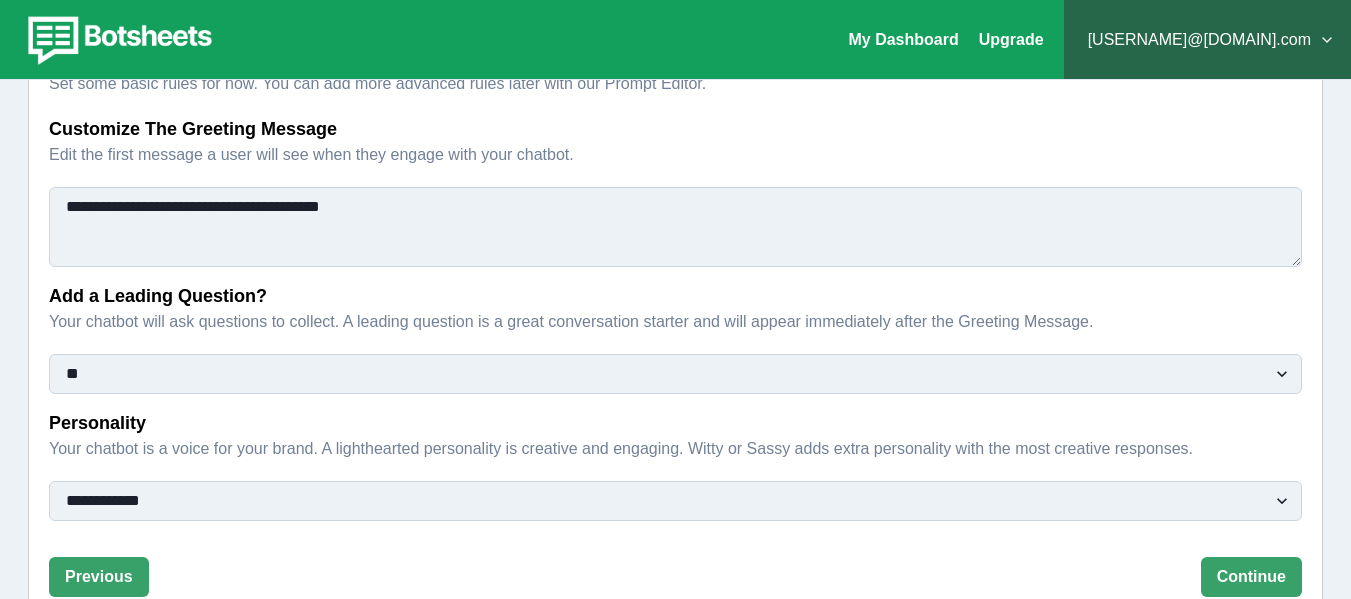 click on "**********" at bounding box center [675, 227] 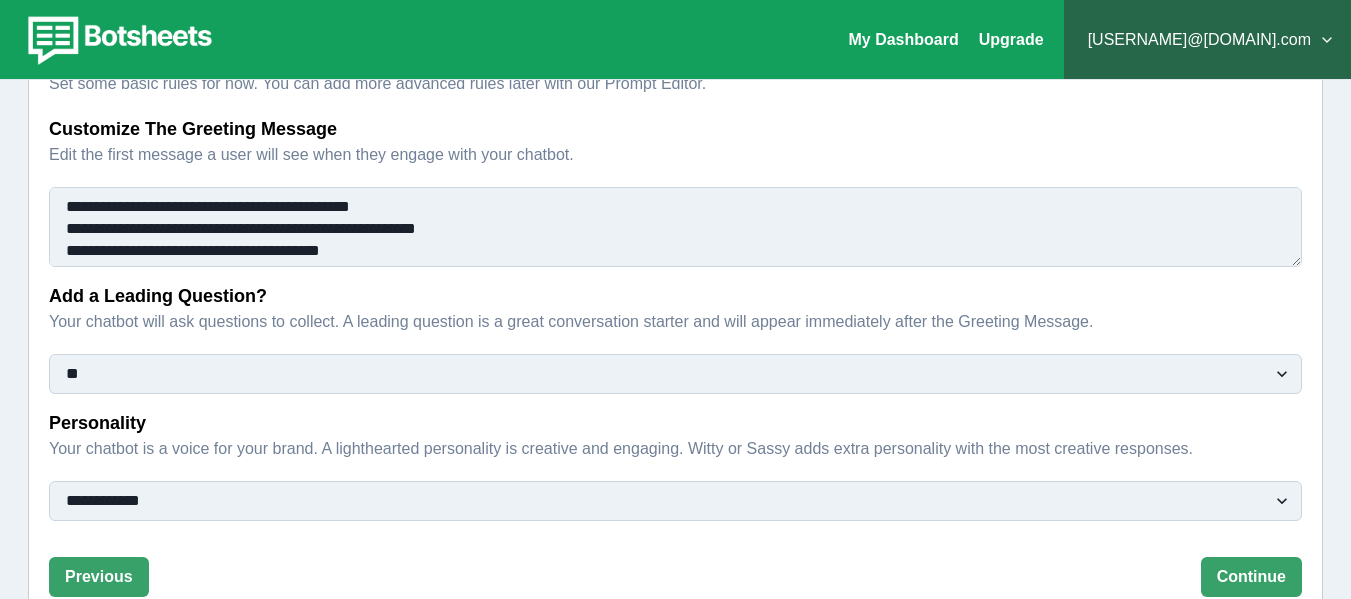 scroll, scrollTop: 17, scrollLeft: 0, axis: vertical 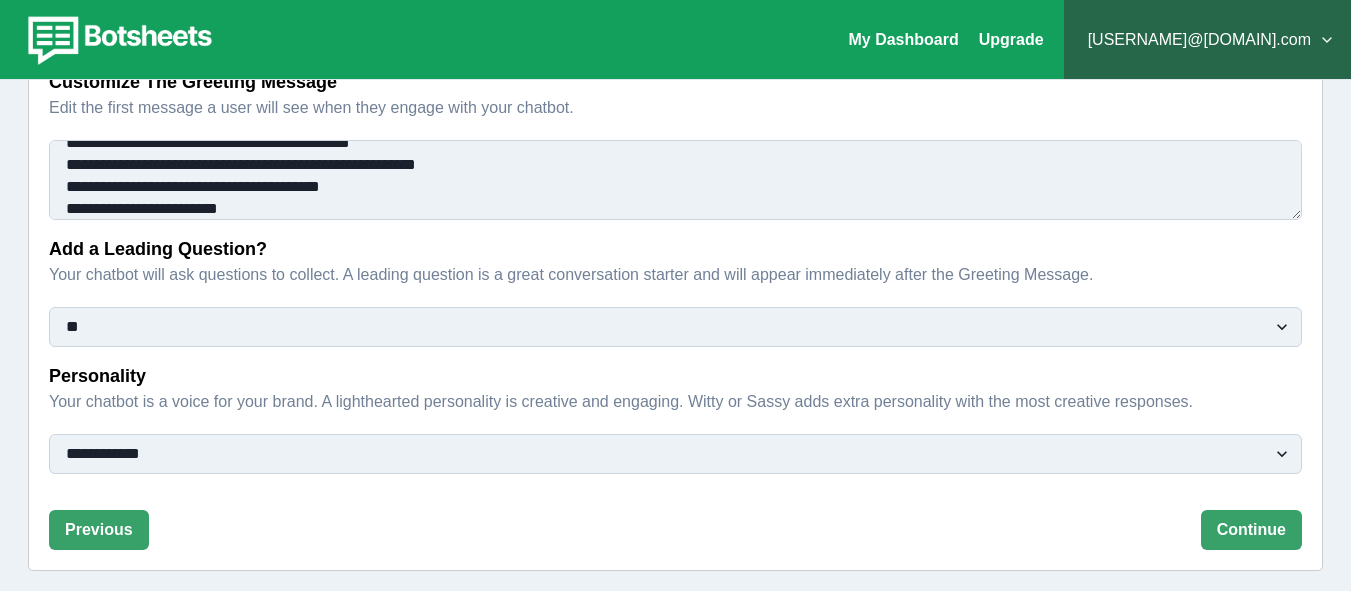 type on "**********" 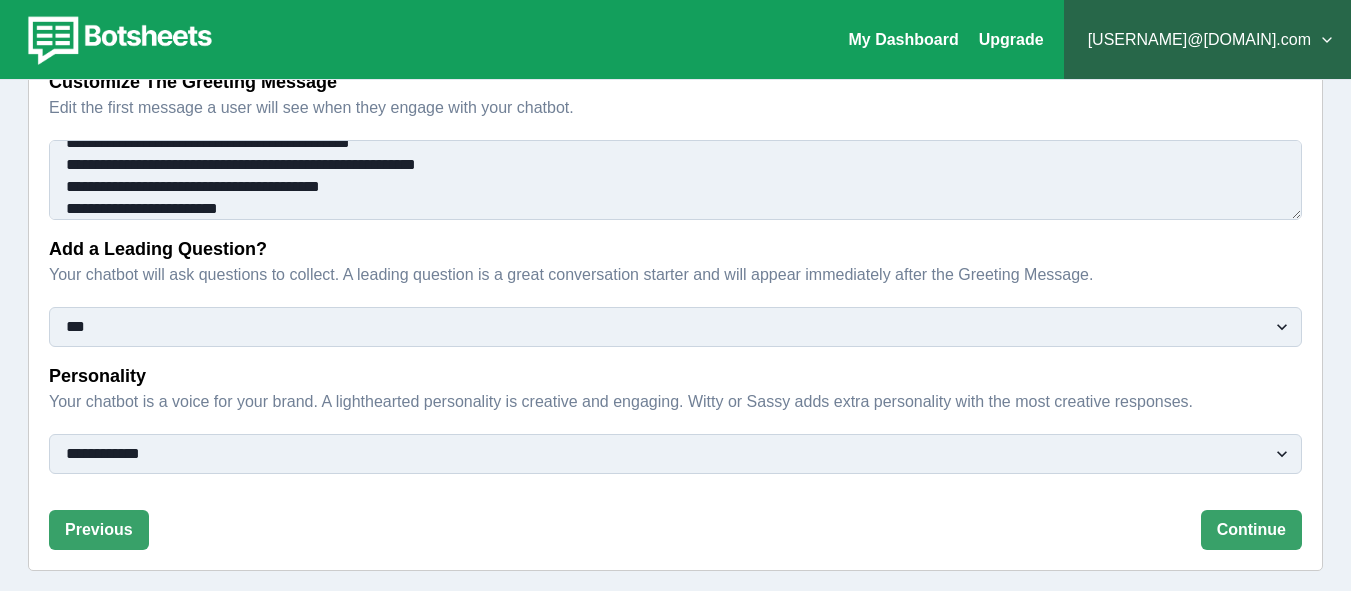 click on "** ***" at bounding box center [675, 327] 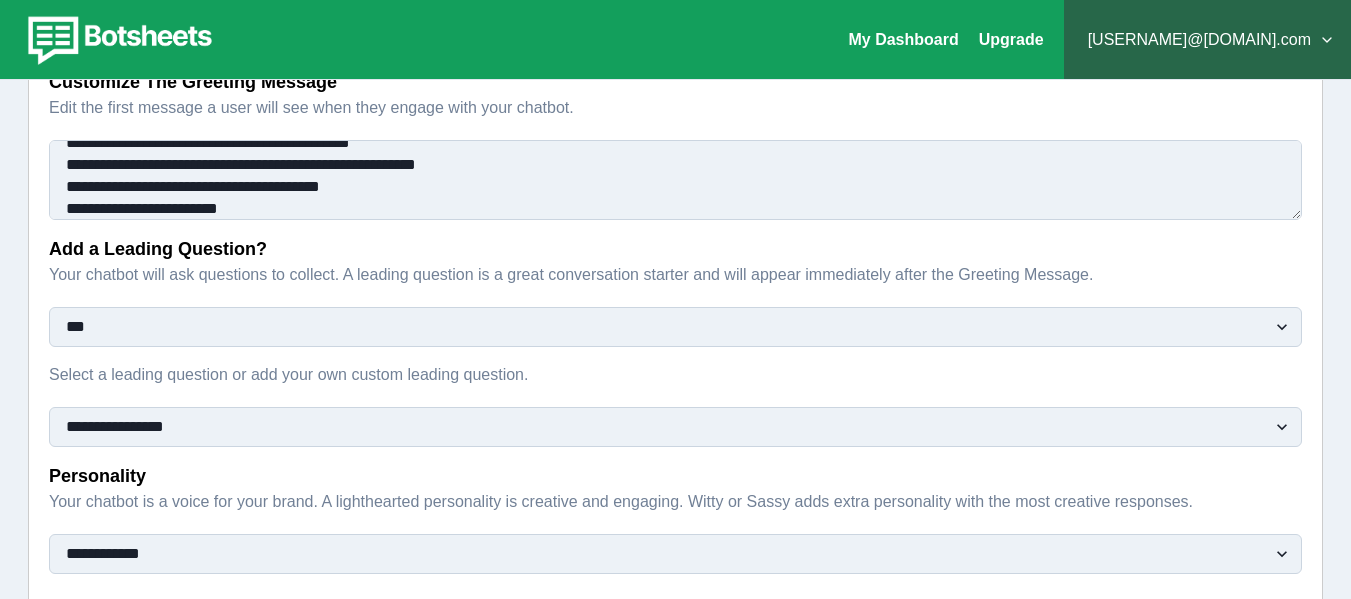 click on "**********" at bounding box center [675, 427] 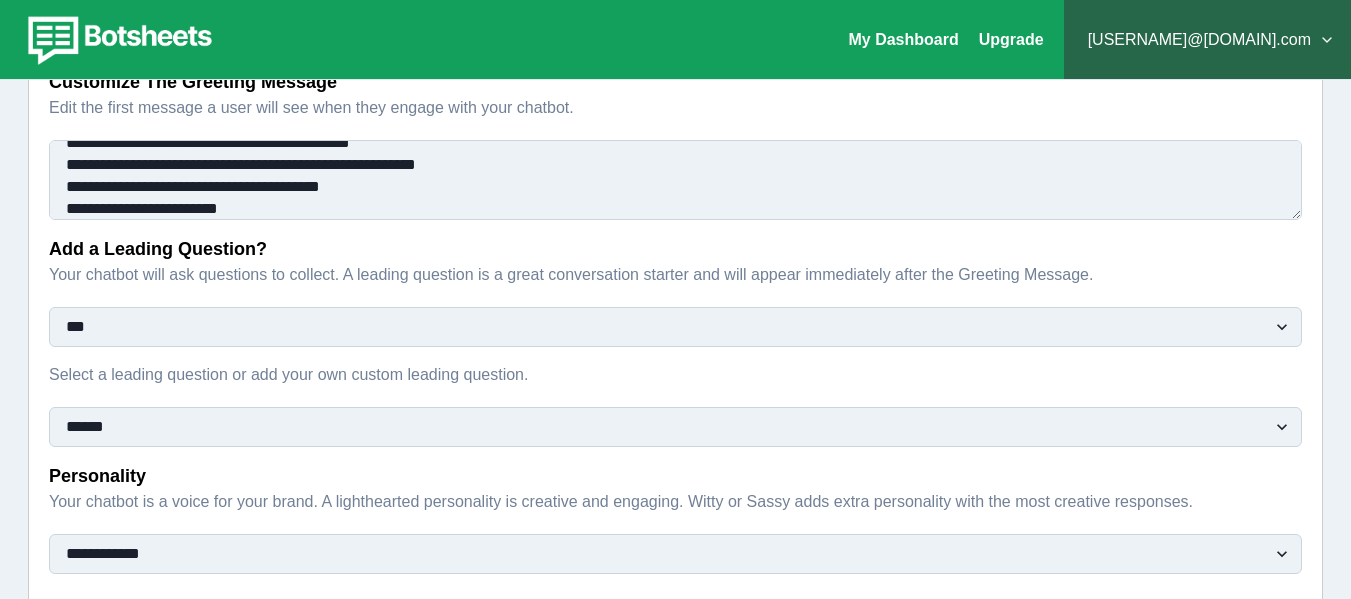 click on "**********" at bounding box center [675, 427] 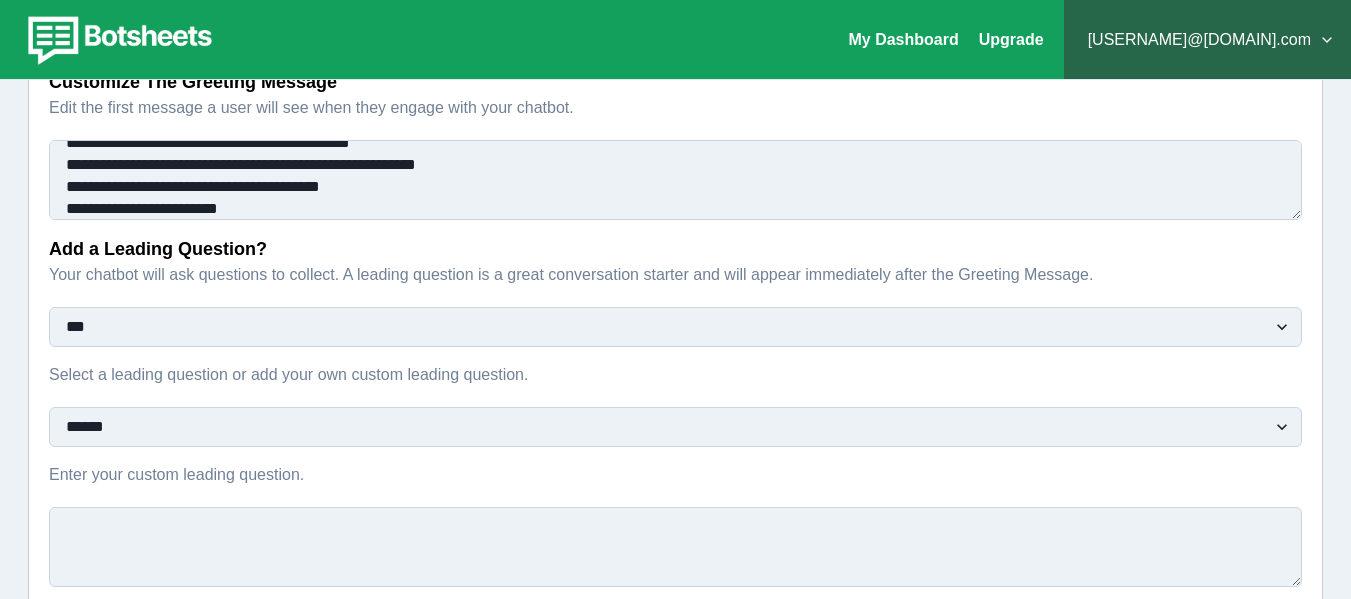 scroll, scrollTop: 385, scrollLeft: 0, axis: vertical 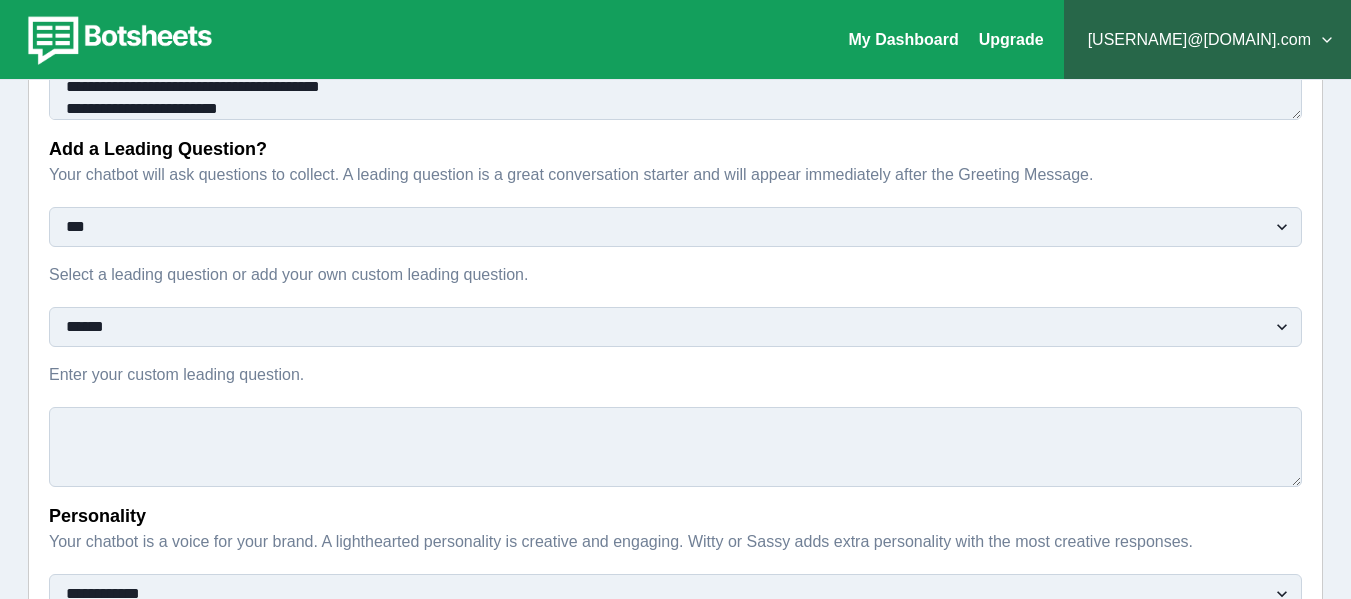 click on "Enter your custom leading question." at bounding box center (675, 447) 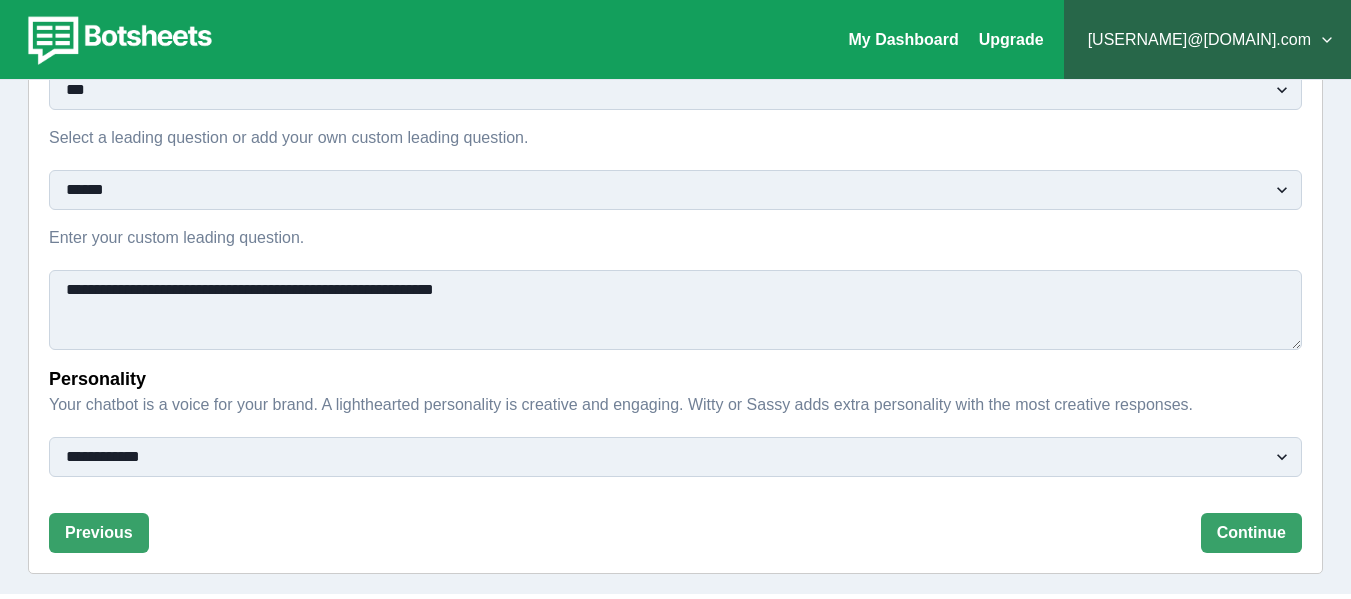 scroll, scrollTop: 525, scrollLeft: 0, axis: vertical 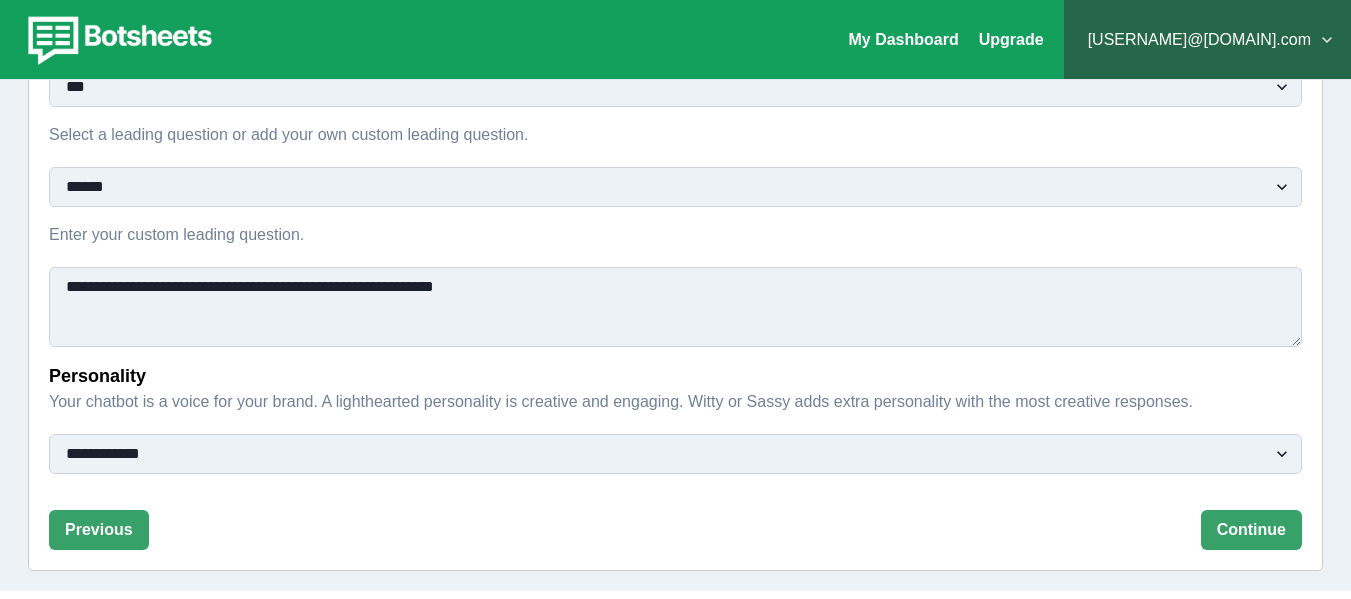 type on "**********" 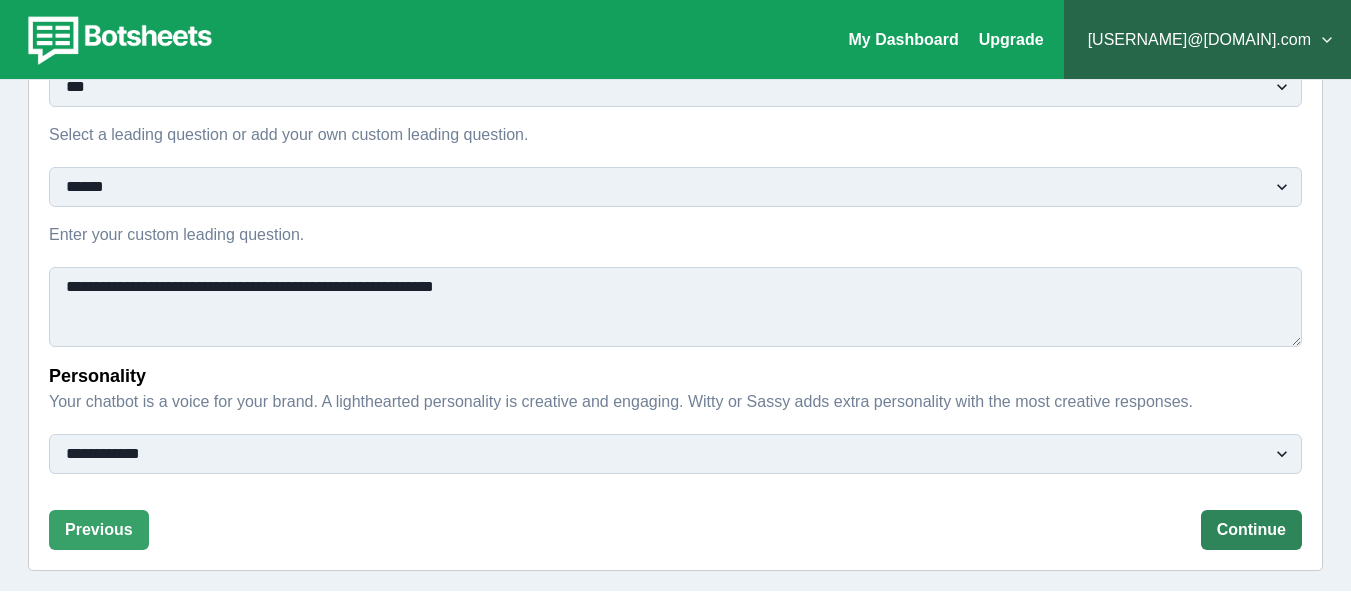 click on "Continue" at bounding box center (1251, 530) 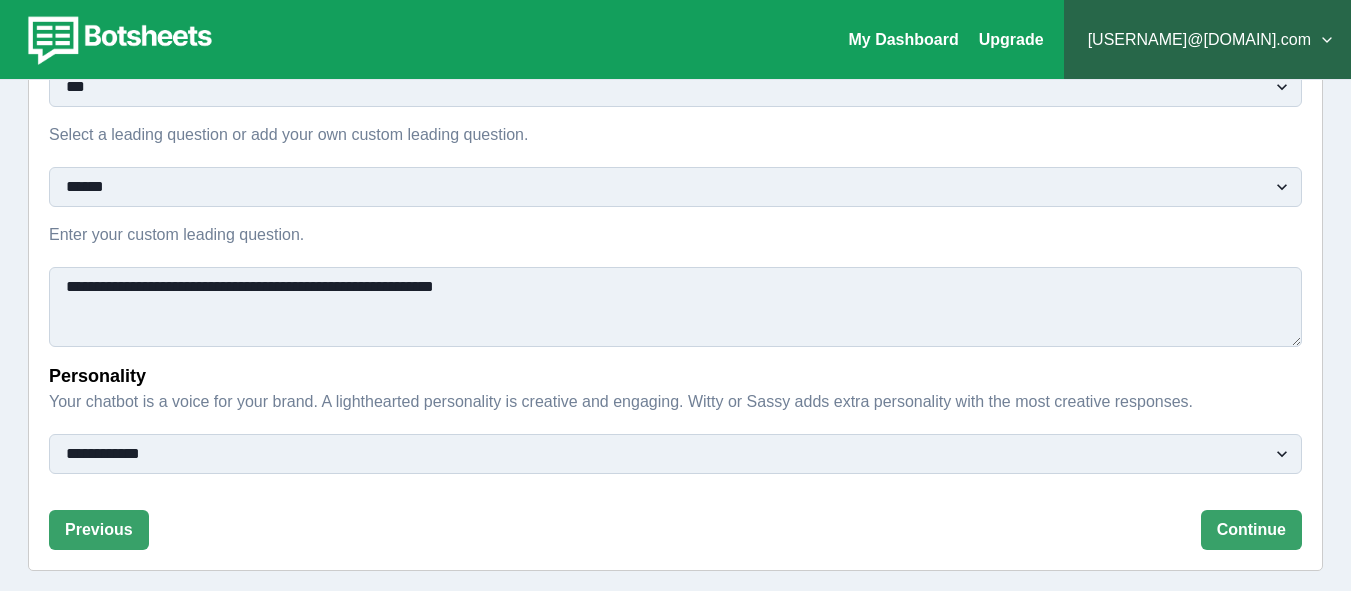 scroll, scrollTop: 0, scrollLeft: 0, axis: both 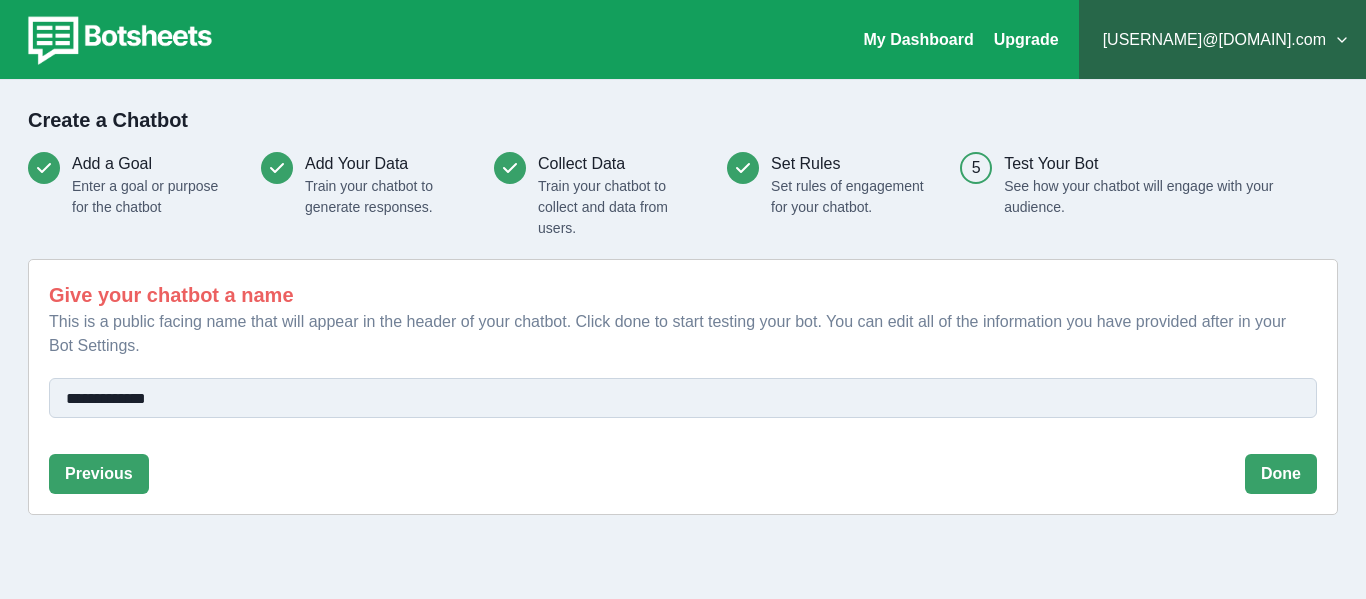 drag, startPoint x: 296, startPoint y: 404, endPoint x: 70, endPoint y: 398, distance: 226.07964 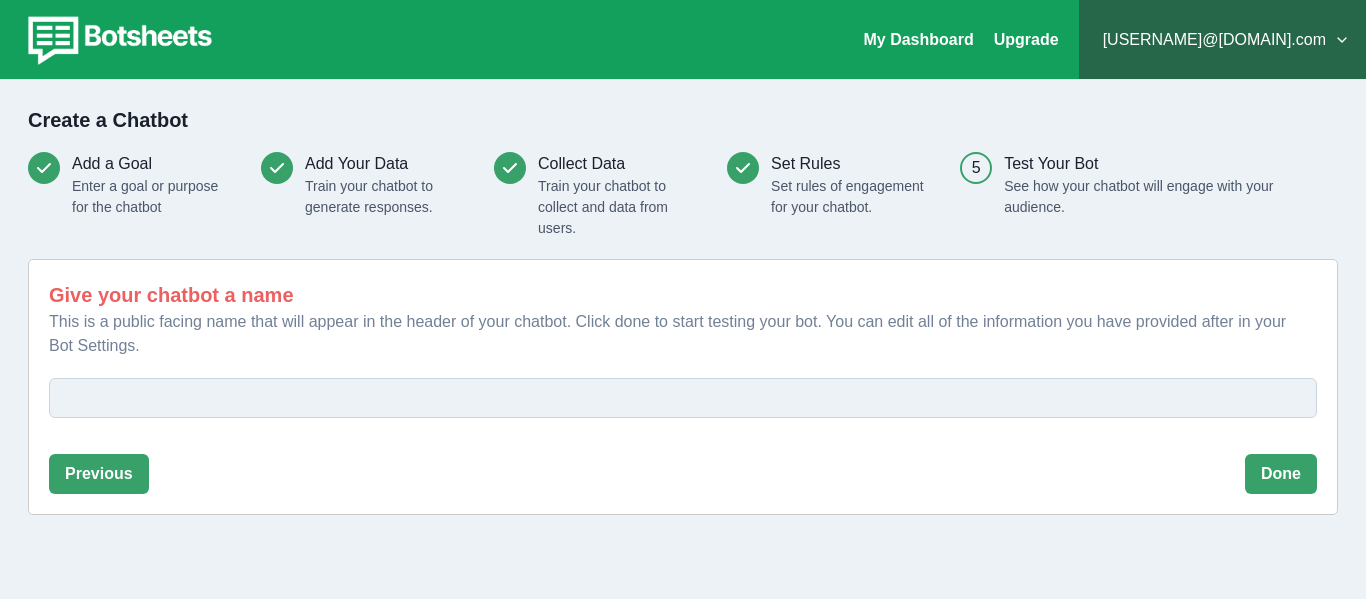 click on "Give your chatbot a name This is a public facing name that will appear in the header of your chatbot. Click done to start testing your bot. You can edit all of the information you have provided after in your Bot Settings." at bounding box center (683, 398) 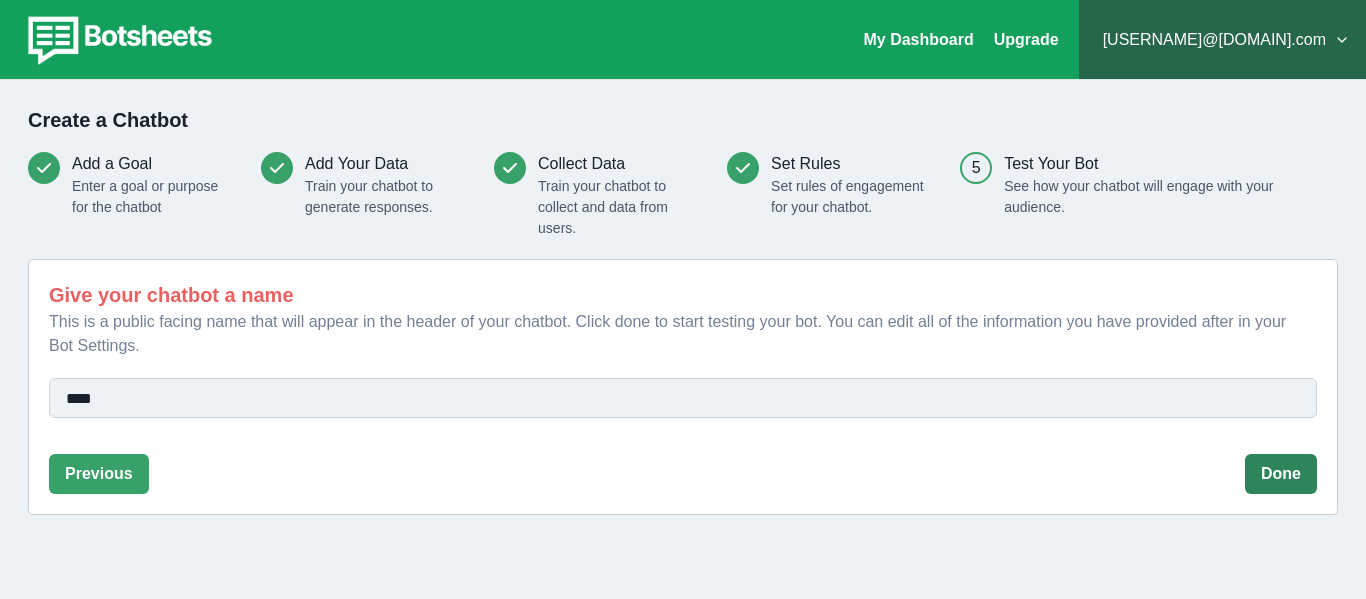 click on "Done" at bounding box center (1281, 474) 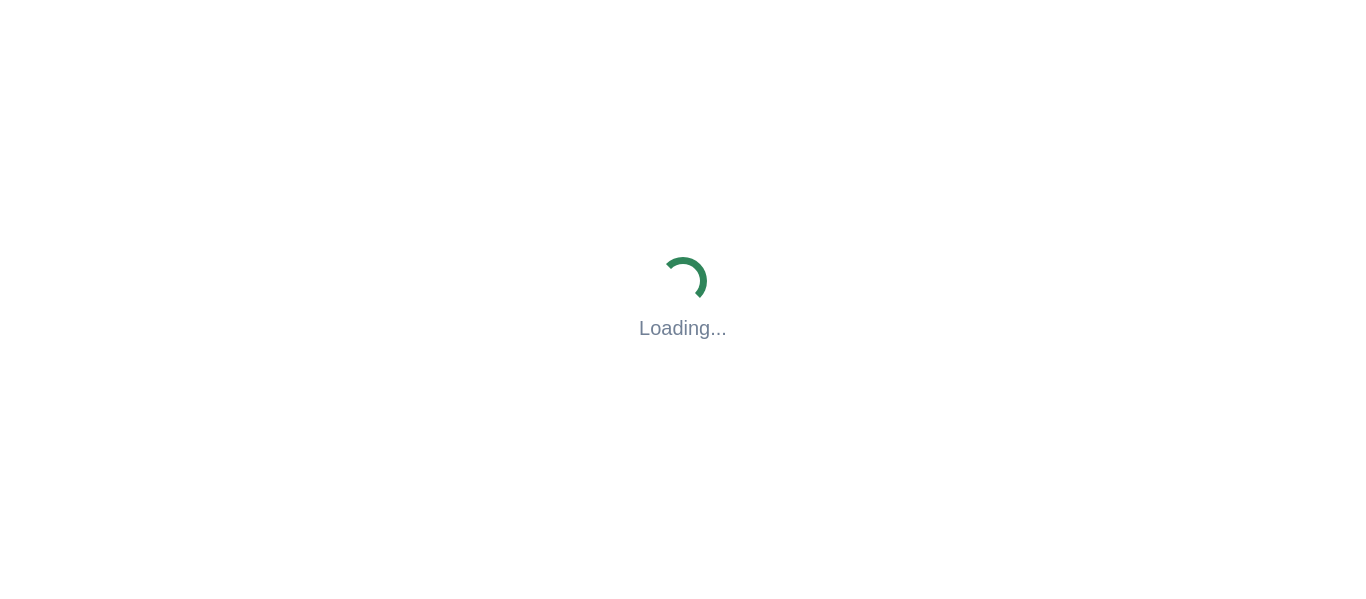 scroll, scrollTop: 0, scrollLeft: 0, axis: both 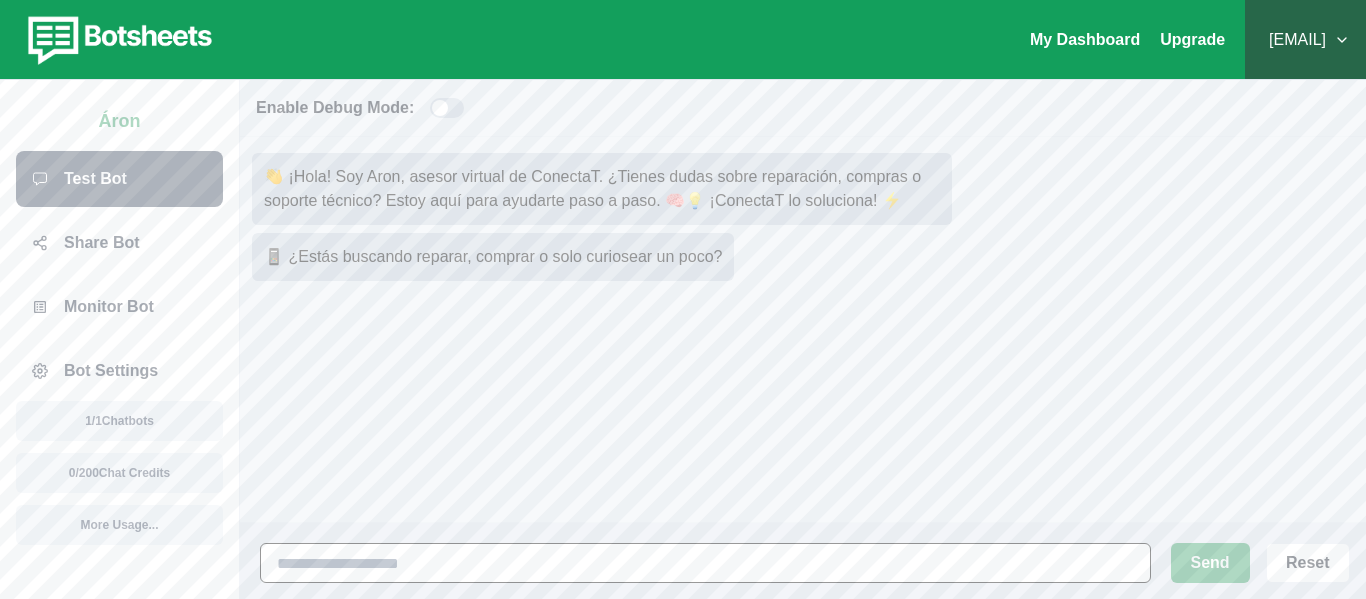 click at bounding box center (705, 563) 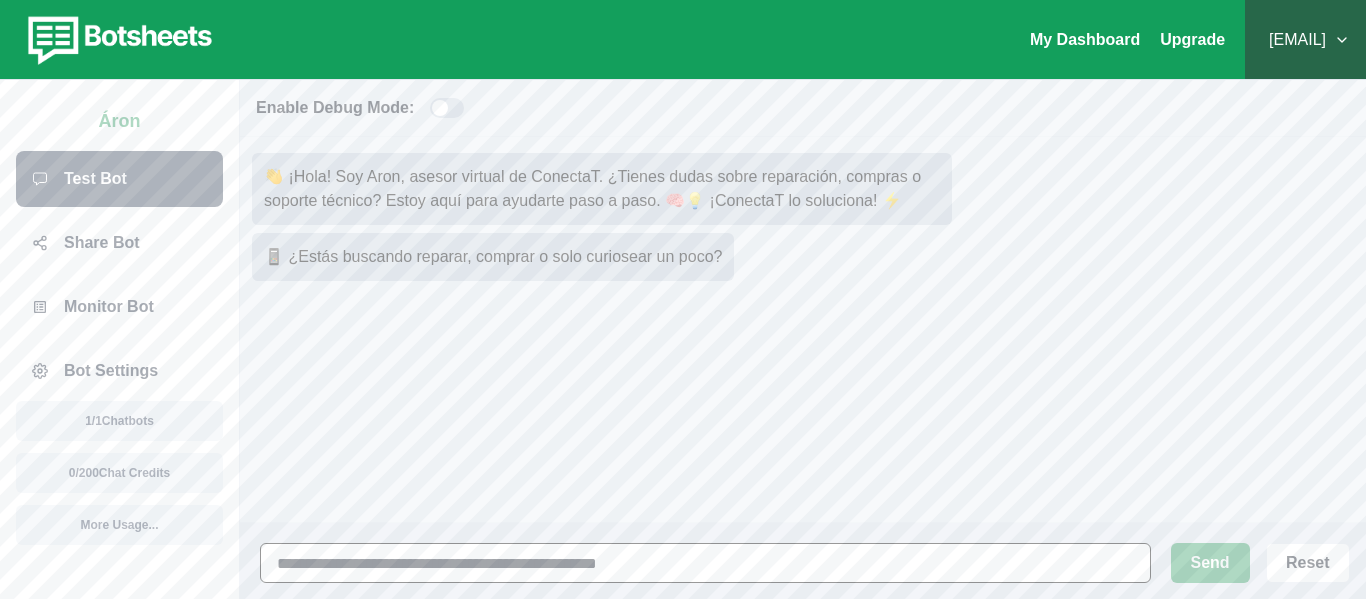 type on "**********" 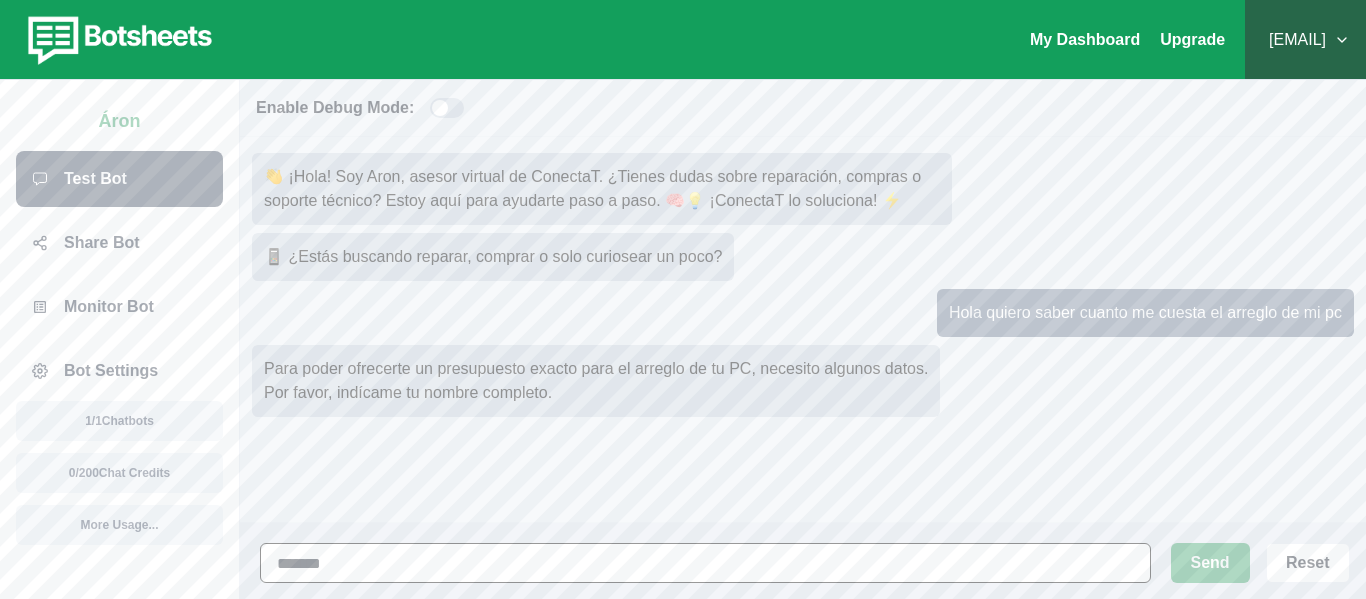 type on "******" 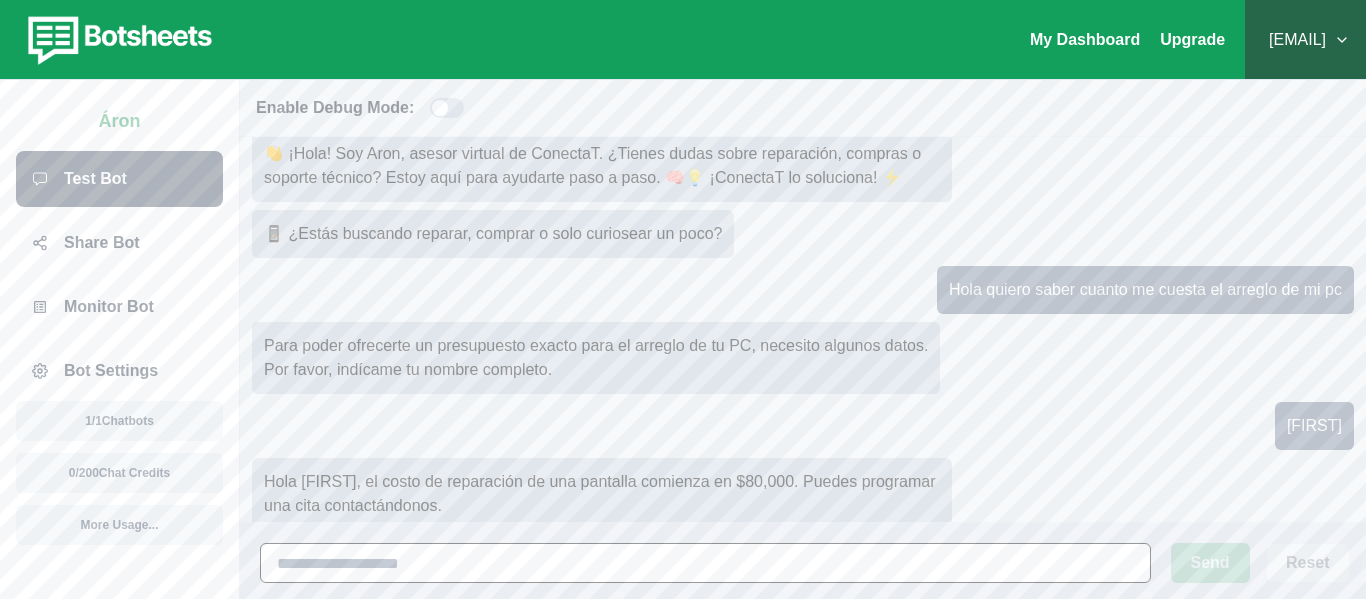 scroll, scrollTop: 71, scrollLeft: 0, axis: vertical 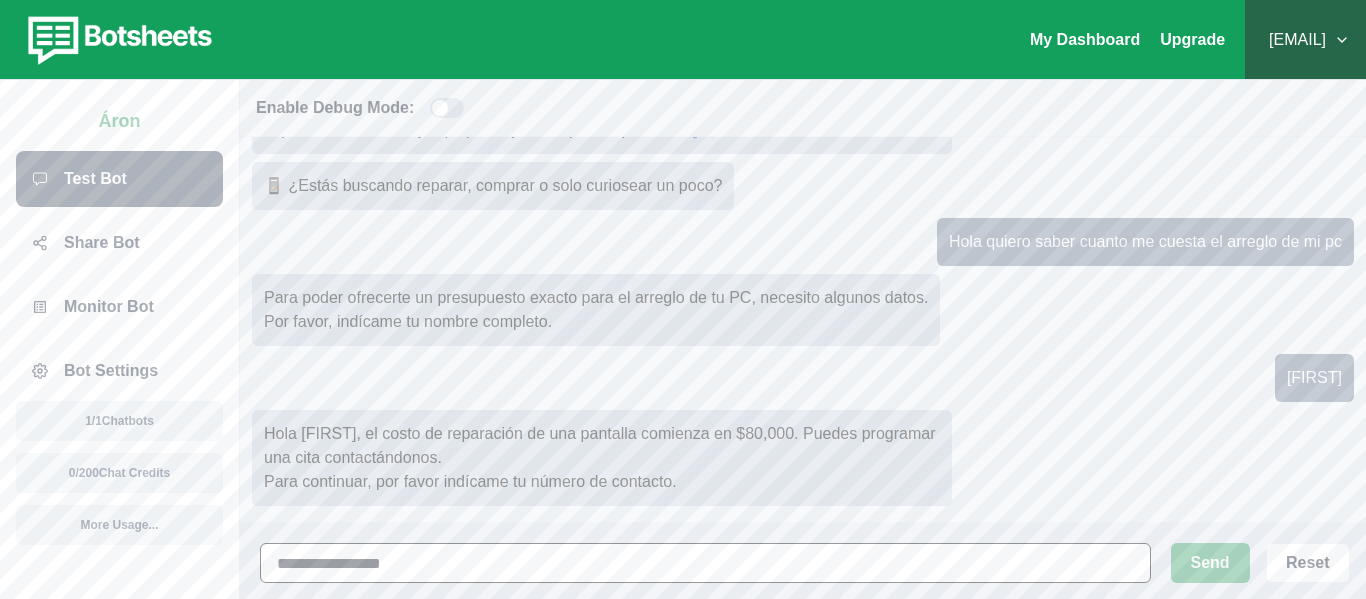 type on "**********" 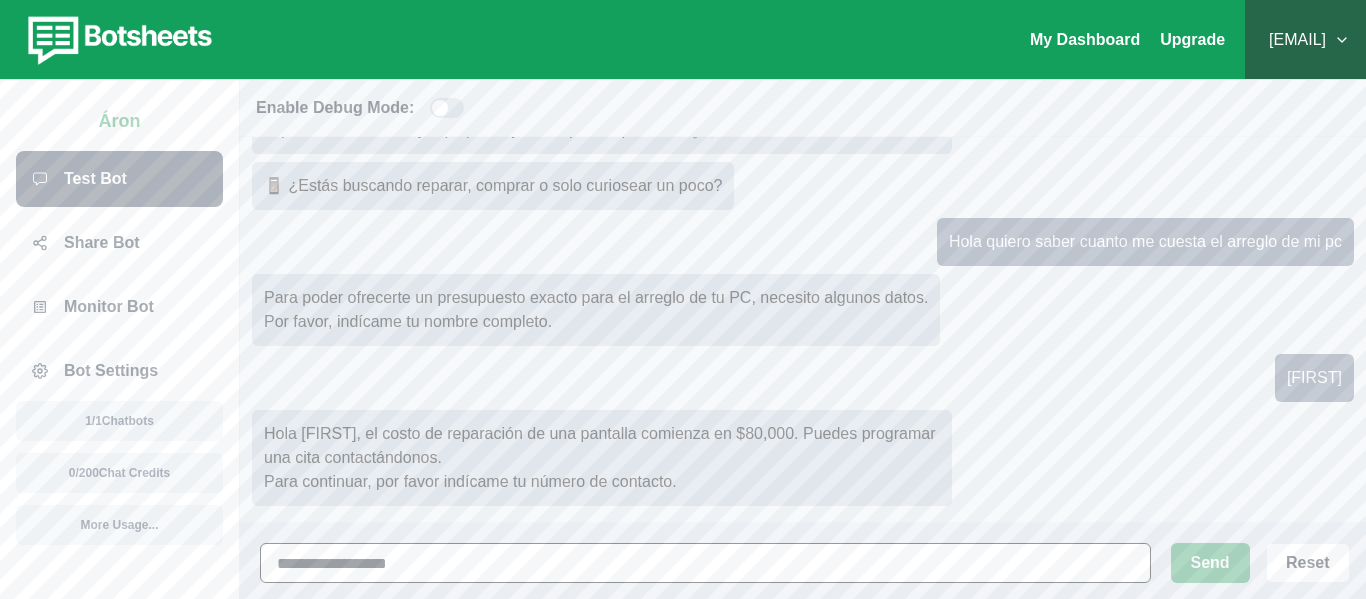type 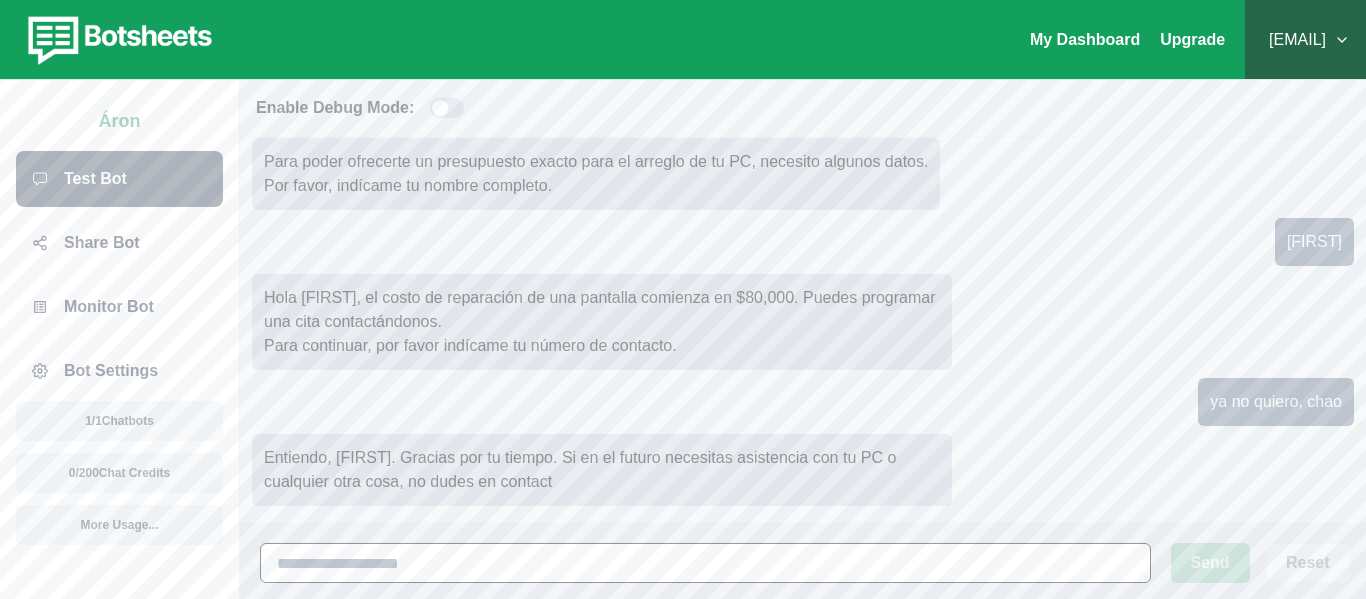 scroll, scrollTop: 231, scrollLeft: 0, axis: vertical 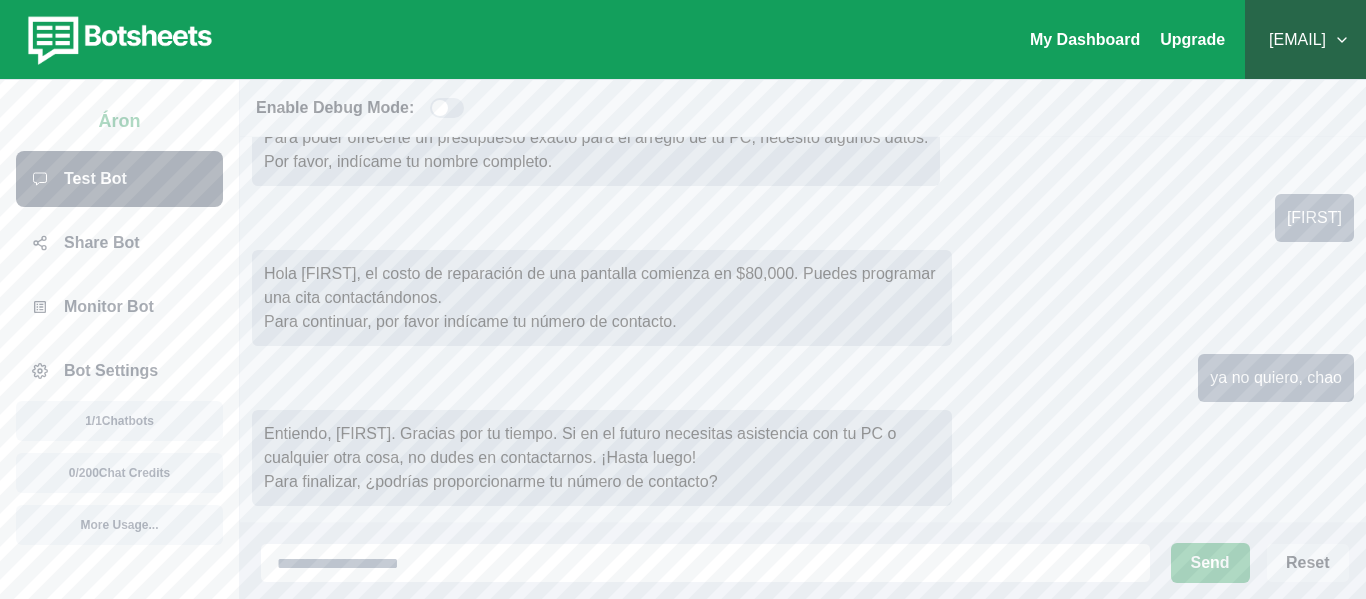 click on "Reset" at bounding box center [1308, 563] 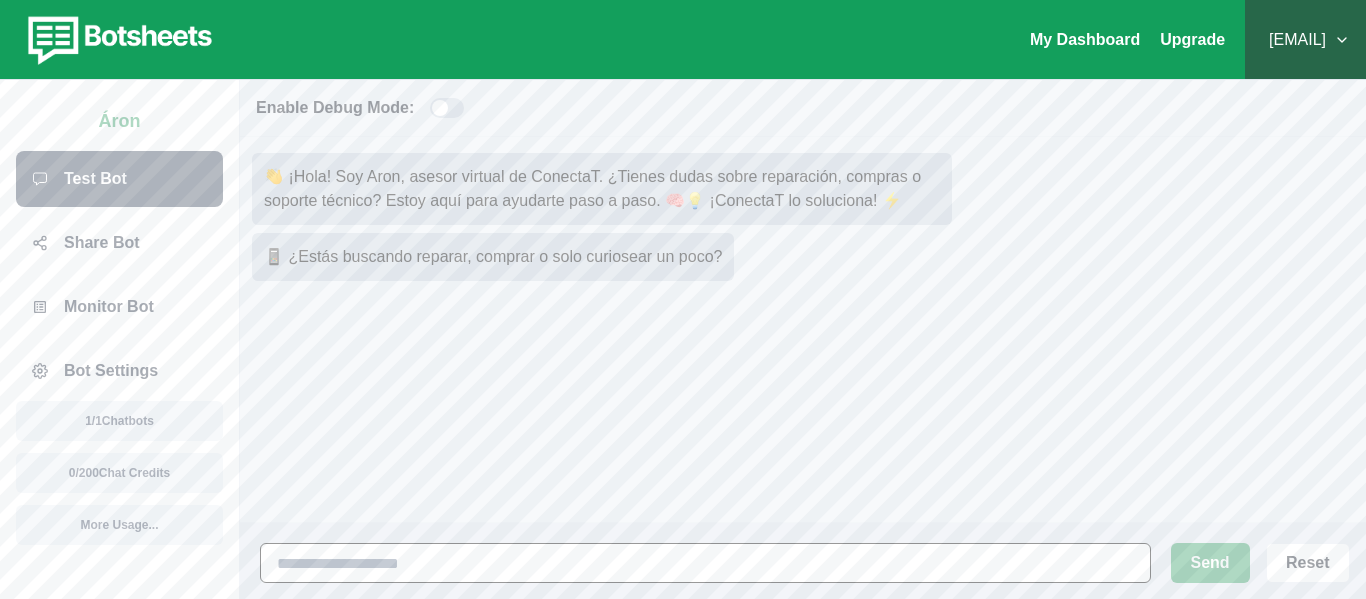 click at bounding box center (705, 563) 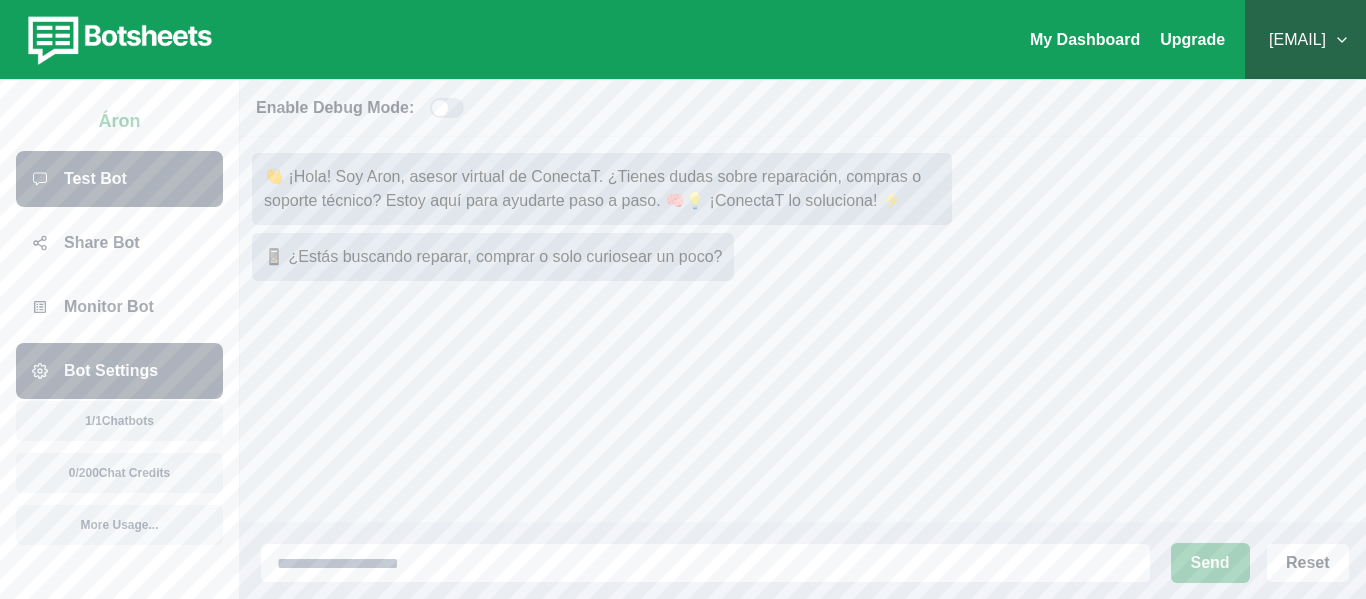 click on "Bot Settings" at bounding box center (111, 371) 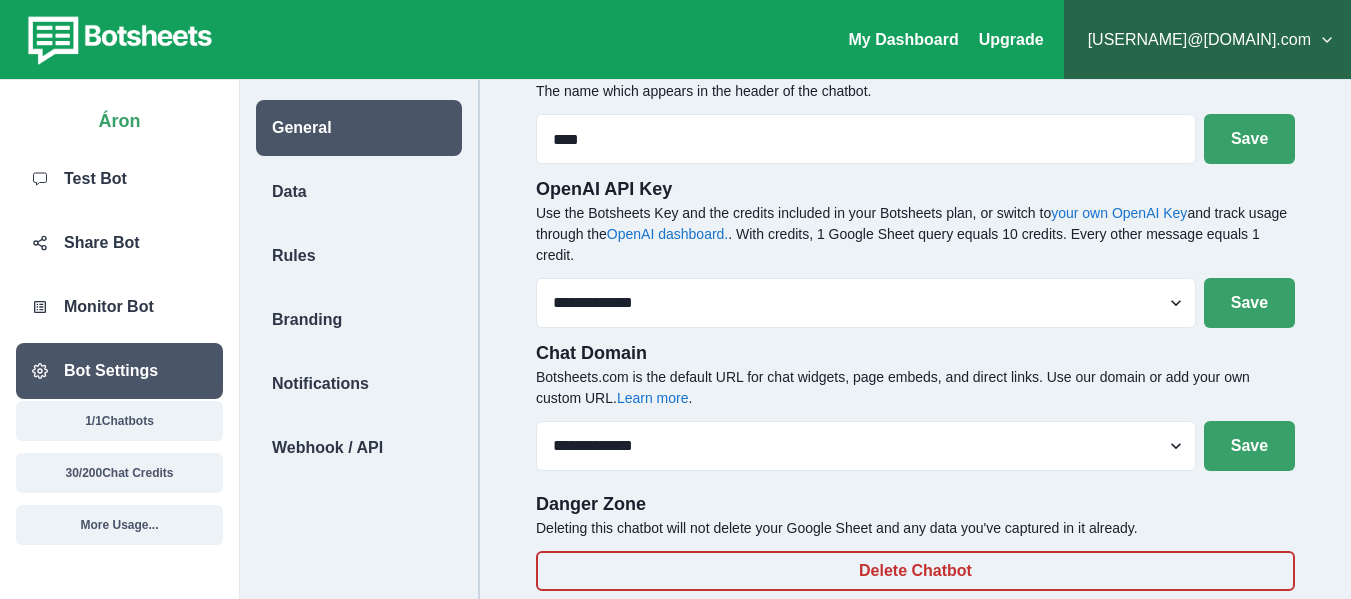 scroll, scrollTop: 80, scrollLeft: 0, axis: vertical 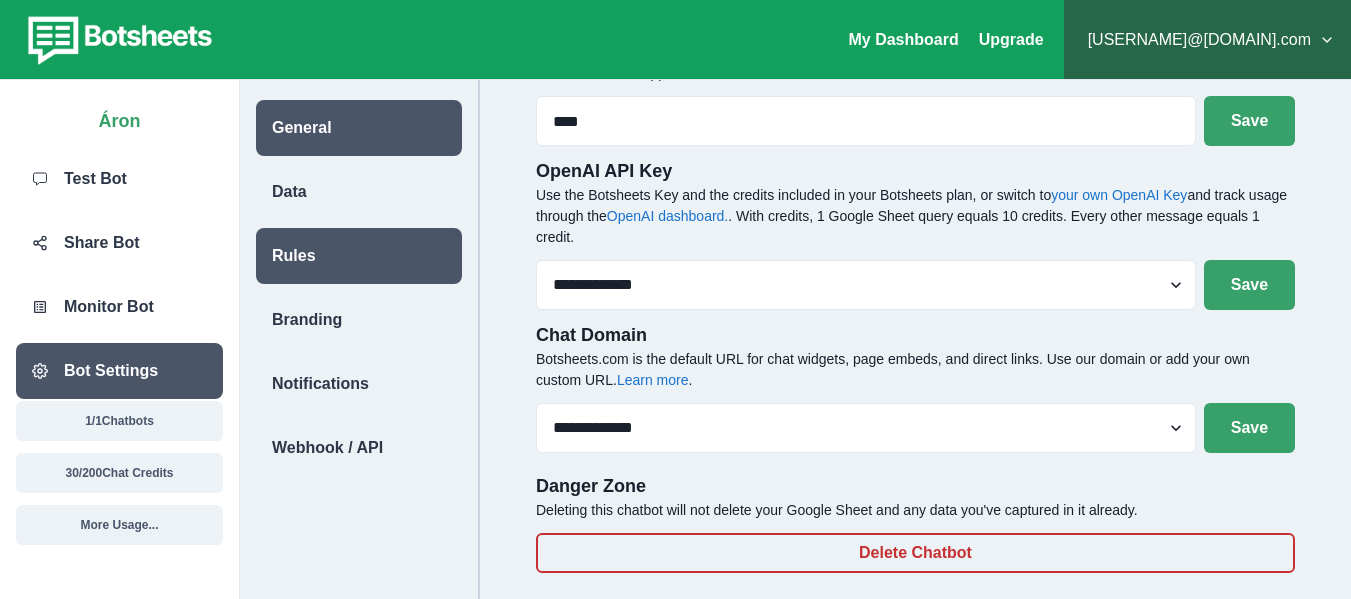 click on "Rules" at bounding box center (359, 256) 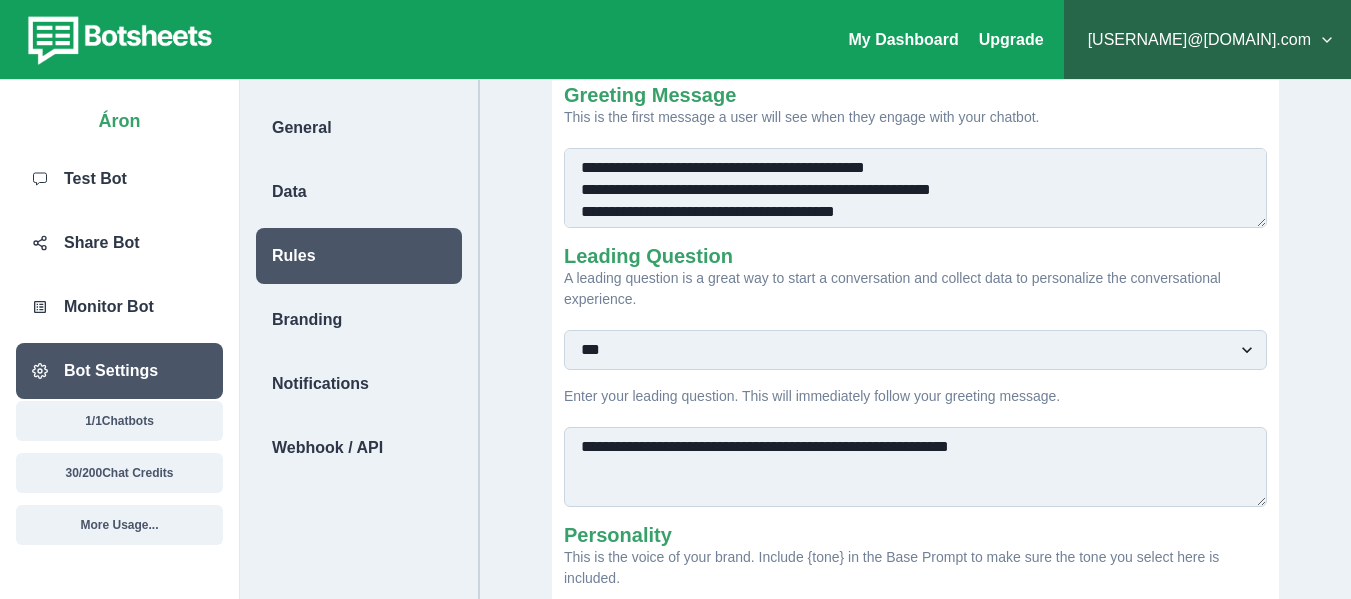 scroll, scrollTop: 200, scrollLeft: 0, axis: vertical 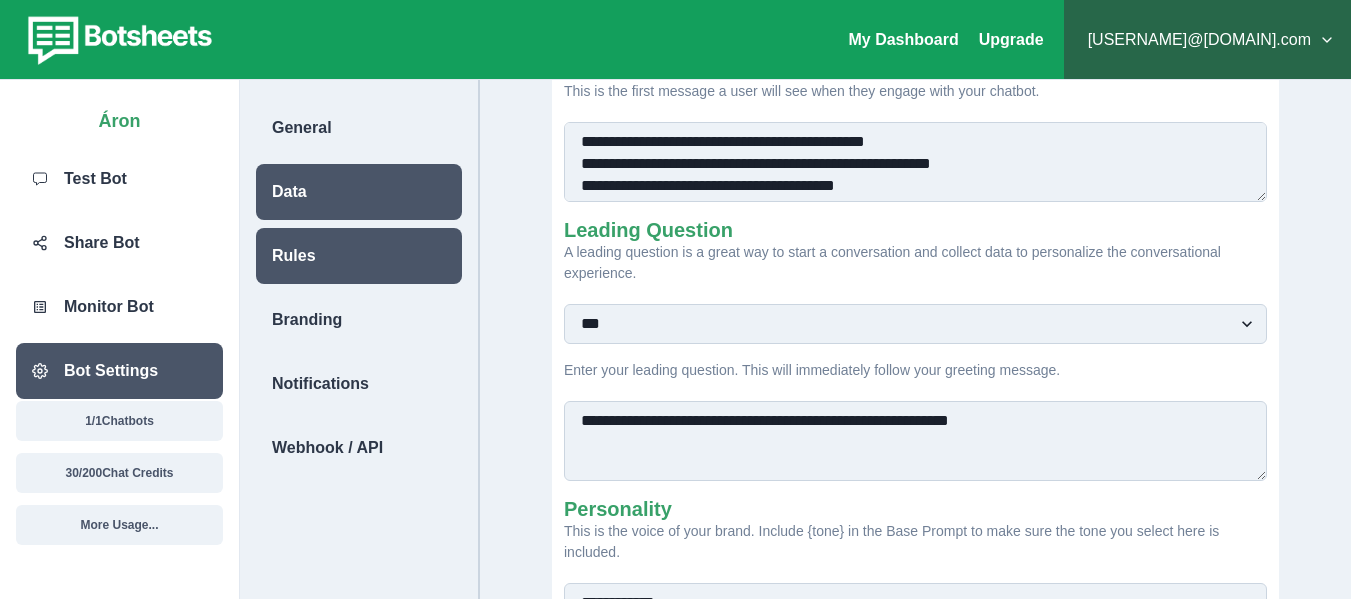 click on "Data" at bounding box center (359, 192) 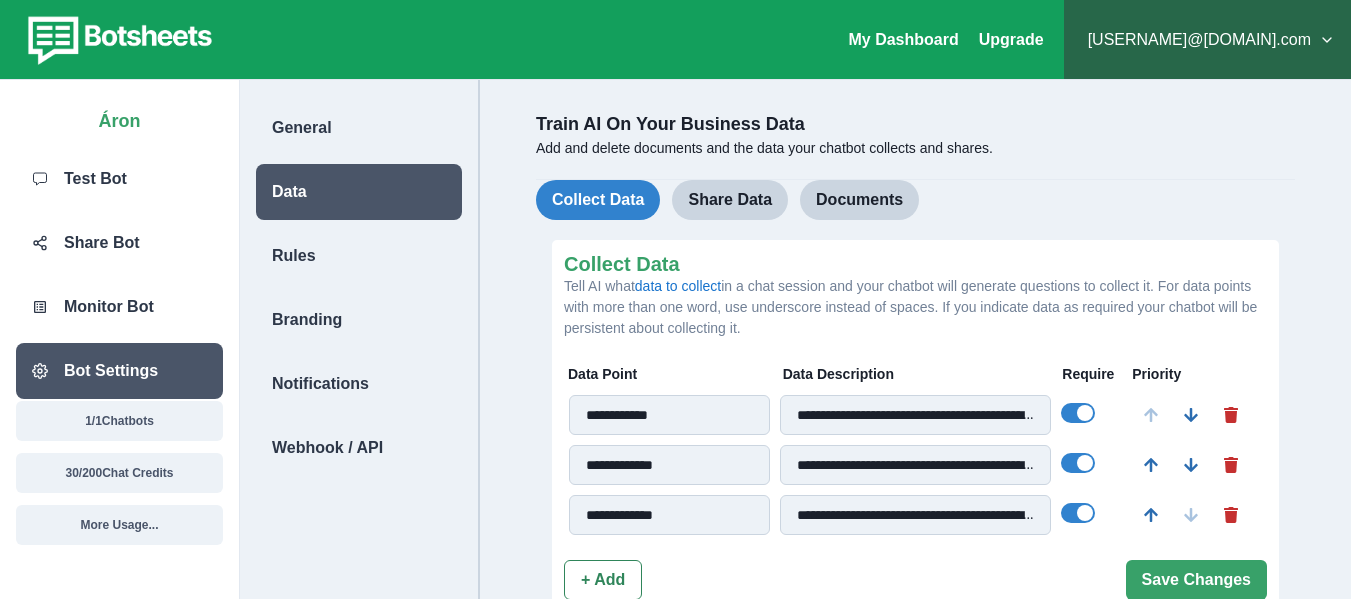 scroll, scrollTop: 0, scrollLeft: 0, axis: both 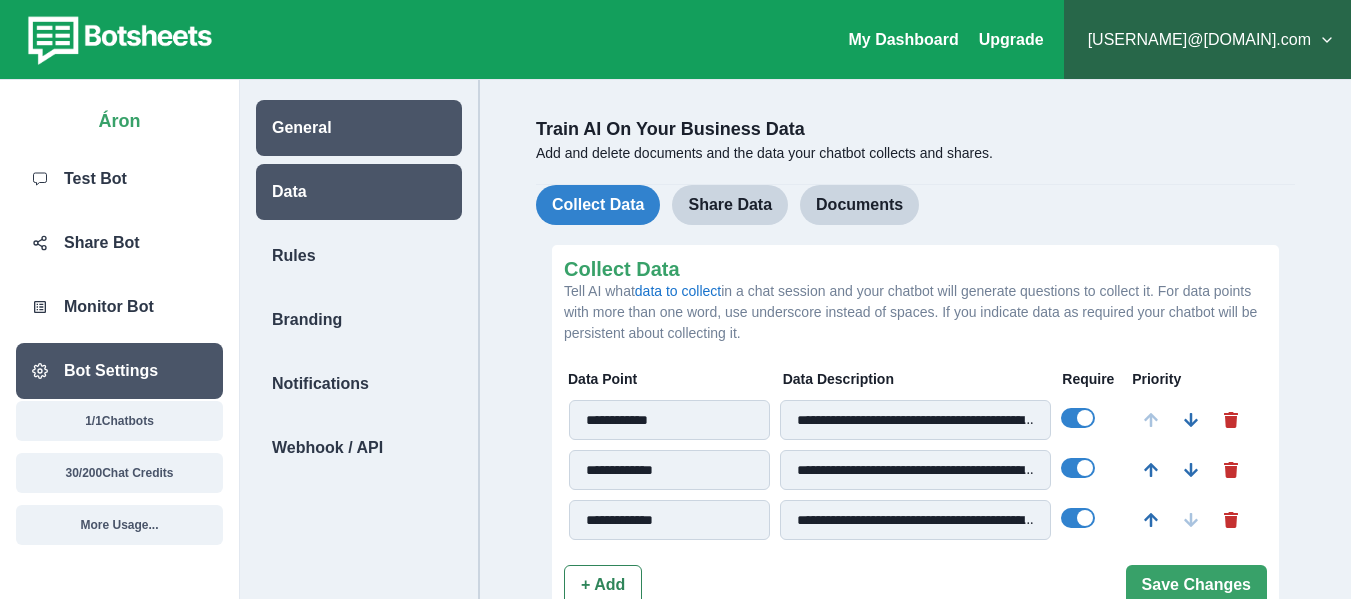click on "General" at bounding box center (359, 128) 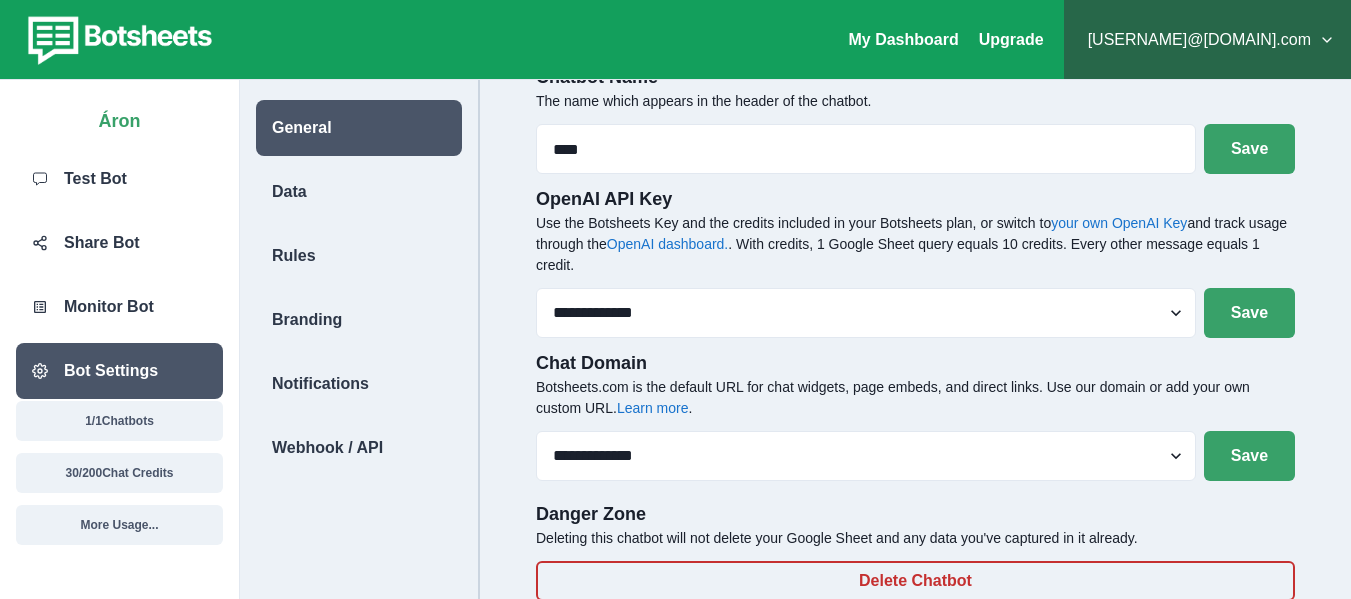 scroll, scrollTop: 80, scrollLeft: 0, axis: vertical 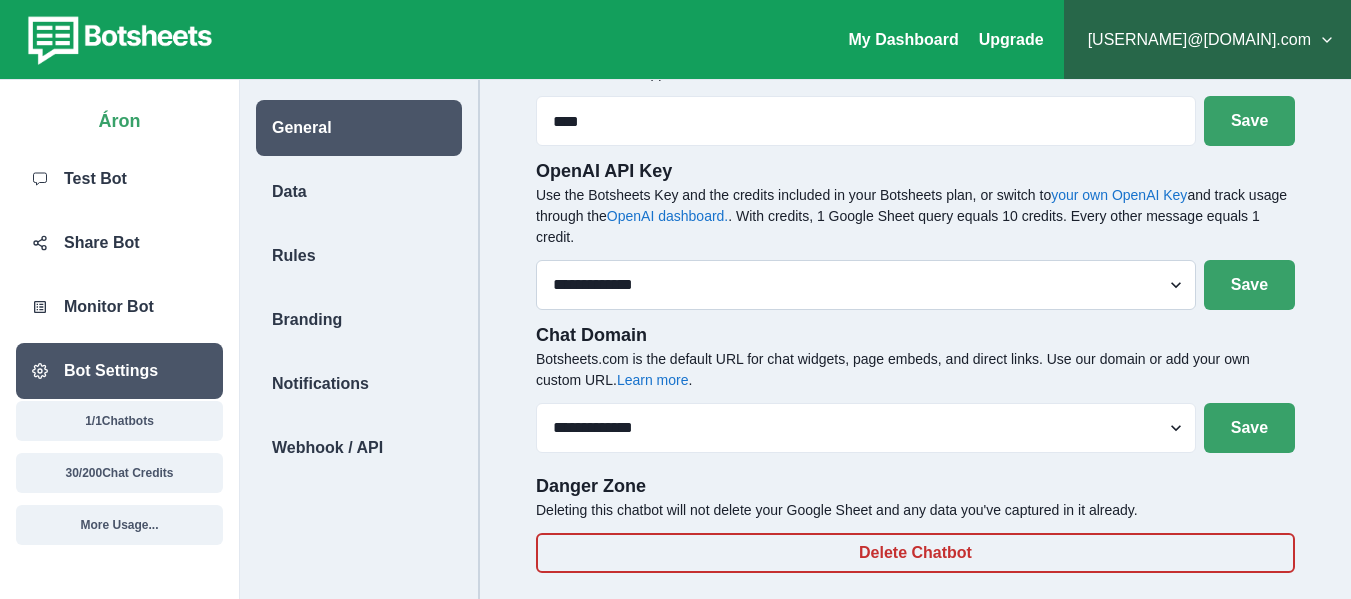 click on "**********" at bounding box center [866, 285] 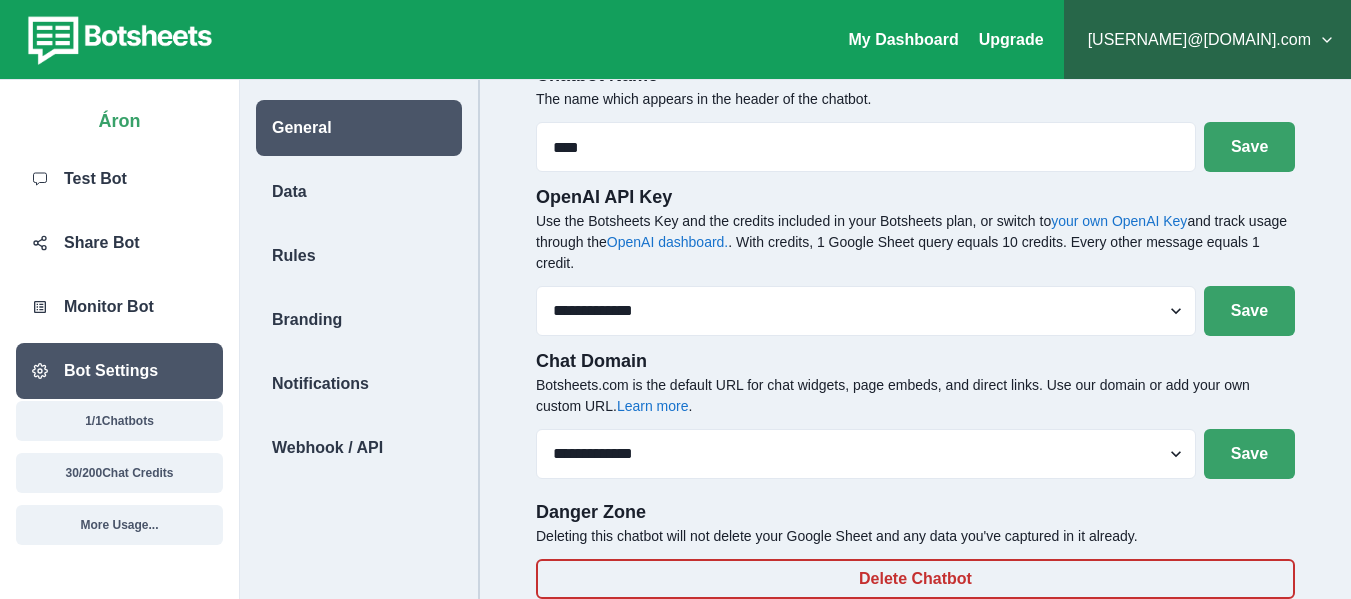 scroll, scrollTop: 80, scrollLeft: 0, axis: vertical 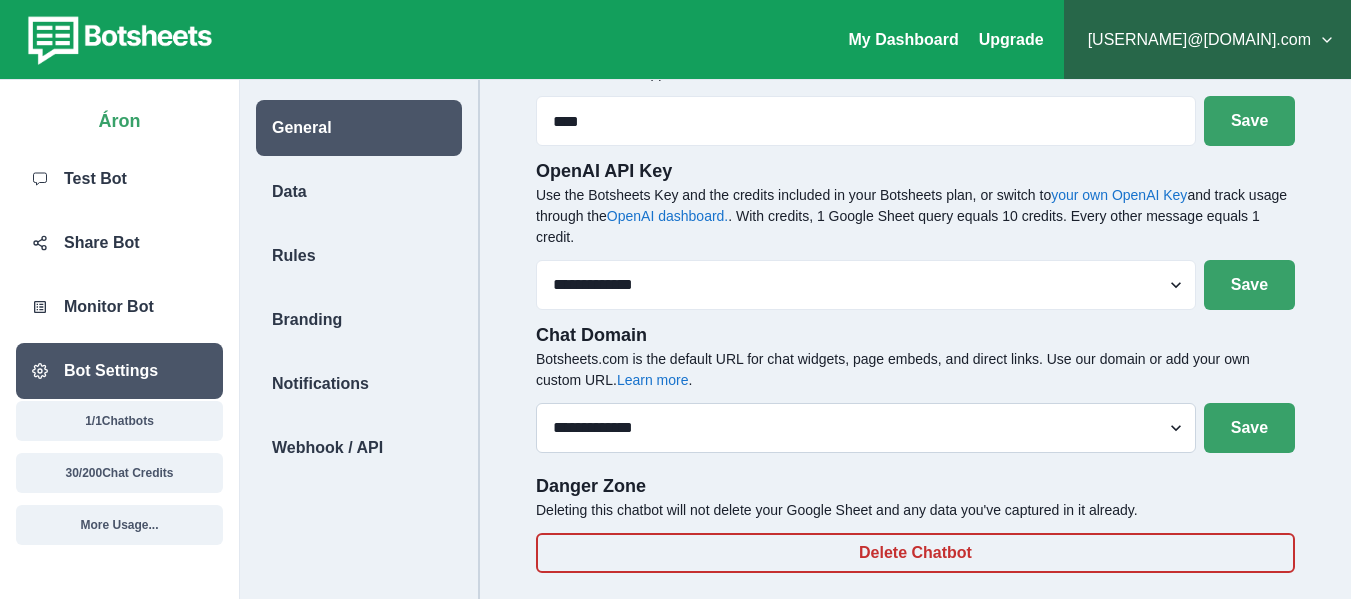 click on "**********" at bounding box center [866, 428] 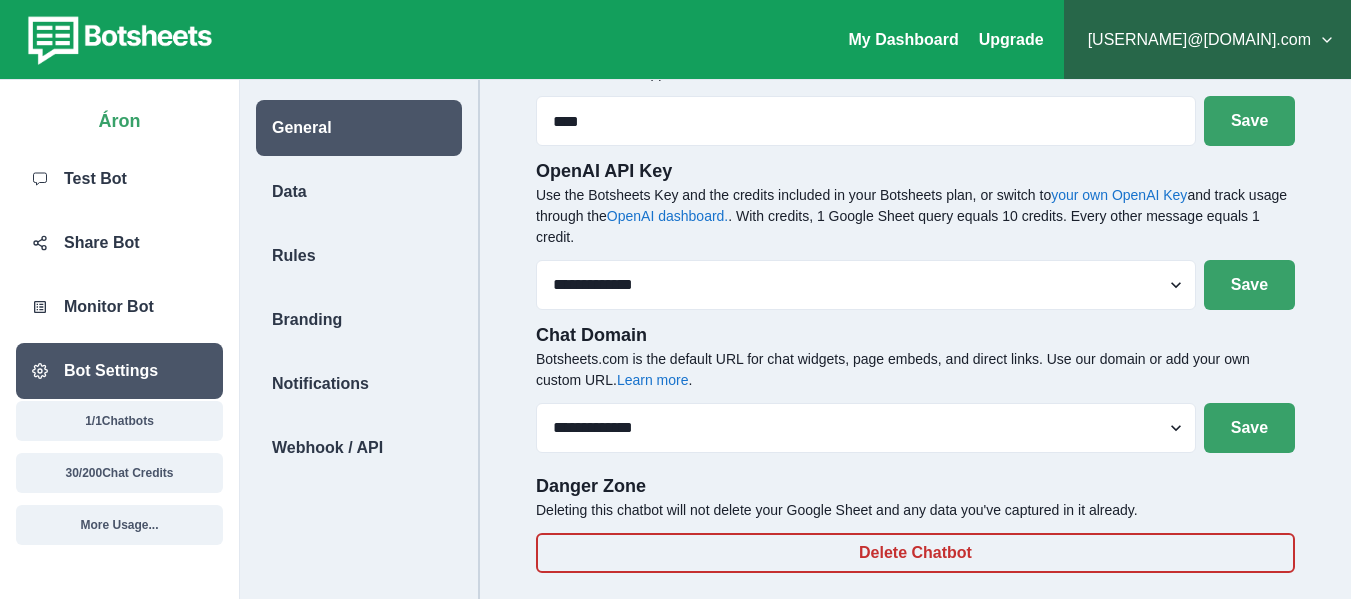 click on "**********" at bounding box center (915, 275) 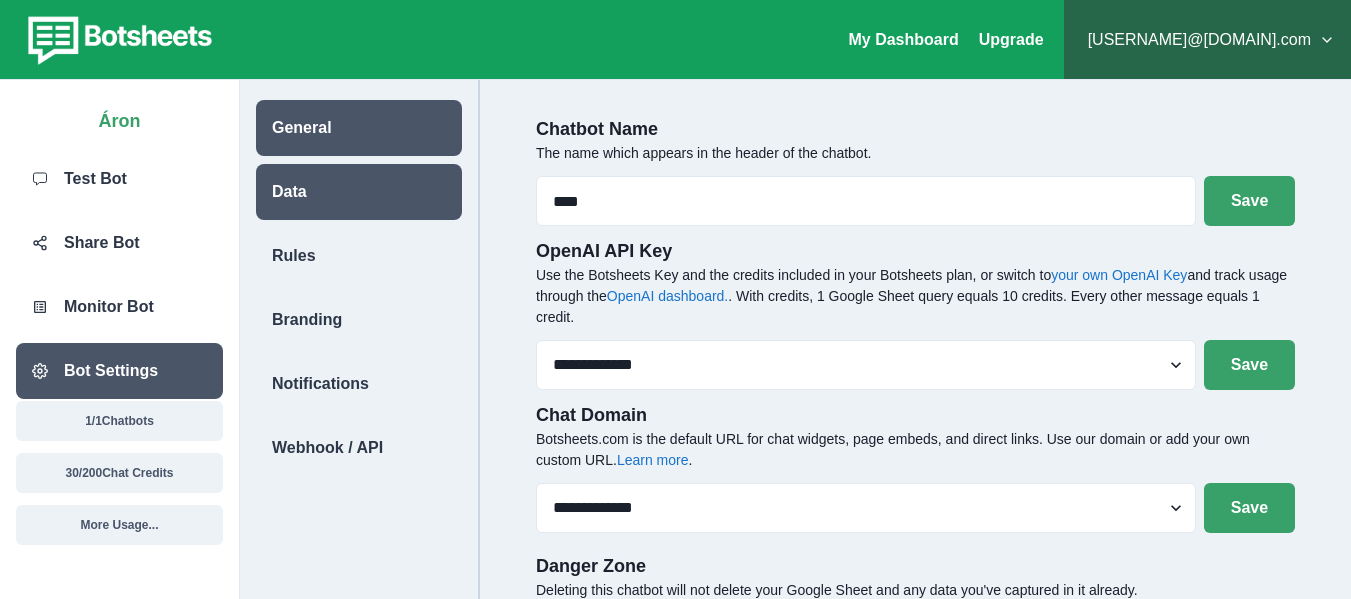 click on "Data" at bounding box center [359, 192] 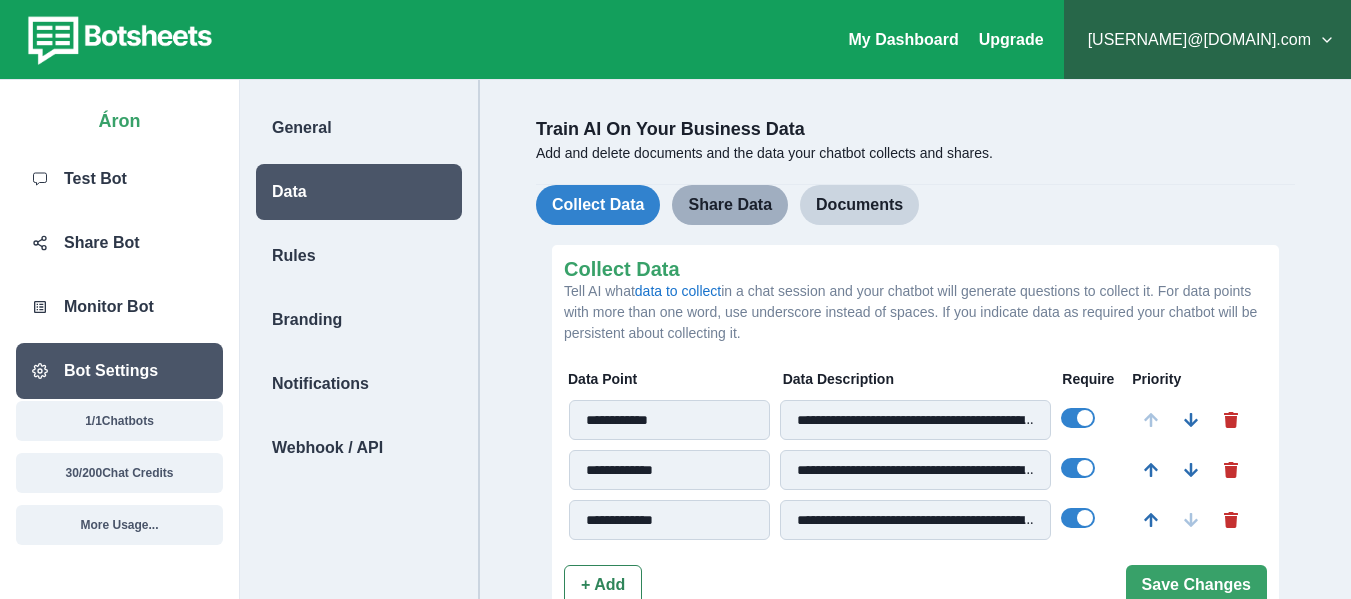 click on "Share Data" at bounding box center (730, 205) 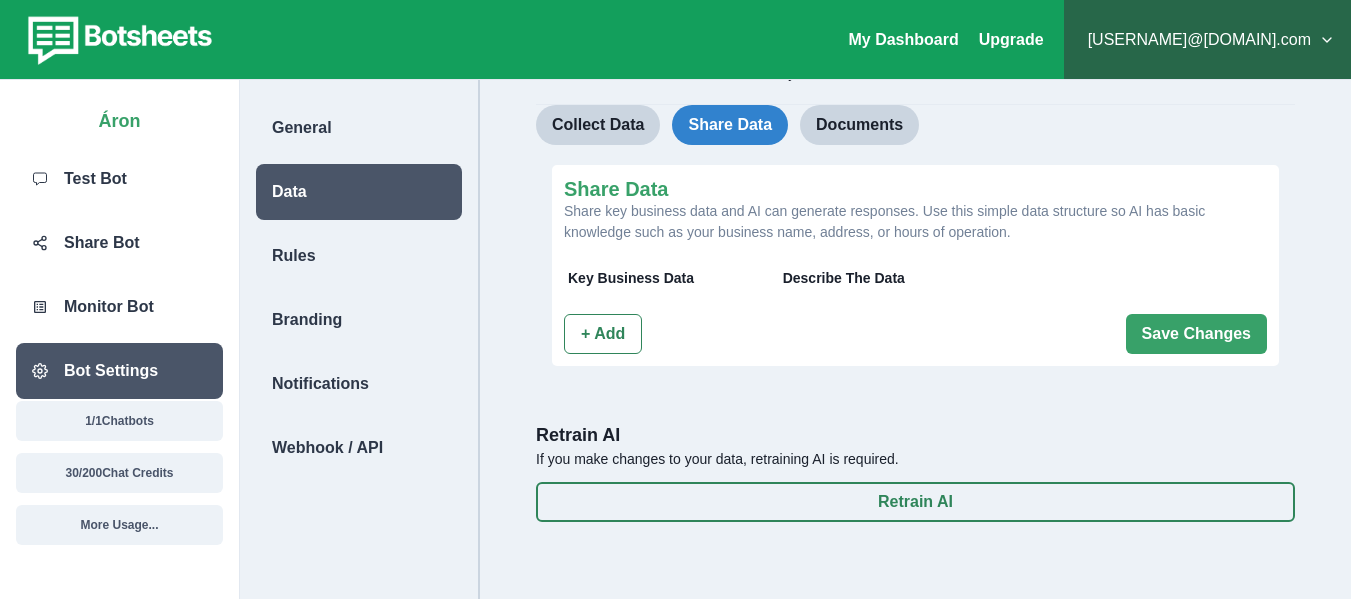 scroll, scrollTop: 0, scrollLeft: 0, axis: both 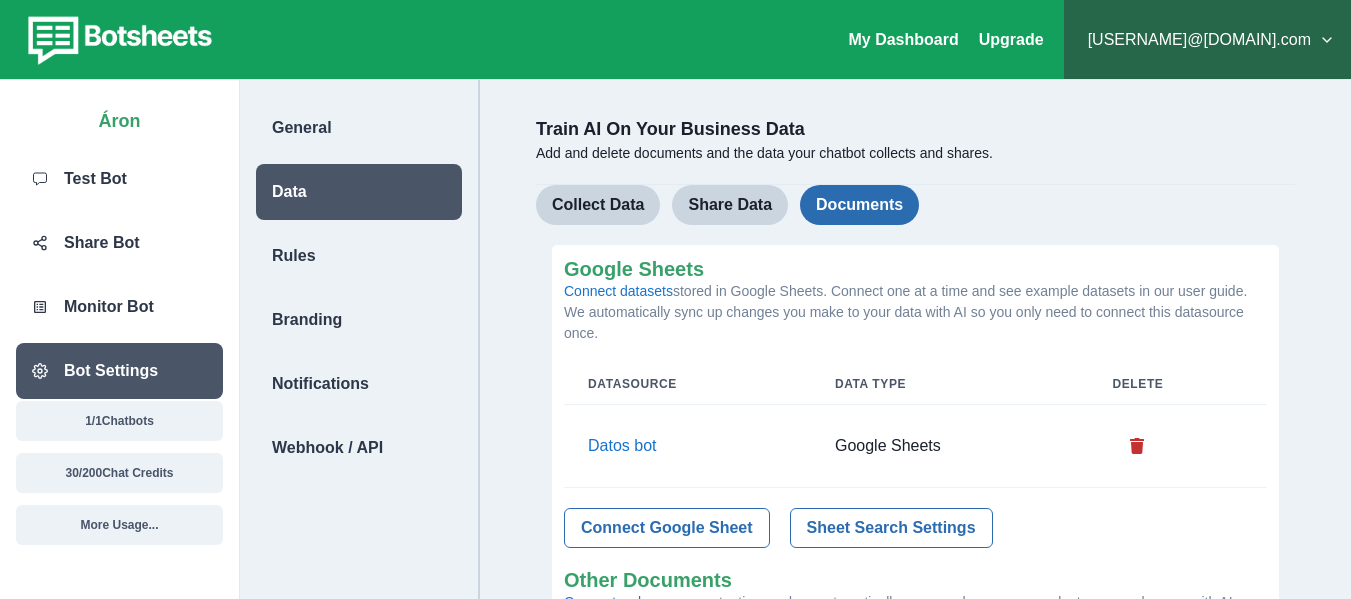 click on "Documents" at bounding box center [859, 205] 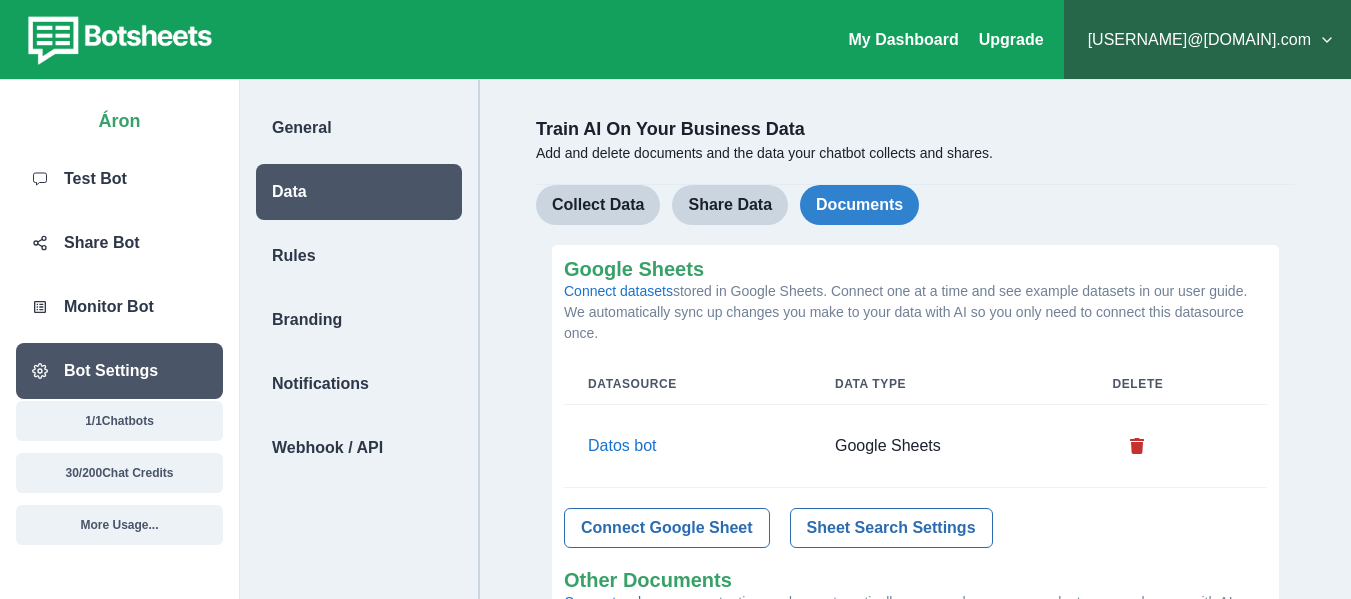 click on "Datos bot" at bounding box center [687, 446] 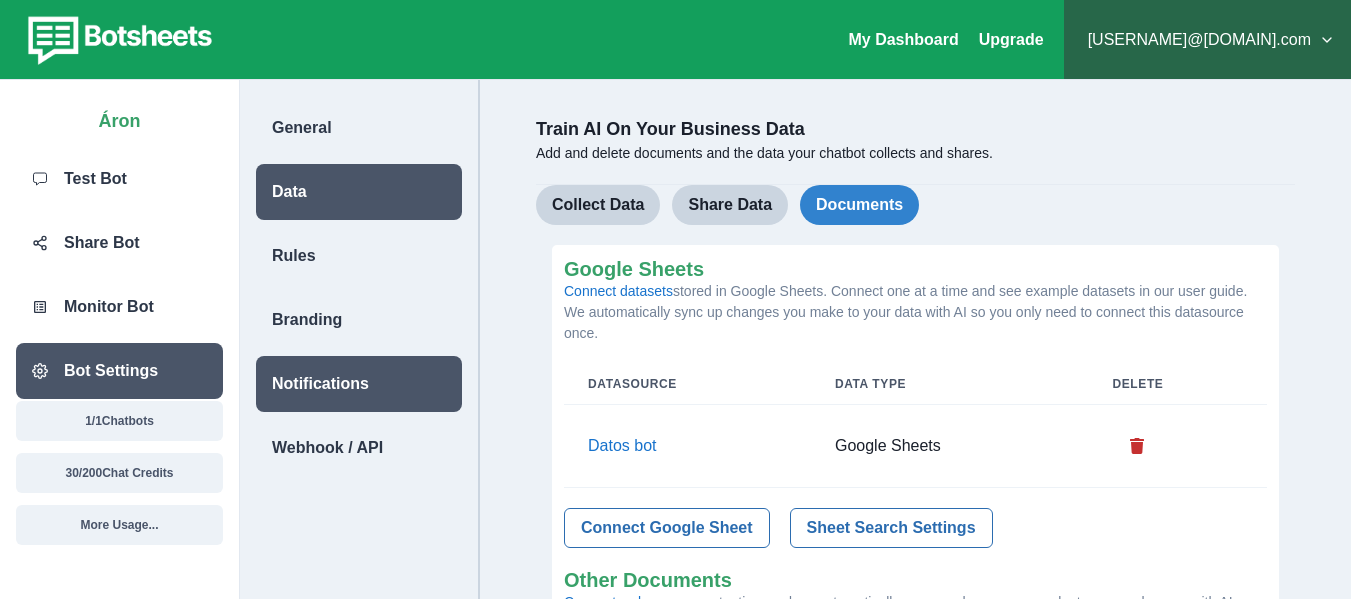 click on "Notifications" at bounding box center (359, 384) 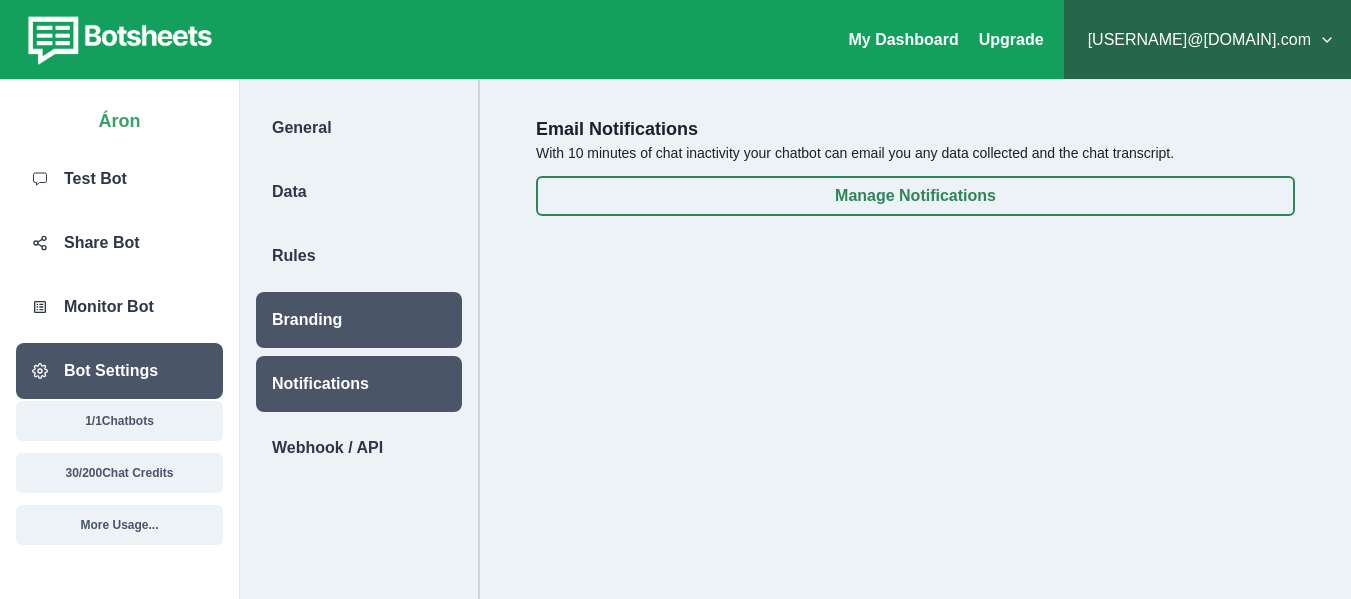 click on "Branding" at bounding box center [307, 320] 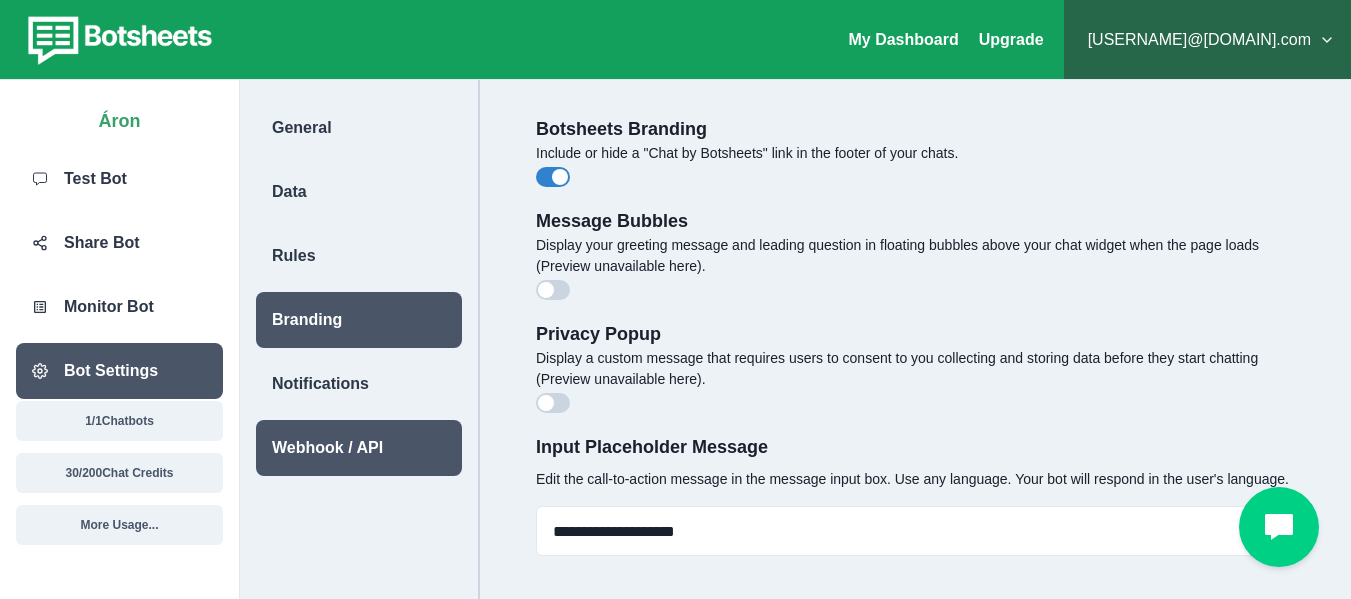 click on "Webhook / API" at bounding box center (327, 448) 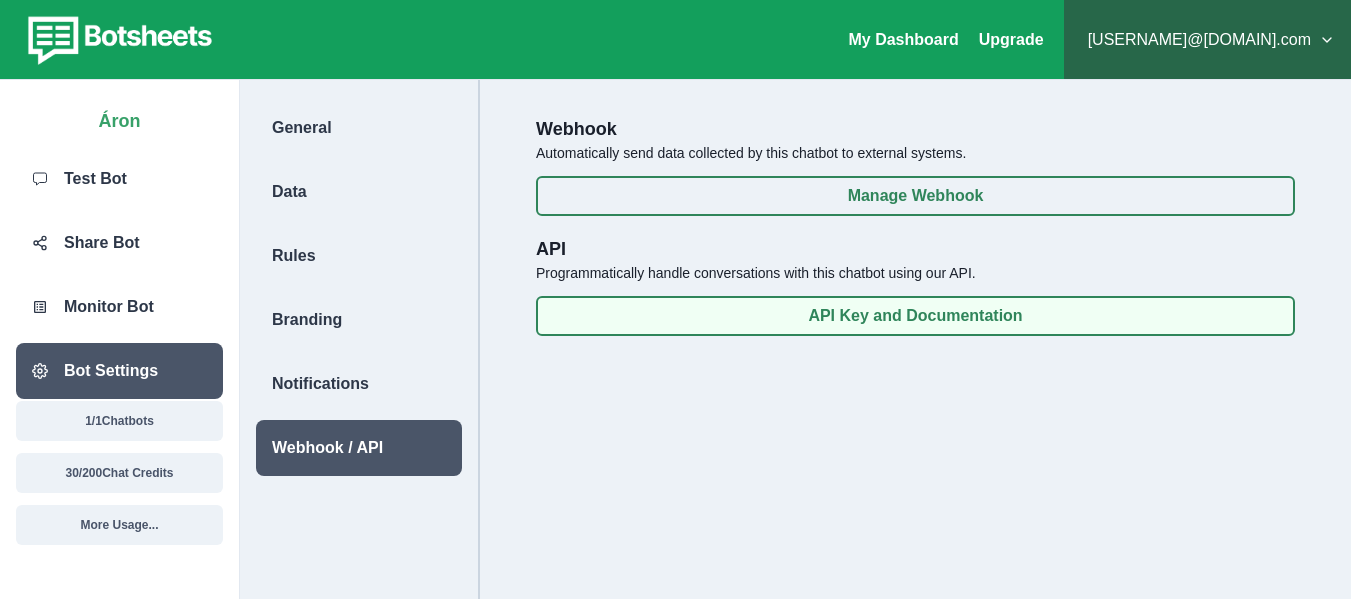 click on "API Key and Documentation" at bounding box center [915, 316] 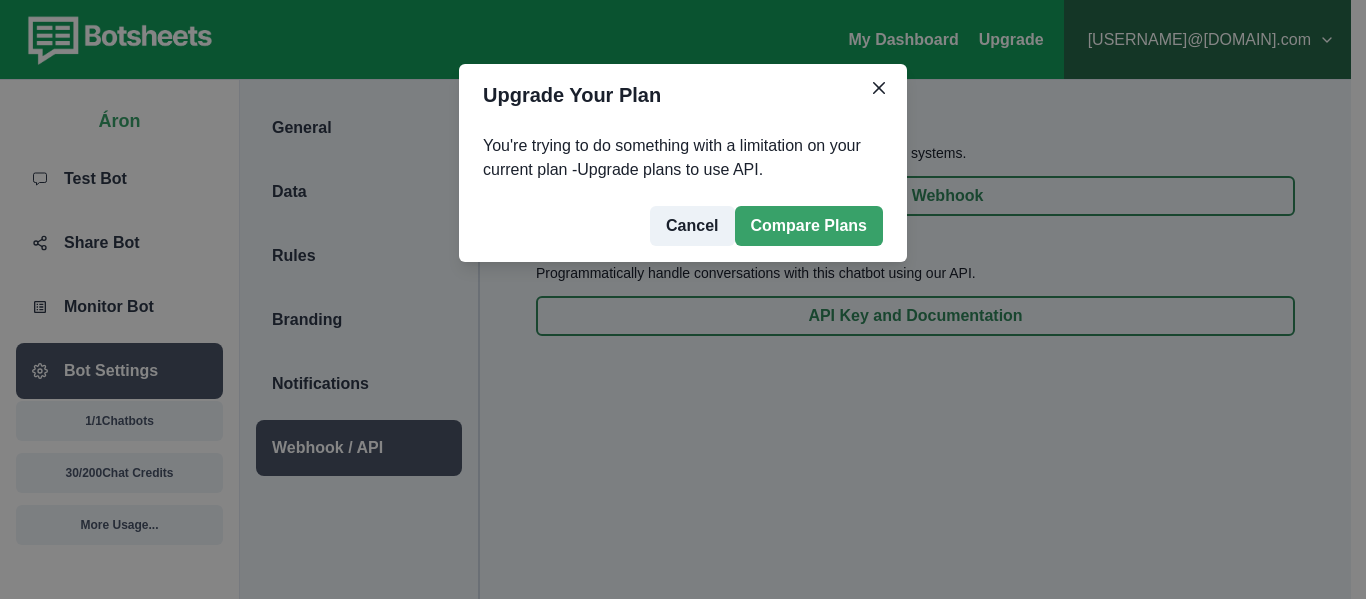 click on "Cancel" at bounding box center [692, 226] 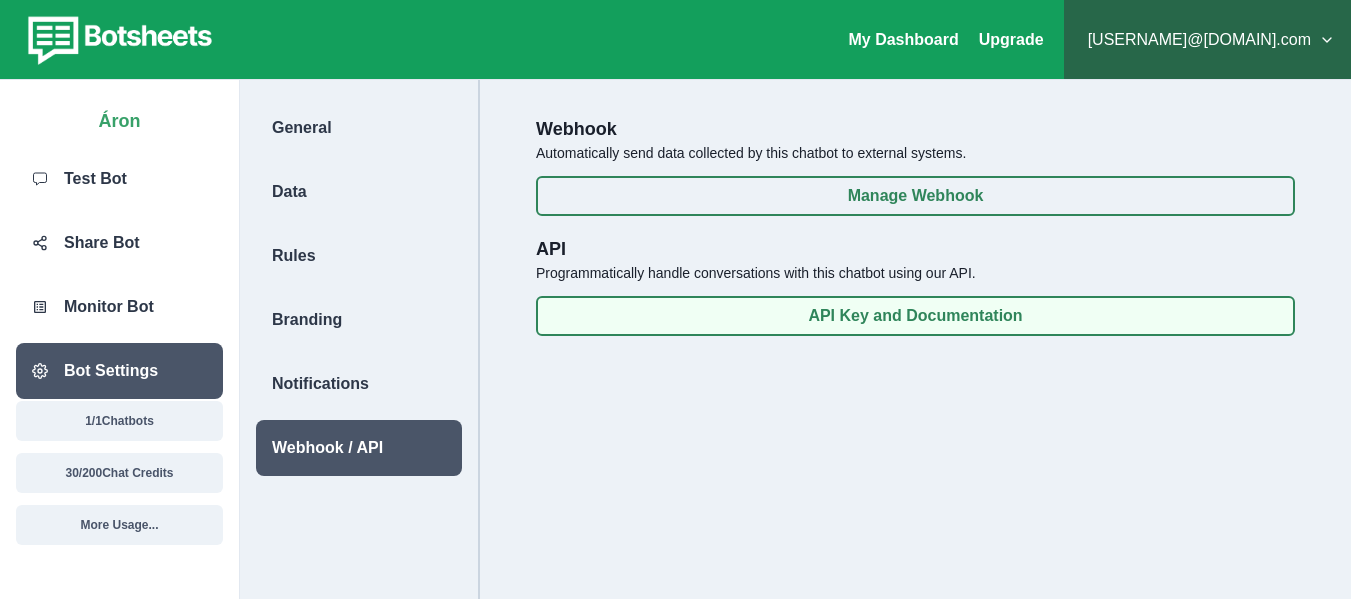 click on "API Key and Documentation" at bounding box center (915, 316) 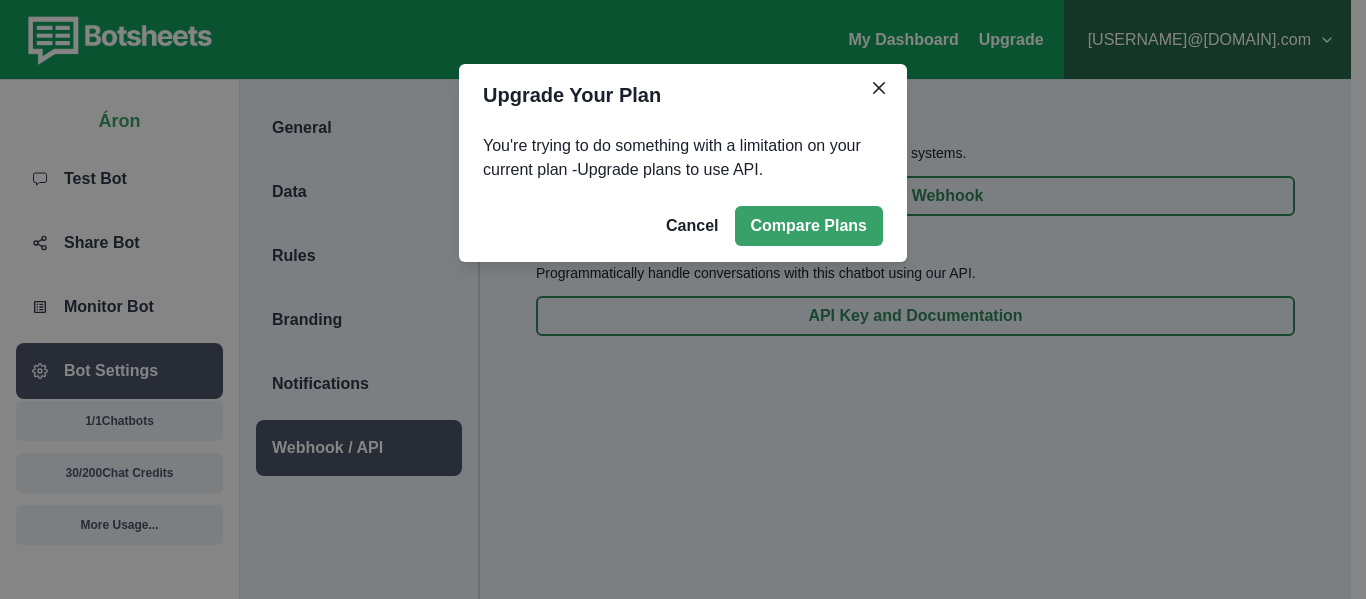 click on "Upgrade Your Plan You're trying to do something with a limitation on your current plan -  Upgrade plans to use API. Cancel Compare Plans" at bounding box center [683, 299] 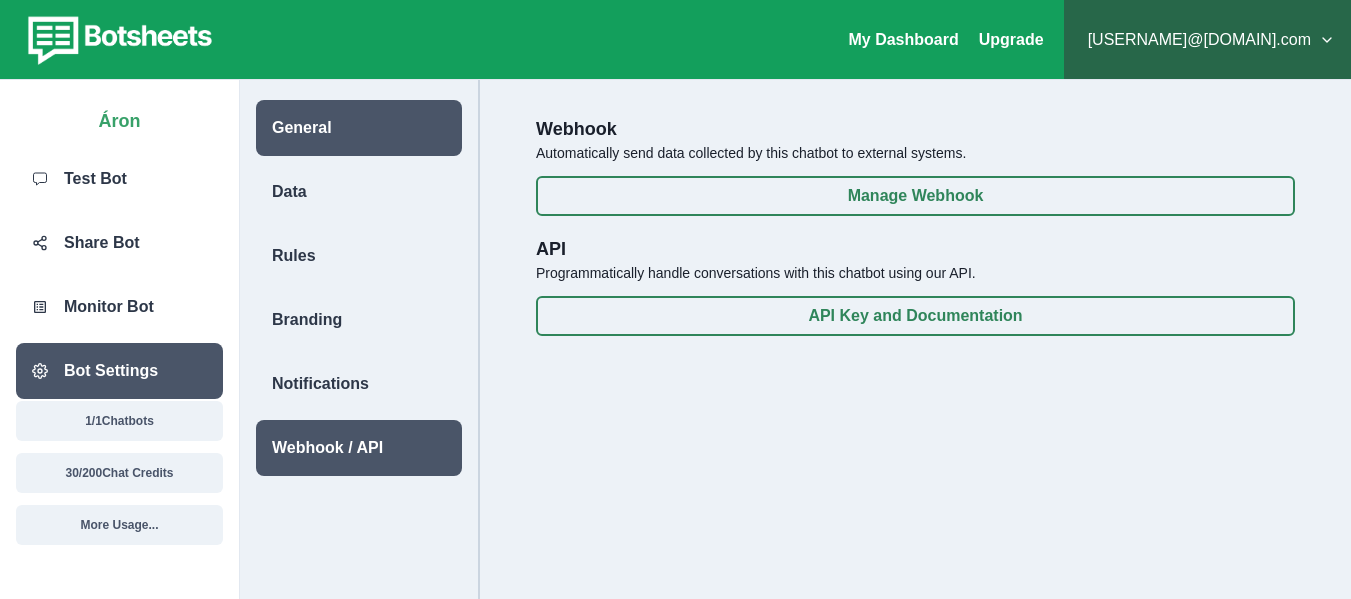 click on "General" at bounding box center [359, 128] 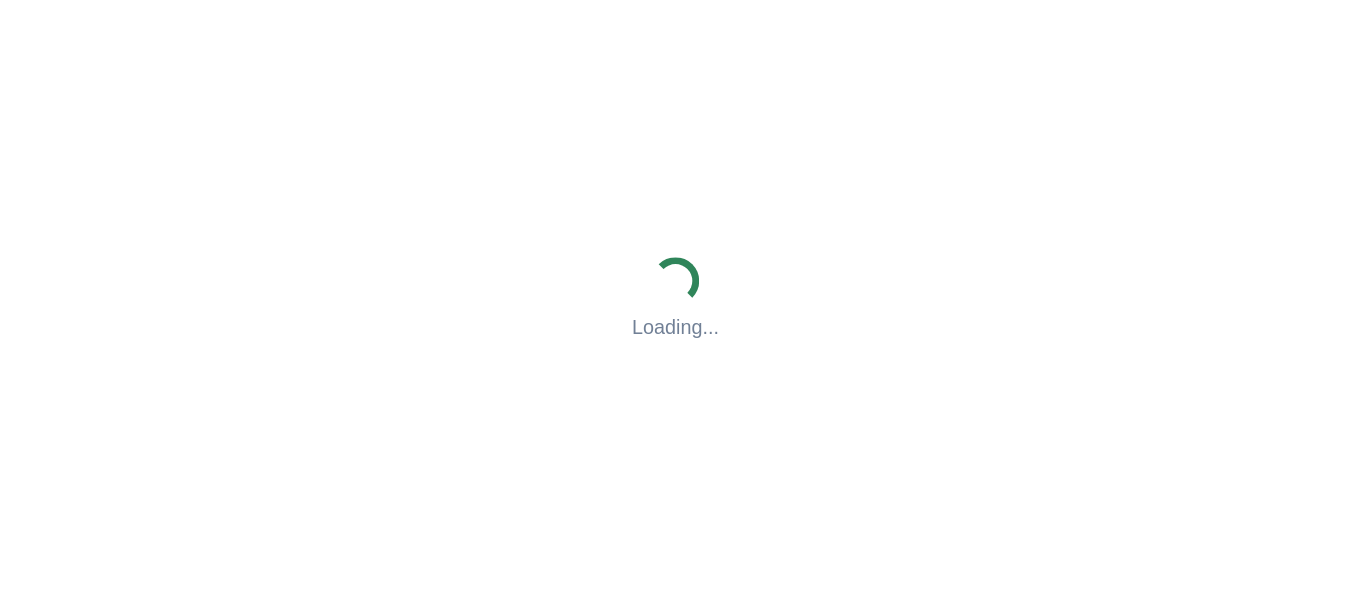scroll, scrollTop: 0, scrollLeft: 0, axis: both 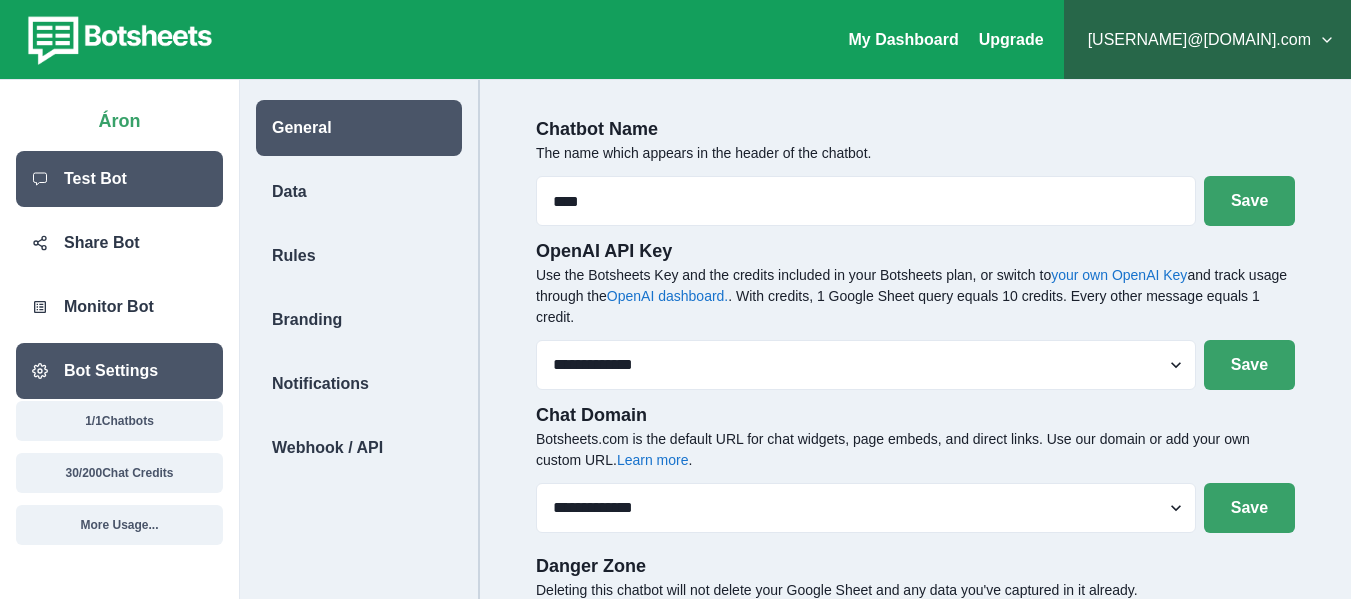 click on "Test Bot" at bounding box center [119, 179] 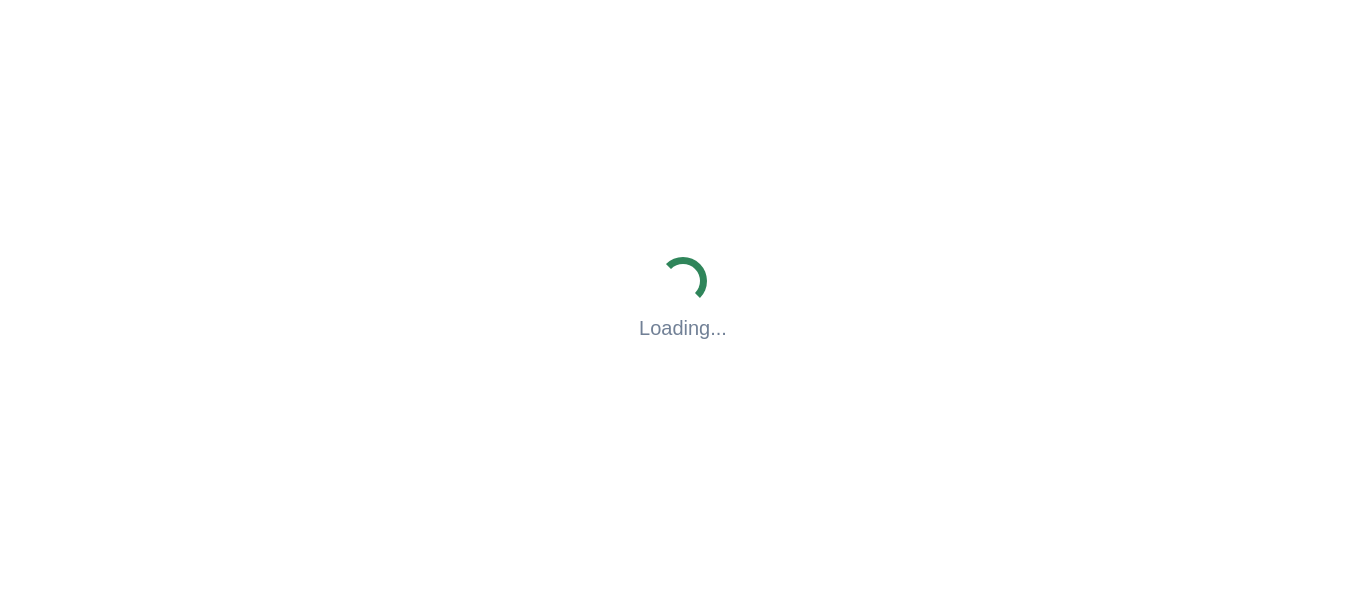 scroll, scrollTop: 0, scrollLeft: 0, axis: both 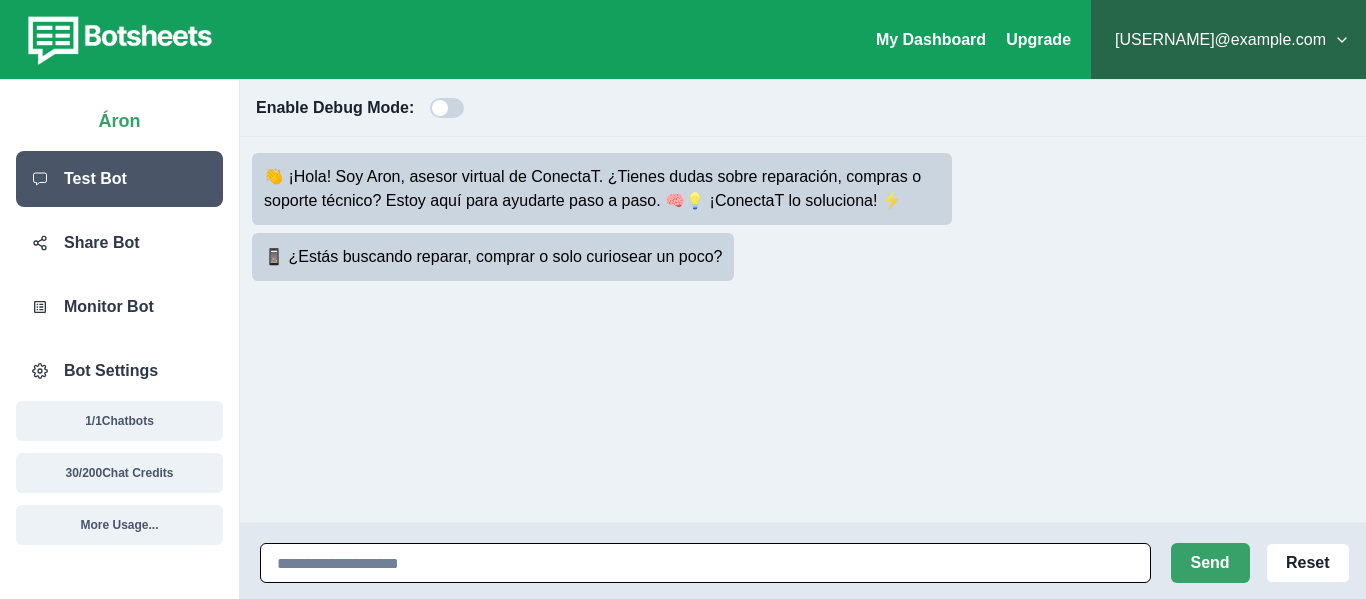 click at bounding box center (705, 563) 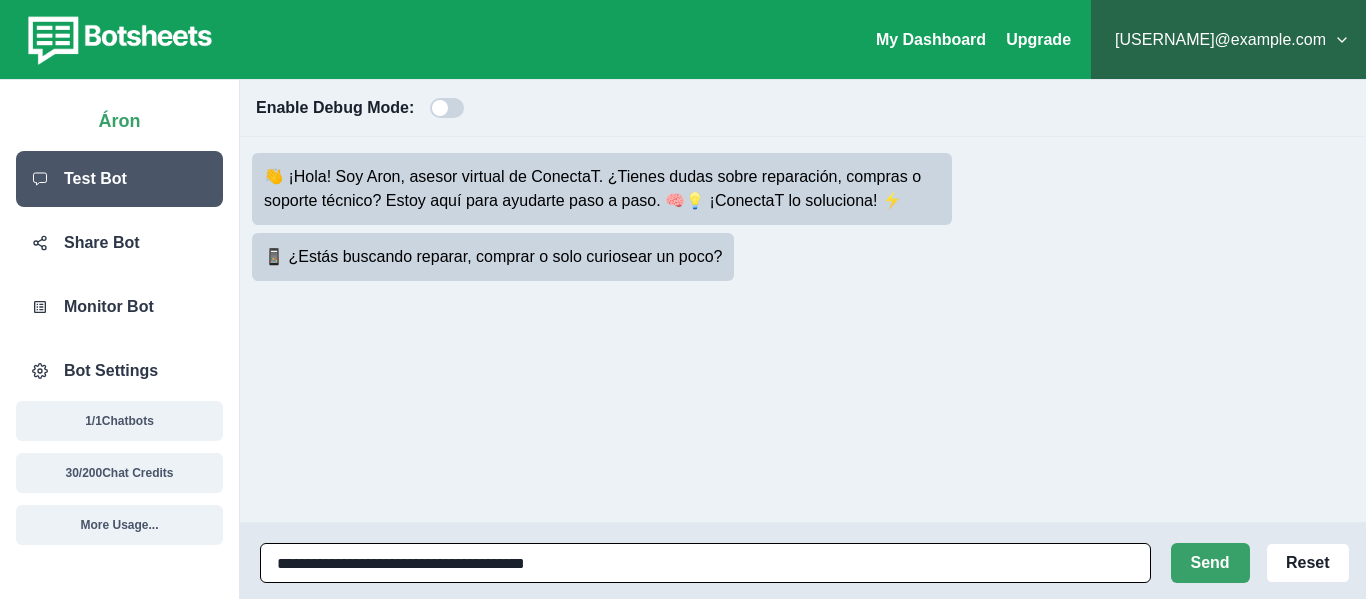 type on "**********" 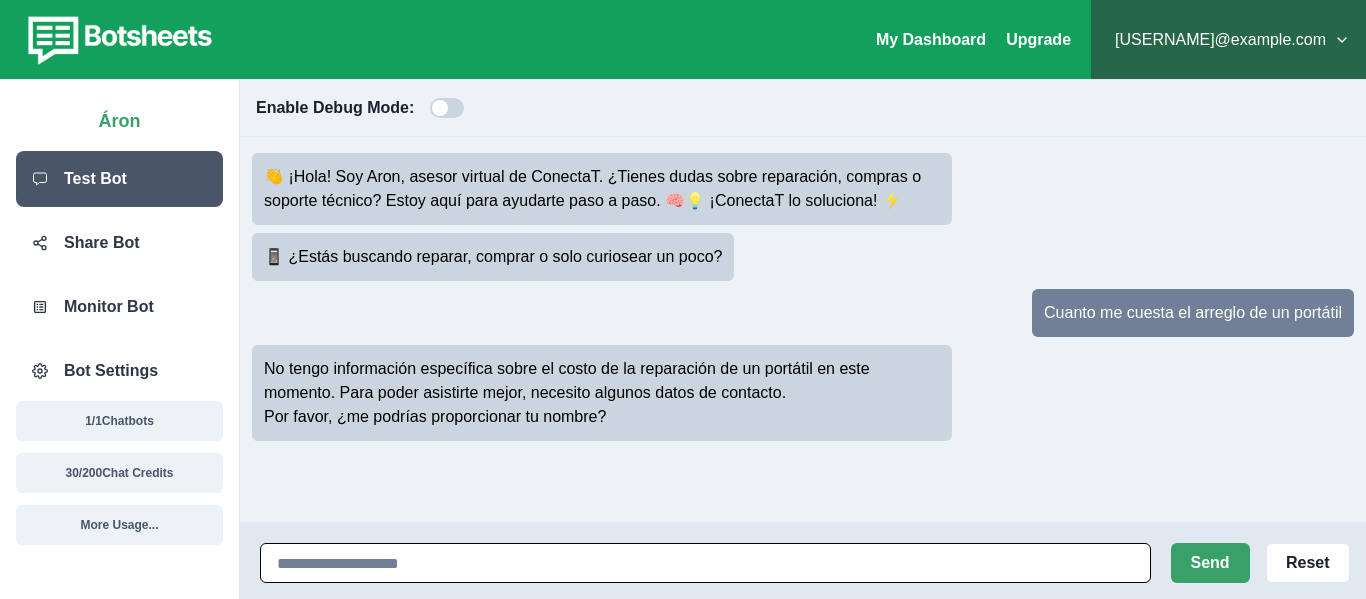 click at bounding box center (705, 563) 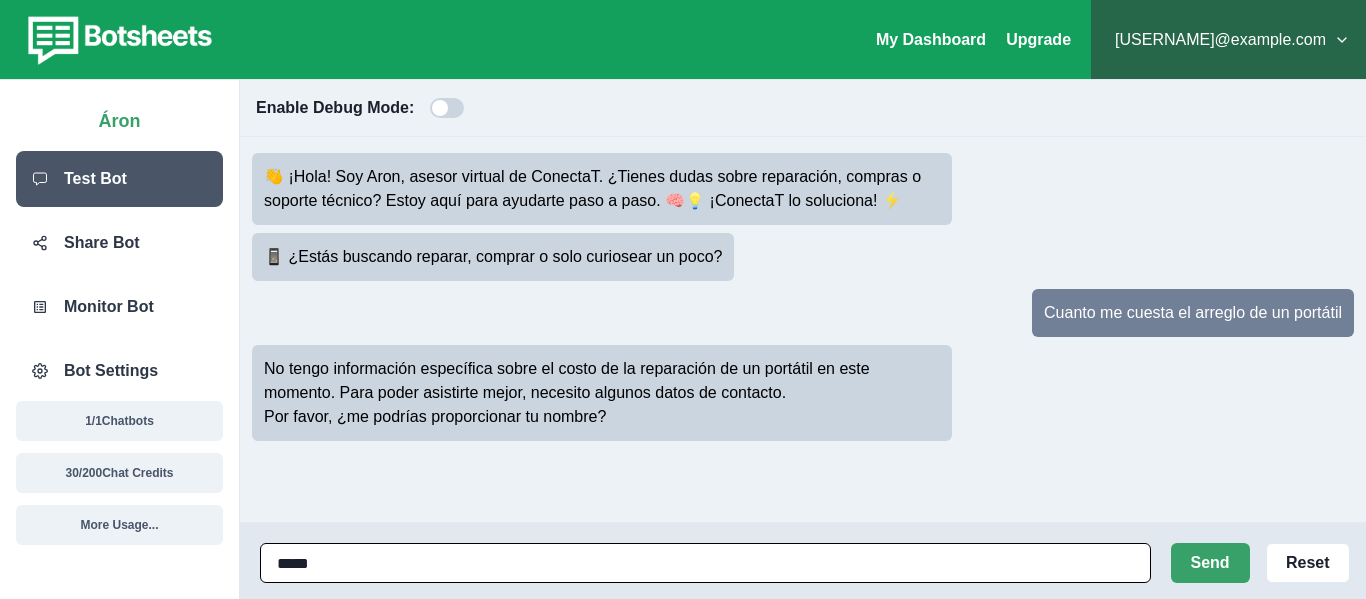 type on "******" 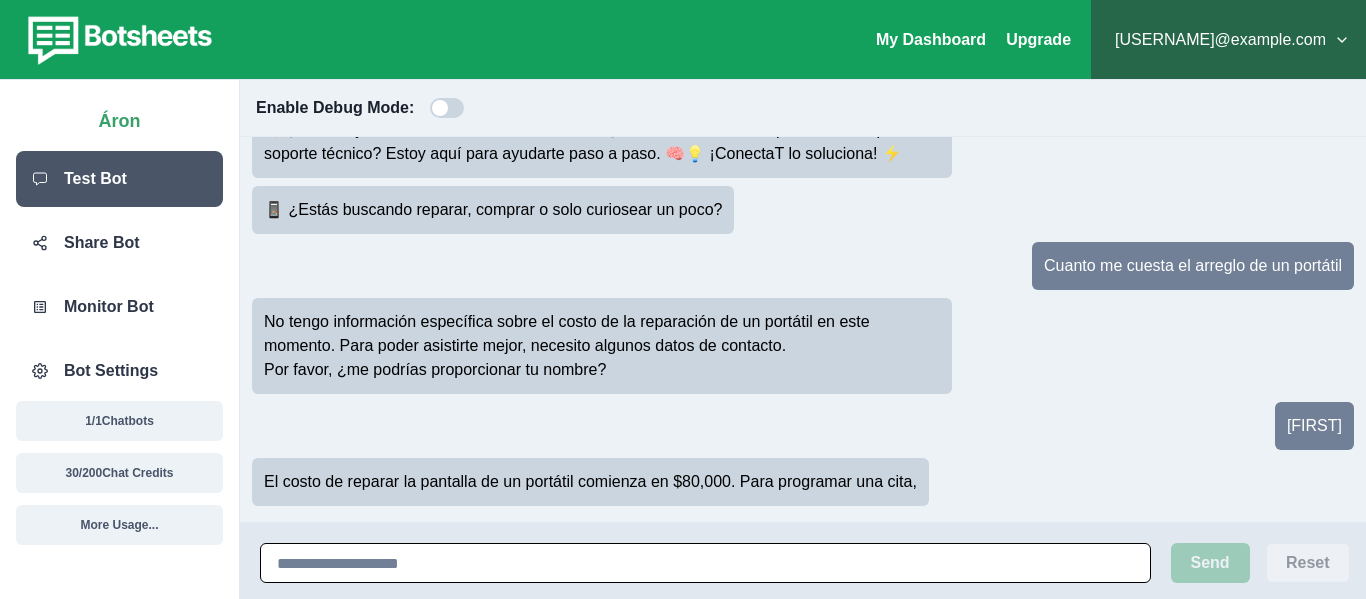 scroll, scrollTop: 95, scrollLeft: 0, axis: vertical 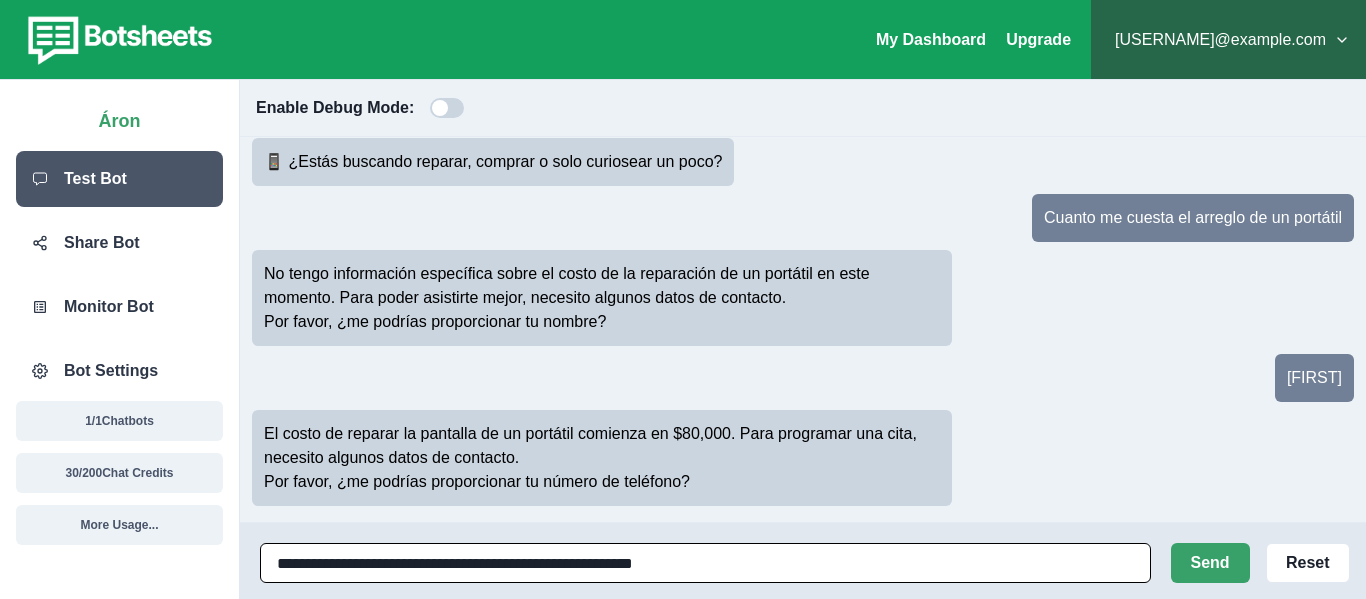 type on "**********" 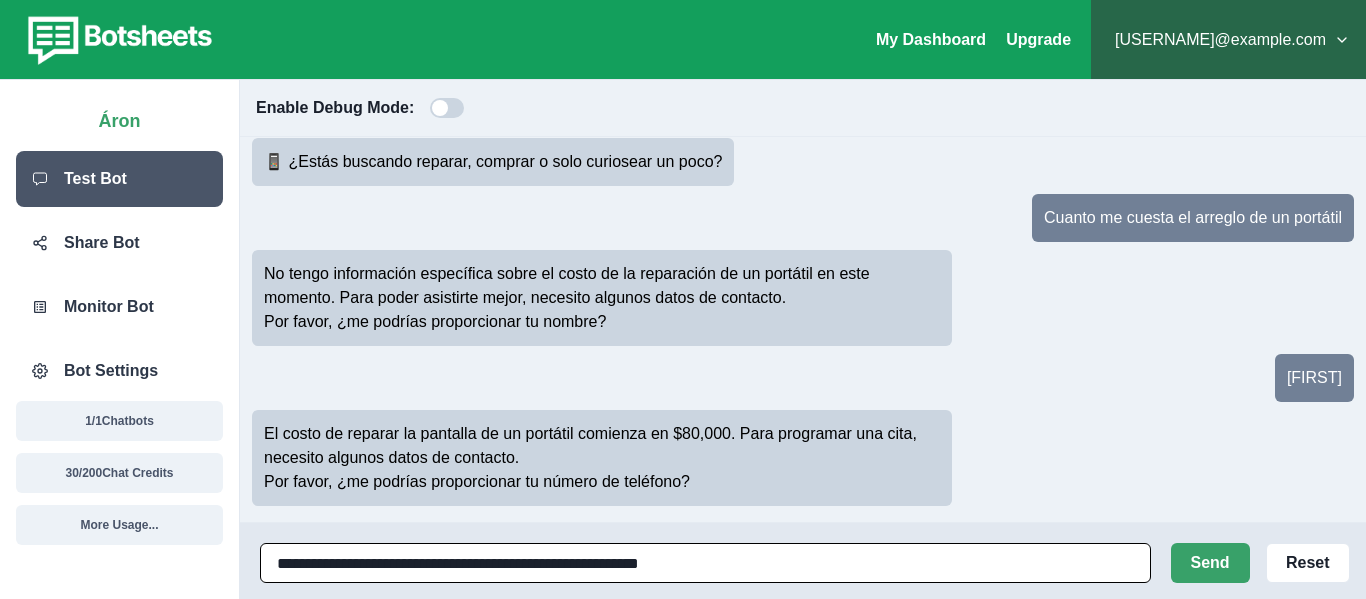 type 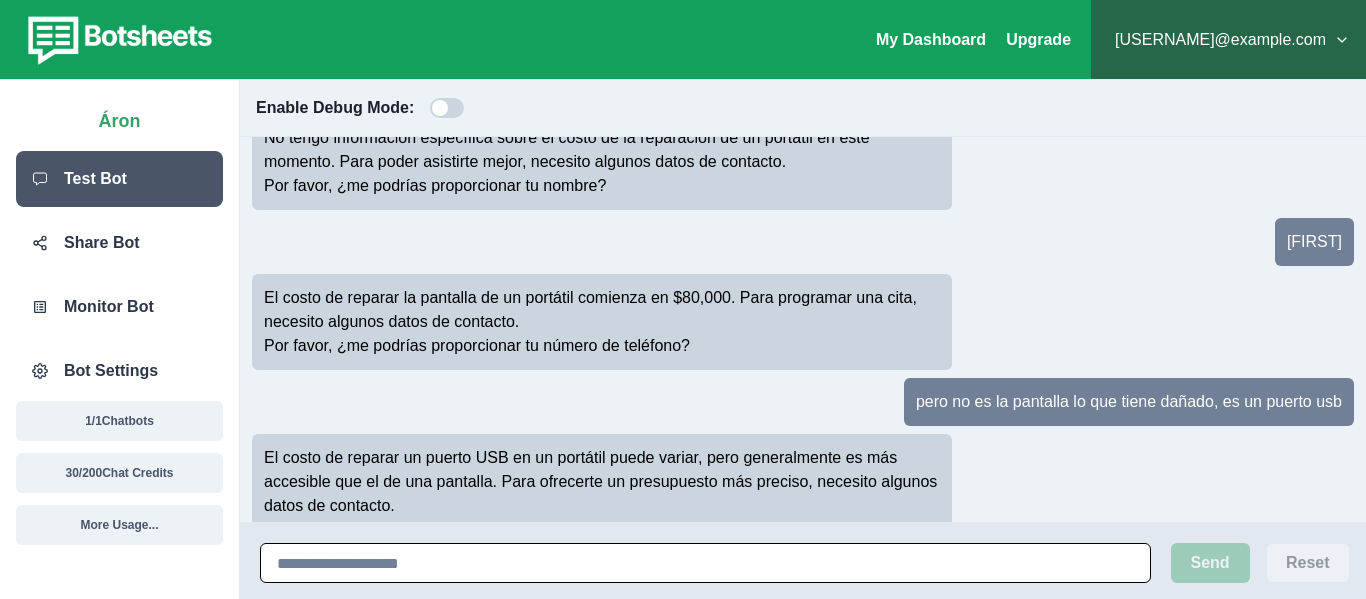 scroll, scrollTop: 279, scrollLeft: 0, axis: vertical 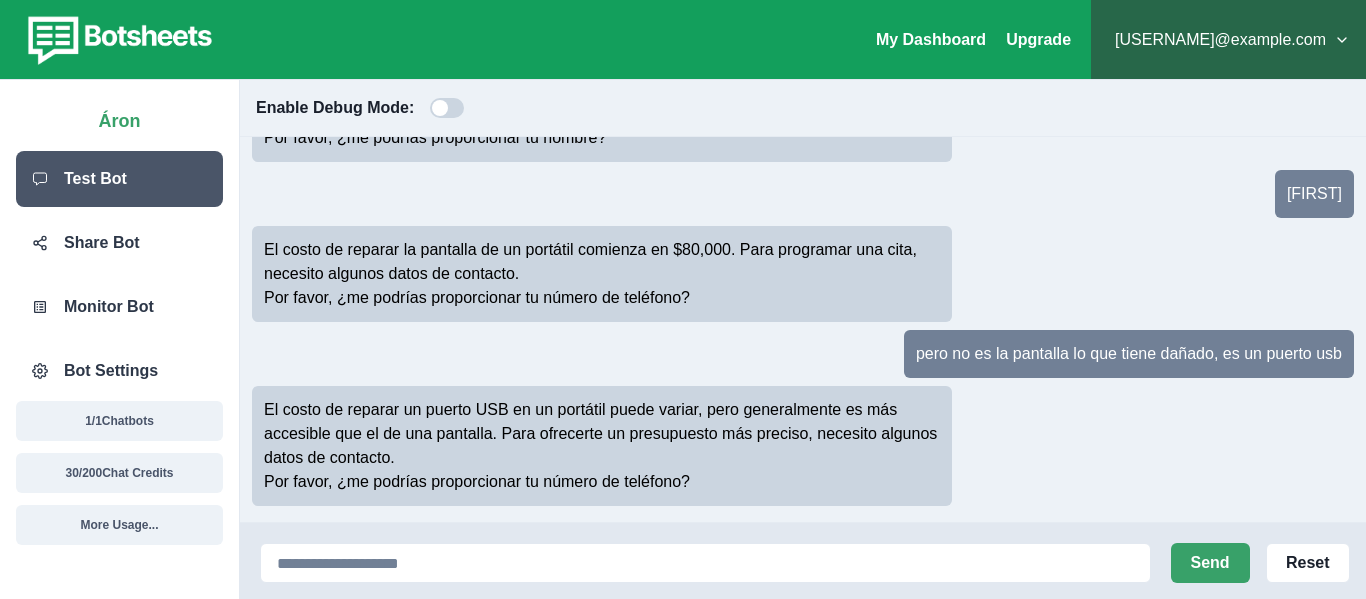 click at bounding box center (117, 40) 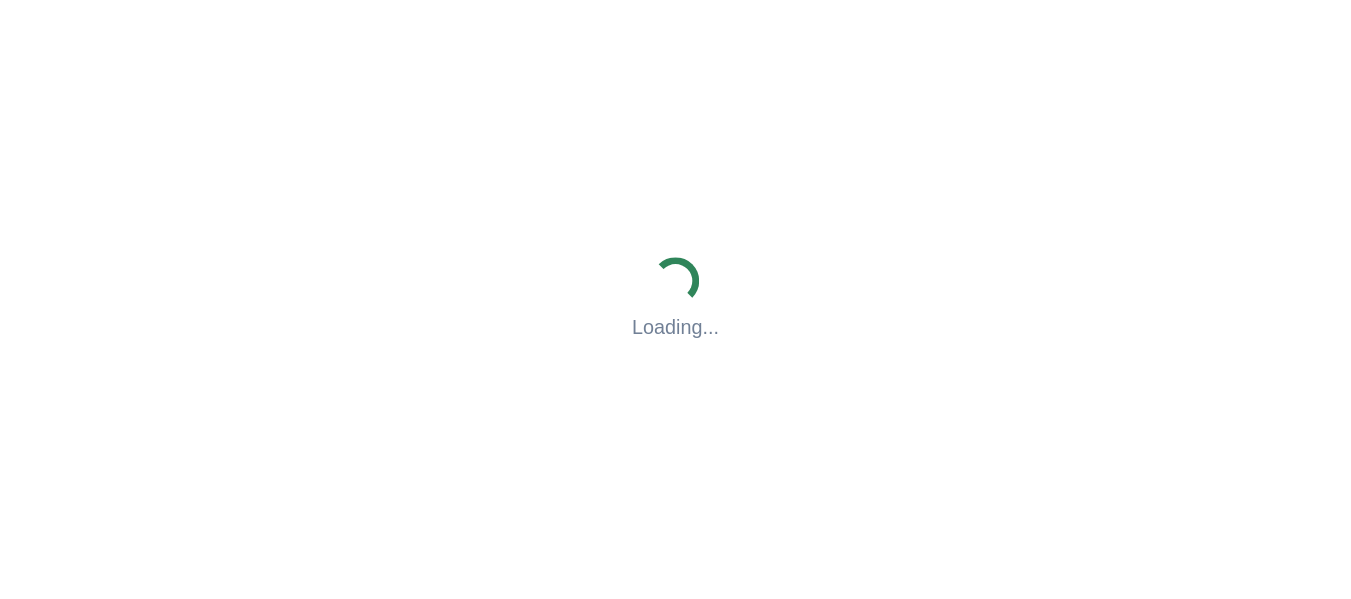 scroll, scrollTop: 0, scrollLeft: 0, axis: both 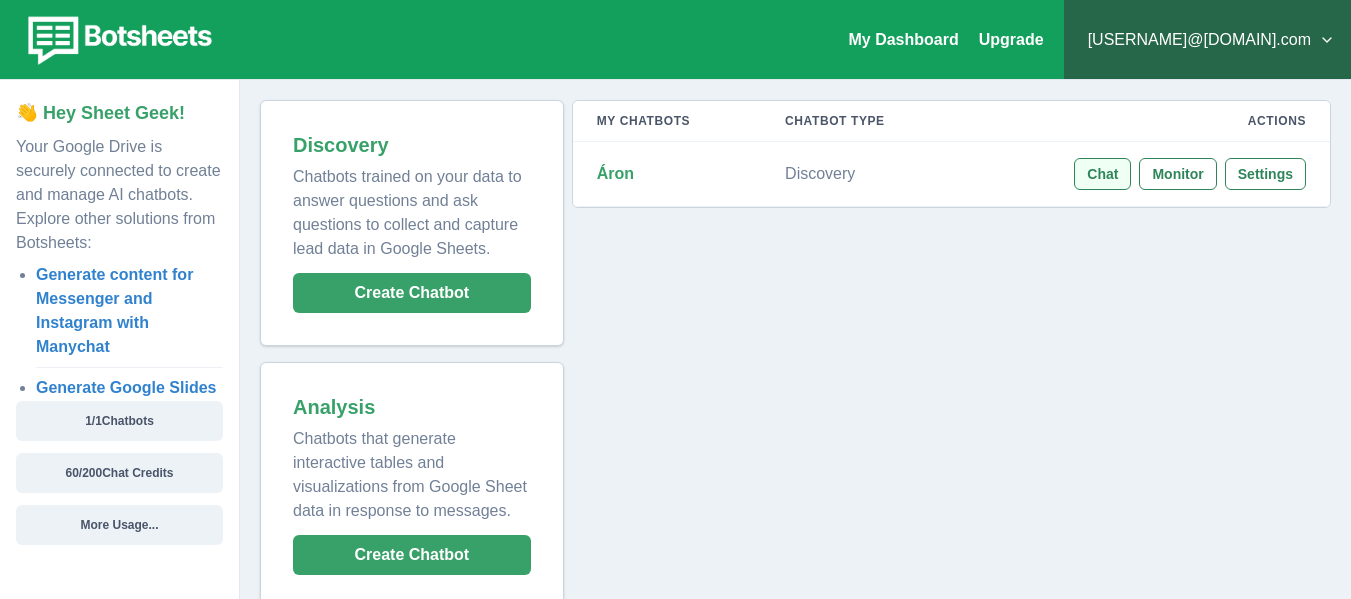 click on "Chat" at bounding box center (1102, 174) 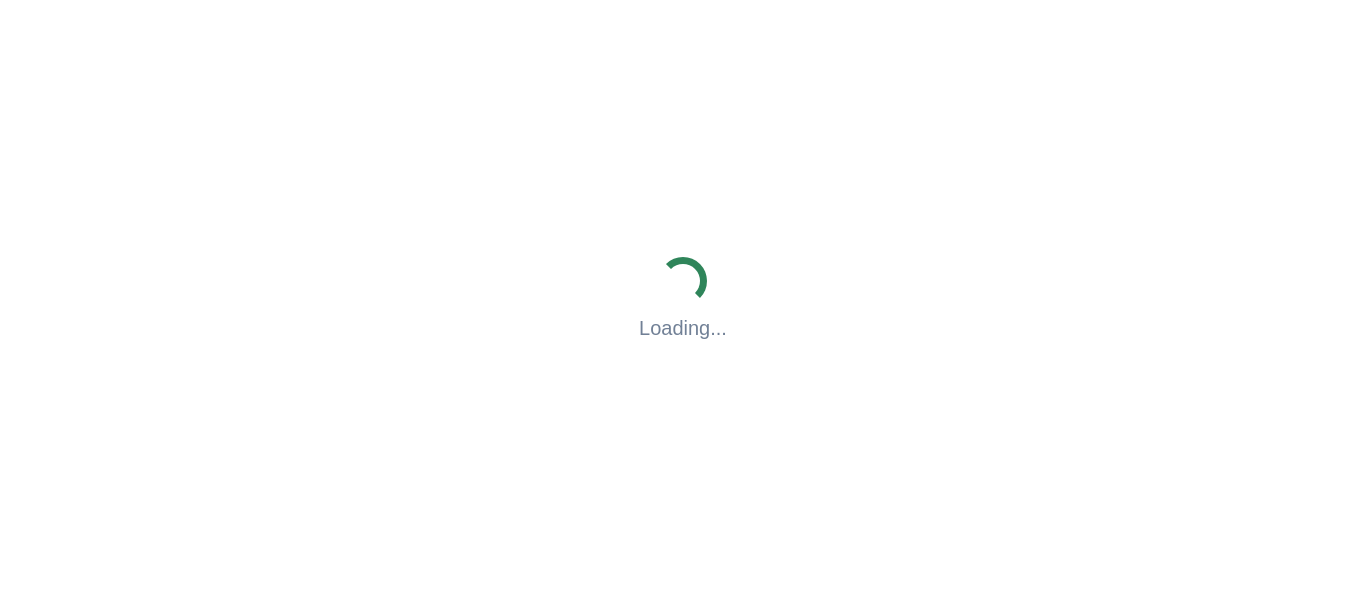 scroll, scrollTop: 0, scrollLeft: 0, axis: both 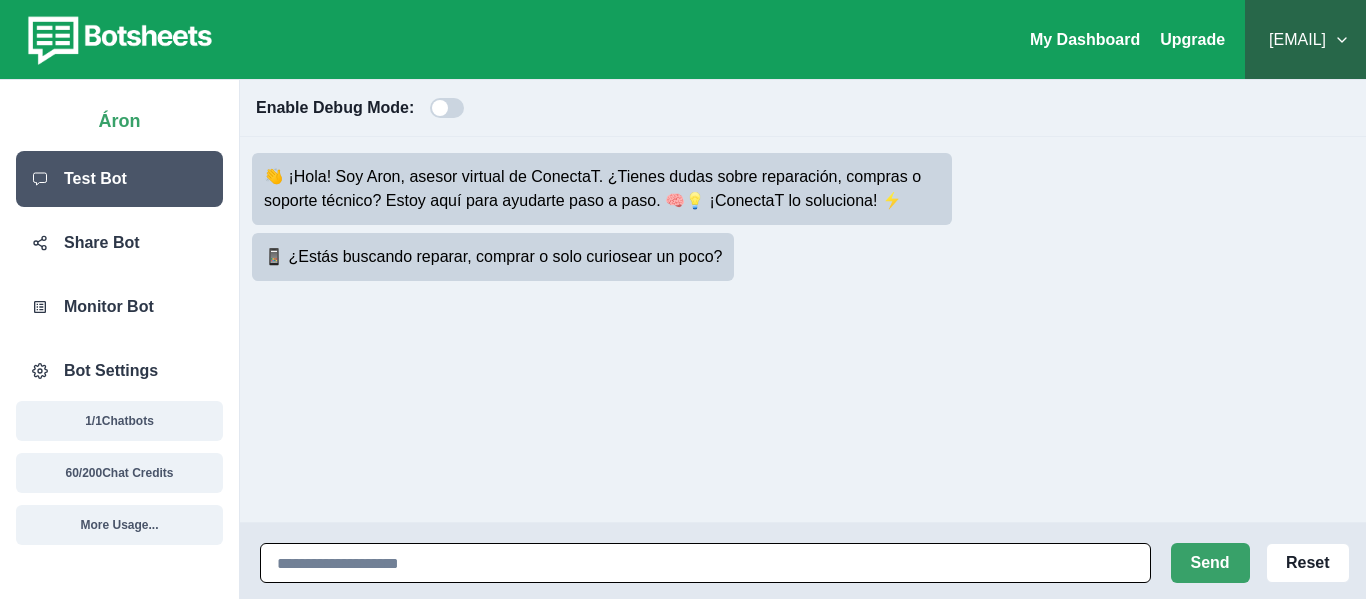 click at bounding box center [705, 563] 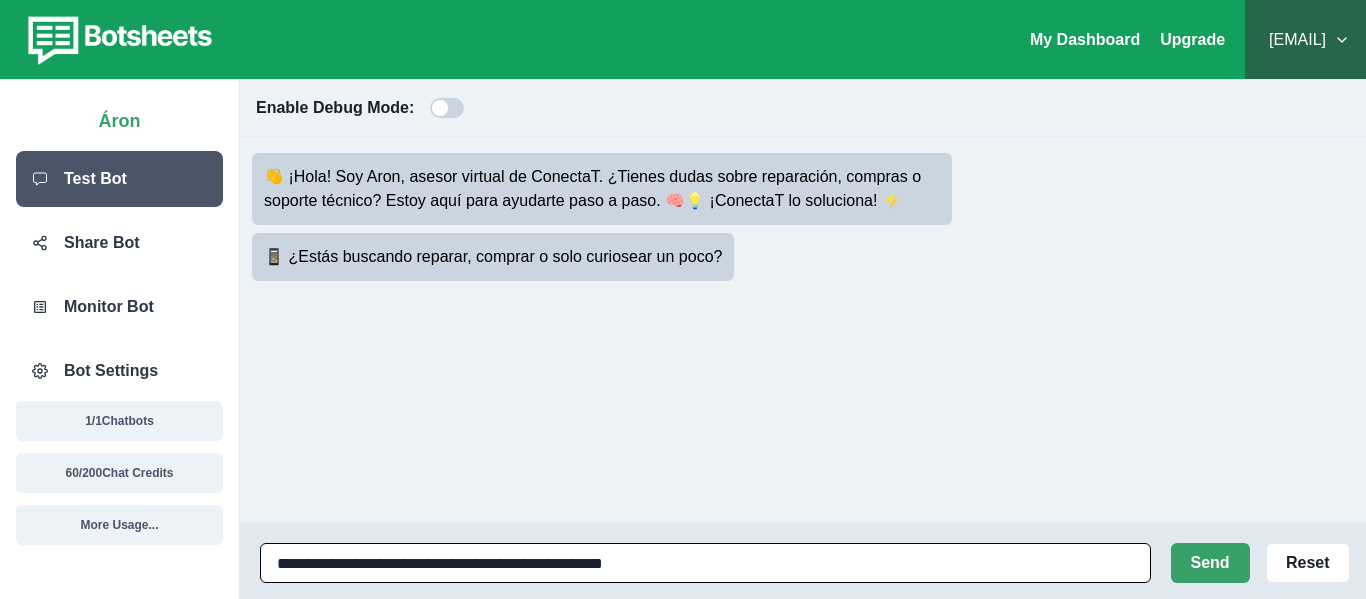 type on "**********" 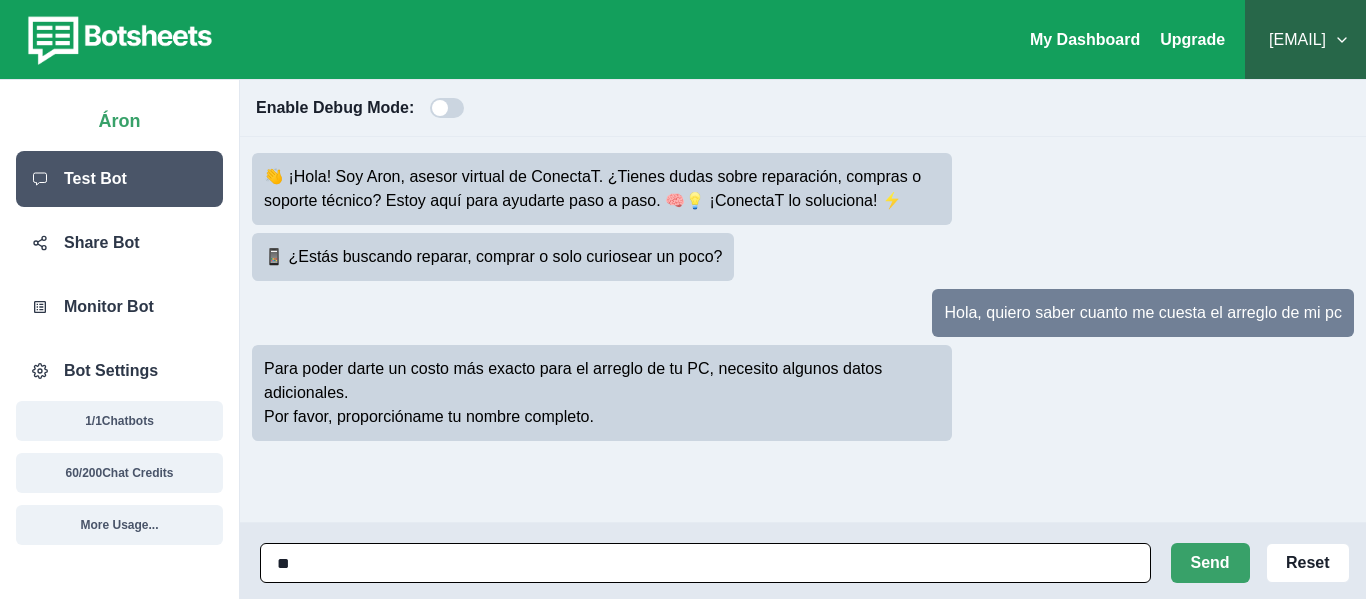 type on "*" 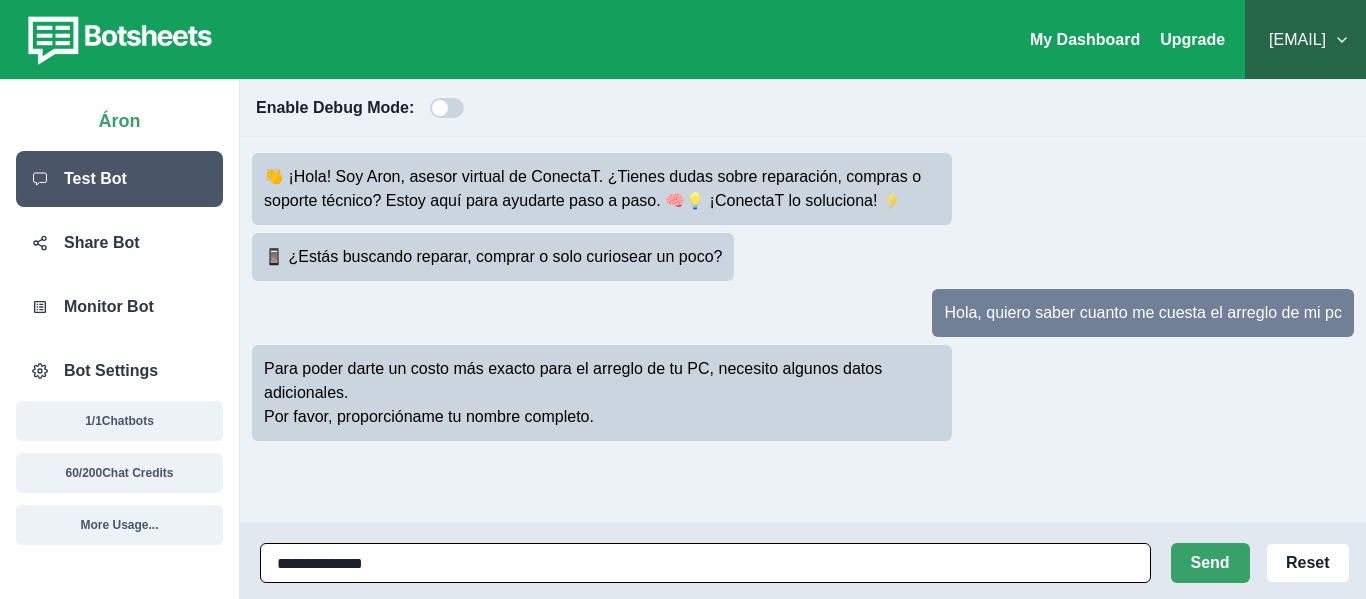 type on "**********" 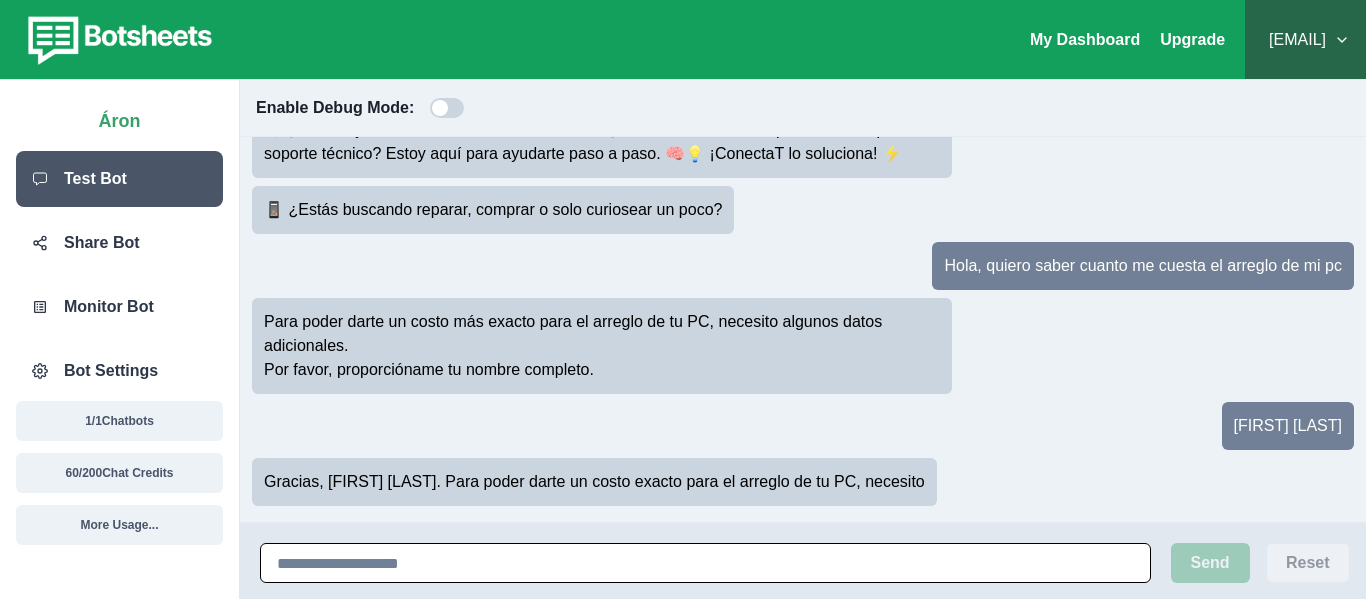 scroll, scrollTop: 71, scrollLeft: 0, axis: vertical 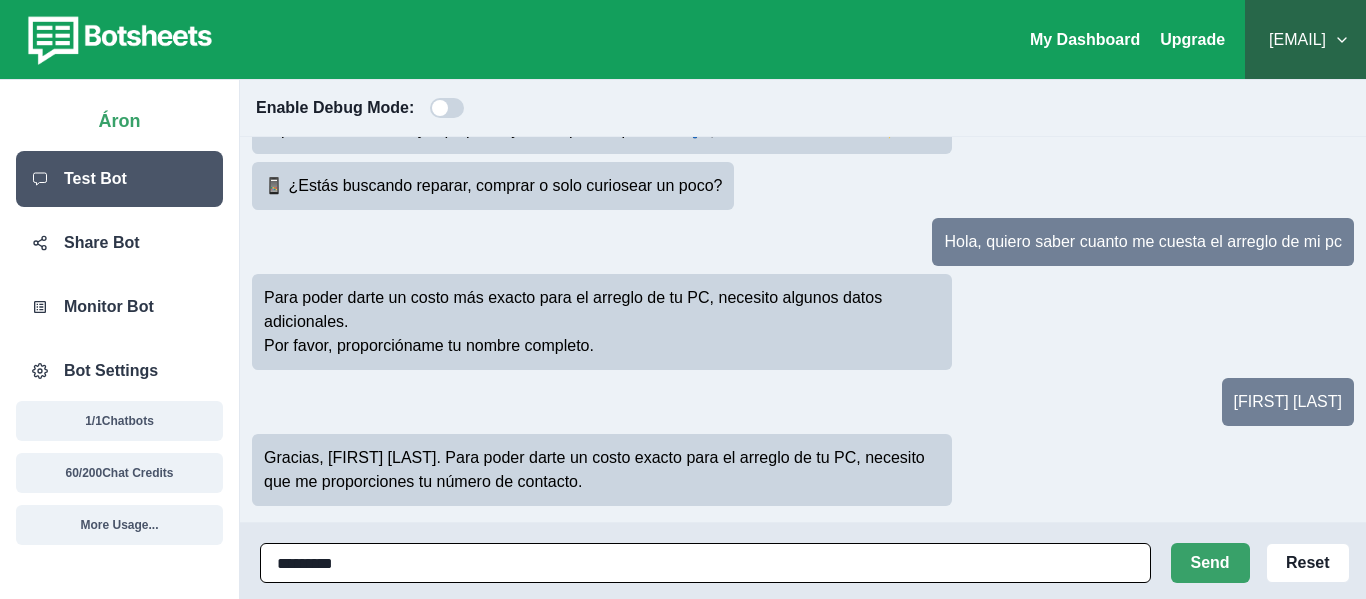 type on "**********" 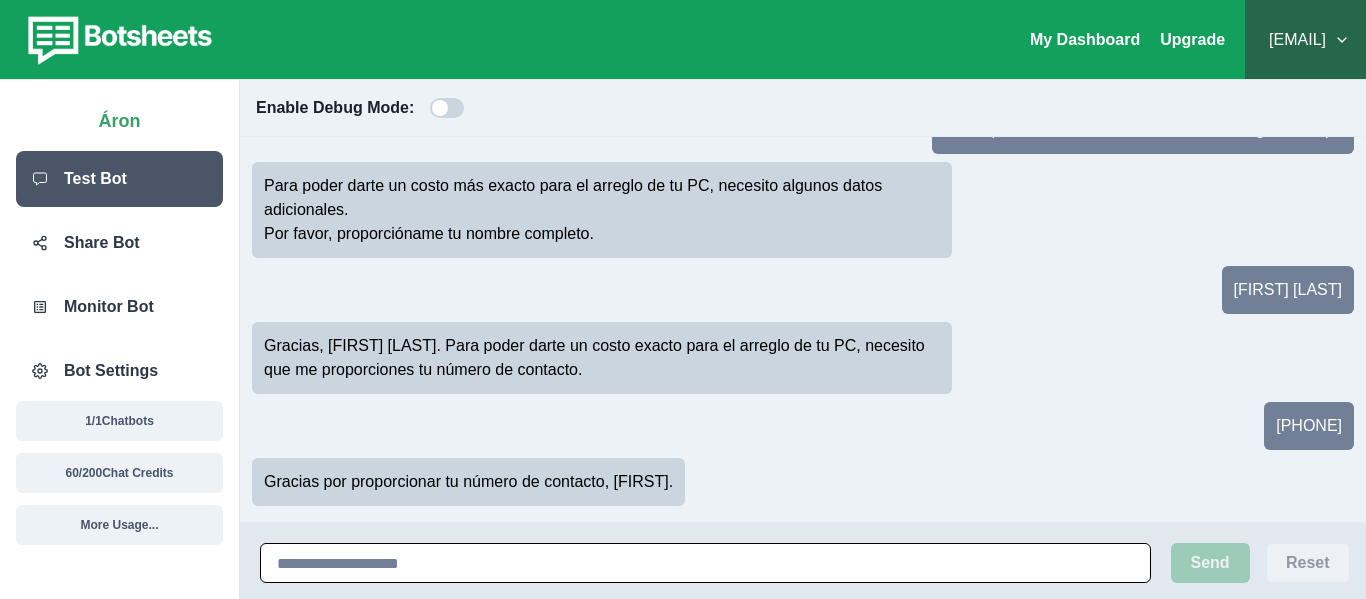 scroll, scrollTop: 207, scrollLeft: 0, axis: vertical 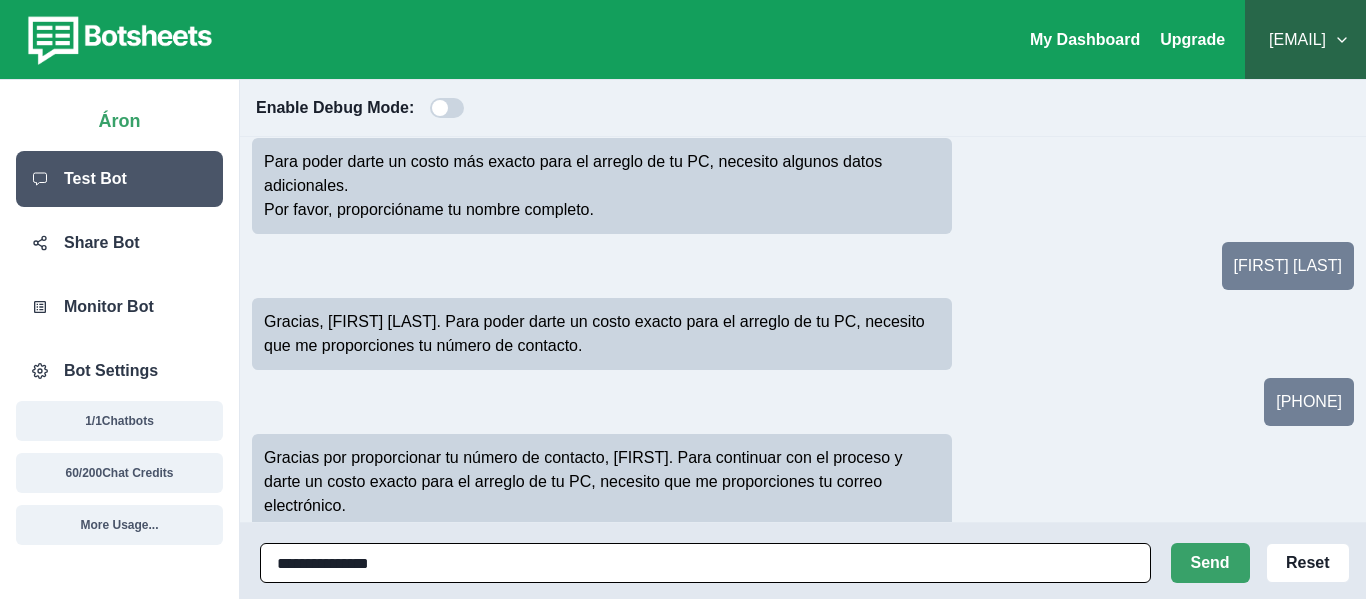 type on "**********" 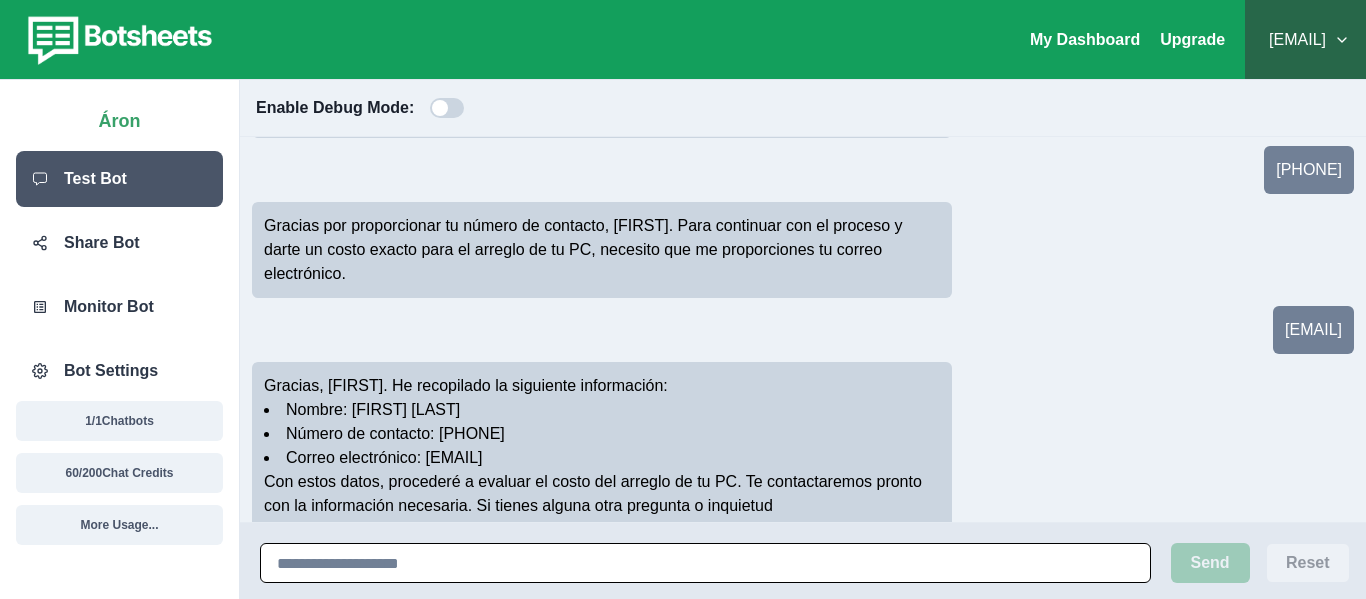 scroll, scrollTop: 463, scrollLeft: 0, axis: vertical 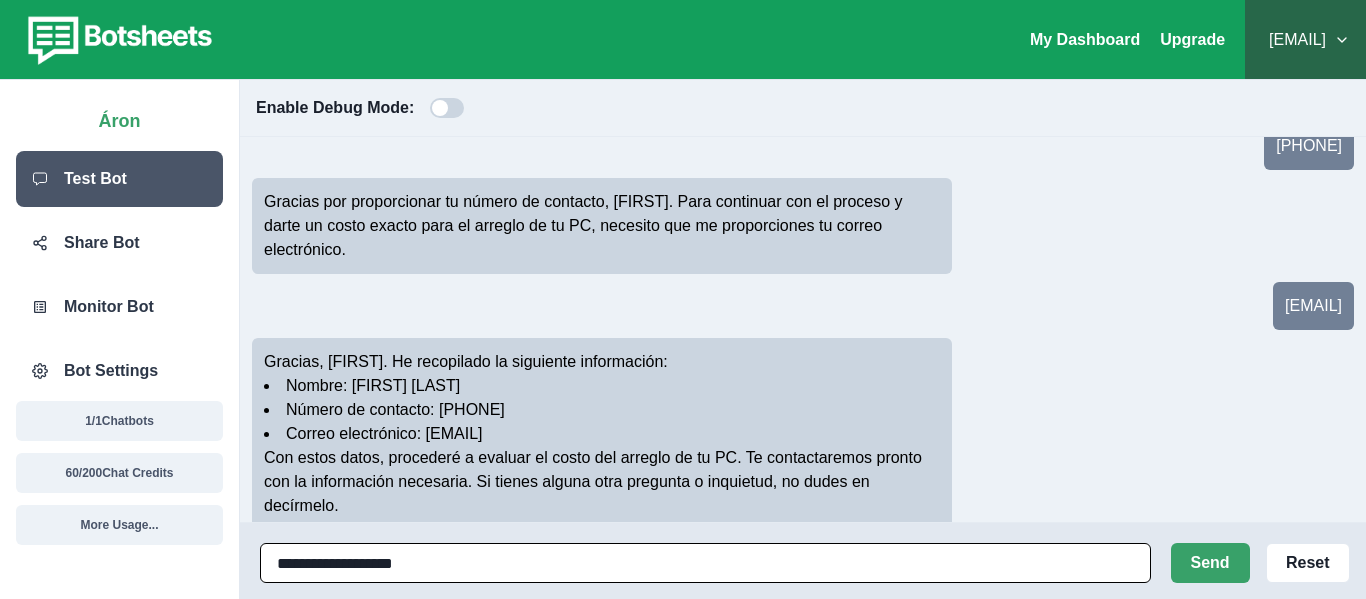 type on "**********" 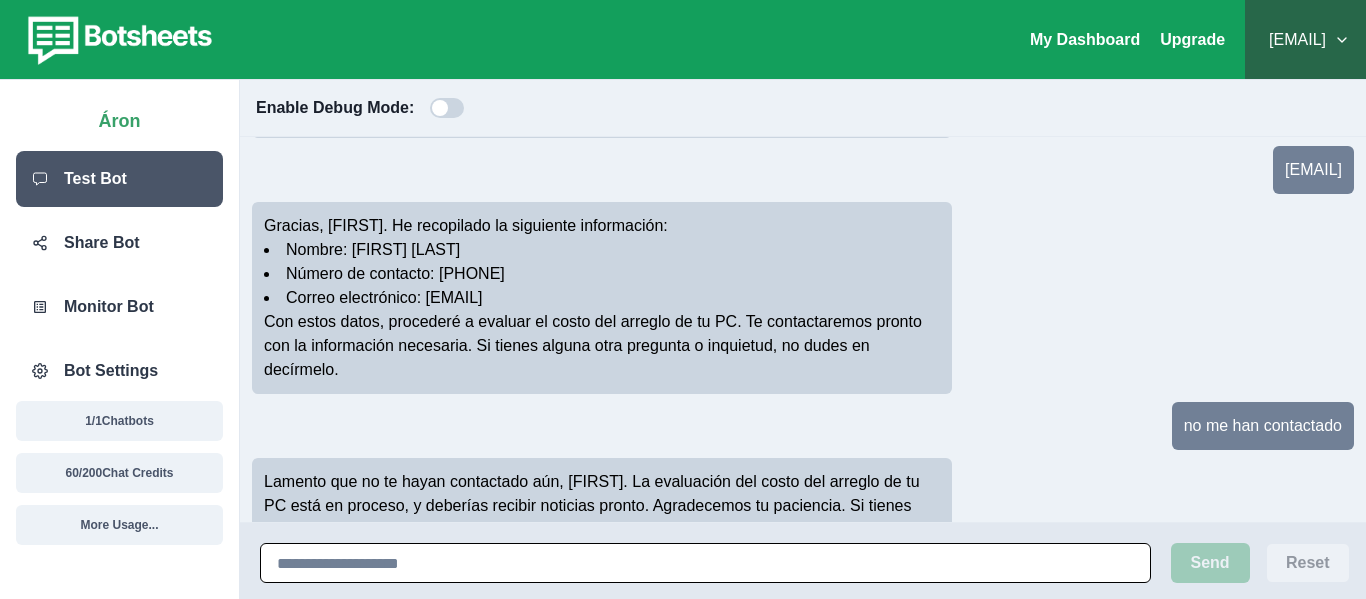 scroll, scrollTop: 623, scrollLeft: 0, axis: vertical 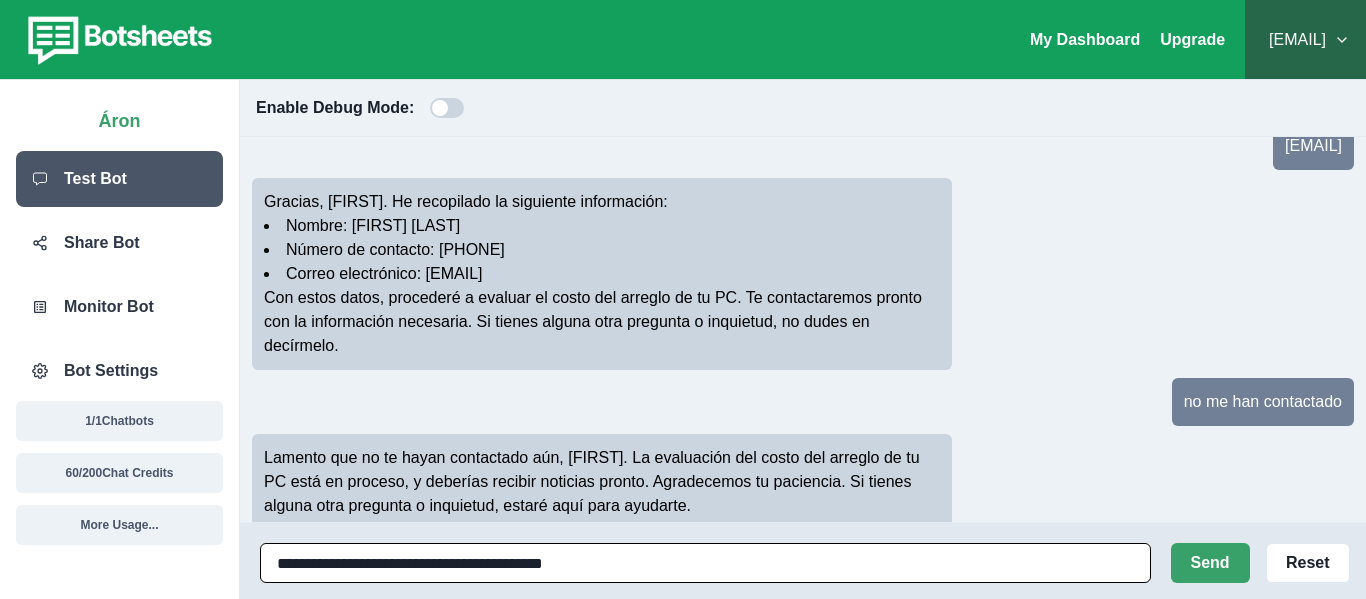 type on "**********" 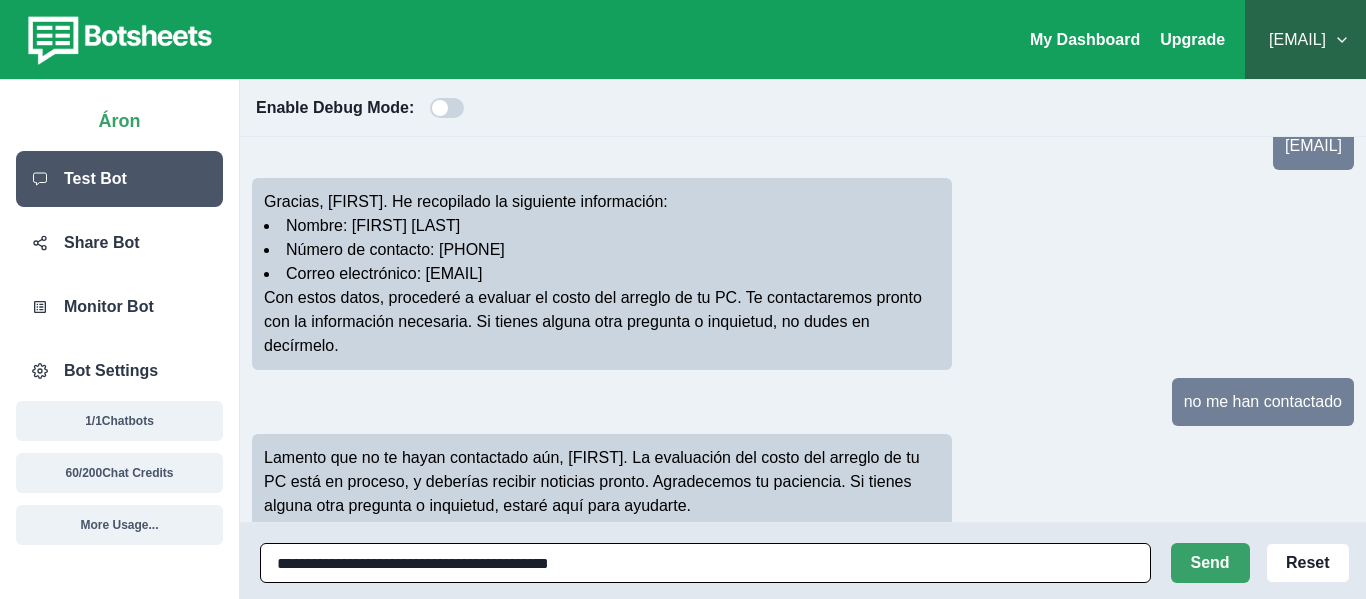 type 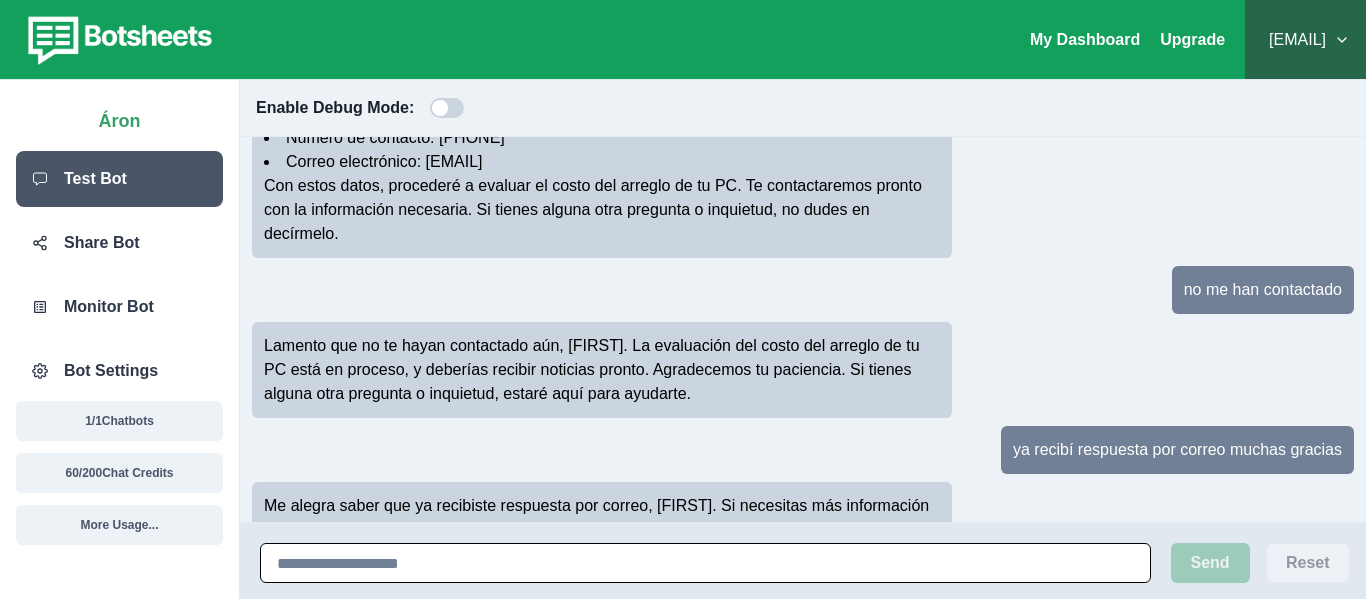 scroll, scrollTop: 759, scrollLeft: 0, axis: vertical 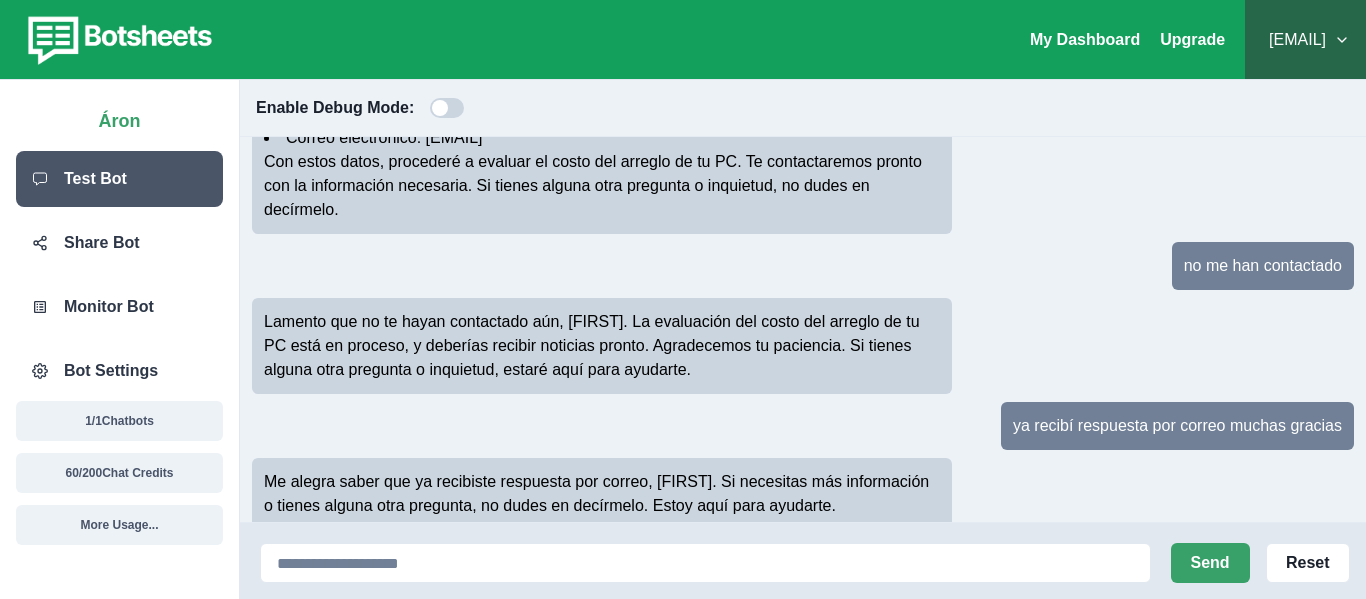 click at bounding box center (117, 40) 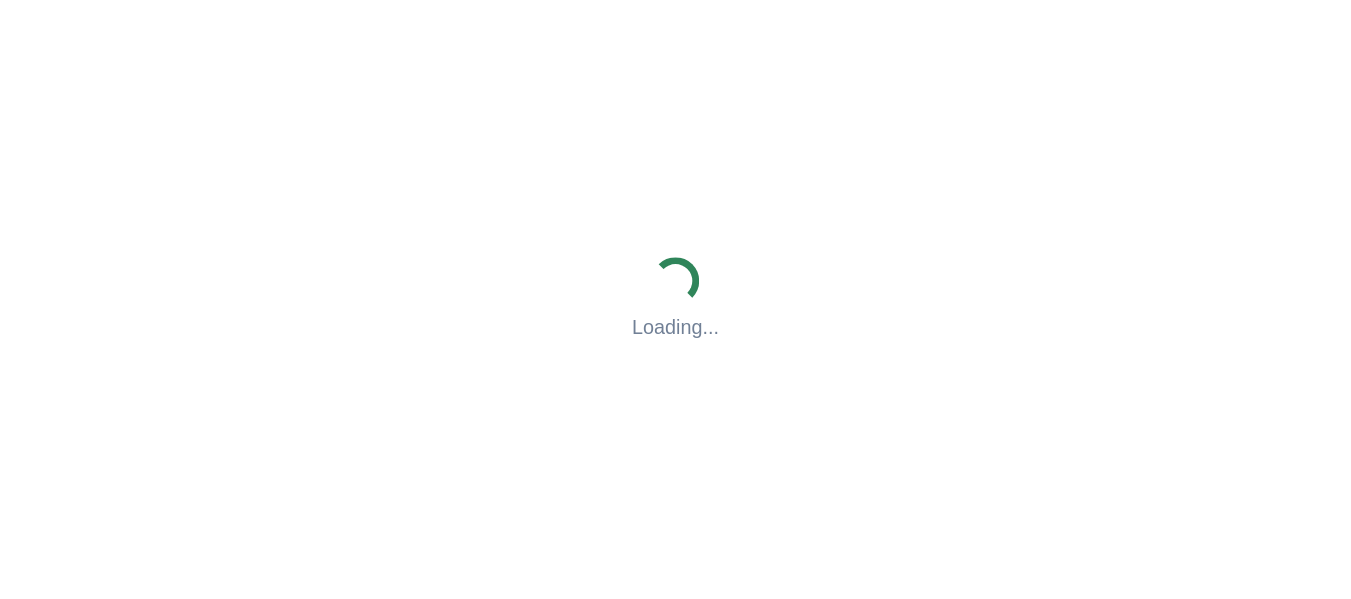 scroll, scrollTop: 0, scrollLeft: 0, axis: both 